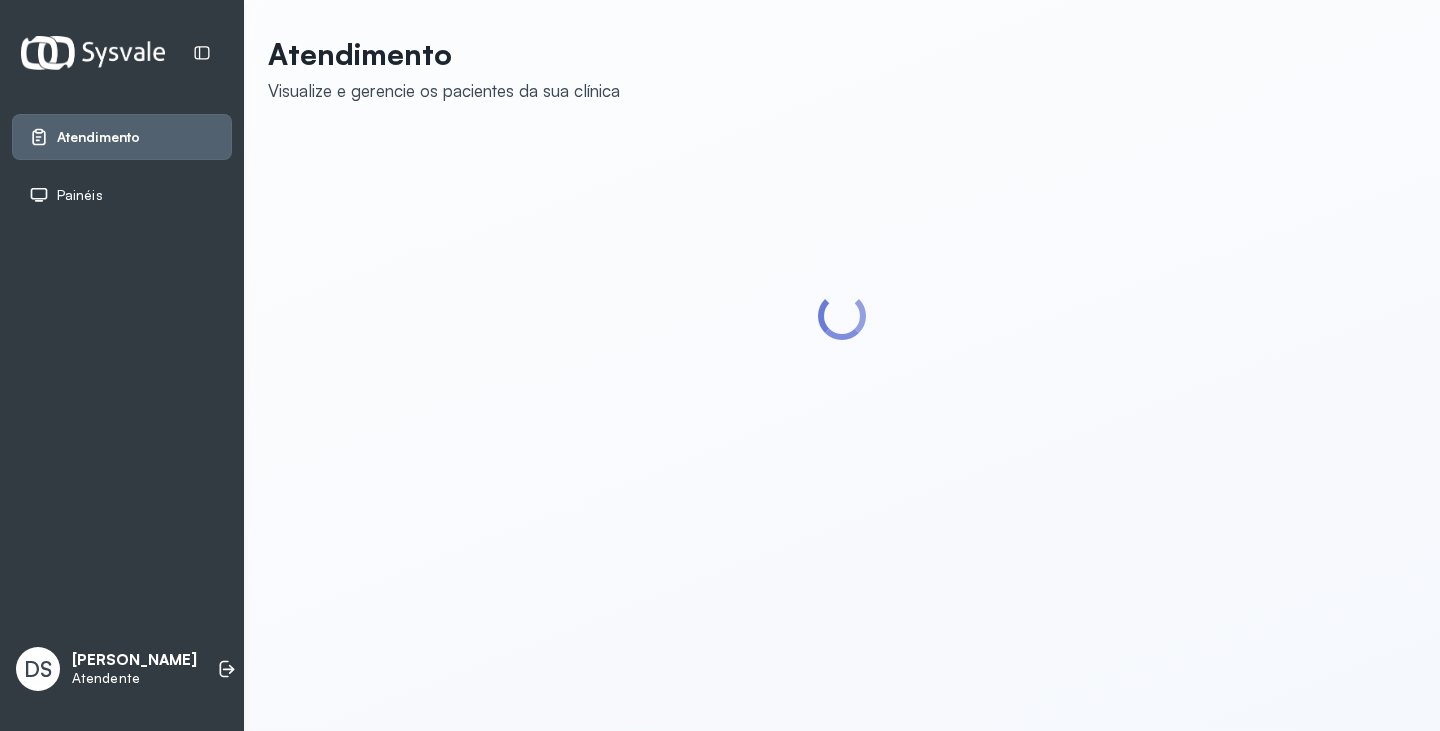 scroll, scrollTop: 0, scrollLeft: 0, axis: both 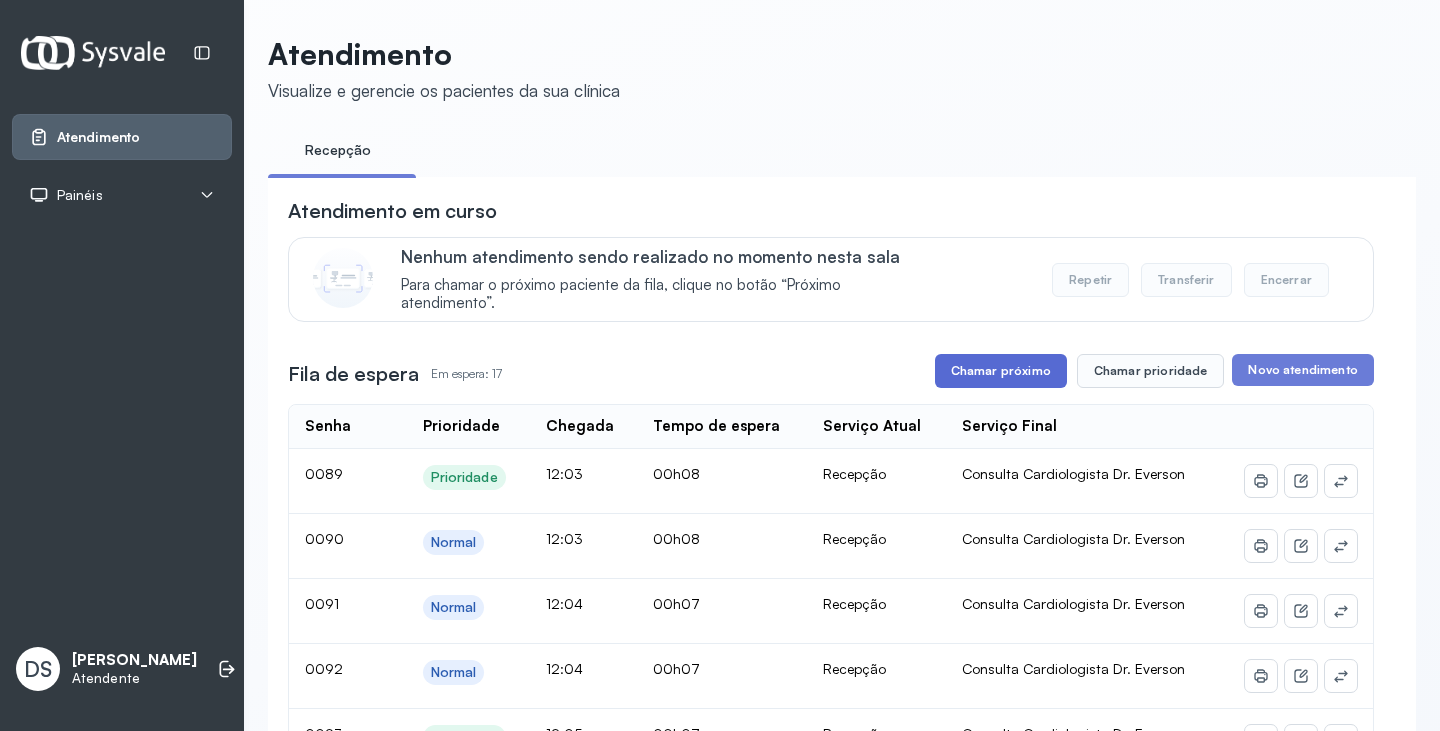 click on "Chamar próximo" at bounding box center (1001, 371) 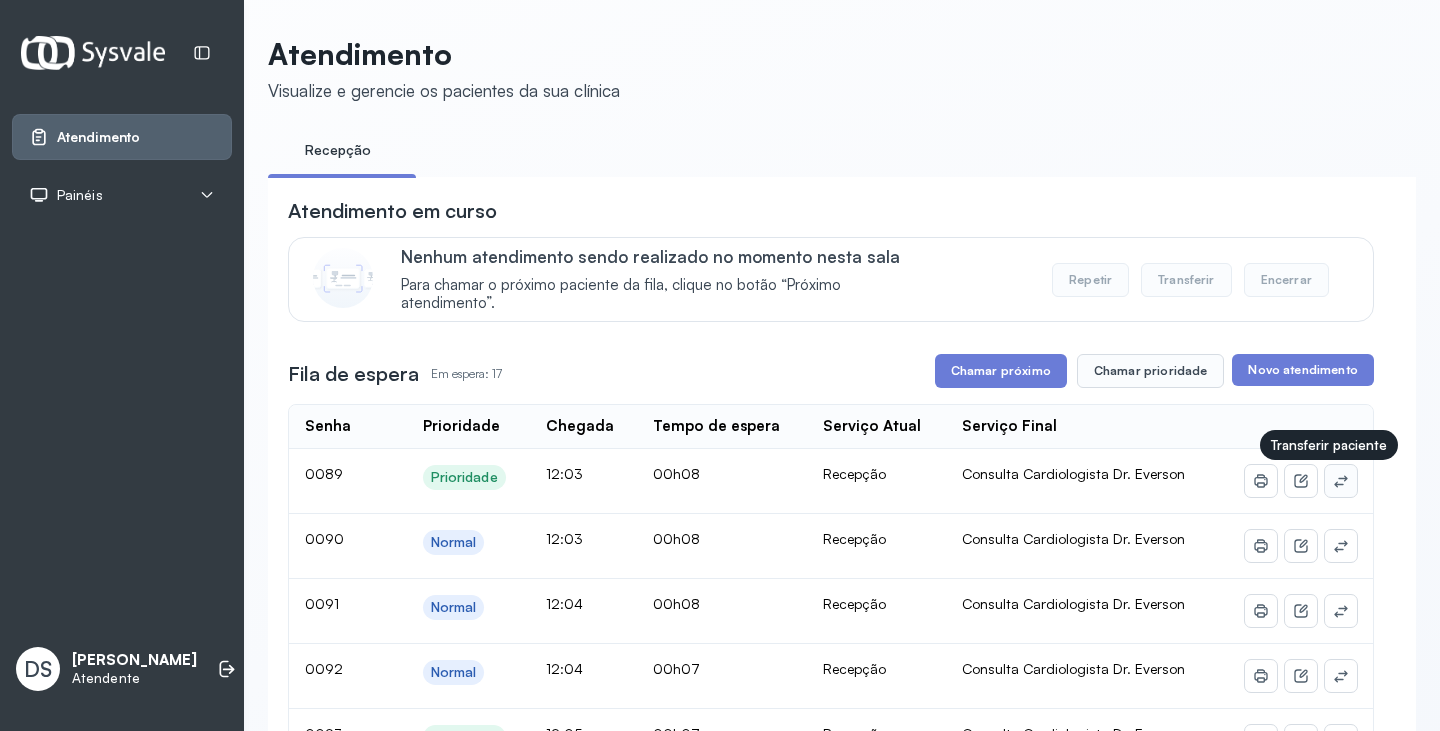 click 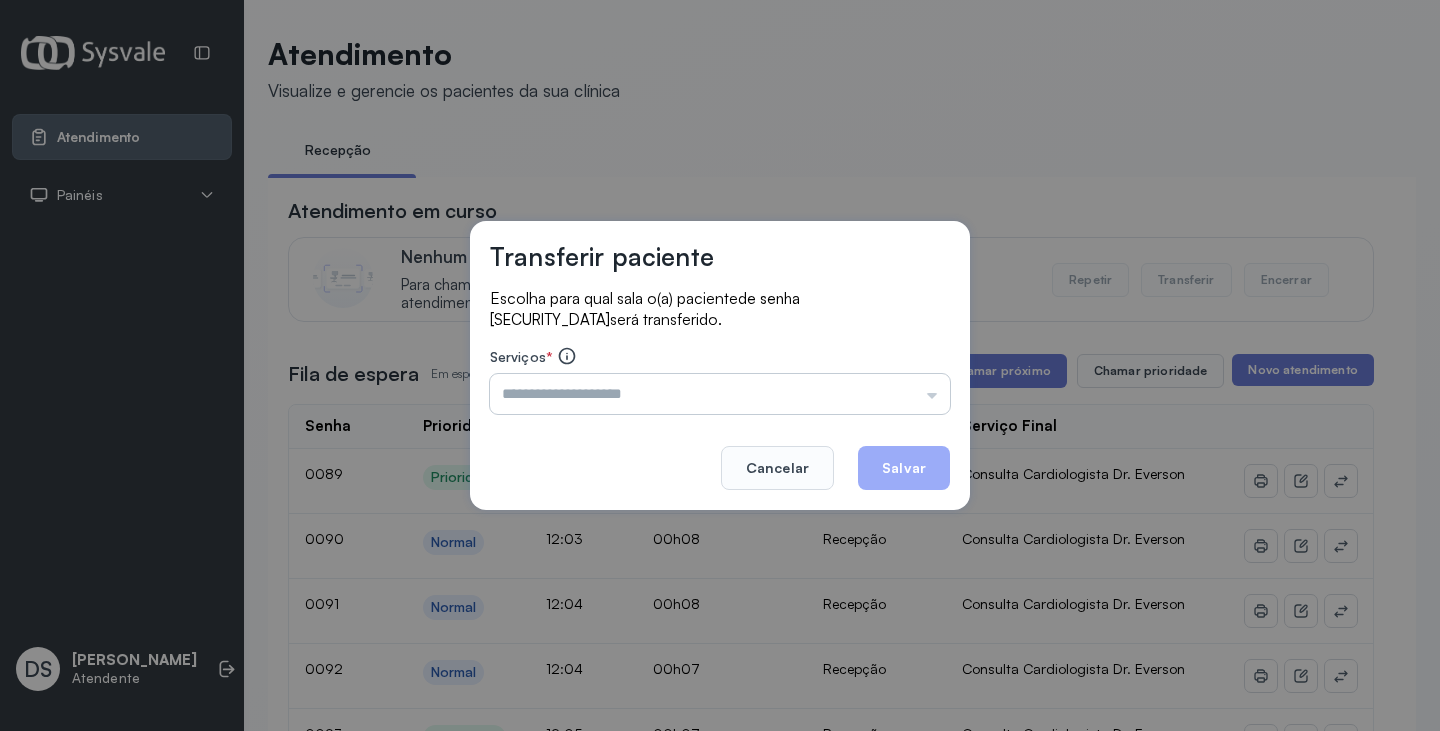 click at bounding box center (720, 394) 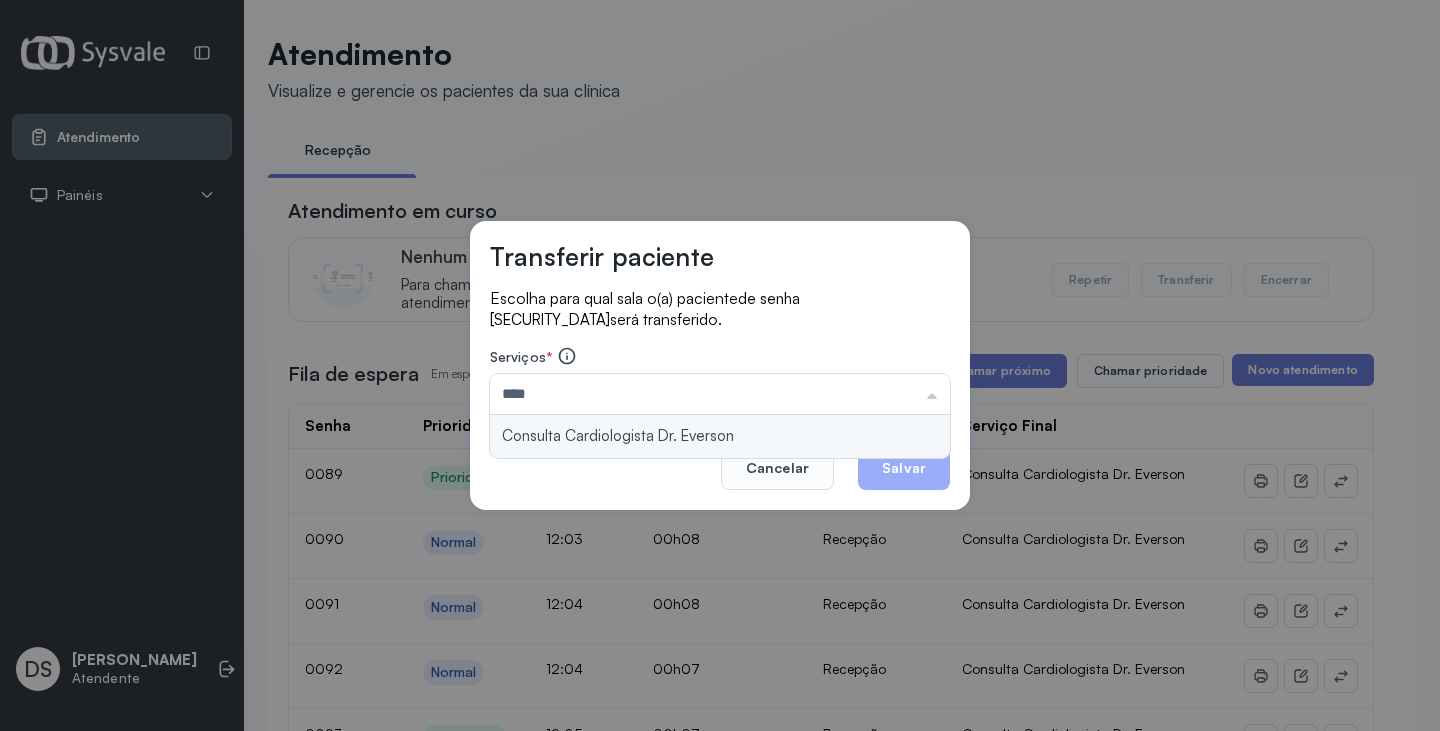 type on "**********" 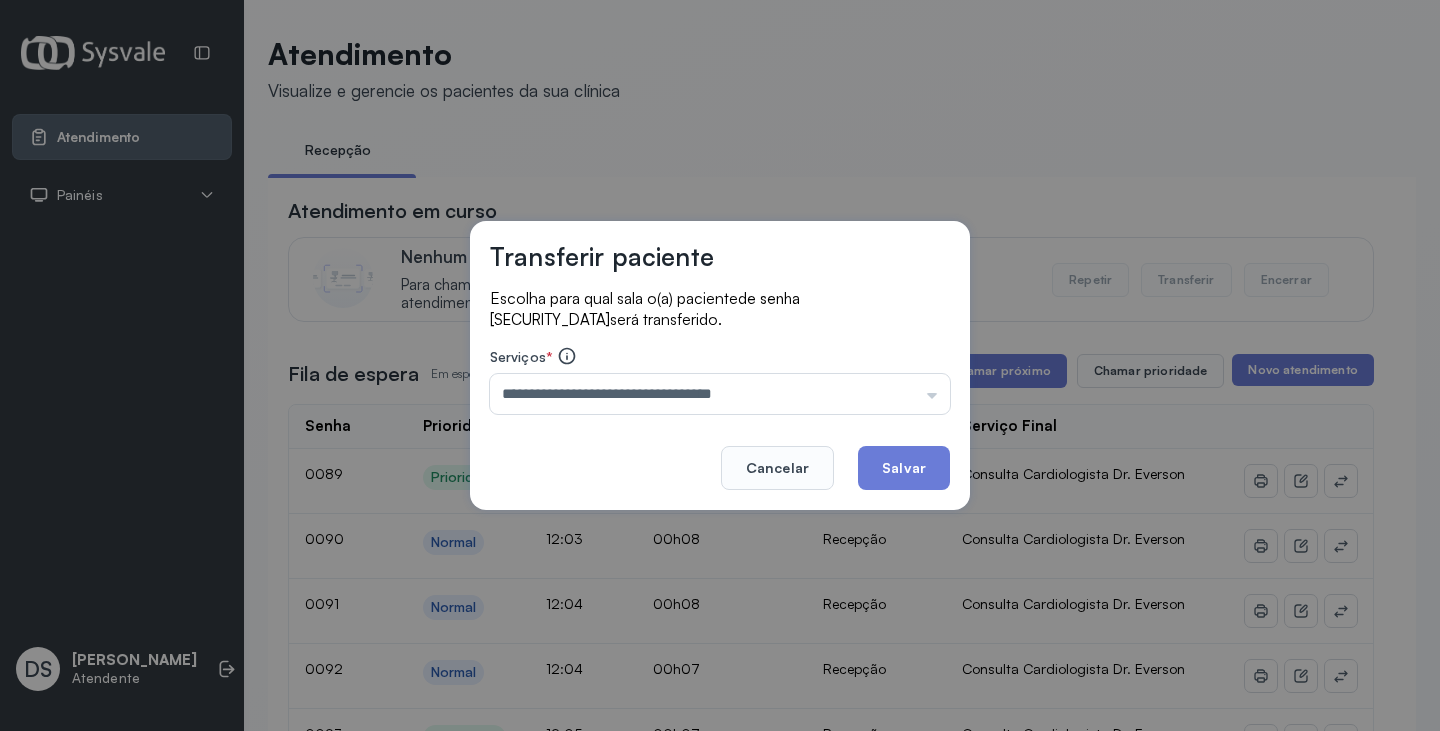 click on "**********" at bounding box center [720, 365] 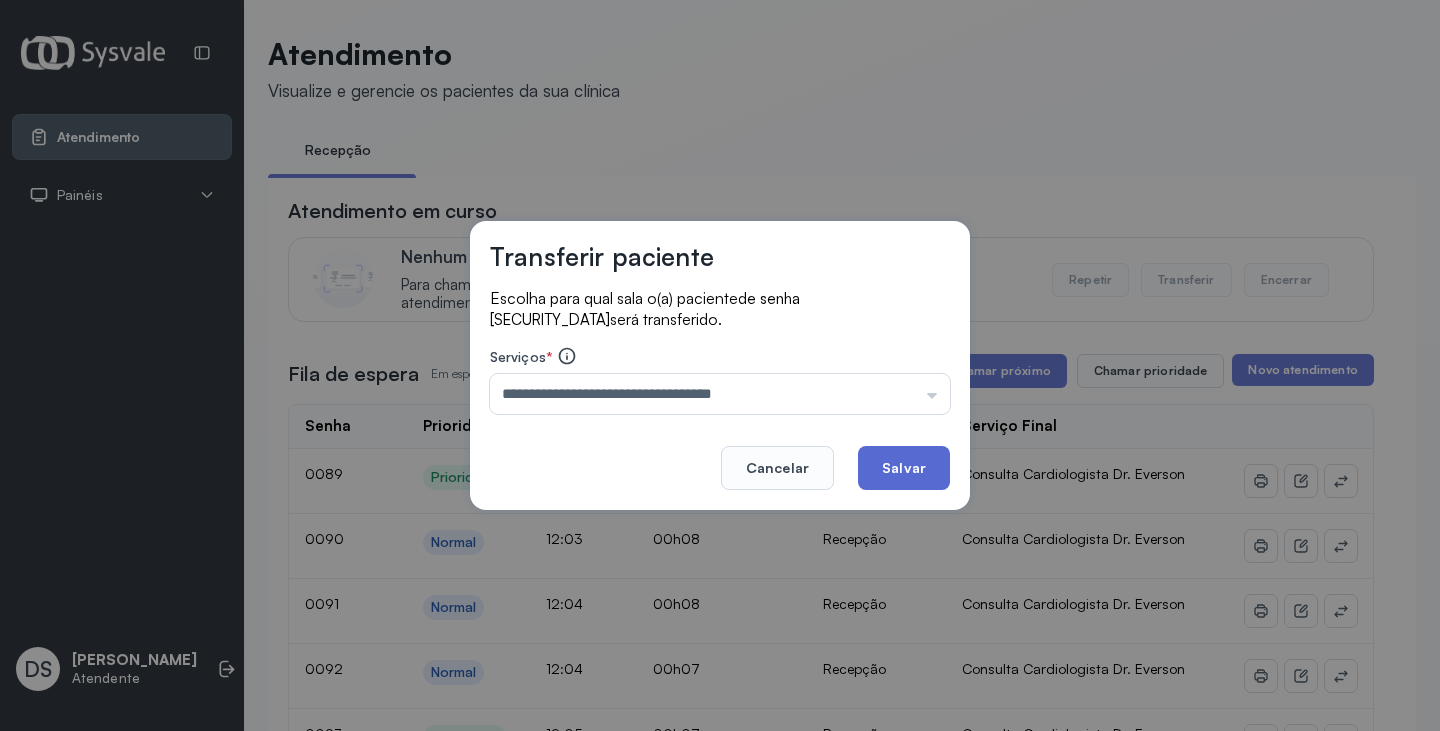 click on "Salvar" 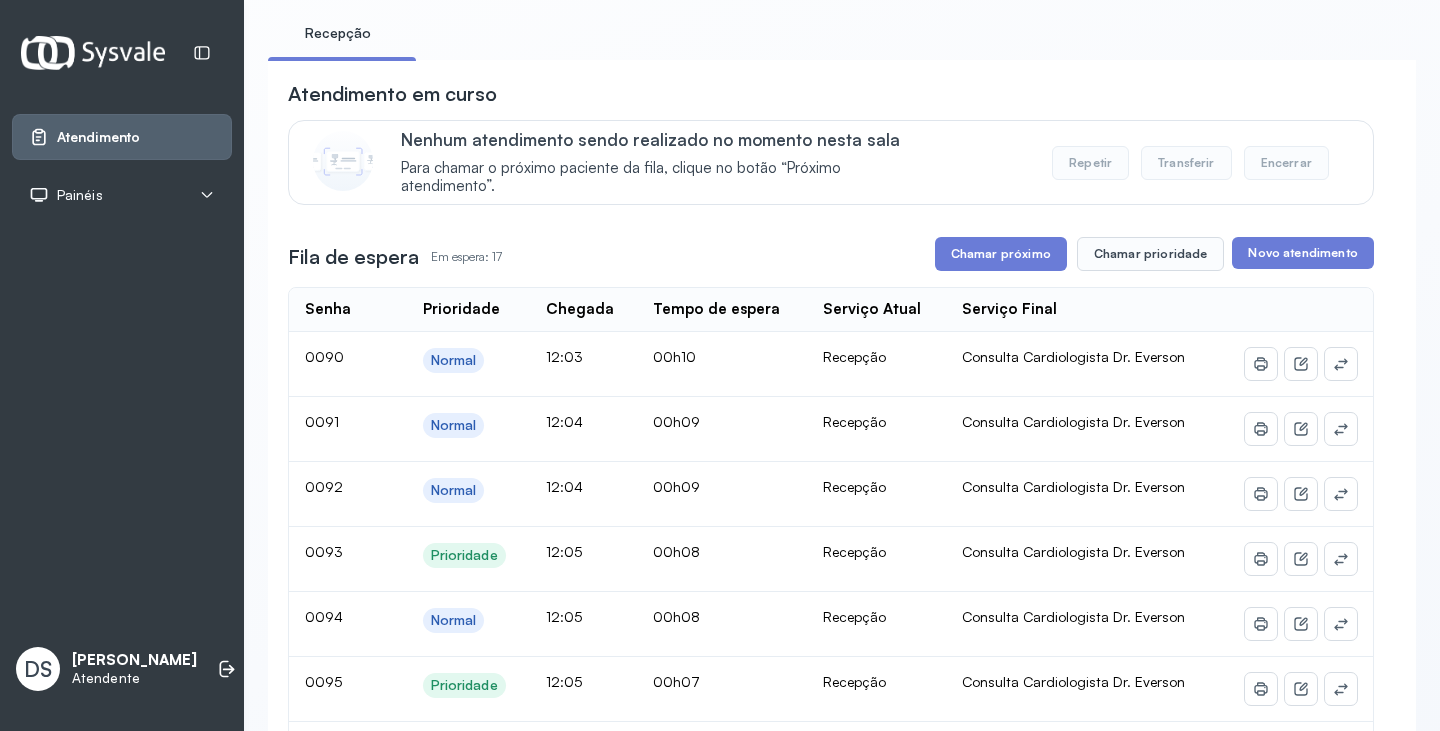 scroll, scrollTop: 300, scrollLeft: 0, axis: vertical 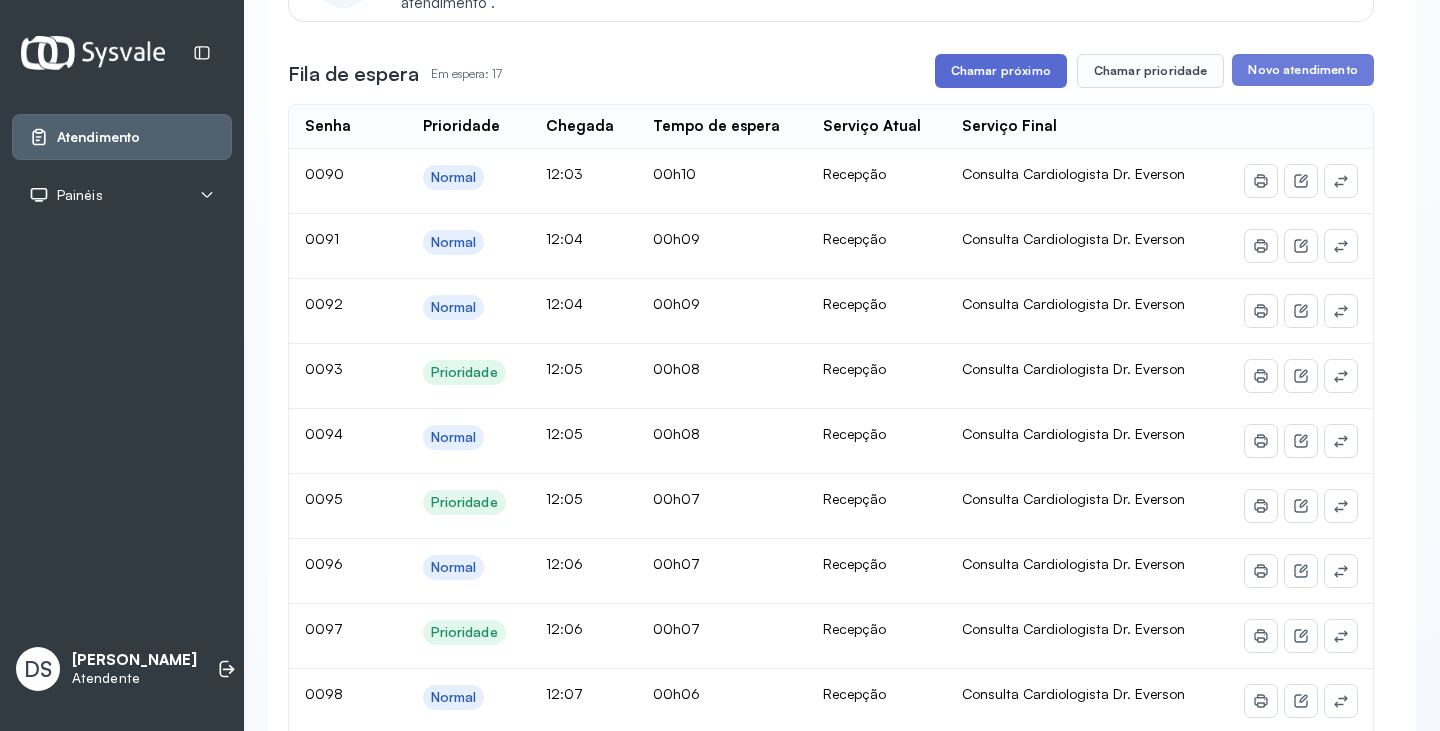 click on "Chamar próximo" at bounding box center (1001, 71) 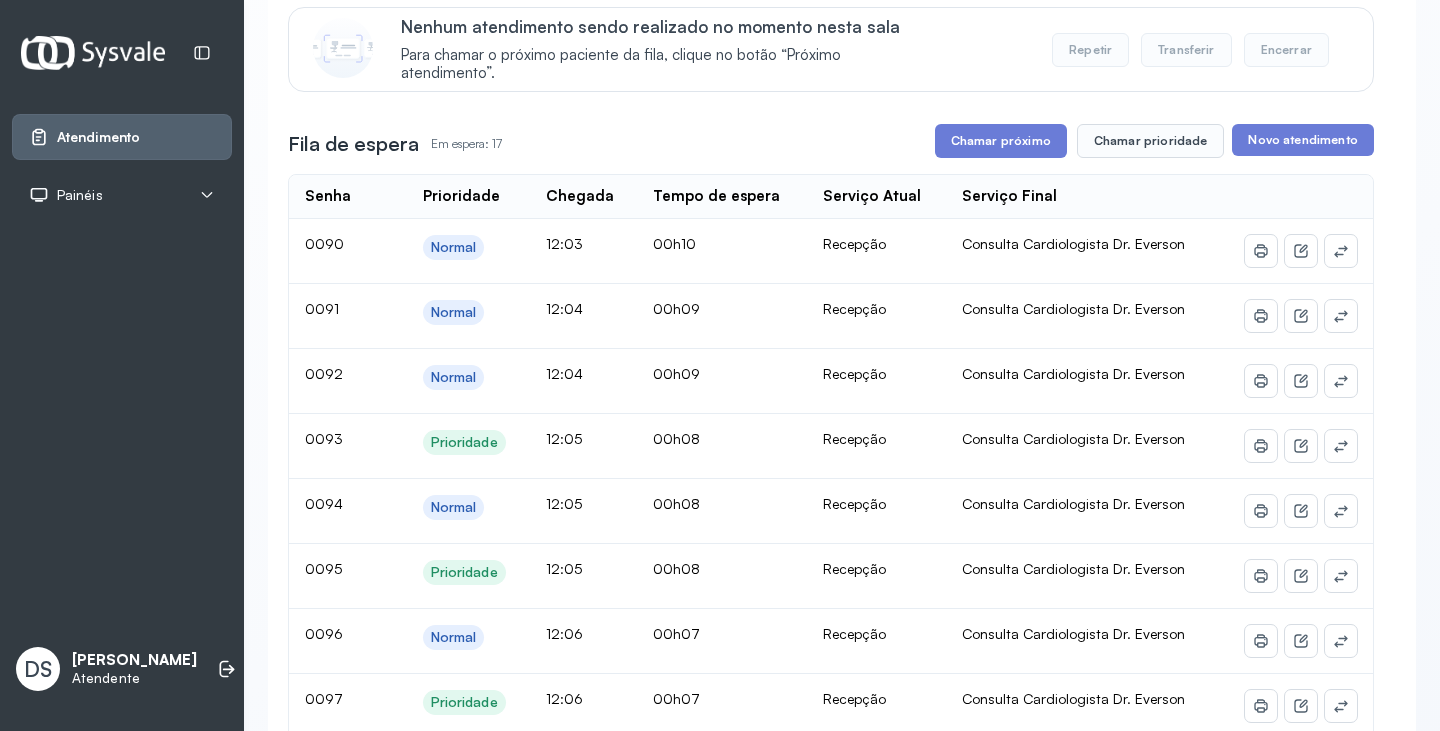 scroll, scrollTop: 200, scrollLeft: 0, axis: vertical 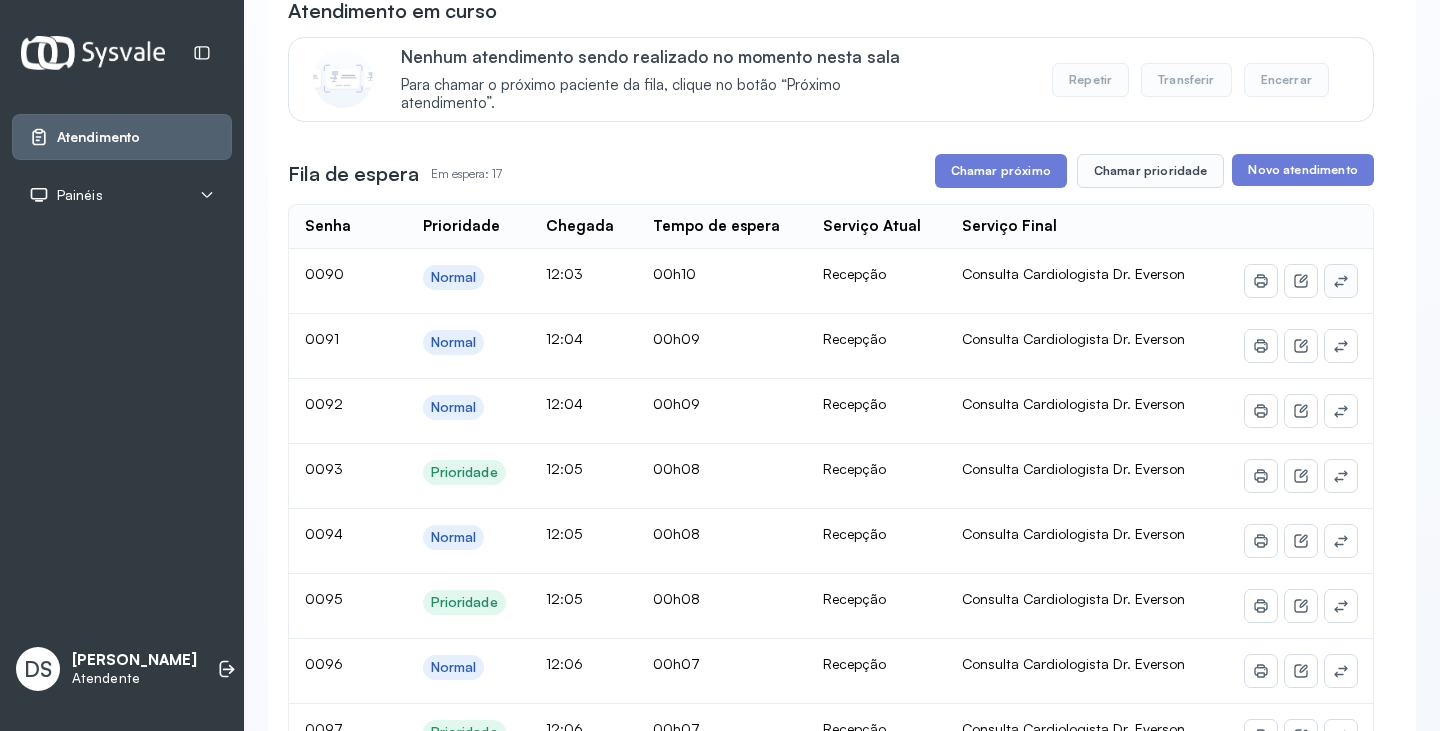 click 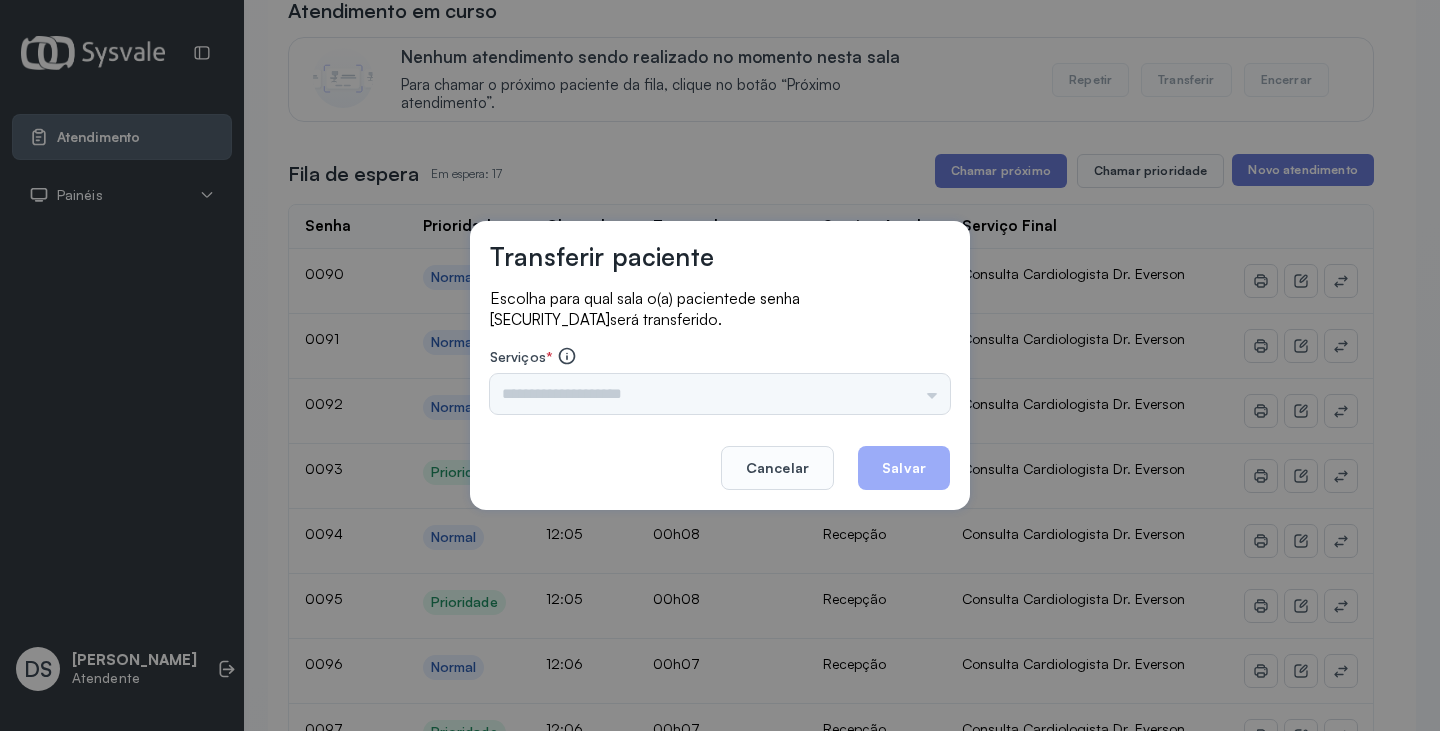 click on "Triagem Ortopedista Dr. Mauricio Ortopedista Dr. Ramon Ginecologista Dr. Amilton Ginecologista Dra. Luana Obstetra Dr. Orlindo Obstetra Dra. Vera Ultrassonografia Dr. Orlindo Ultrassonografia Dr. Amilton Consulta com Neurologista Dr. Ezir Reumatologista Dr. Juvenilson Endocrinologista Washington Dermatologista Dra. Renata Nefrologista Dr. Edvaldo Geriatra Dra. Vanessa Infectologista Dra. Vanessa Oftalmologista Dra. Consulta Proctologista/Cirurgia Geral Dra. Geislane Otorrinolaringologista Dr. Pedro Pequena Cirurgia Dr. Geislane Pequena Cirurgia Dr. AMILTON ECG Espirometria com Broncodilatador Espirometria sem Broncodilatador Ecocardiograma - Dra. Vanessa Viana Exame de PPD Enf. Jane Raquel RETIRADA DE CERUME DR. PEDRO VACINAÇÃO Preventivo Enf. Luciana Preventivo Enf. Tiago Araujo Consulta de Enfermagem Enf. Tiago Consulta de Enfermagem Enf. Luciana Consulta  Cardiologista Dr. Everson Consulta Enf. Jane Raquel Dispensação de Medicação Agendamento Consulta Enf. Tiago Agendamento consulta Enf. Luciana" at bounding box center (720, 394) 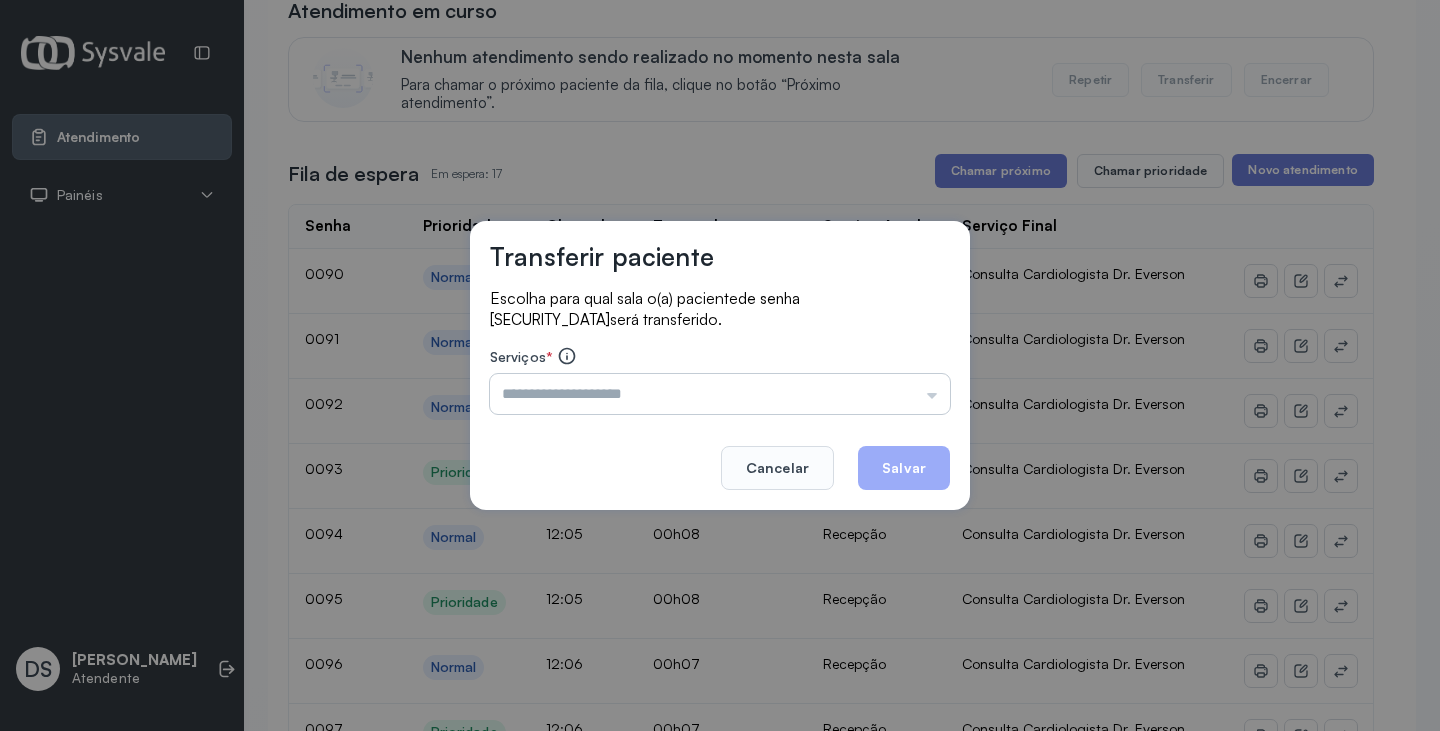 click at bounding box center [720, 394] 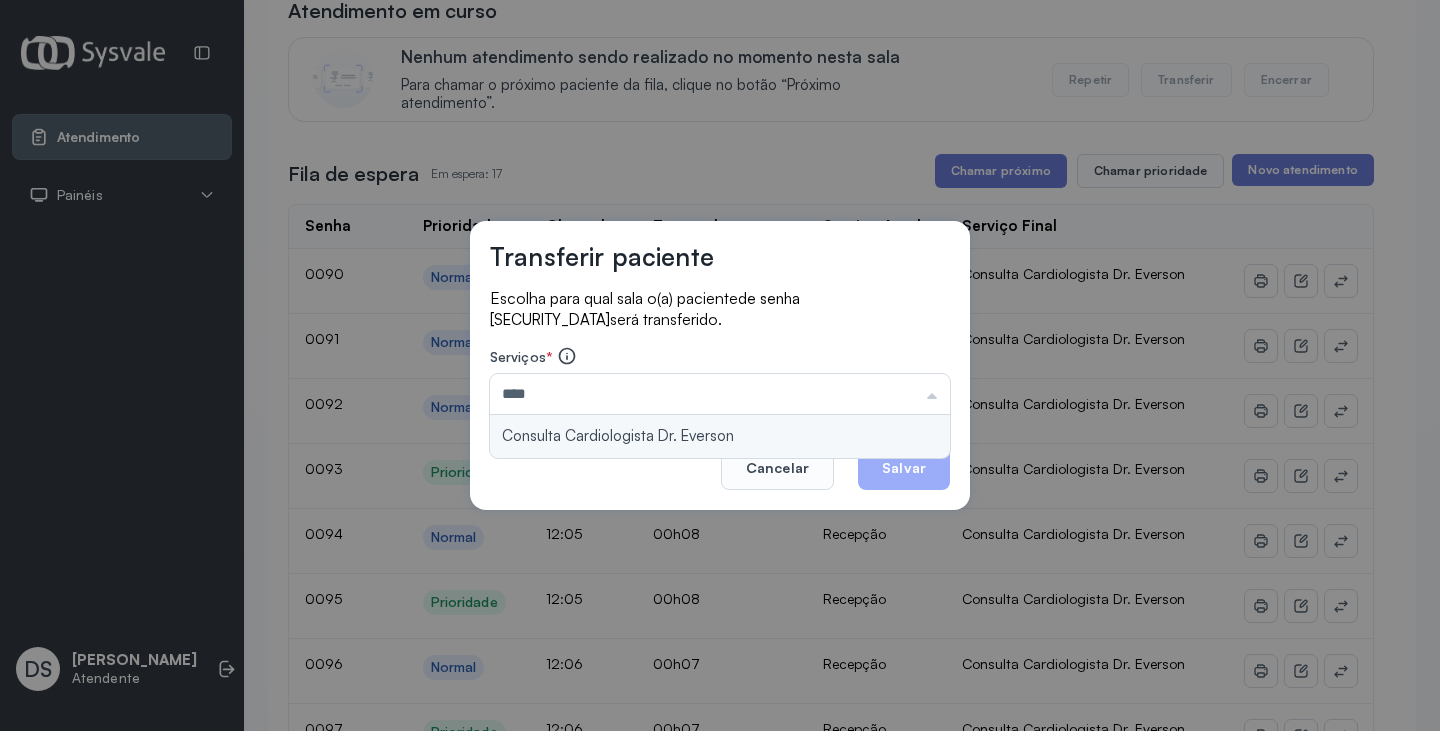 type on "**********" 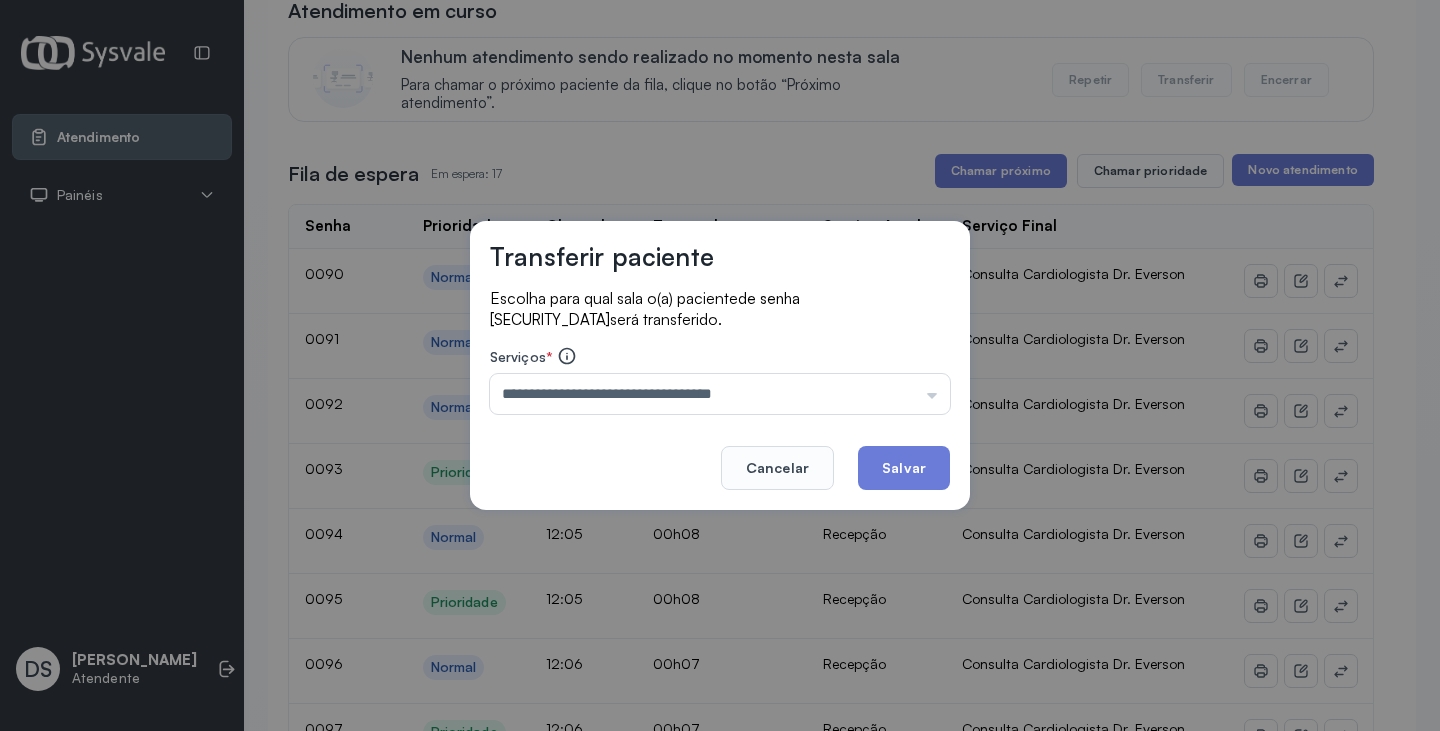 click on "**********" at bounding box center [720, 365] 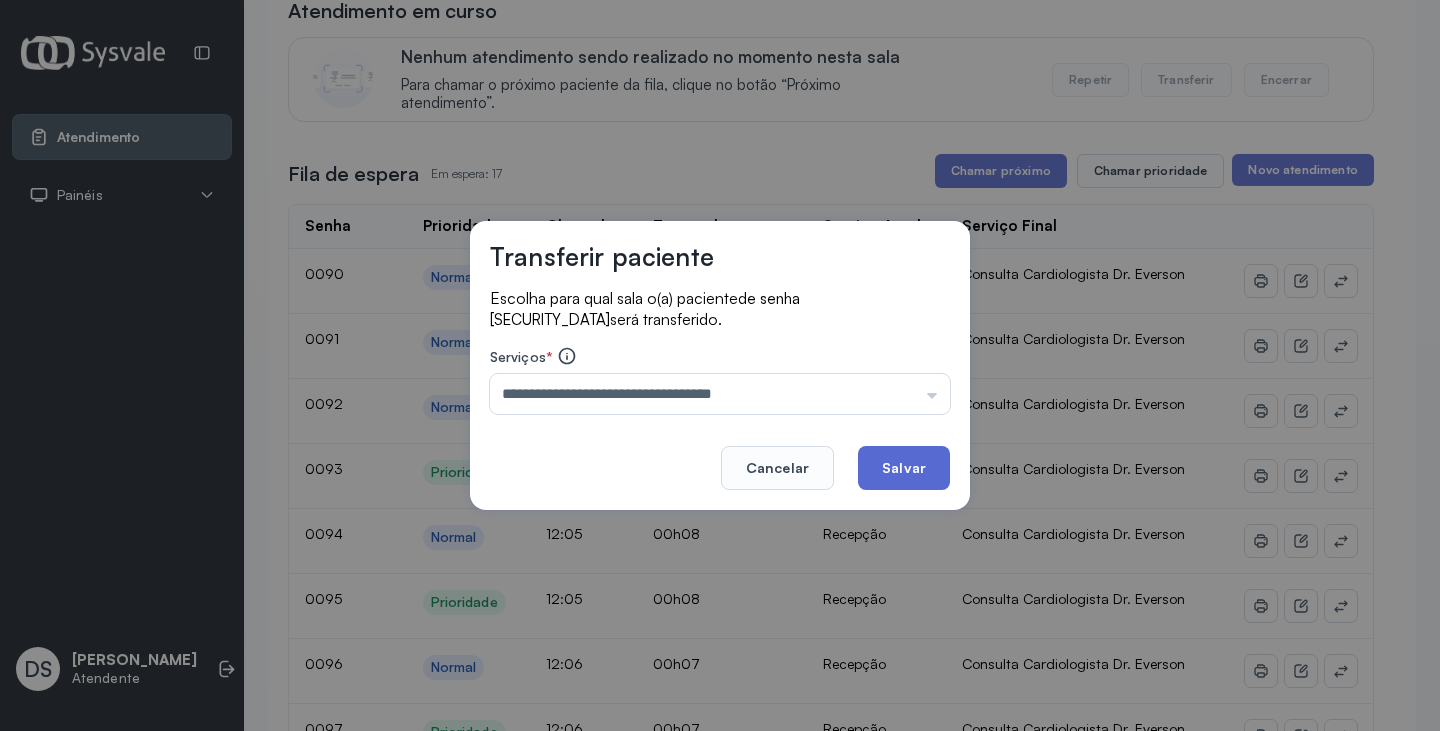 click on "Salvar" 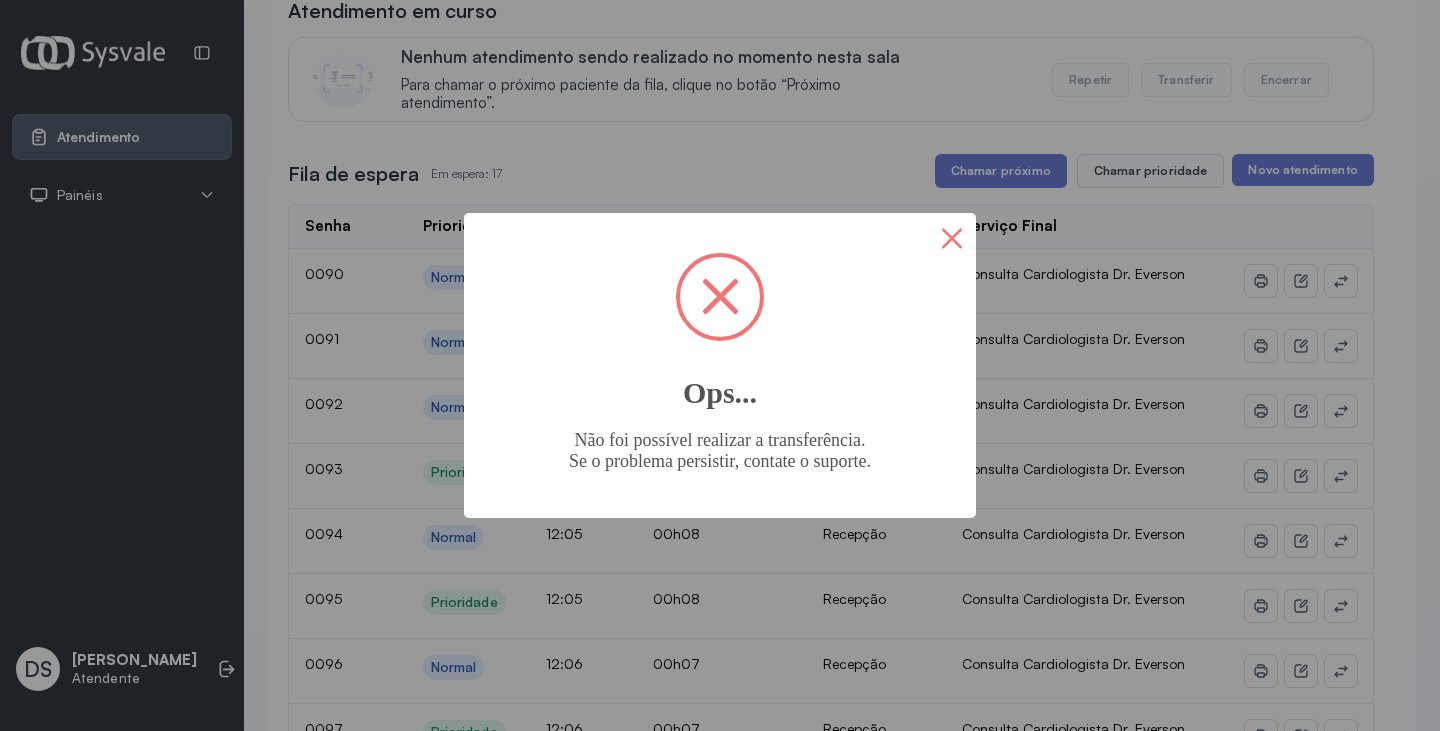 click on "×" at bounding box center [952, 237] 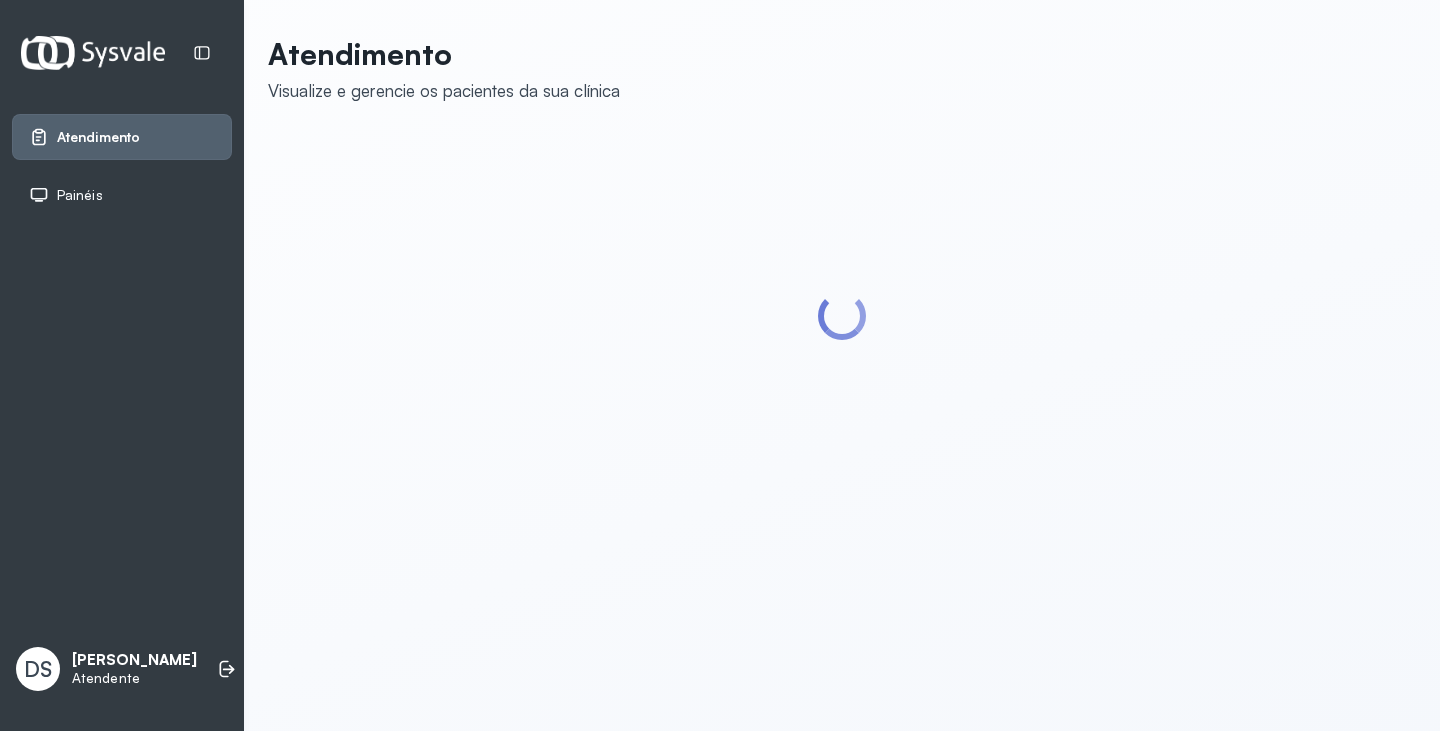 scroll, scrollTop: 0, scrollLeft: 0, axis: both 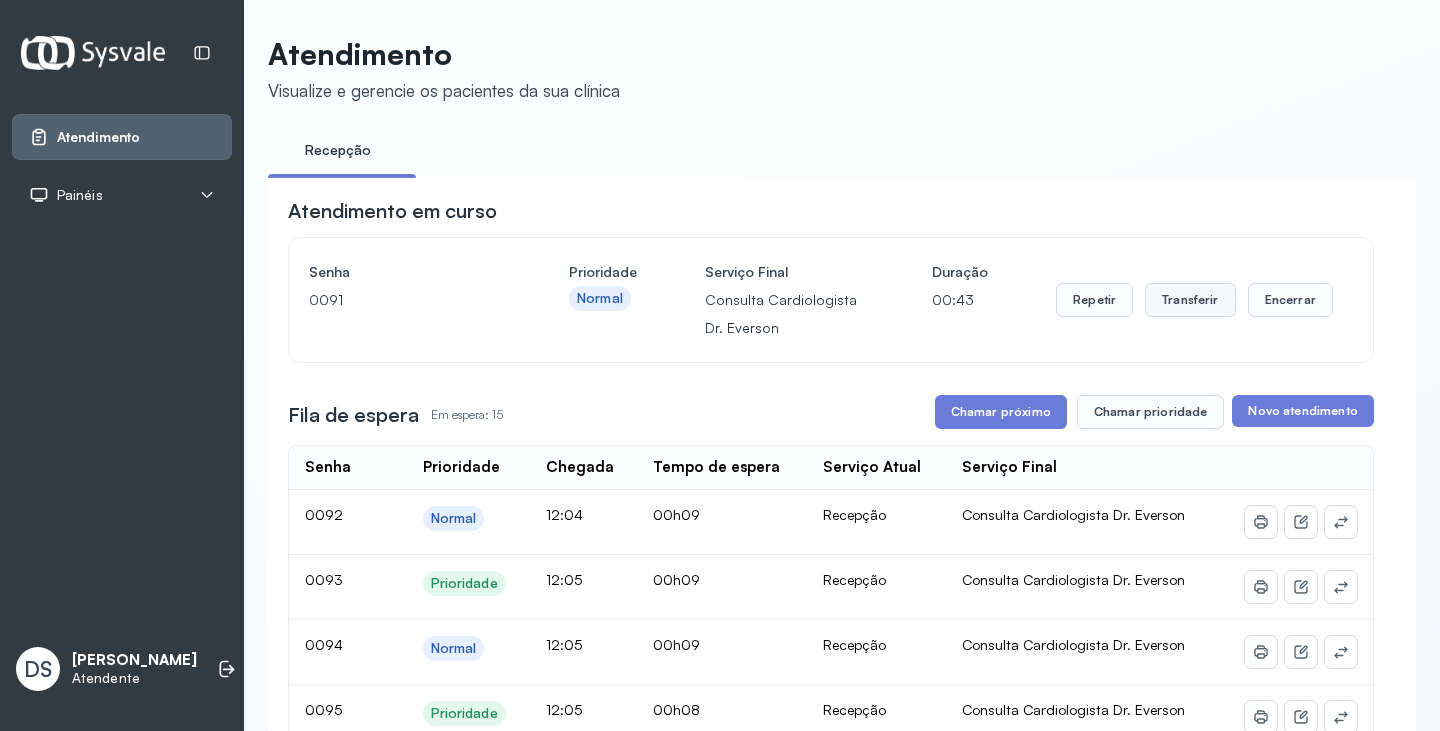 click on "Transferir" at bounding box center (1190, 300) 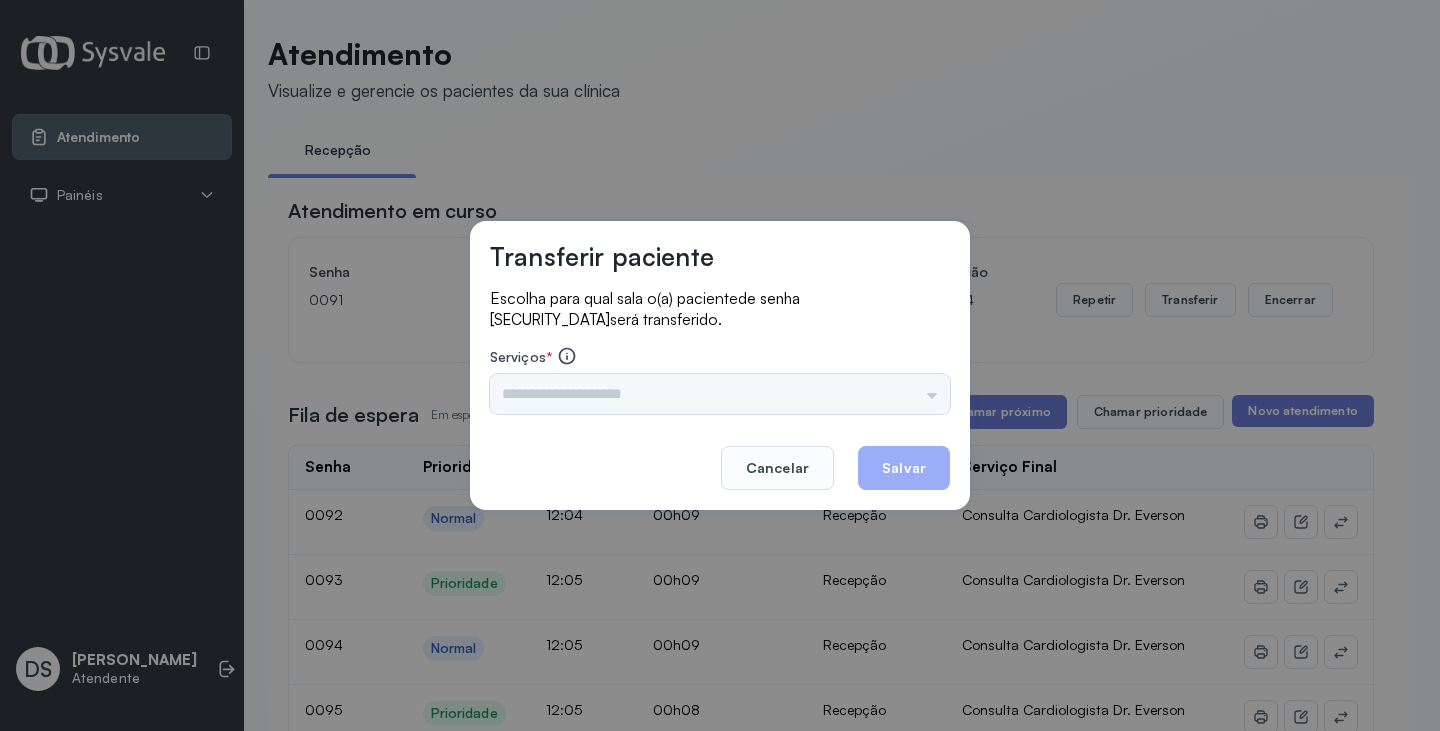 click on "Nenhuma opção encontrada" at bounding box center (720, 394) 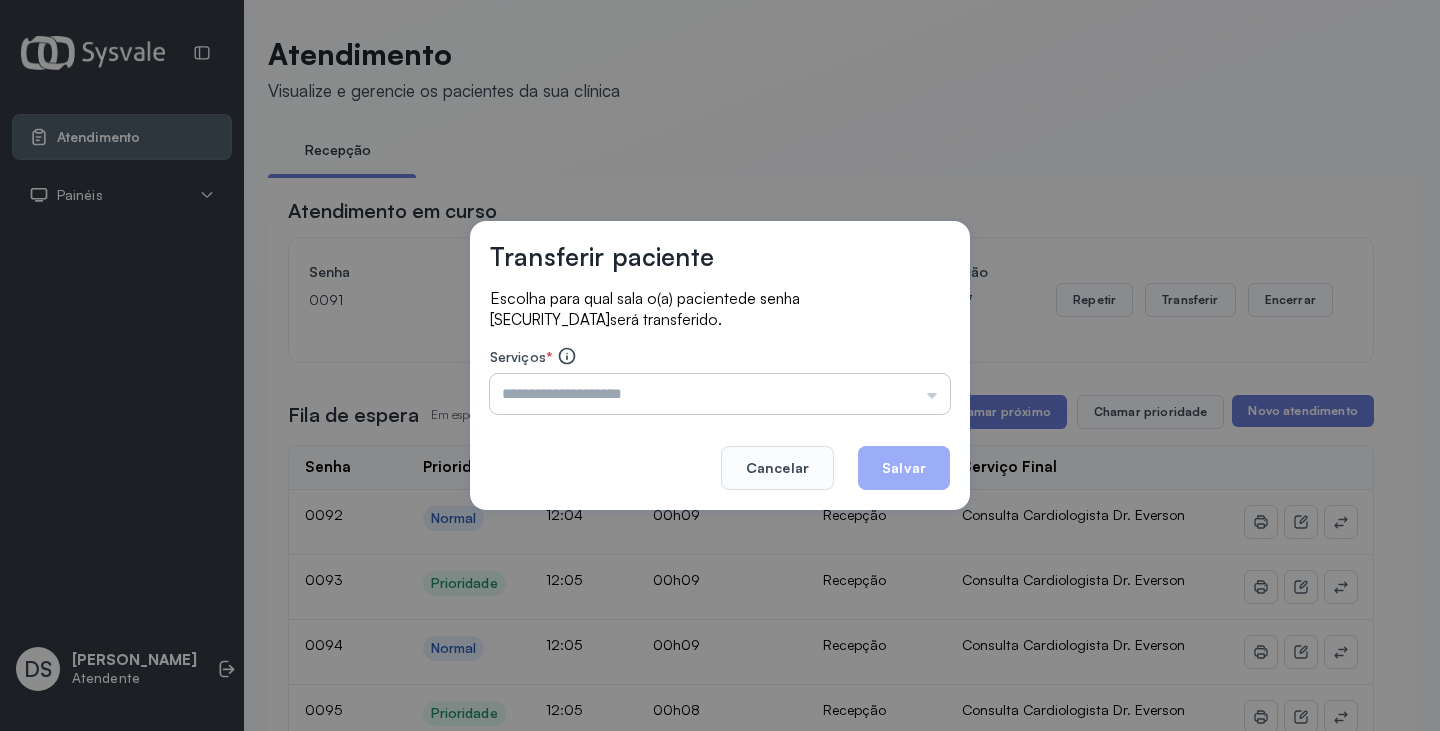 click at bounding box center (720, 394) 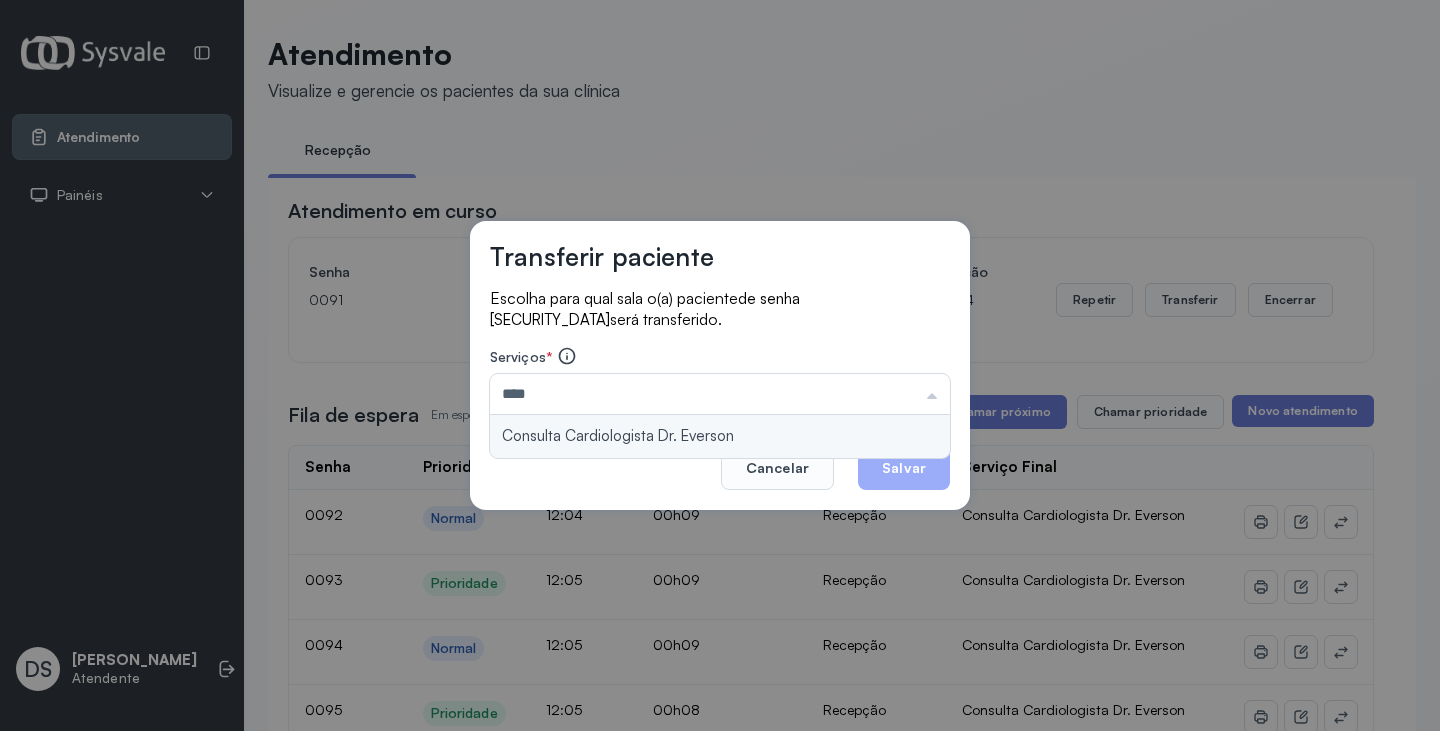 type on "**********" 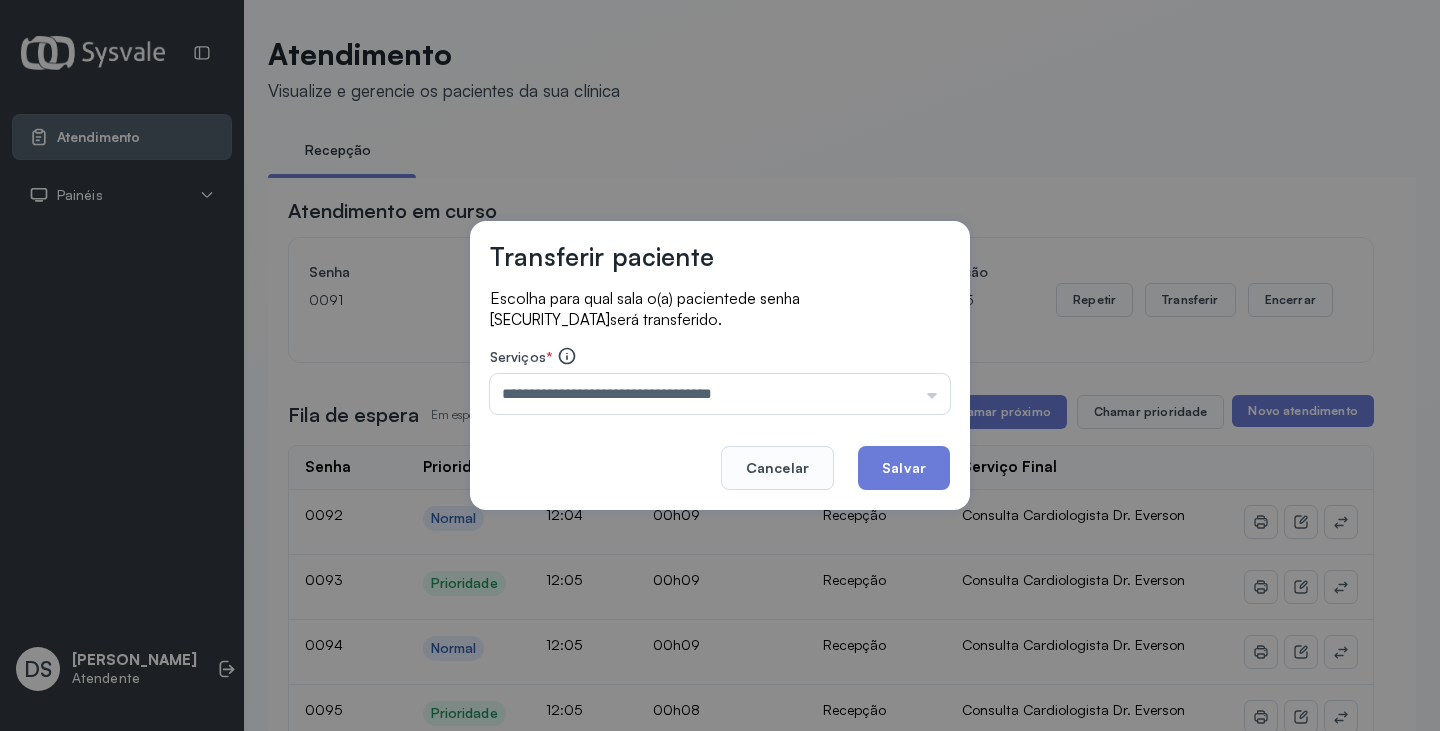 drag, startPoint x: 654, startPoint y: 453, endPoint x: 695, endPoint y: 445, distance: 41.773197 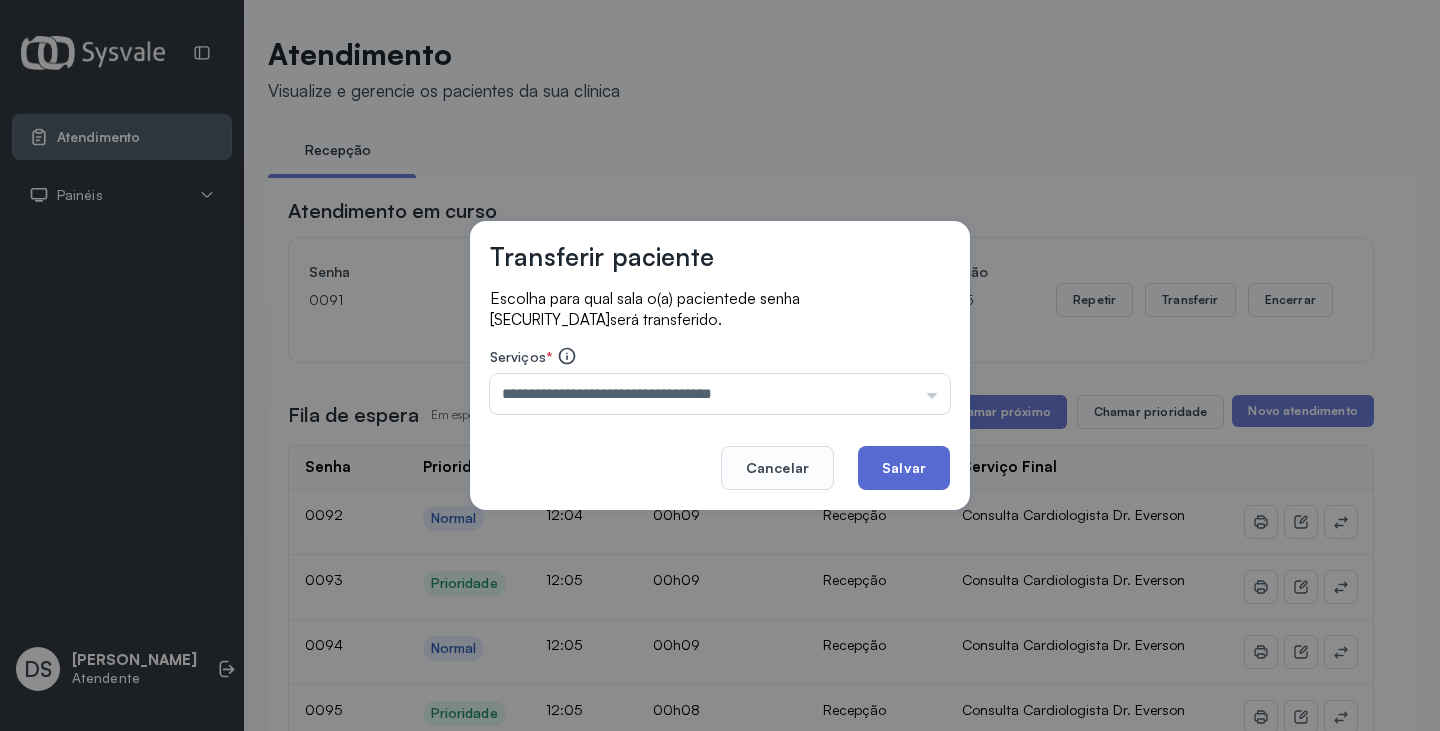 click on "Salvar" 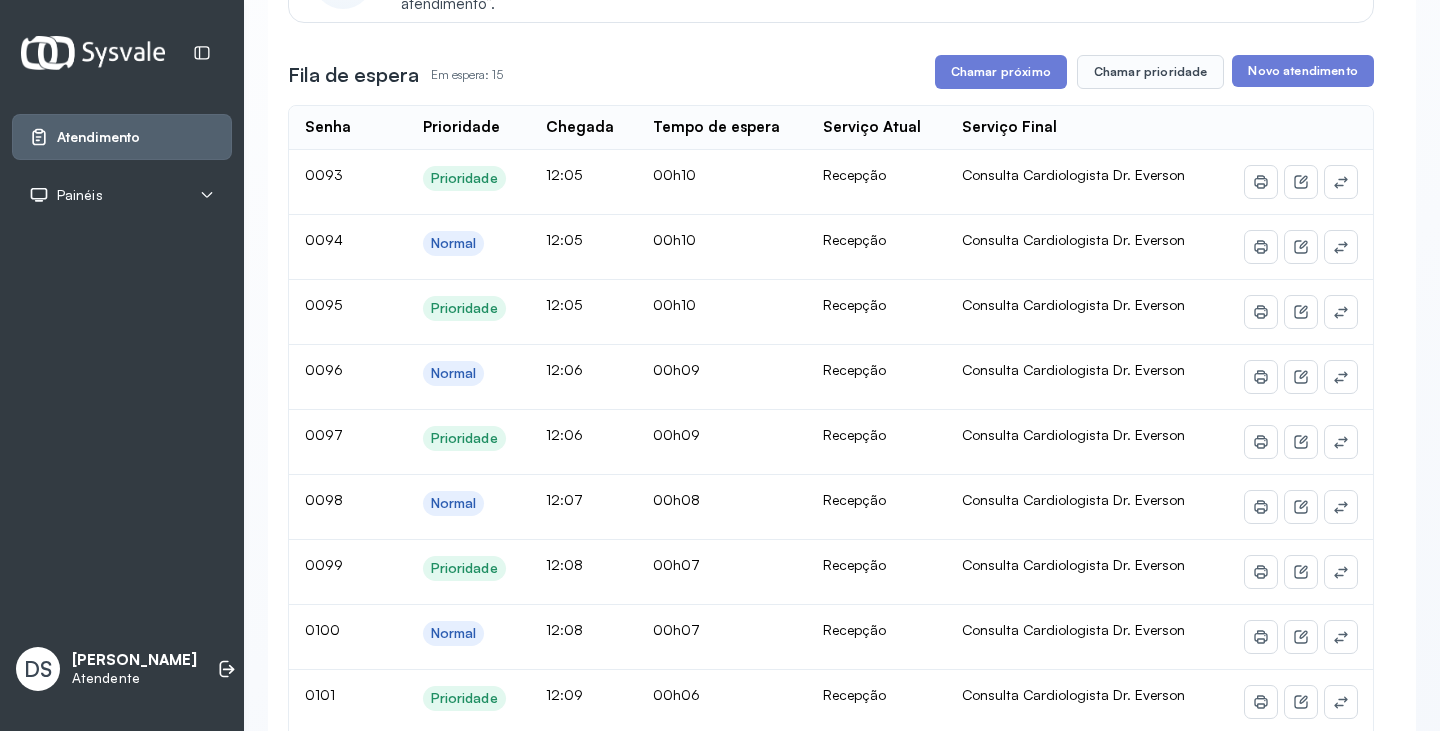 scroll, scrollTop: 300, scrollLeft: 0, axis: vertical 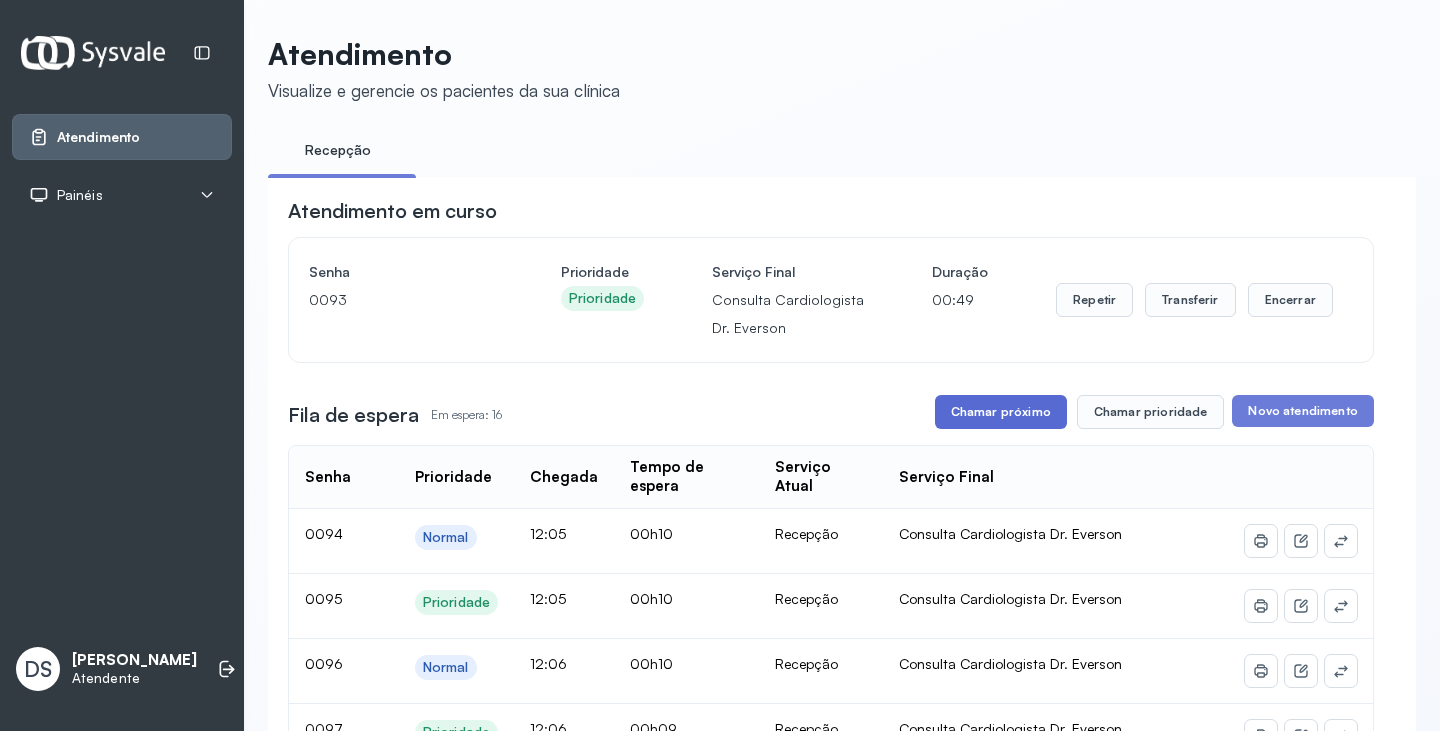 click on "Chamar próximo" at bounding box center (1001, 412) 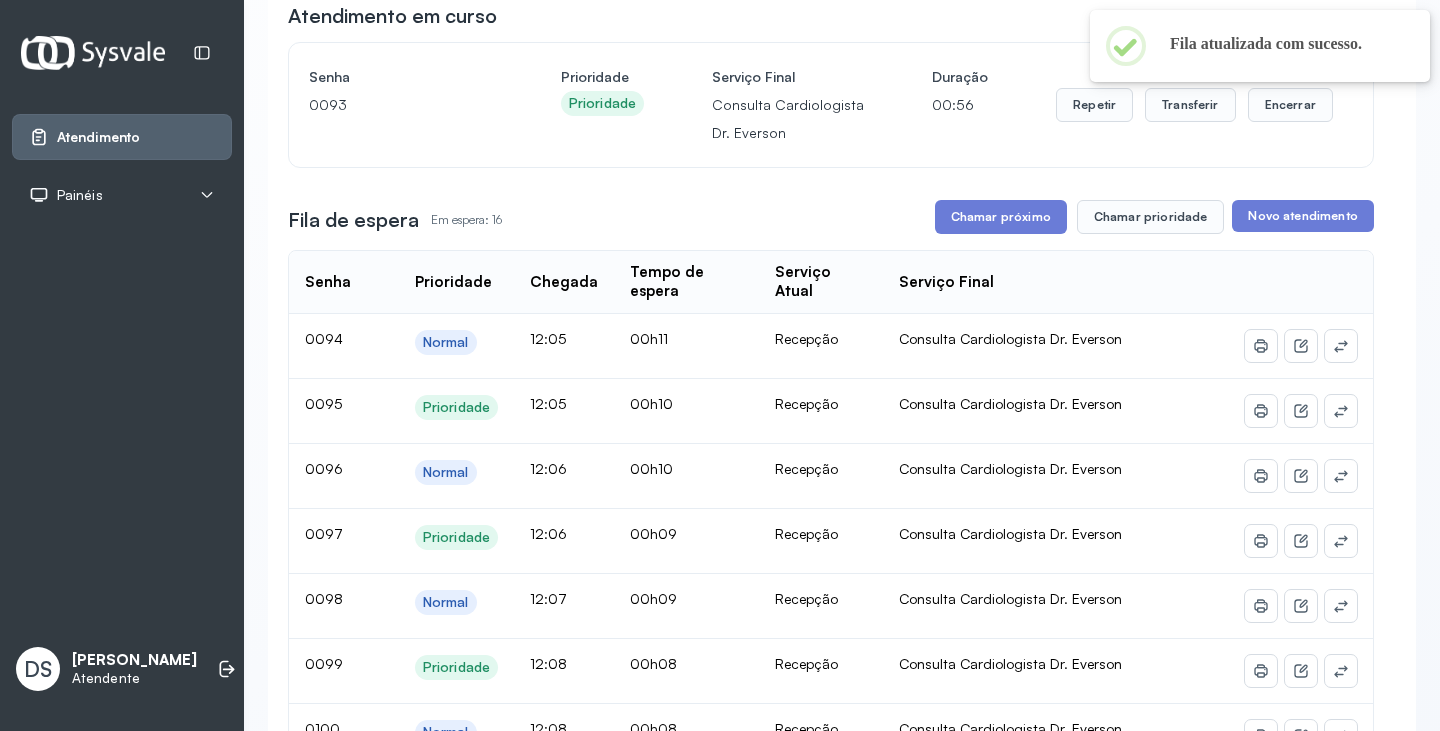 scroll, scrollTop: 200, scrollLeft: 0, axis: vertical 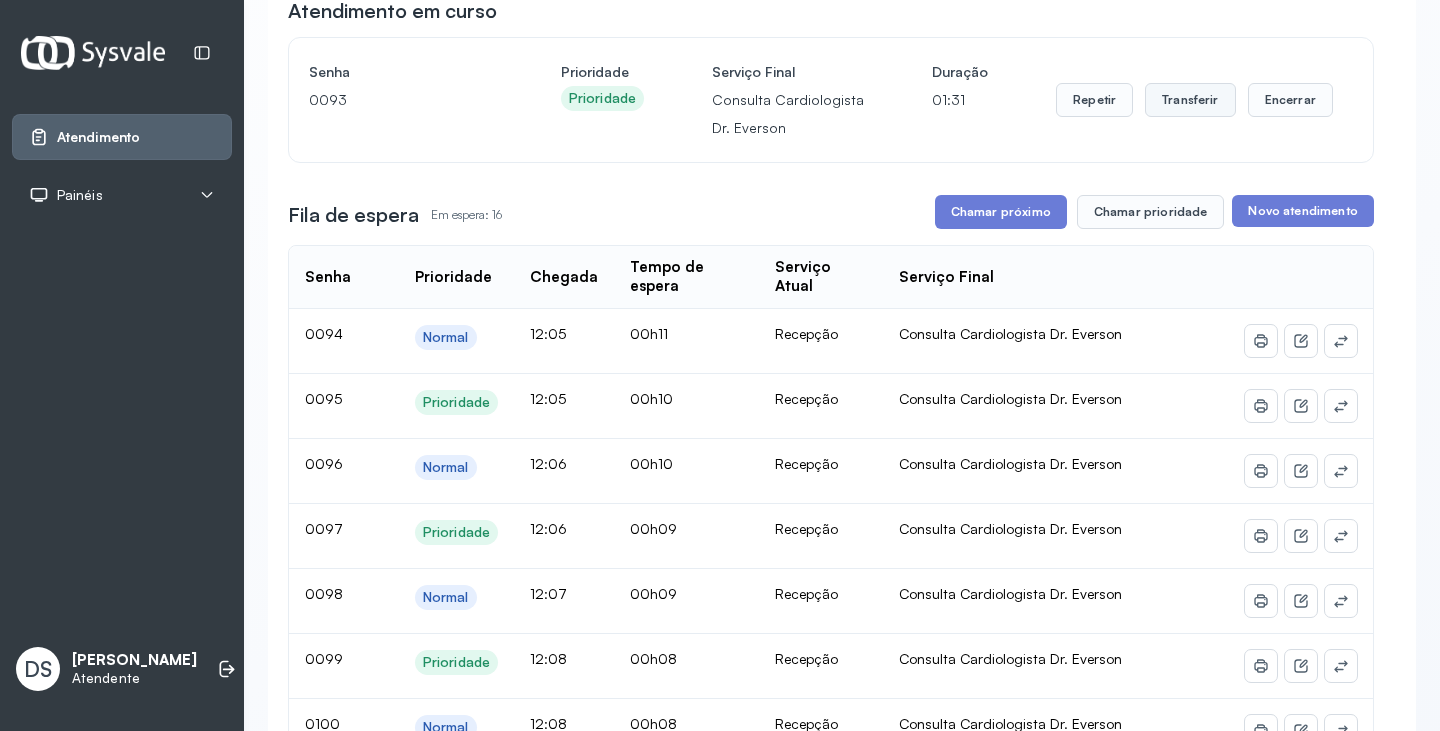 click on "Transferir" at bounding box center (1190, 100) 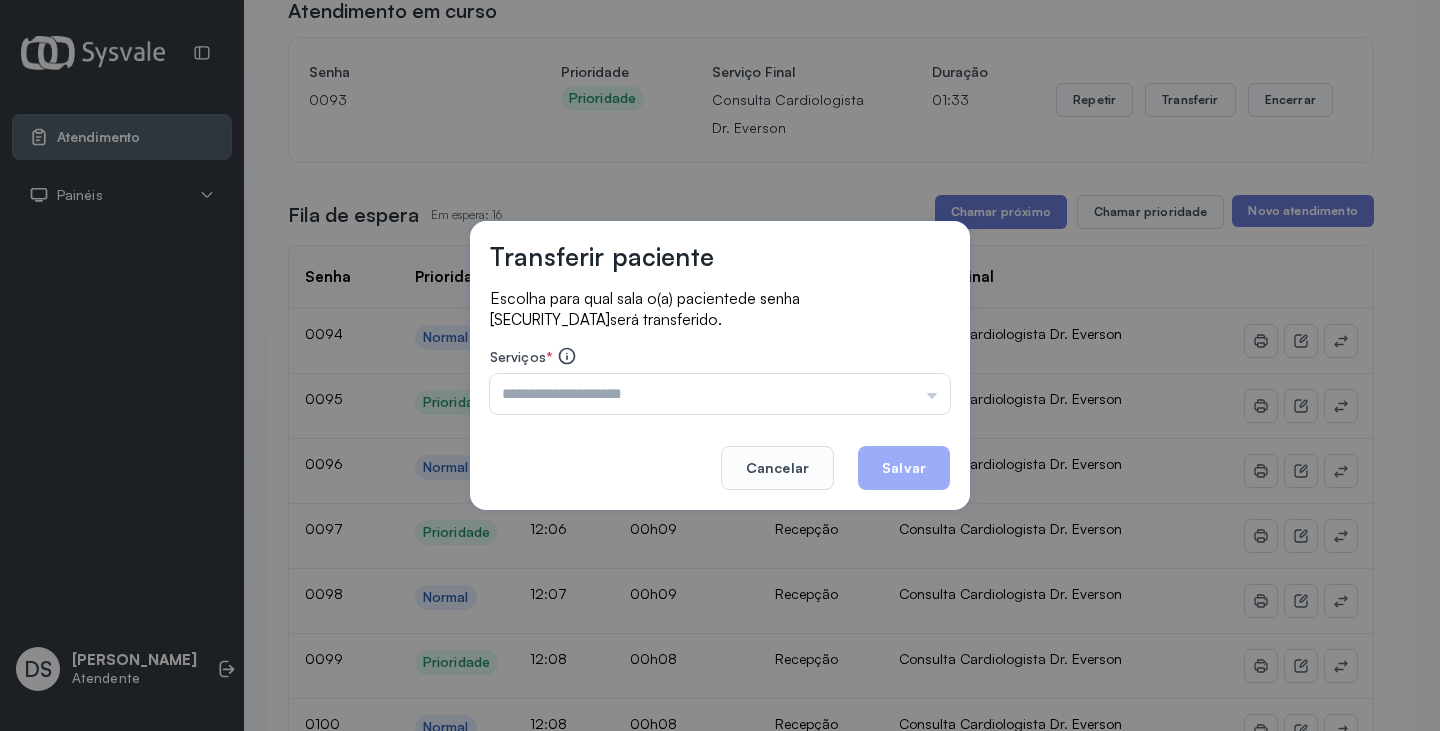 click at bounding box center [720, 394] 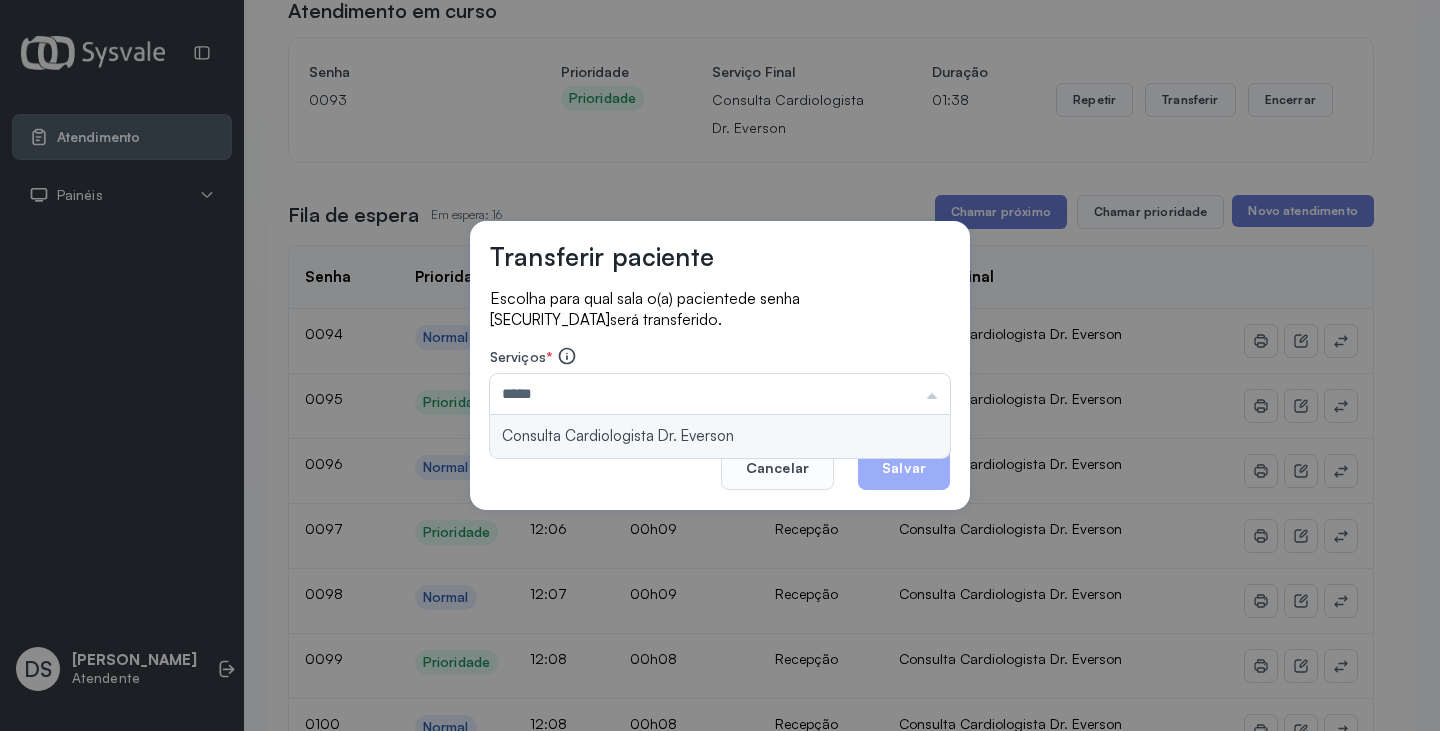 type on "**********" 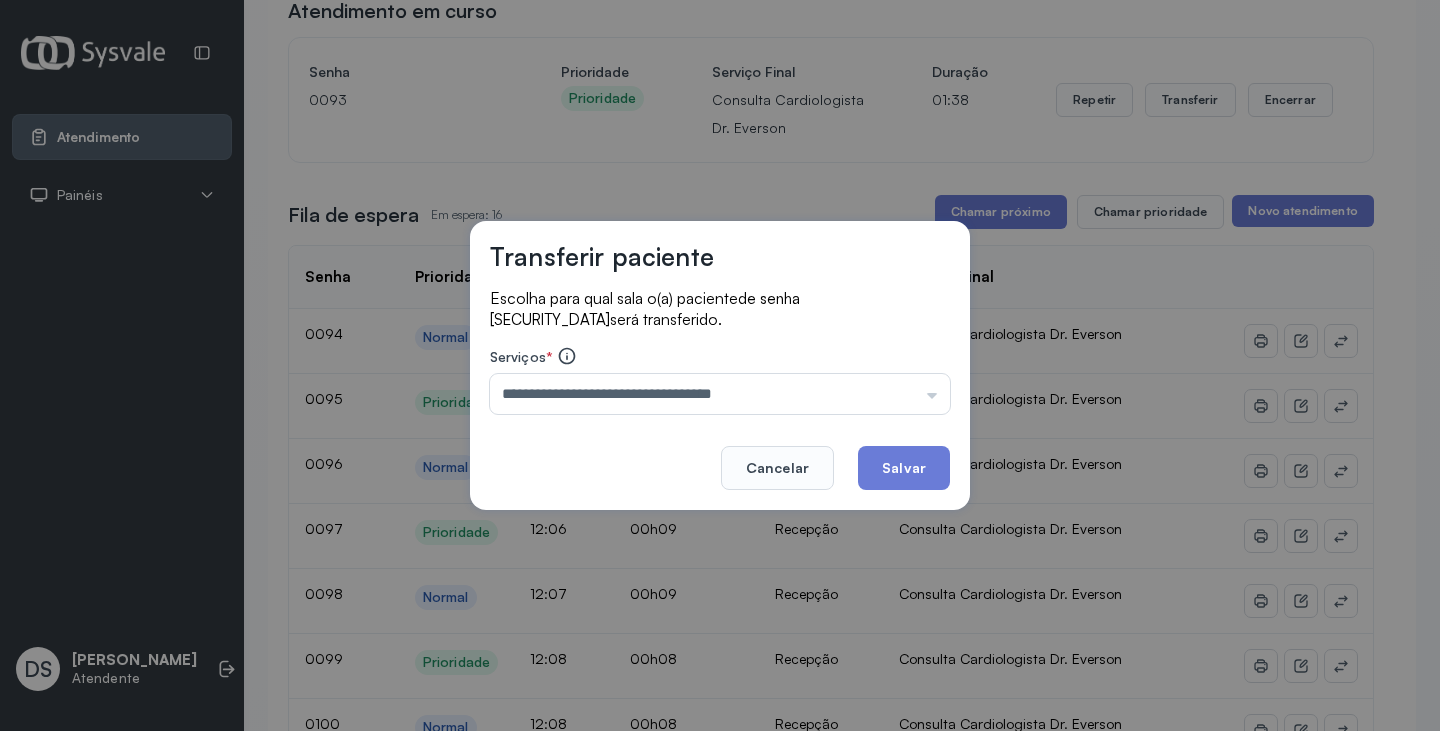 click on "**********" at bounding box center (720, 365) 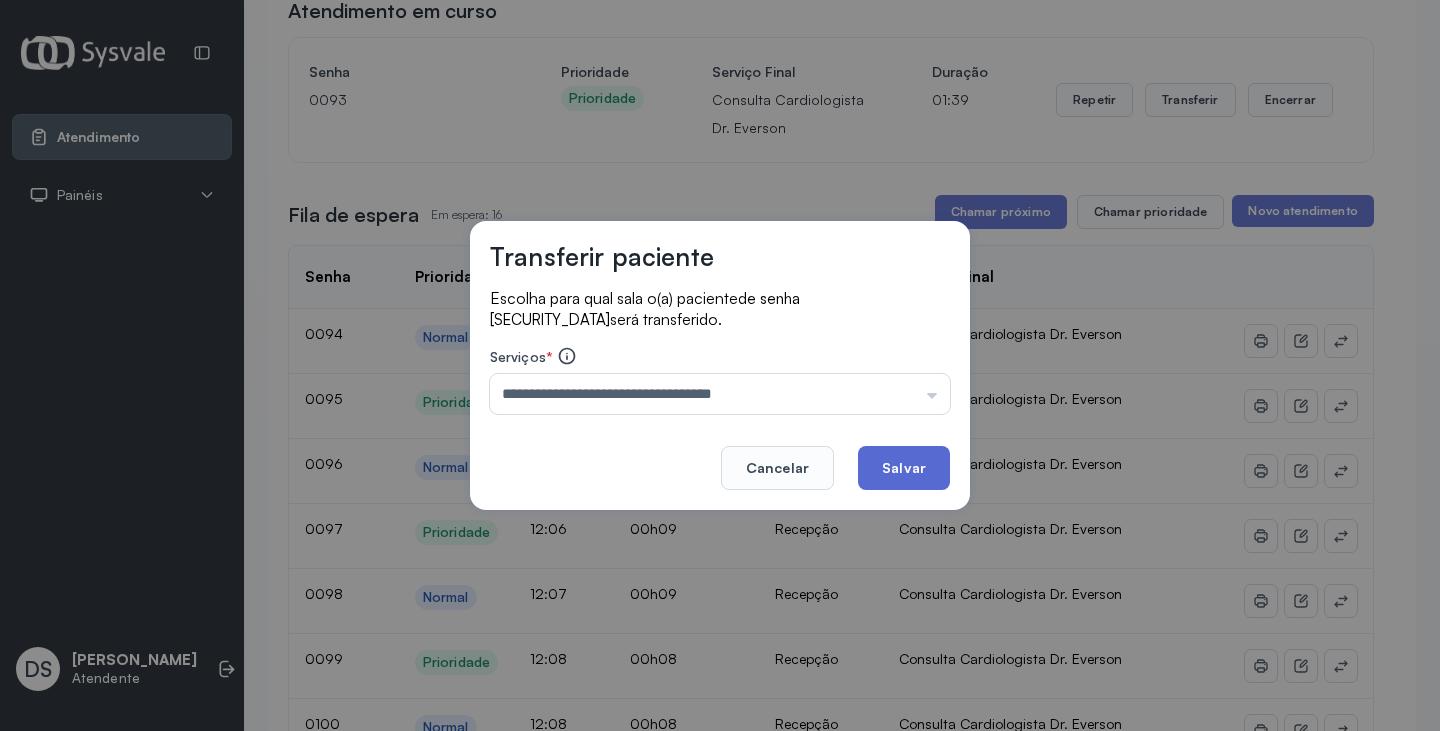 click on "Salvar" 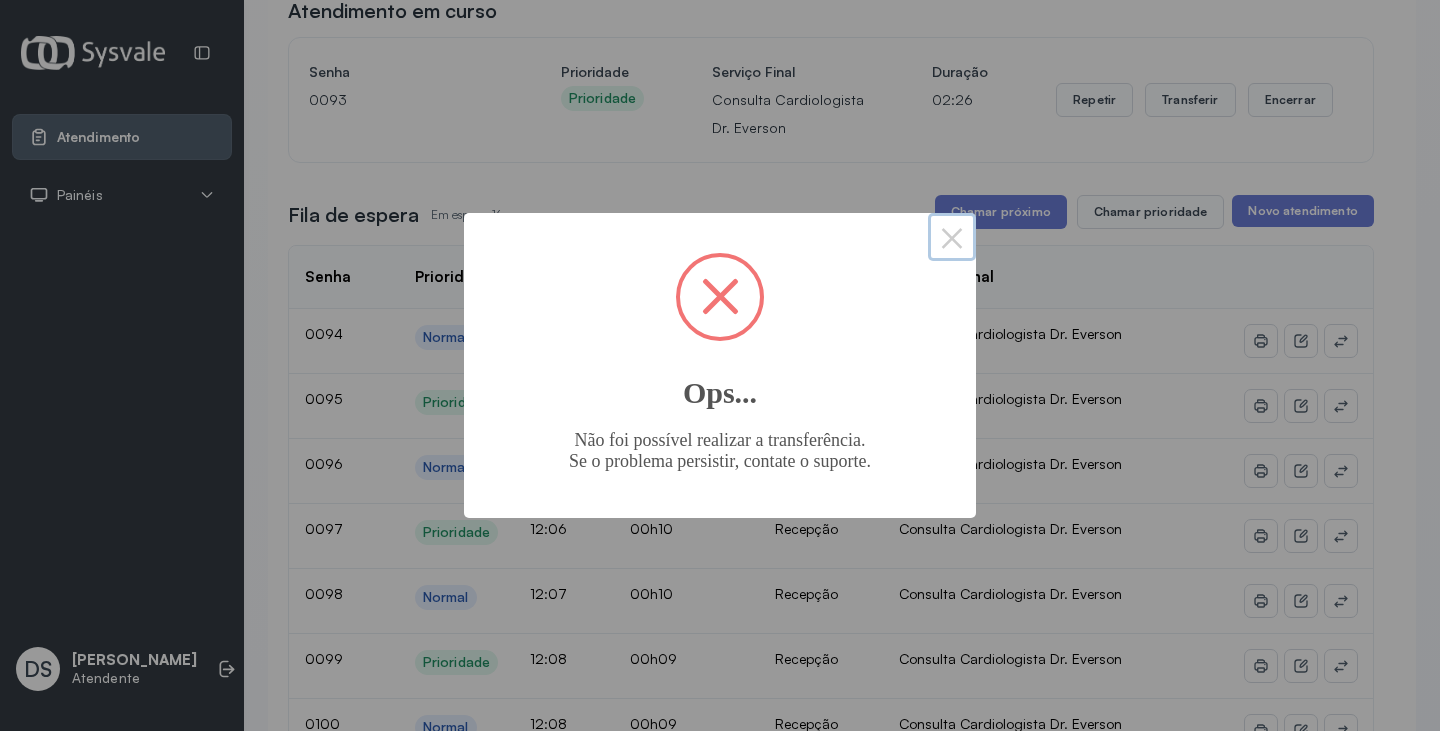 type 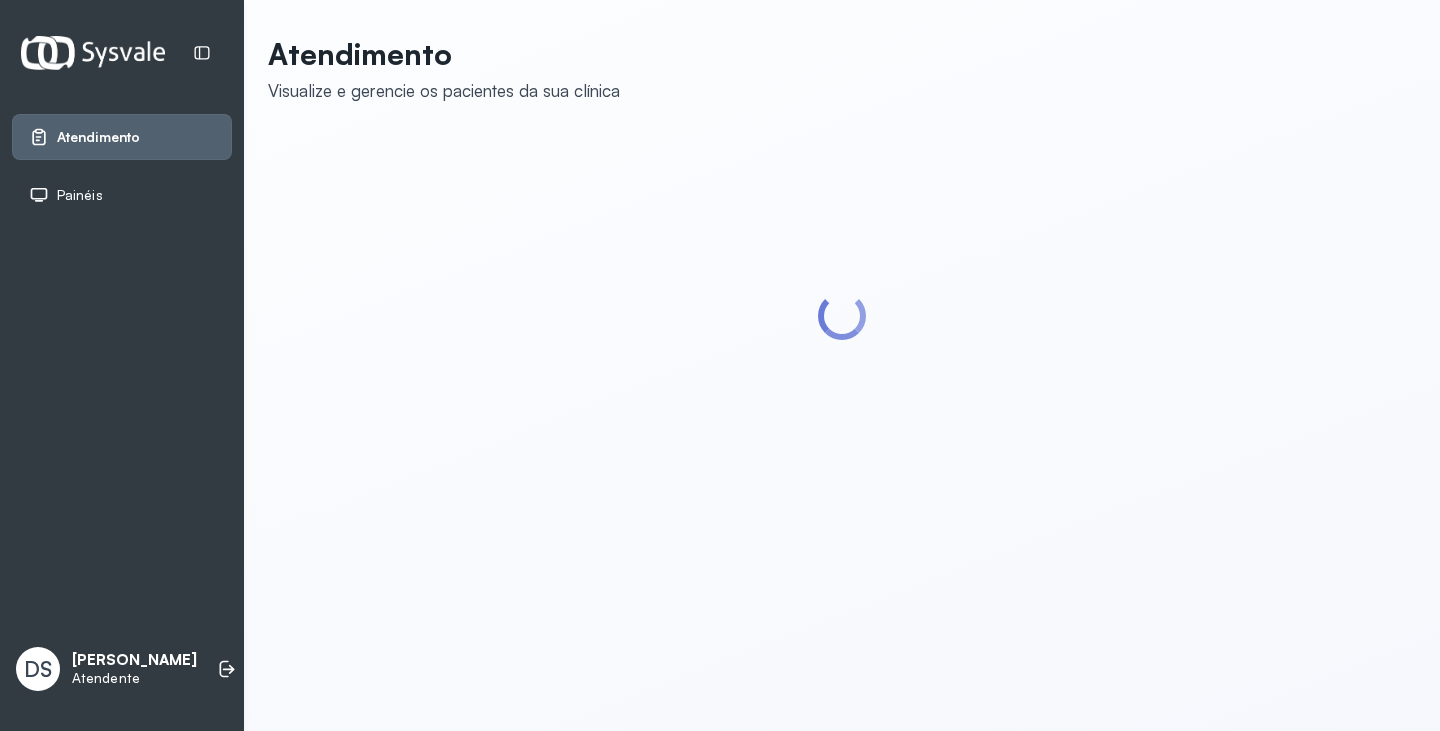 scroll, scrollTop: 0, scrollLeft: 0, axis: both 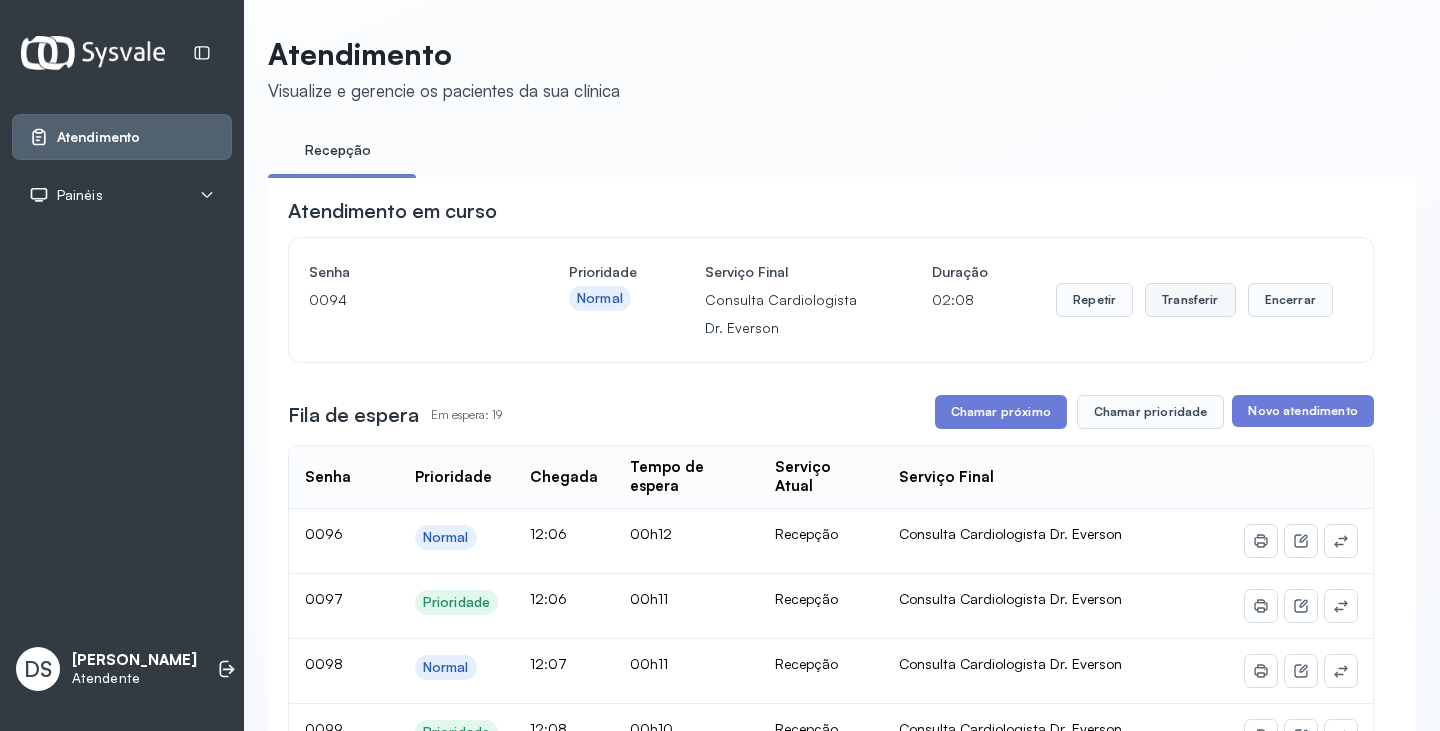 click on "Transferir" at bounding box center [1190, 300] 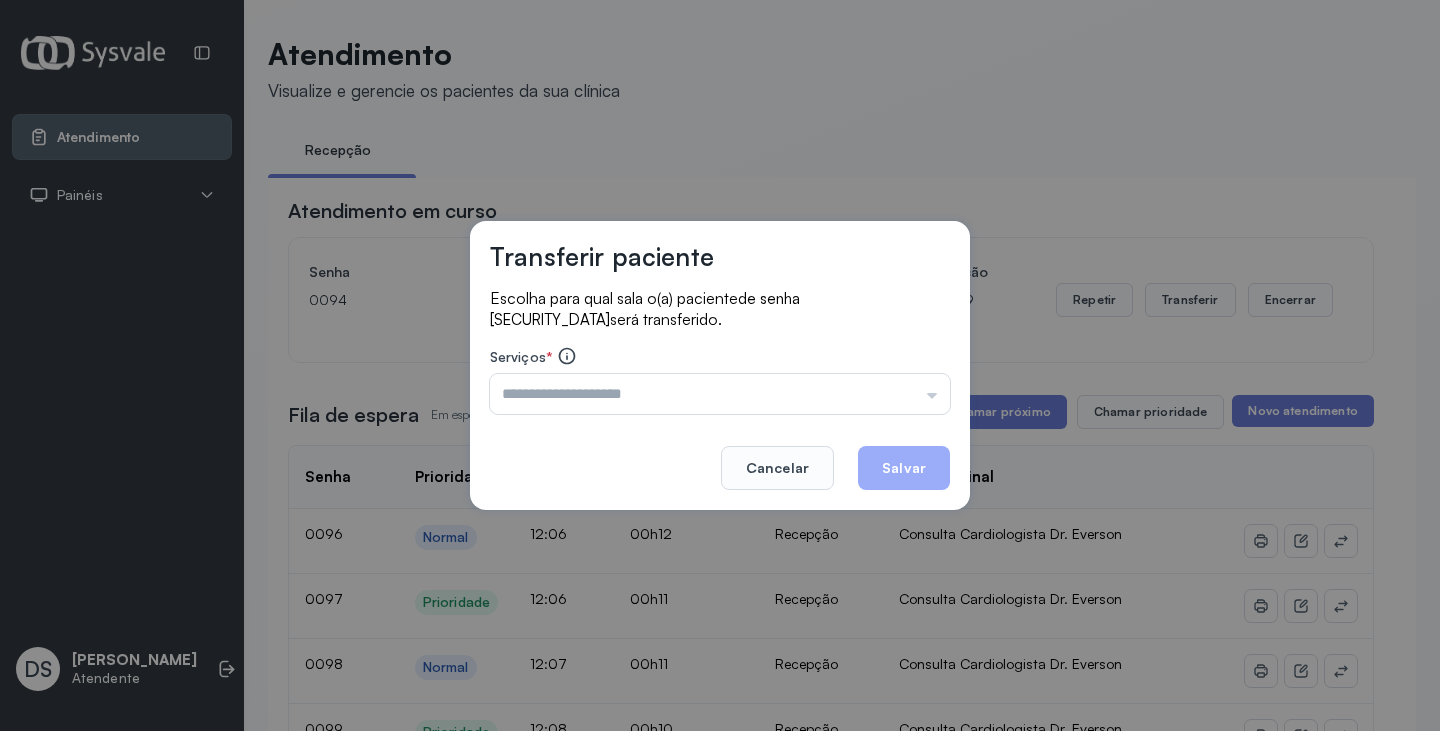 click at bounding box center [720, 394] 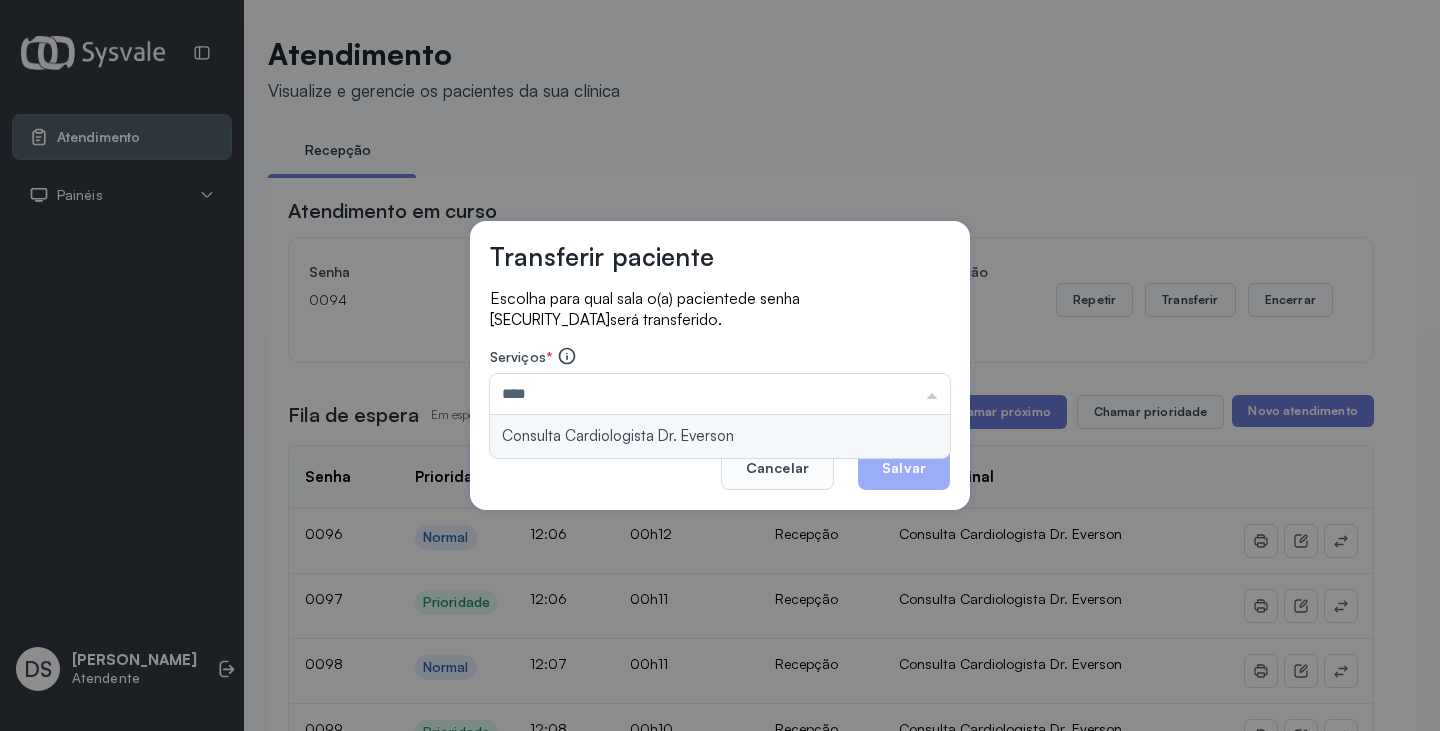 type on "**********" 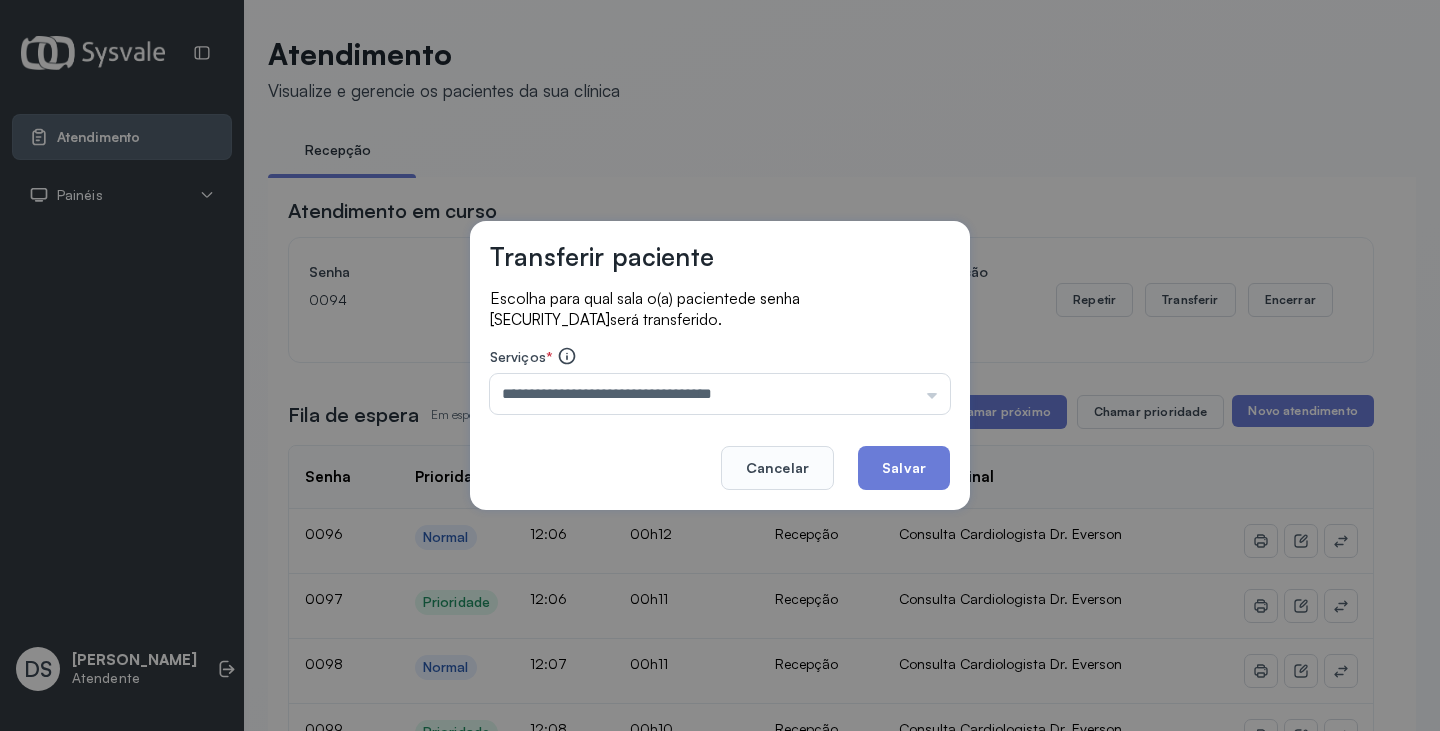 click on "**********" at bounding box center (720, 365) 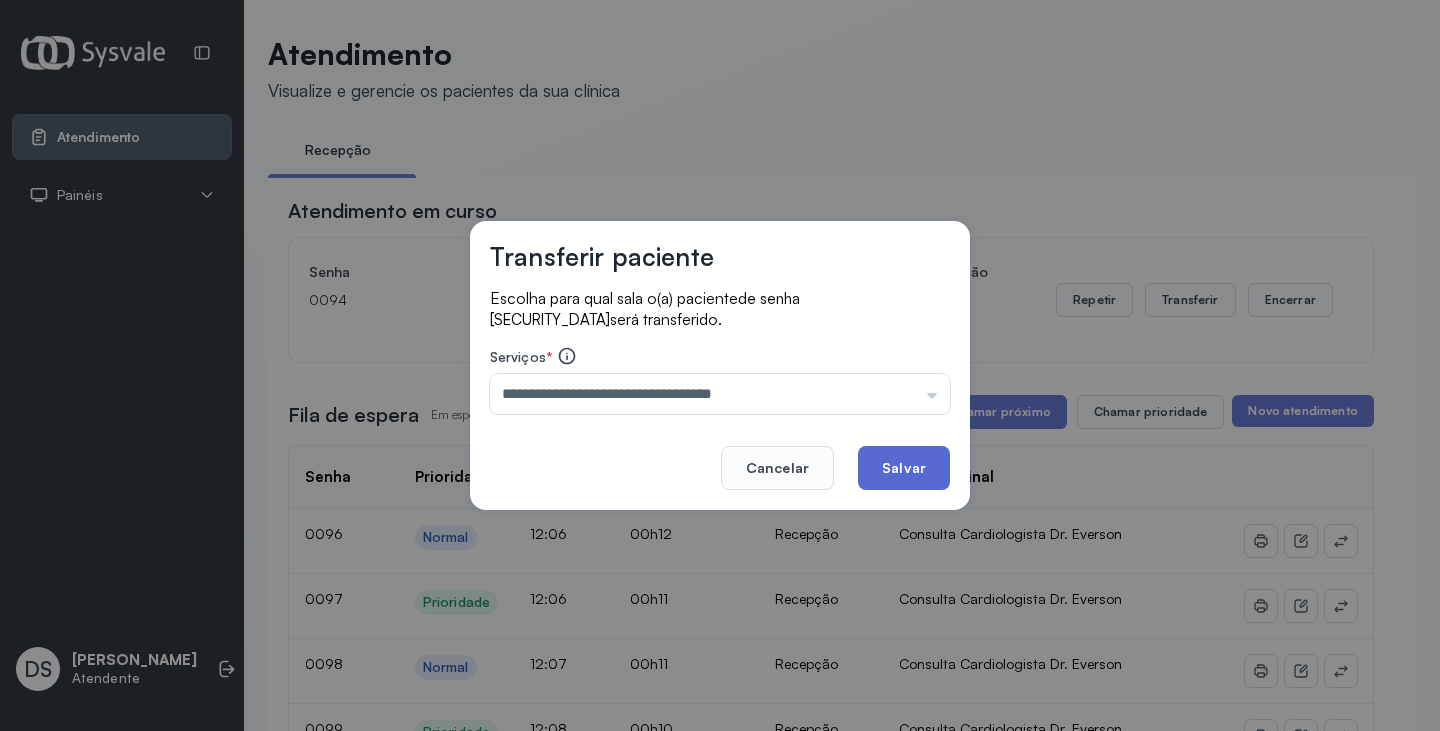 click on "Salvar" 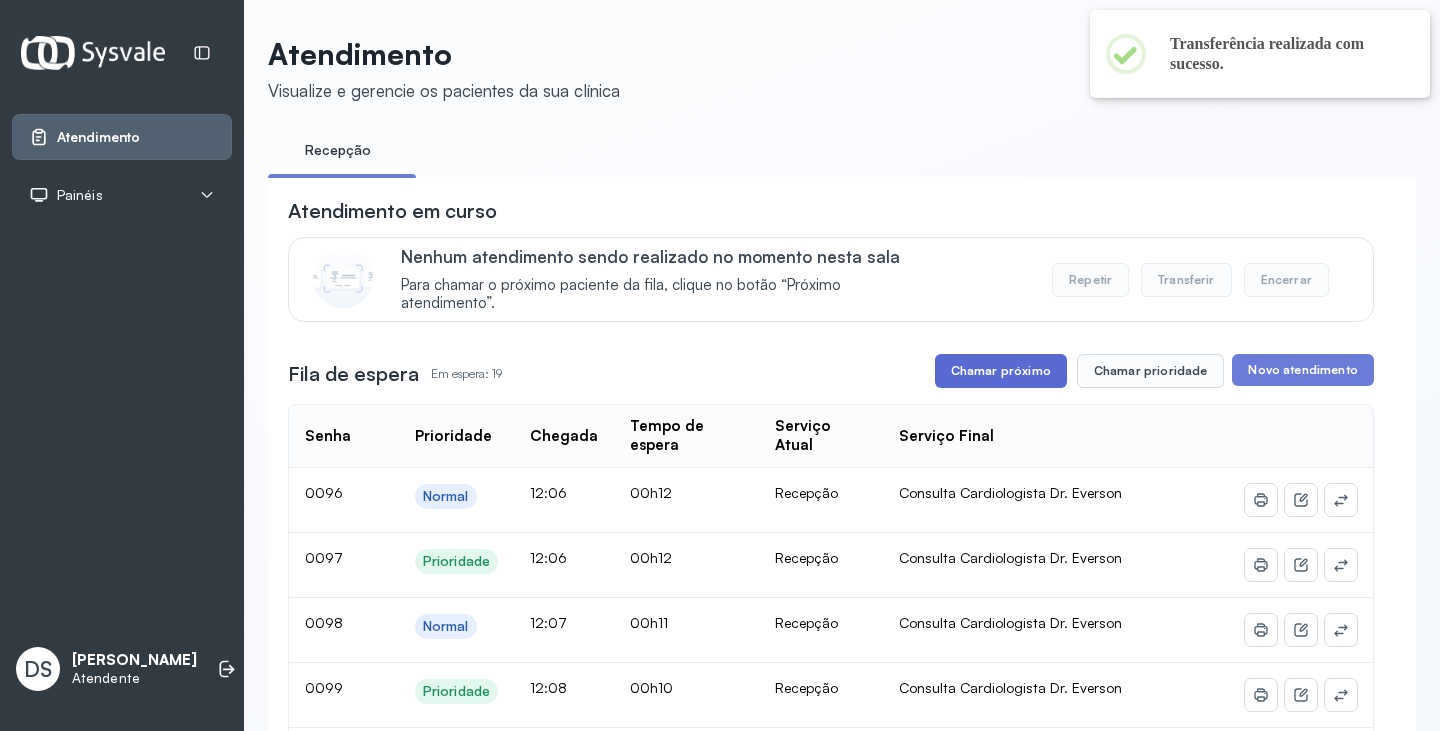 click on "Chamar próximo" at bounding box center [1001, 371] 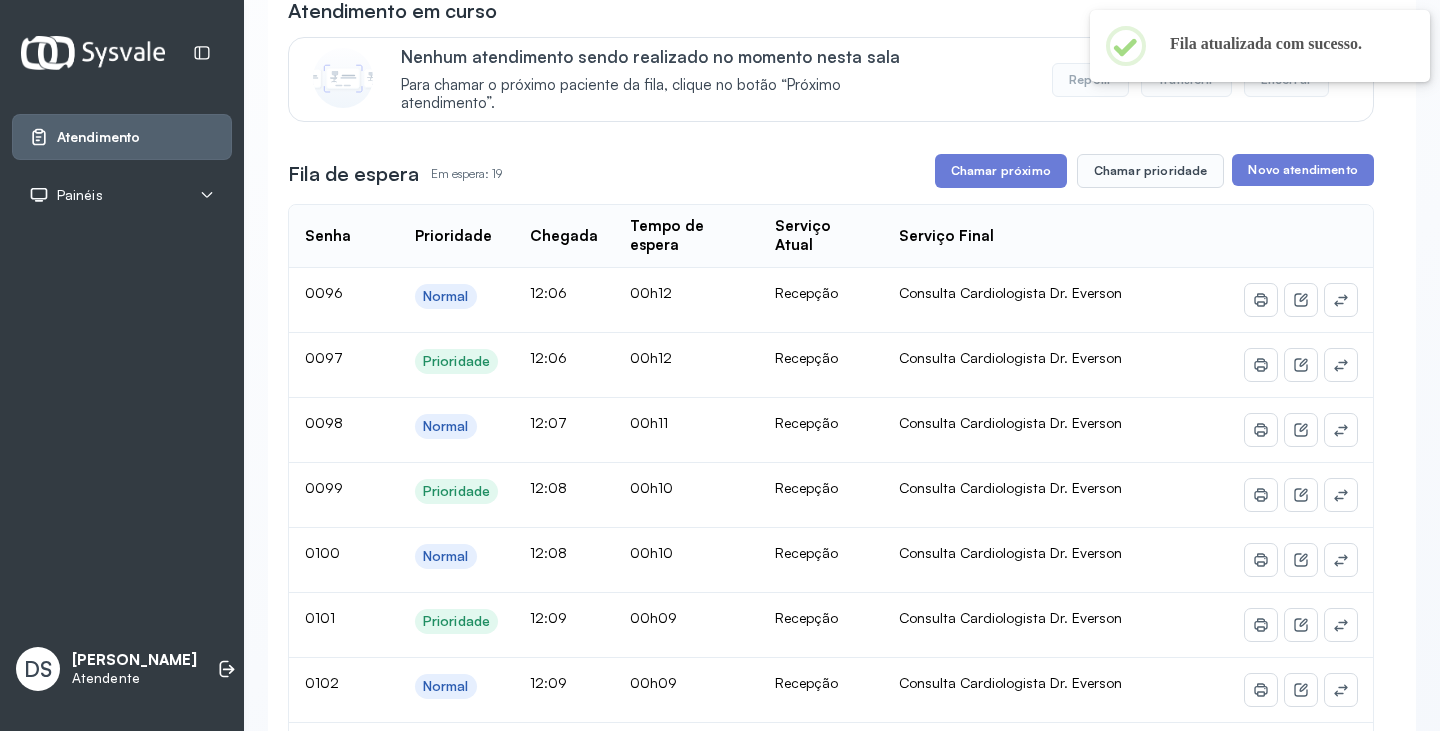 scroll, scrollTop: 100, scrollLeft: 0, axis: vertical 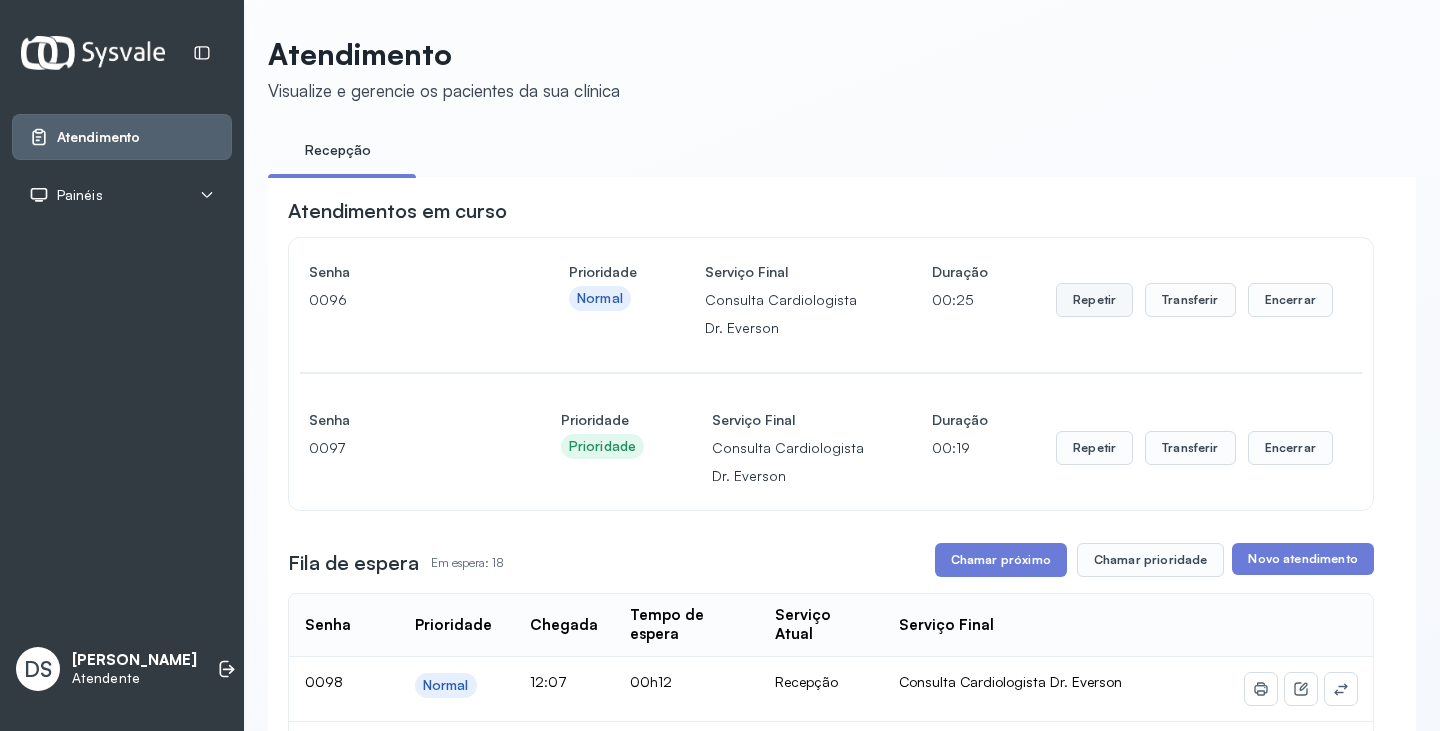 click on "Repetir" at bounding box center (1094, 300) 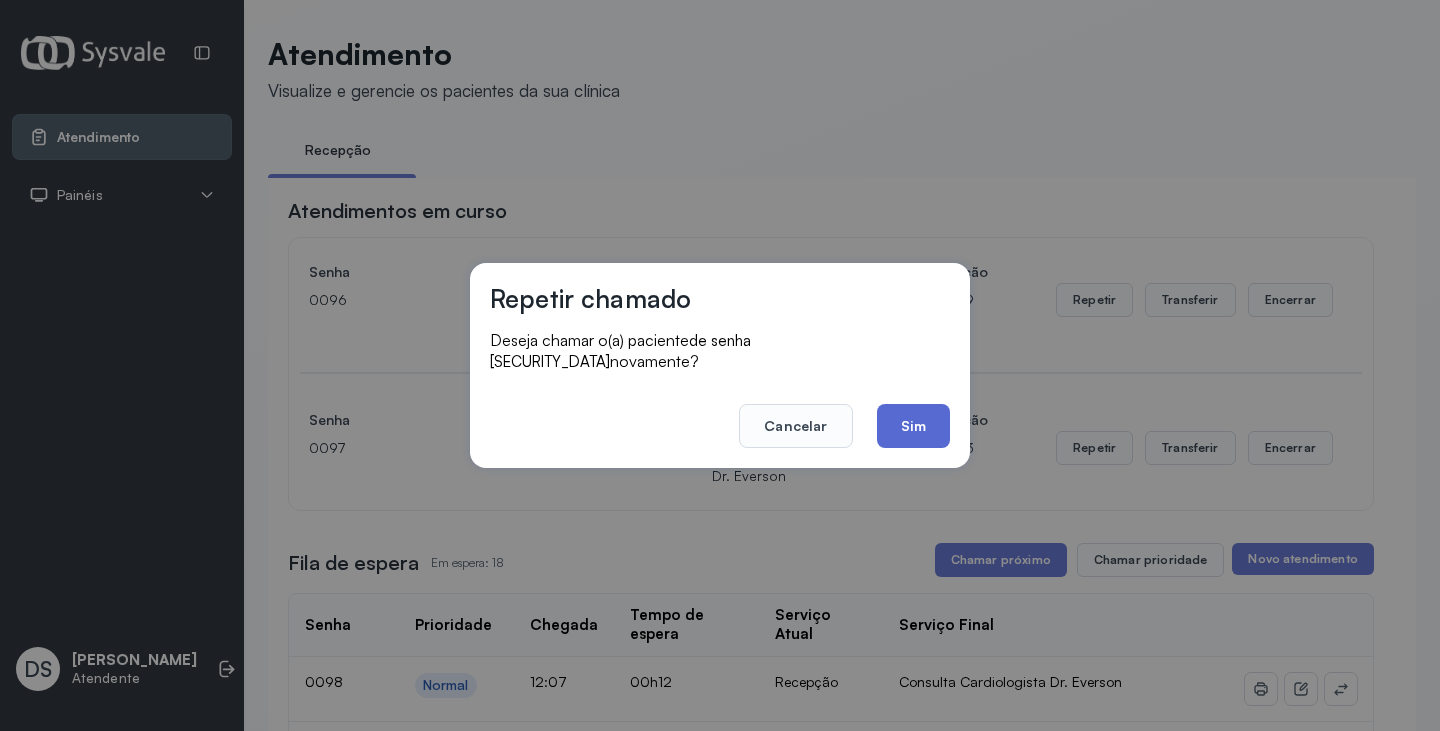 click on "Sim" 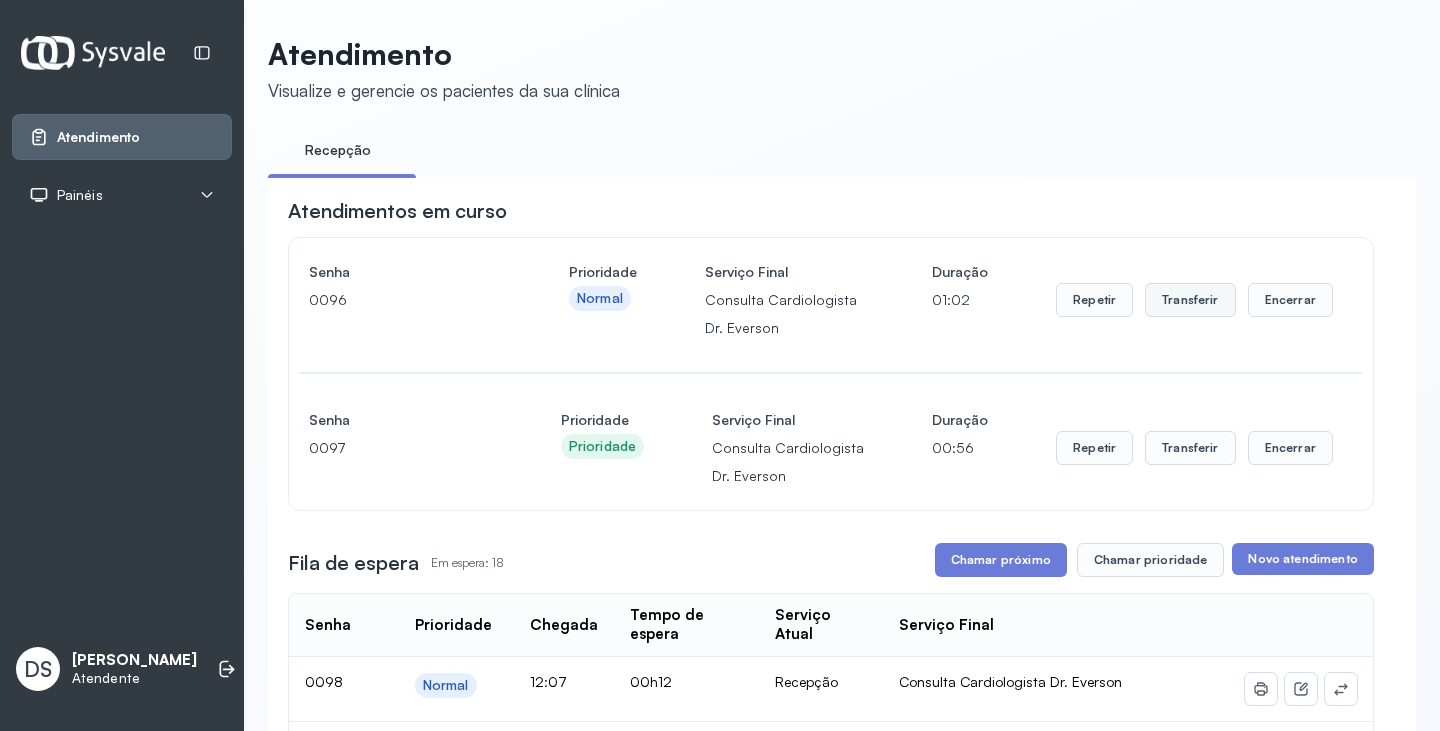 click on "Transferir" at bounding box center (1190, 300) 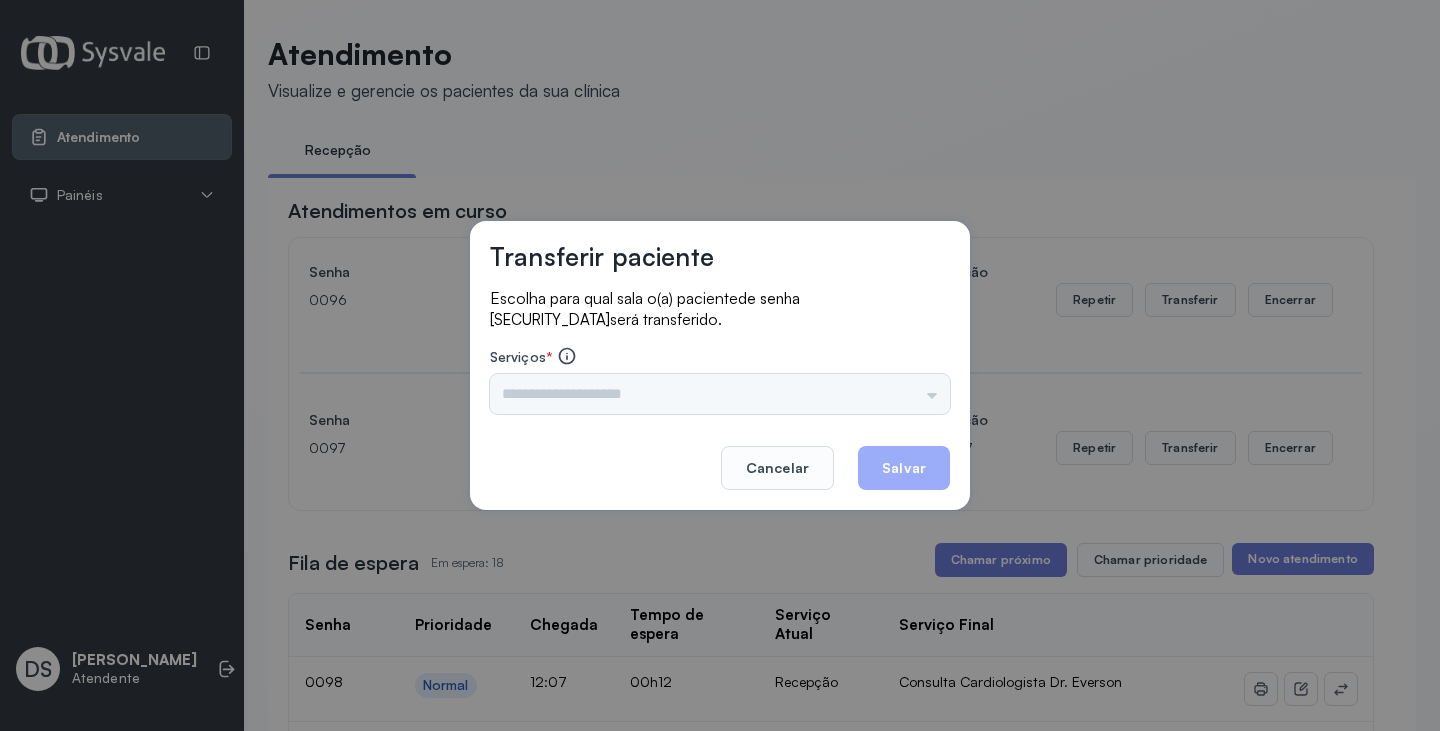 click on "Nenhuma opção encontrada" at bounding box center [720, 394] 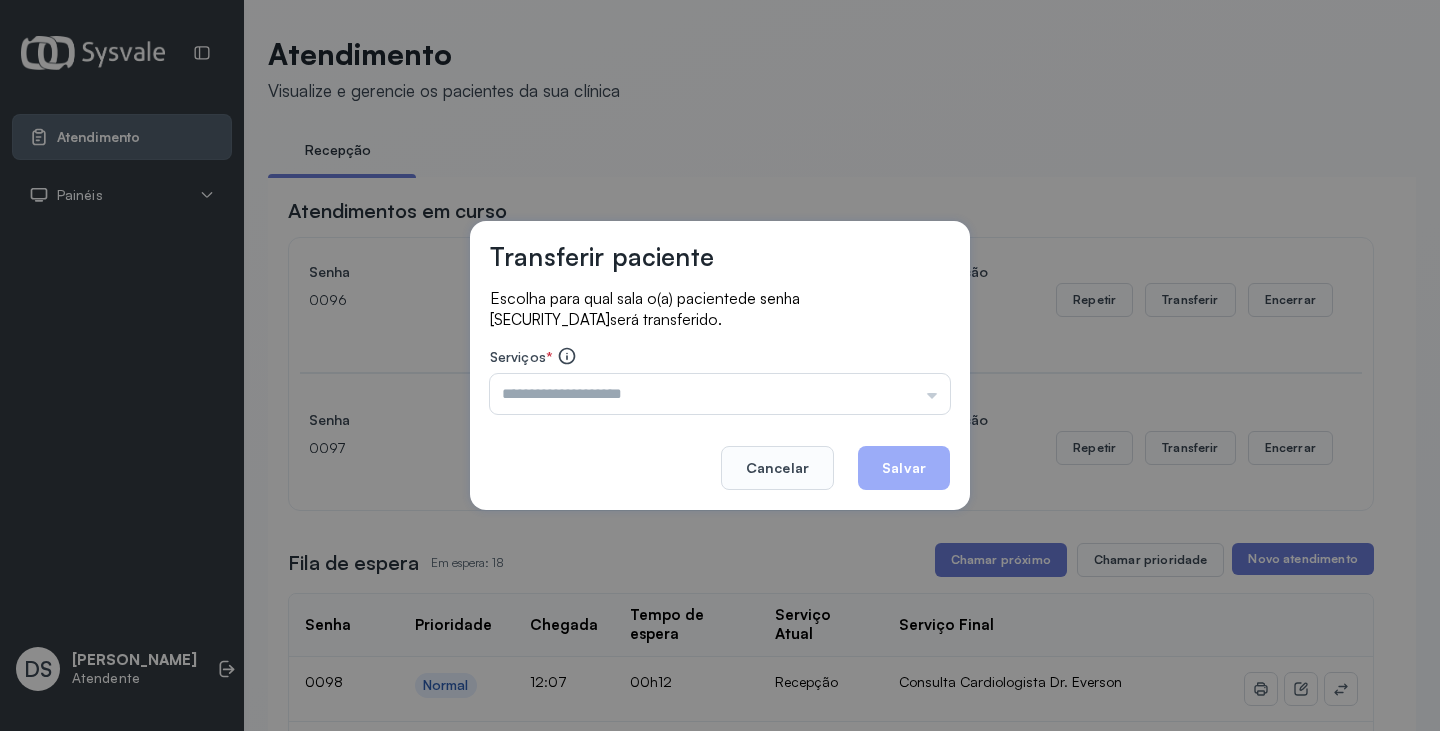 click at bounding box center (720, 394) 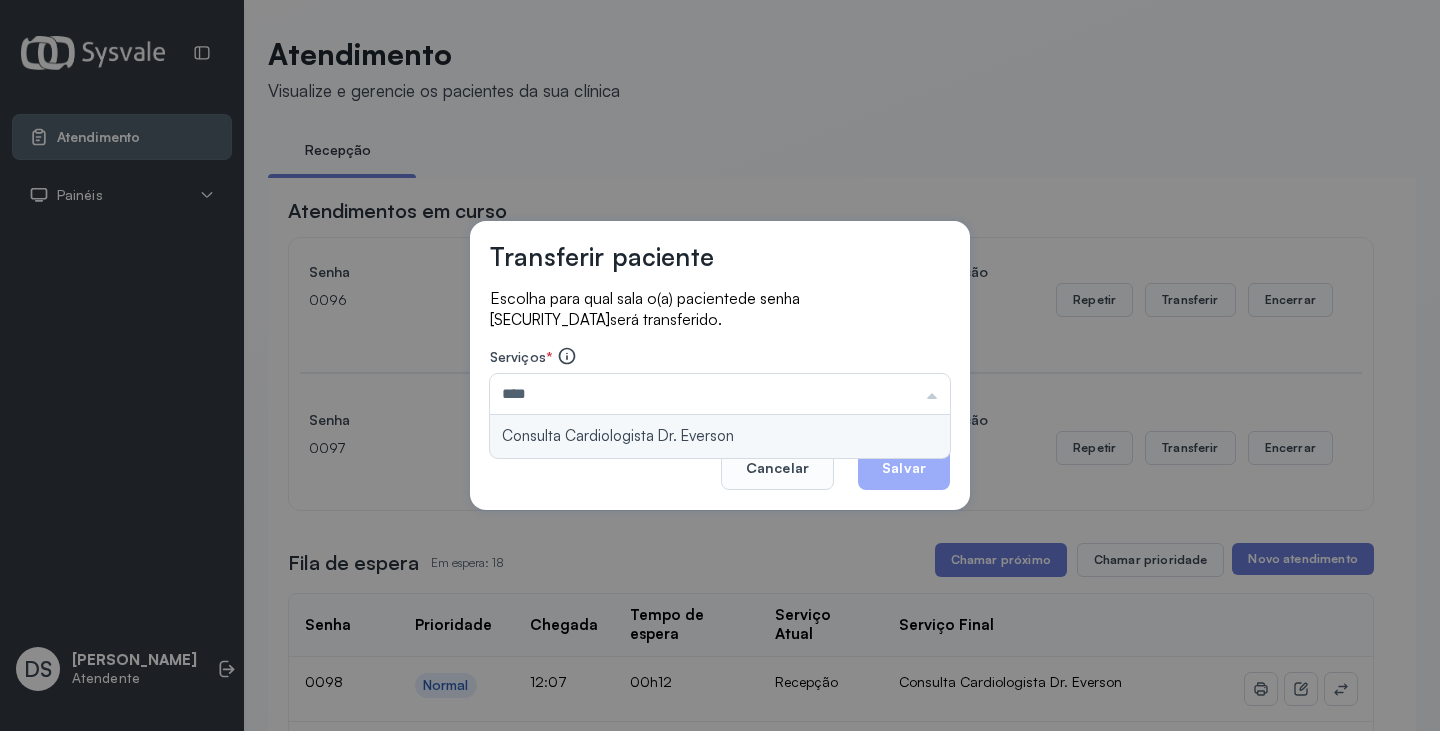 type on "**********" 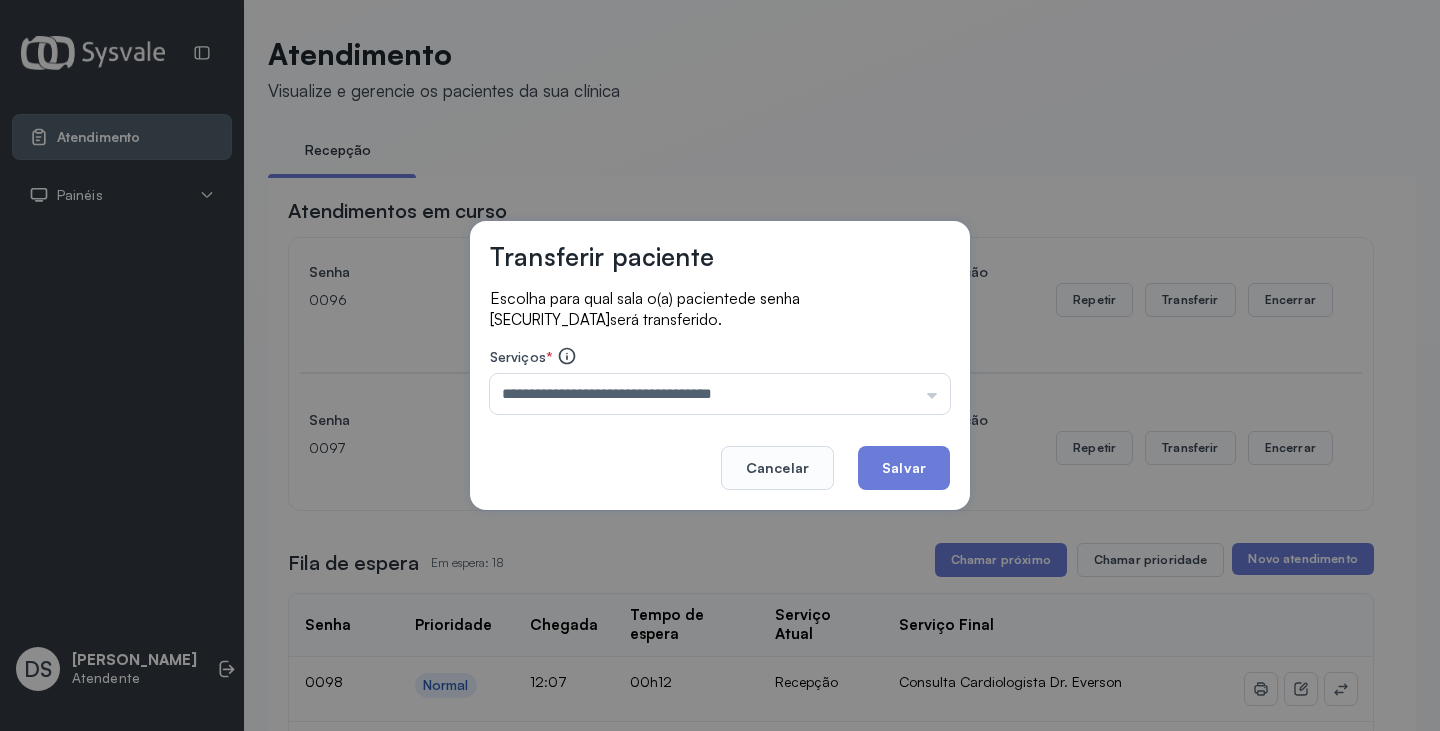 drag, startPoint x: 674, startPoint y: 455, endPoint x: 678, endPoint y: 443, distance: 12.649111 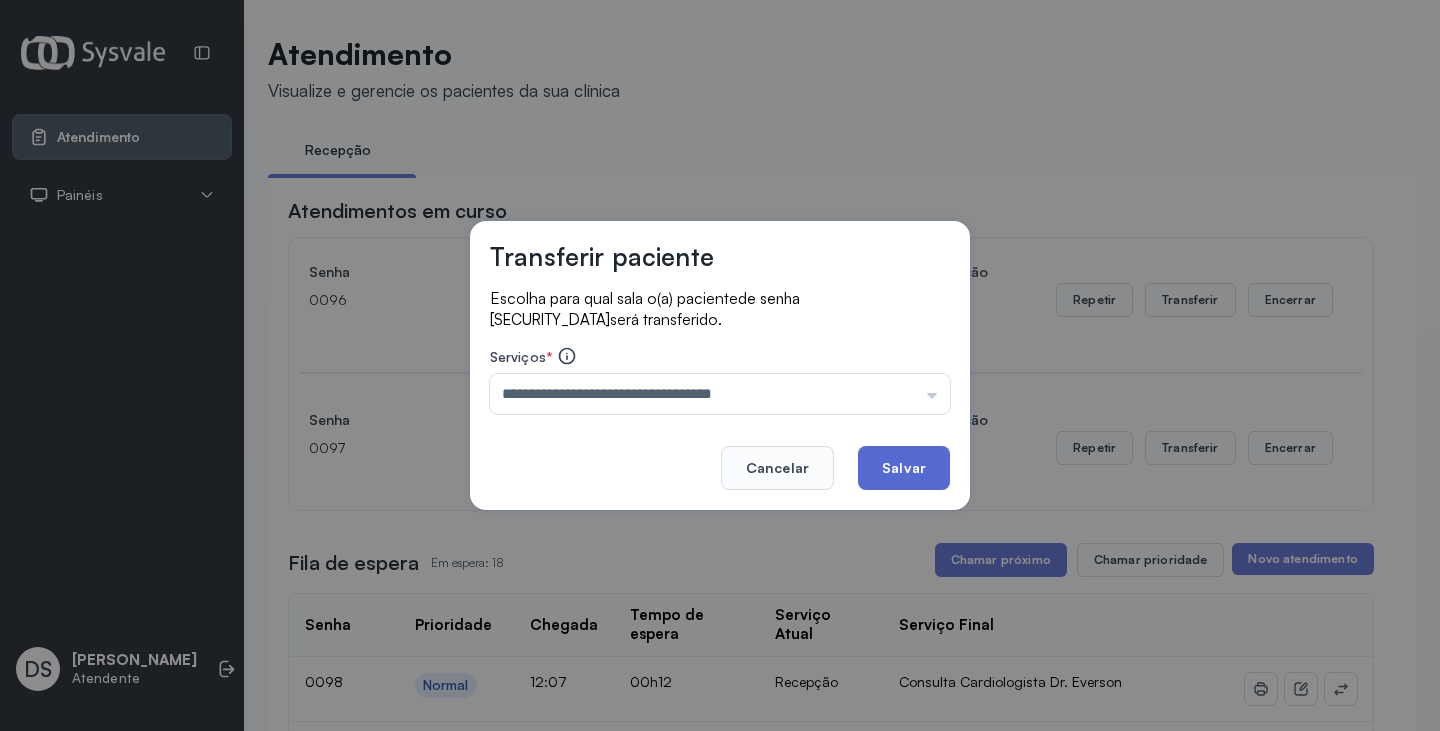 click on "Salvar" 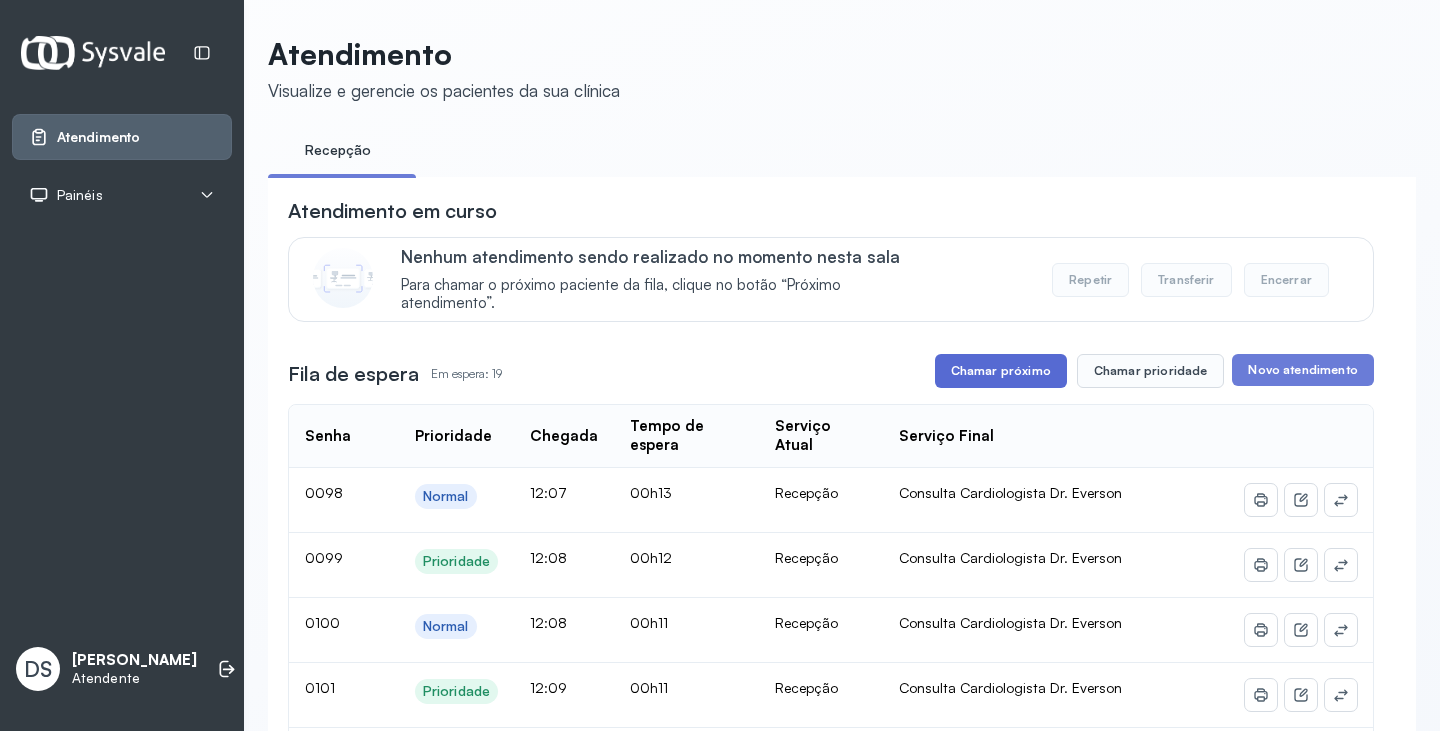 click on "Chamar próximo" at bounding box center (1001, 371) 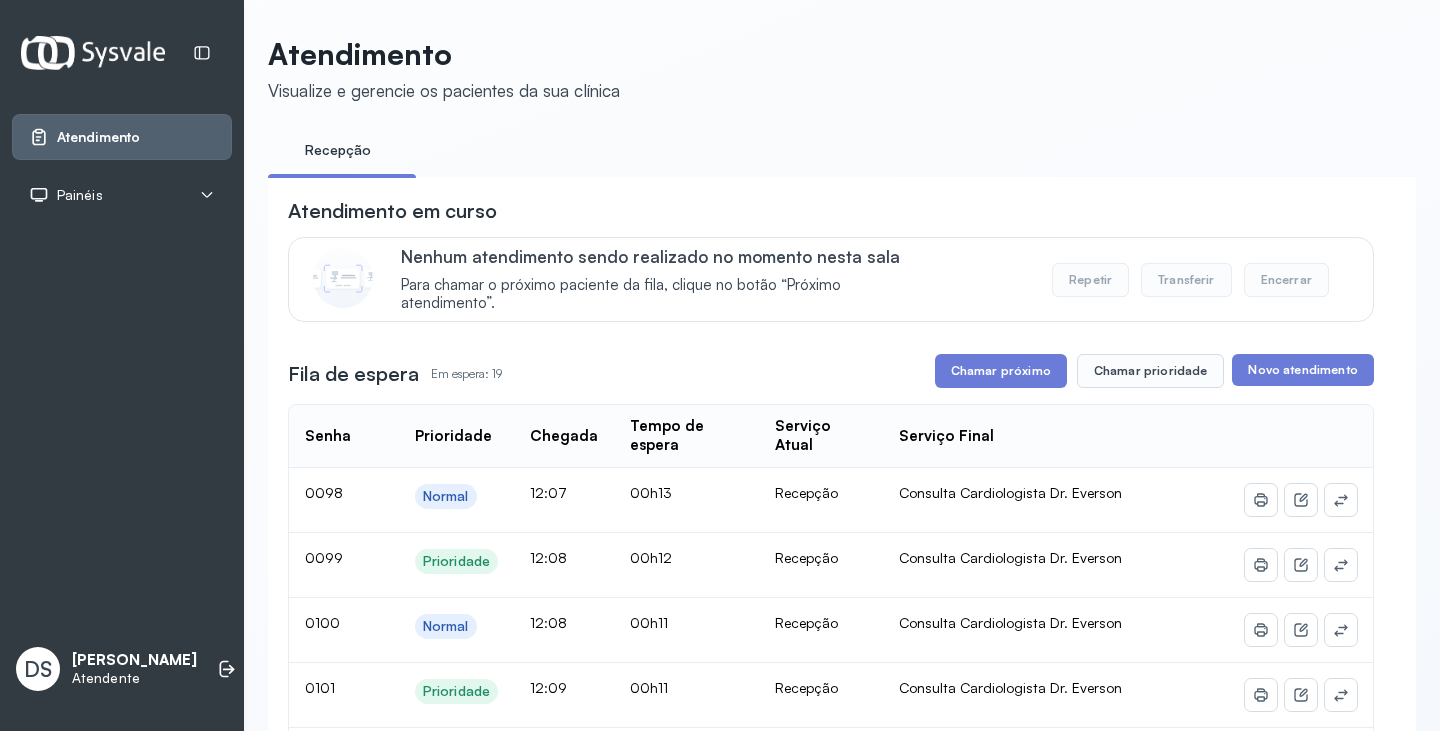 scroll, scrollTop: 100, scrollLeft: 0, axis: vertical 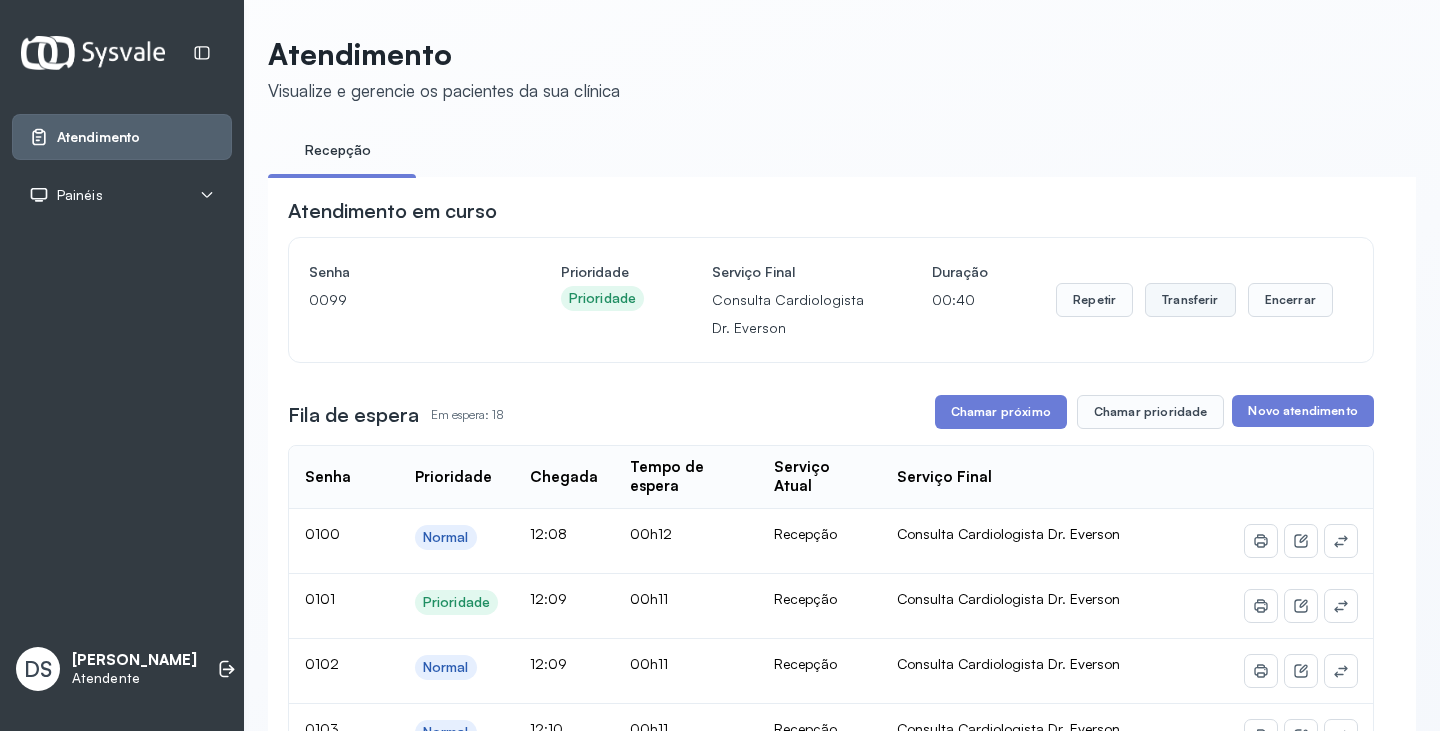 click on "Transferir" at bounding box center (1190, 300) 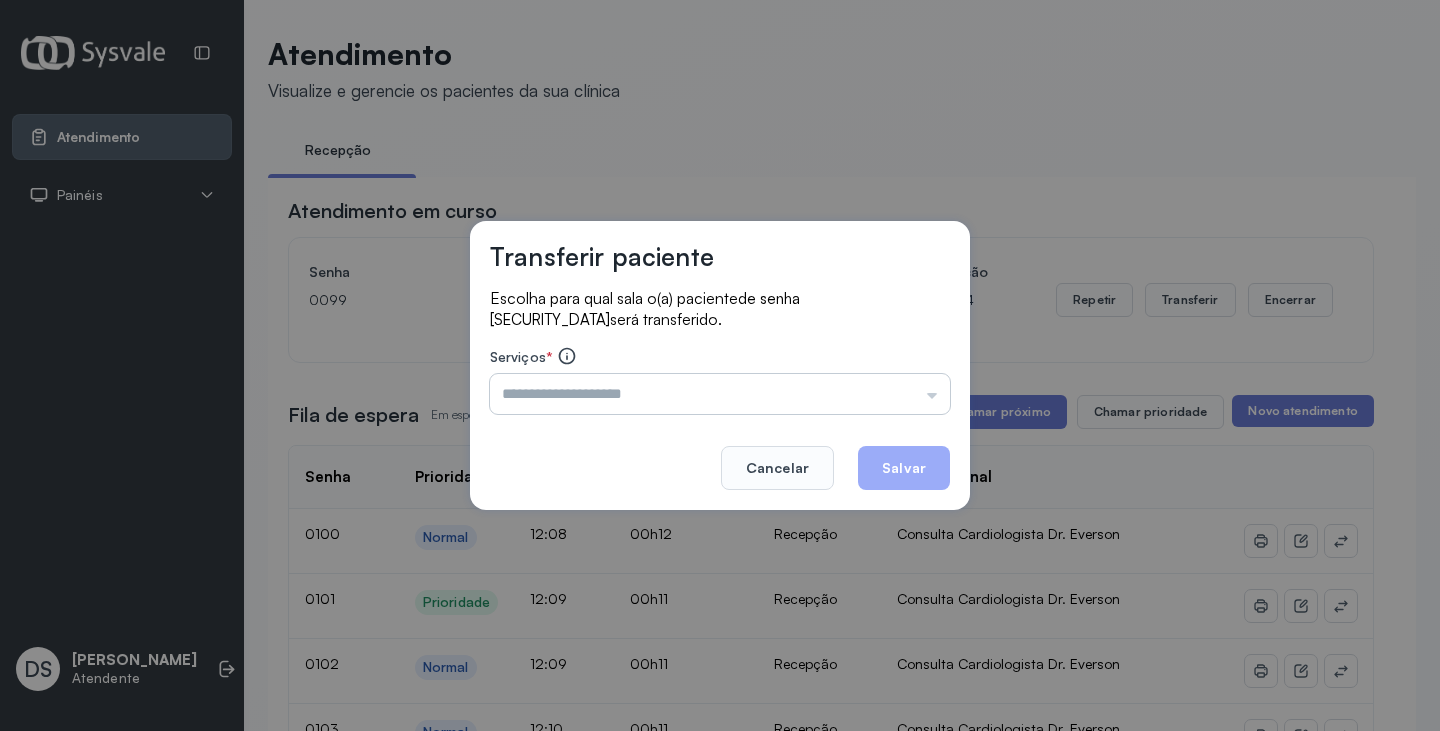 click at bounding box center (720, 394) 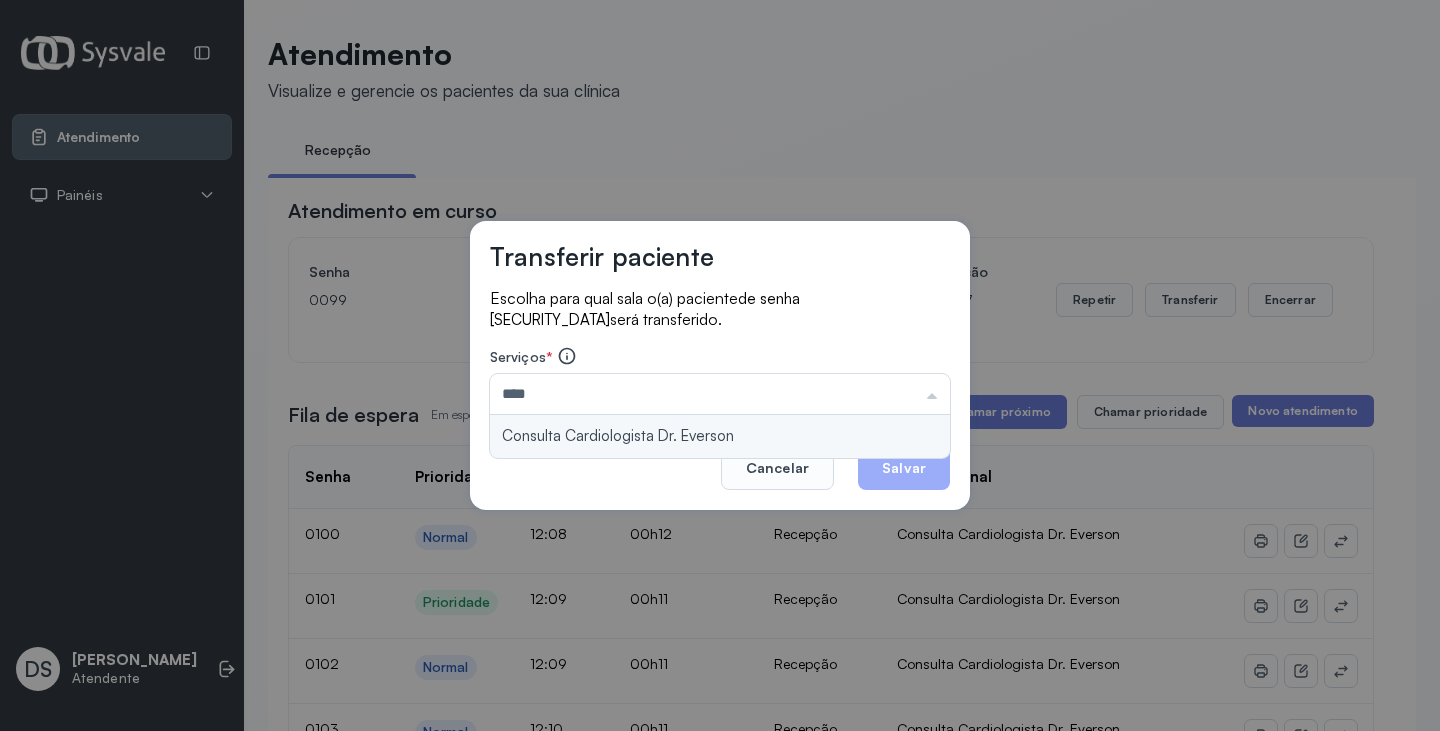 type on "**********" 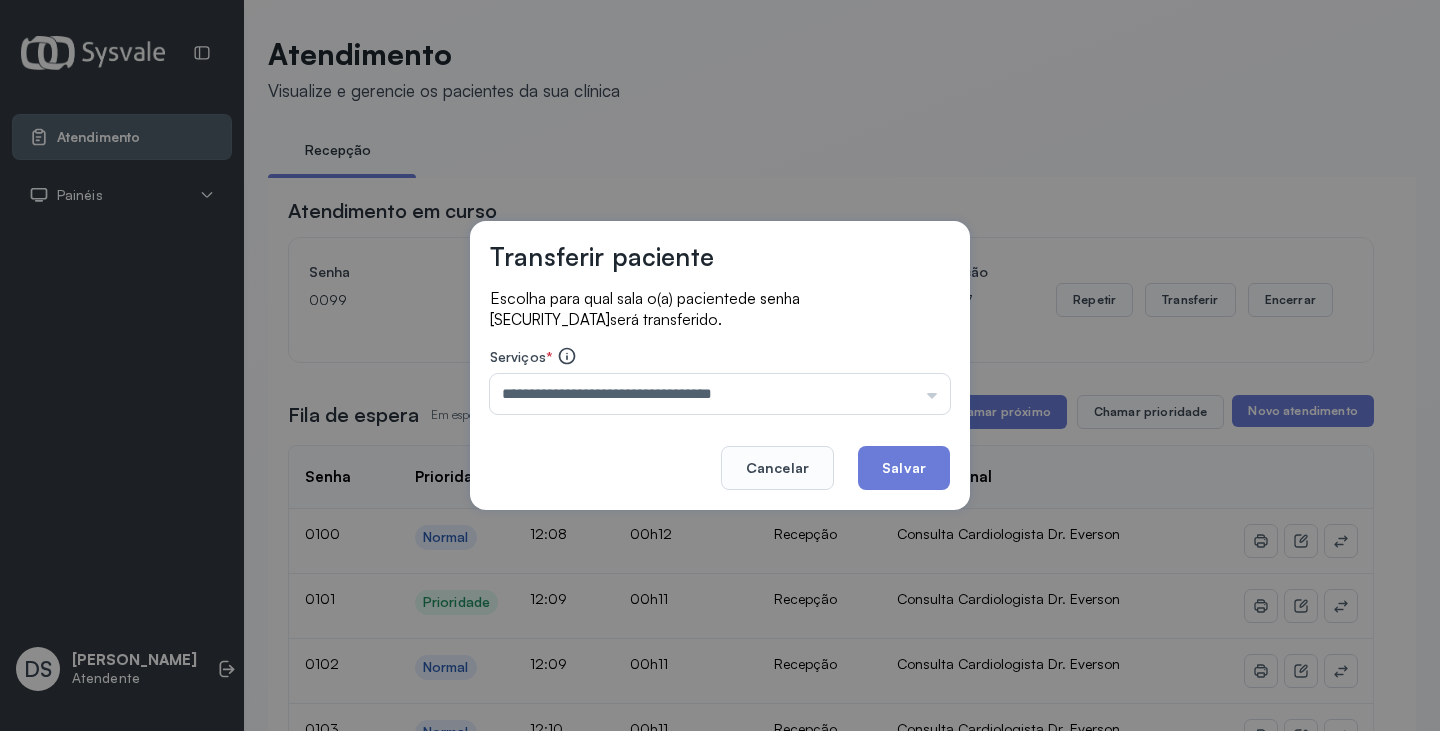 click on "**********" at bounding box center [720, 365] 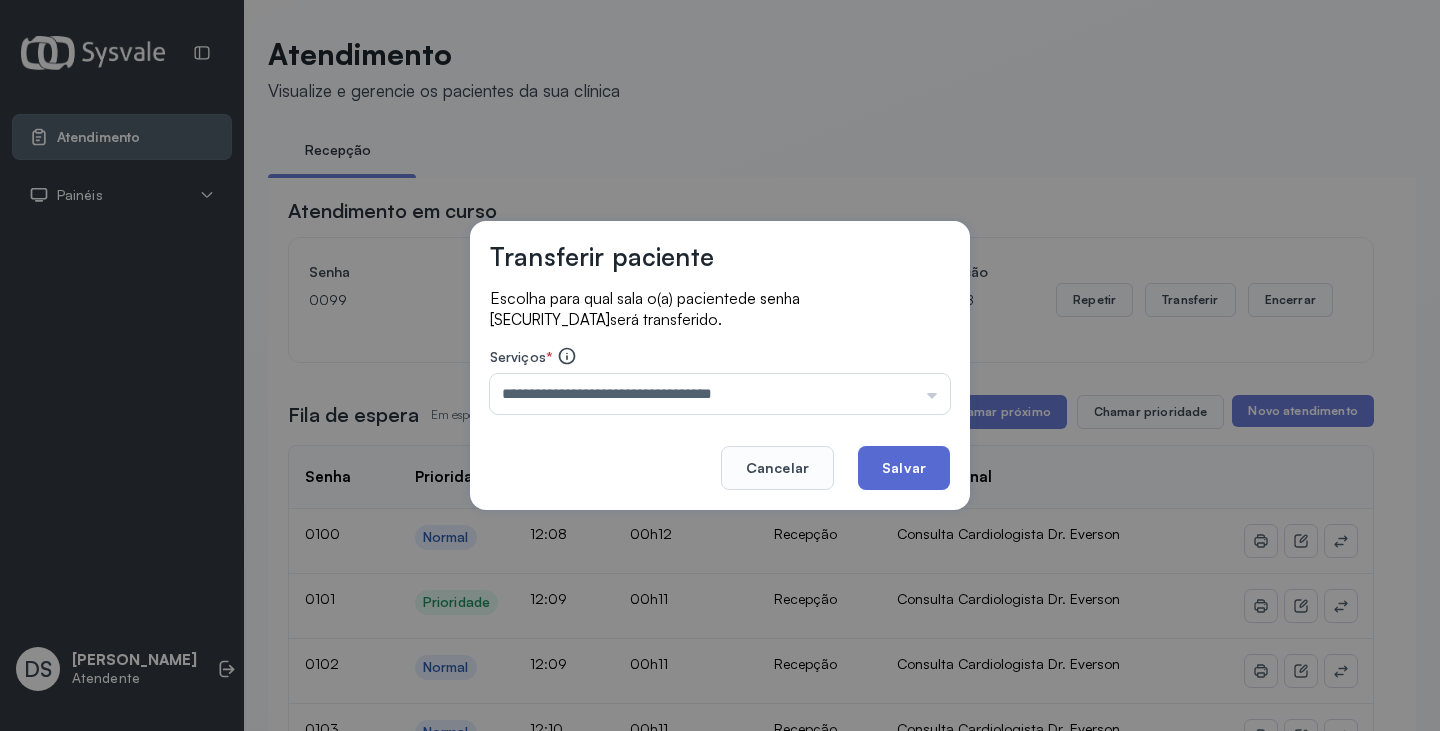click on "Salvar" 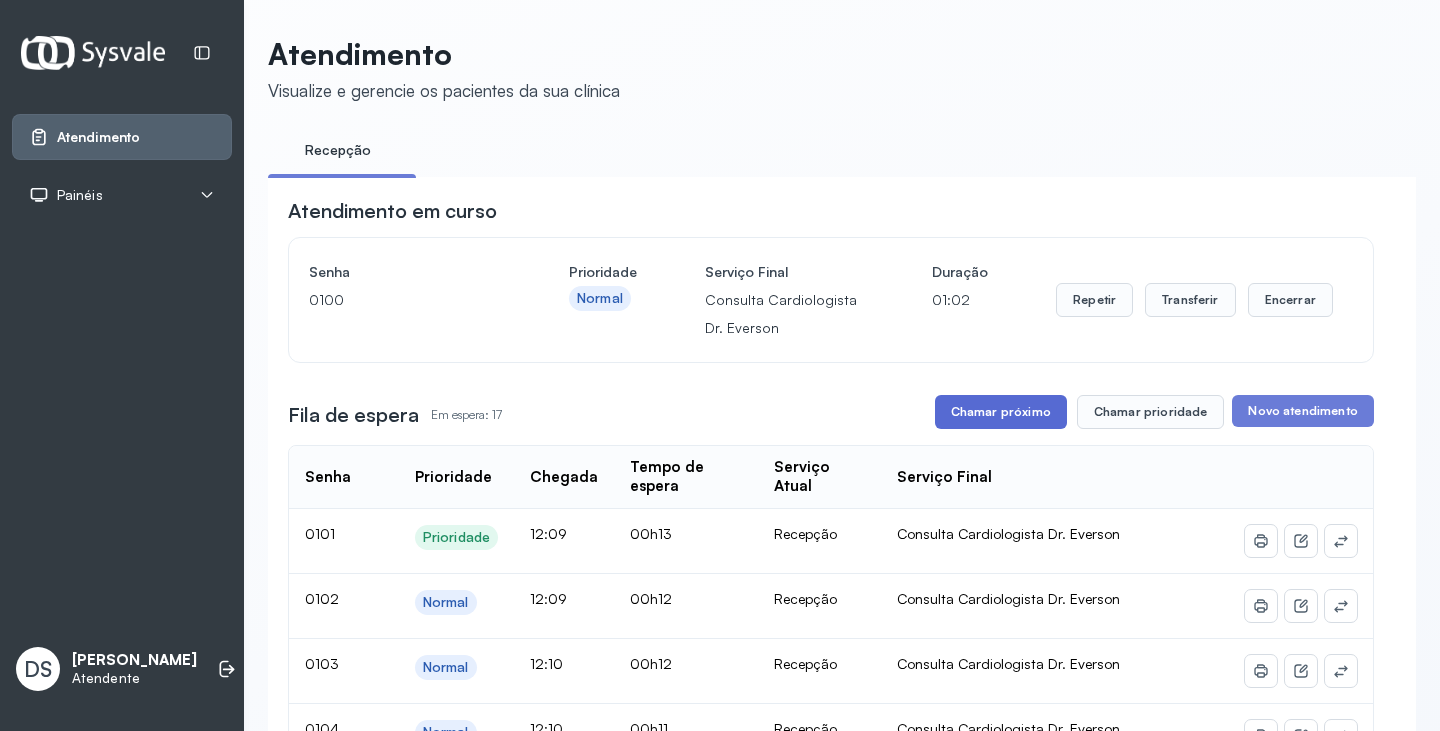 click on "Chamar próximo" at bounding box center (1001, 412) 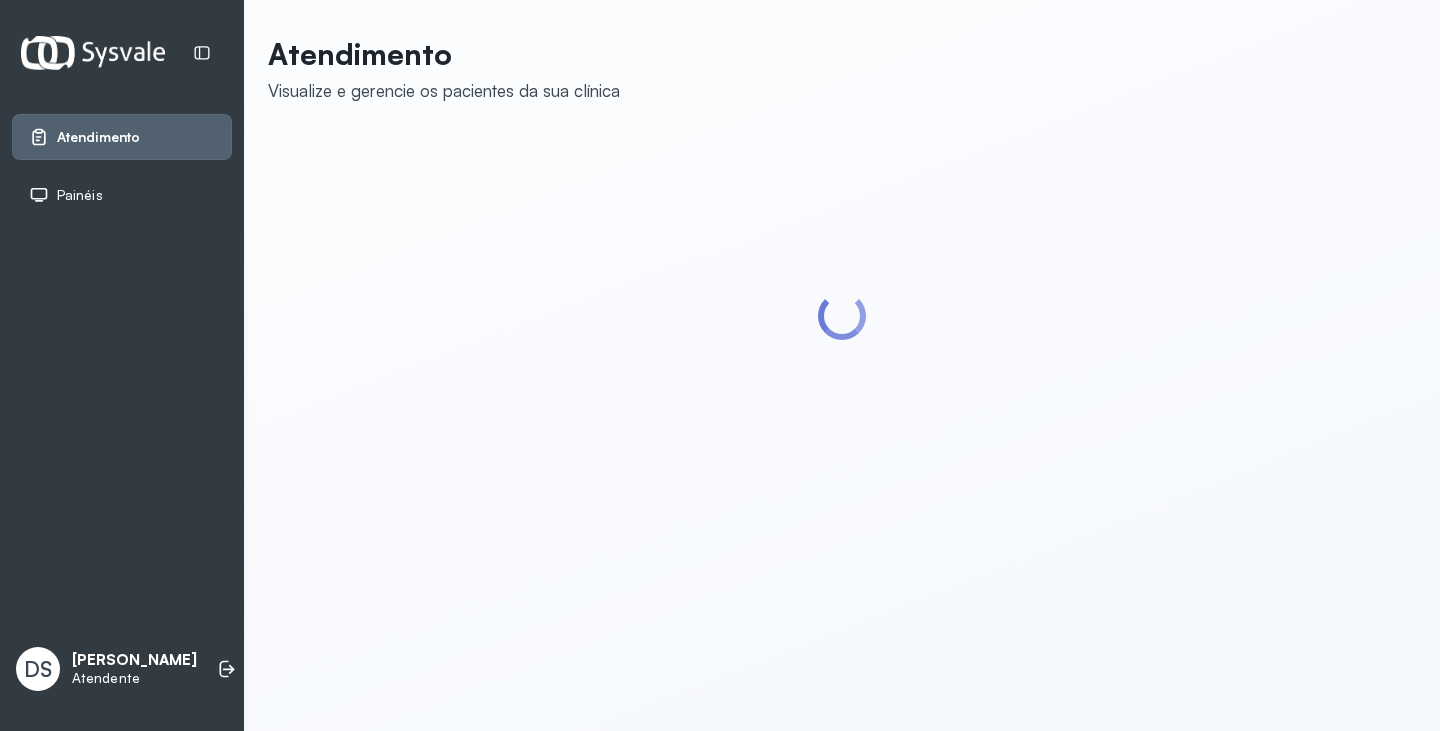 scroll, scrollTop: 0, scrollLeft: 0, axis: both 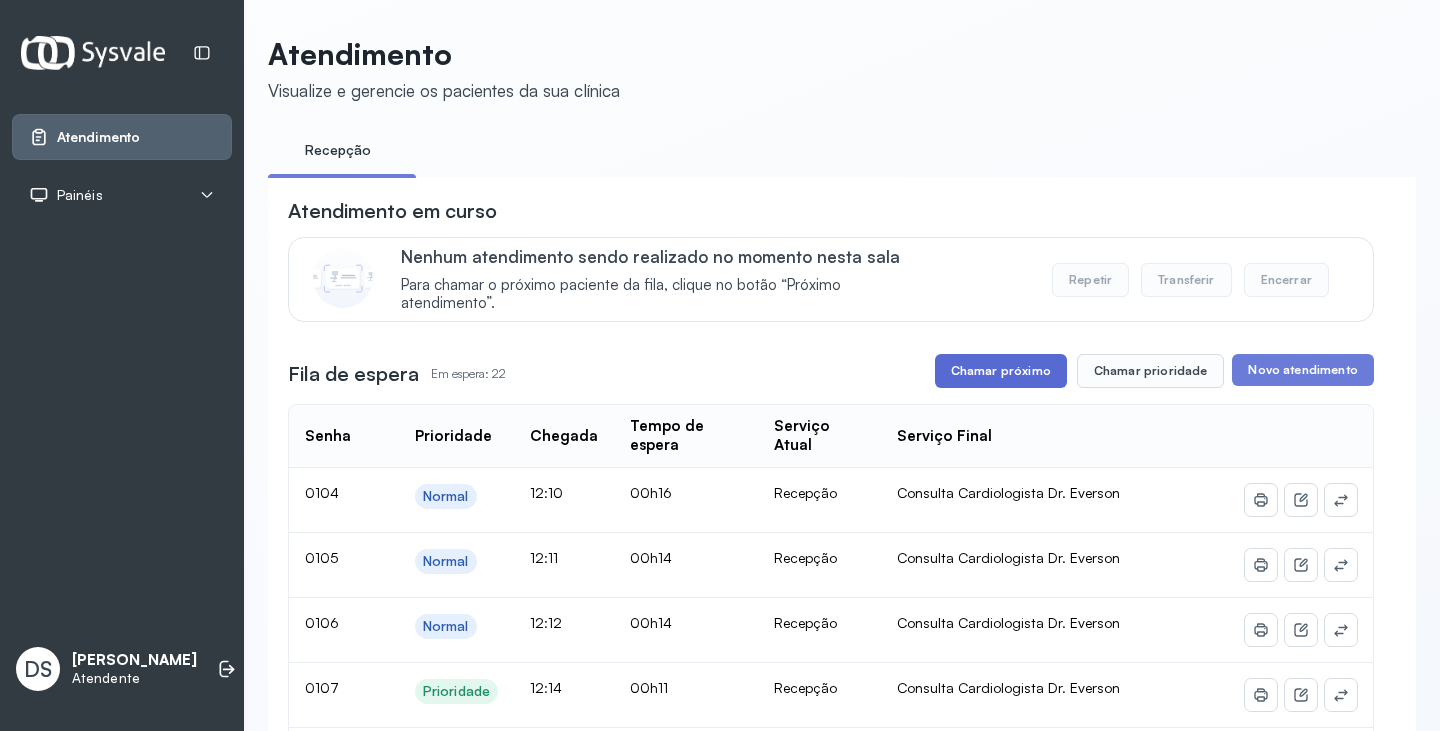 click on "Chamar próximo" at bounding box center (1001, 371) 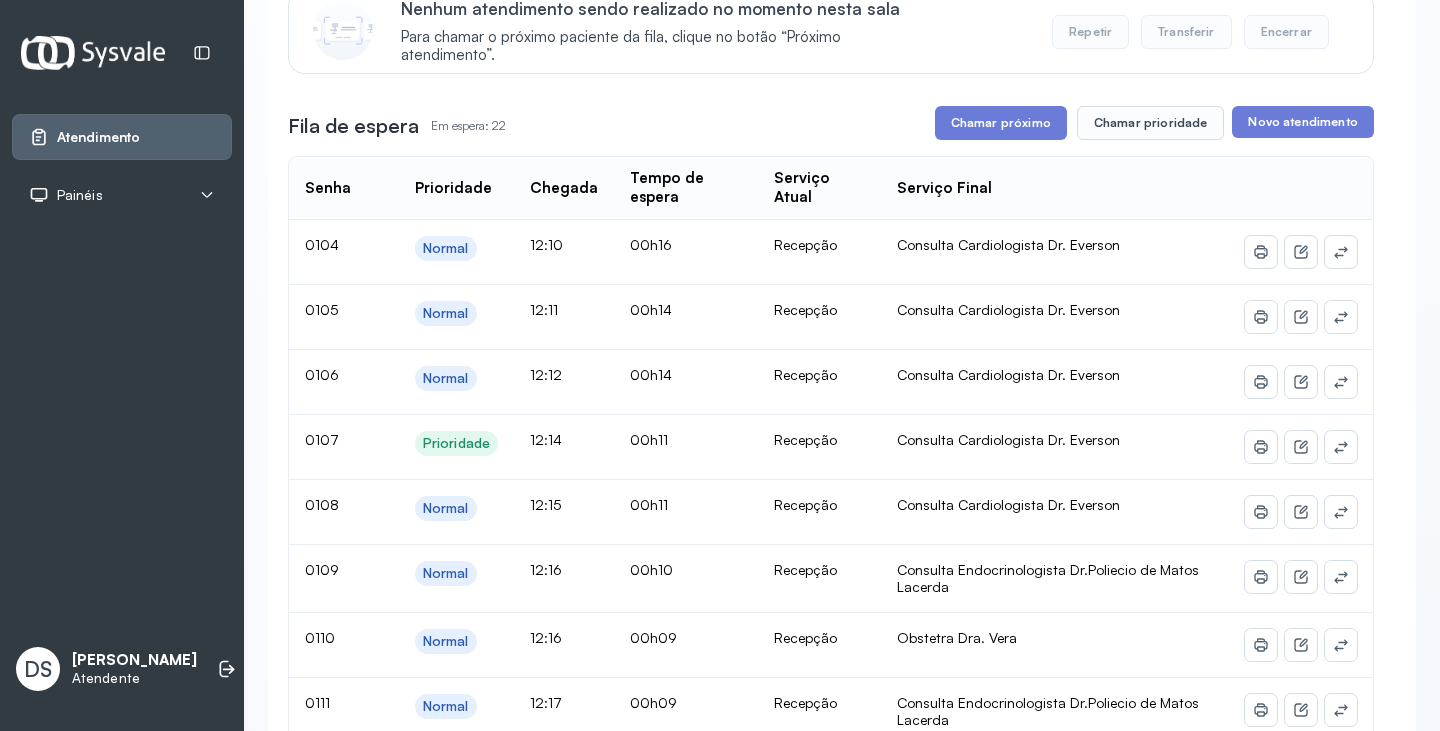 scroll, scrollTop: 100, scrollLeft: 0, axis: vertical 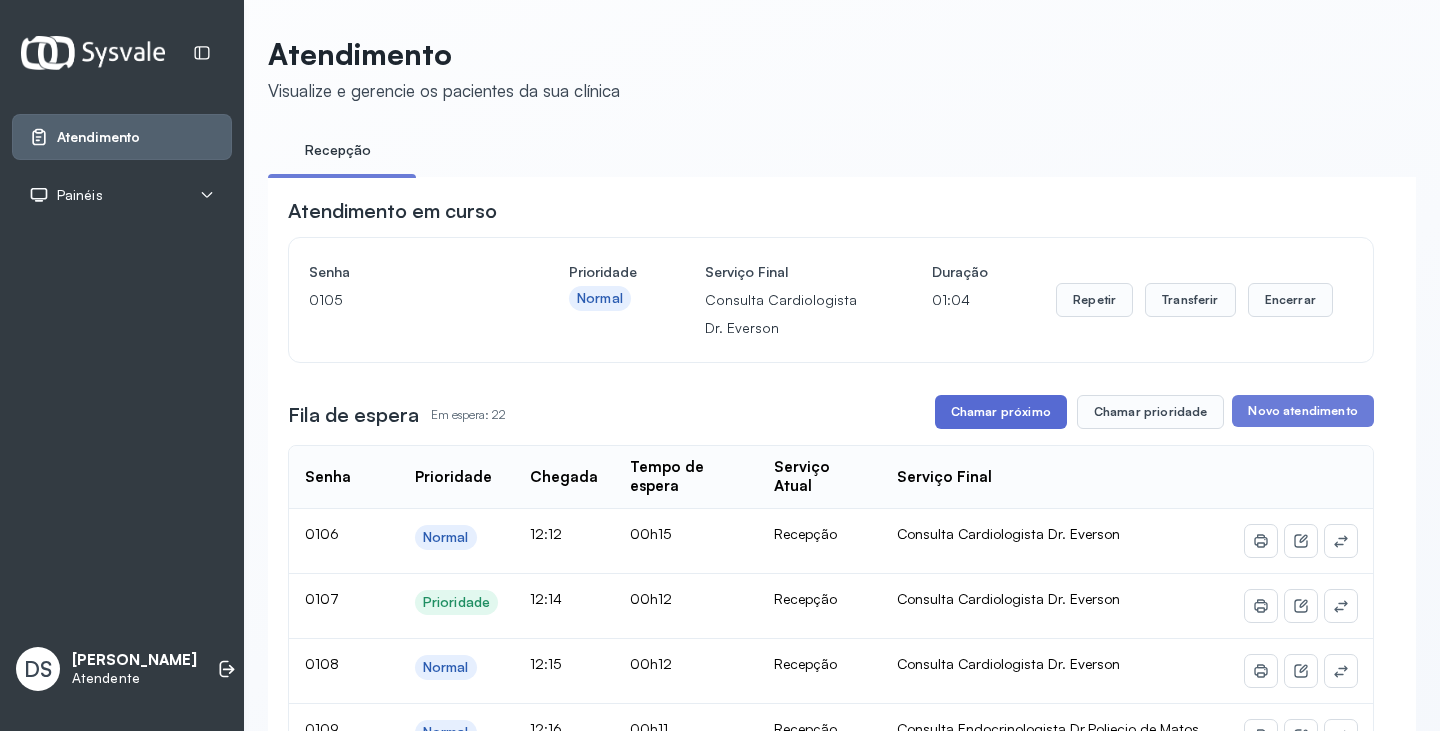 click on "Chamar próximo" at bounding box center [1001, 412] 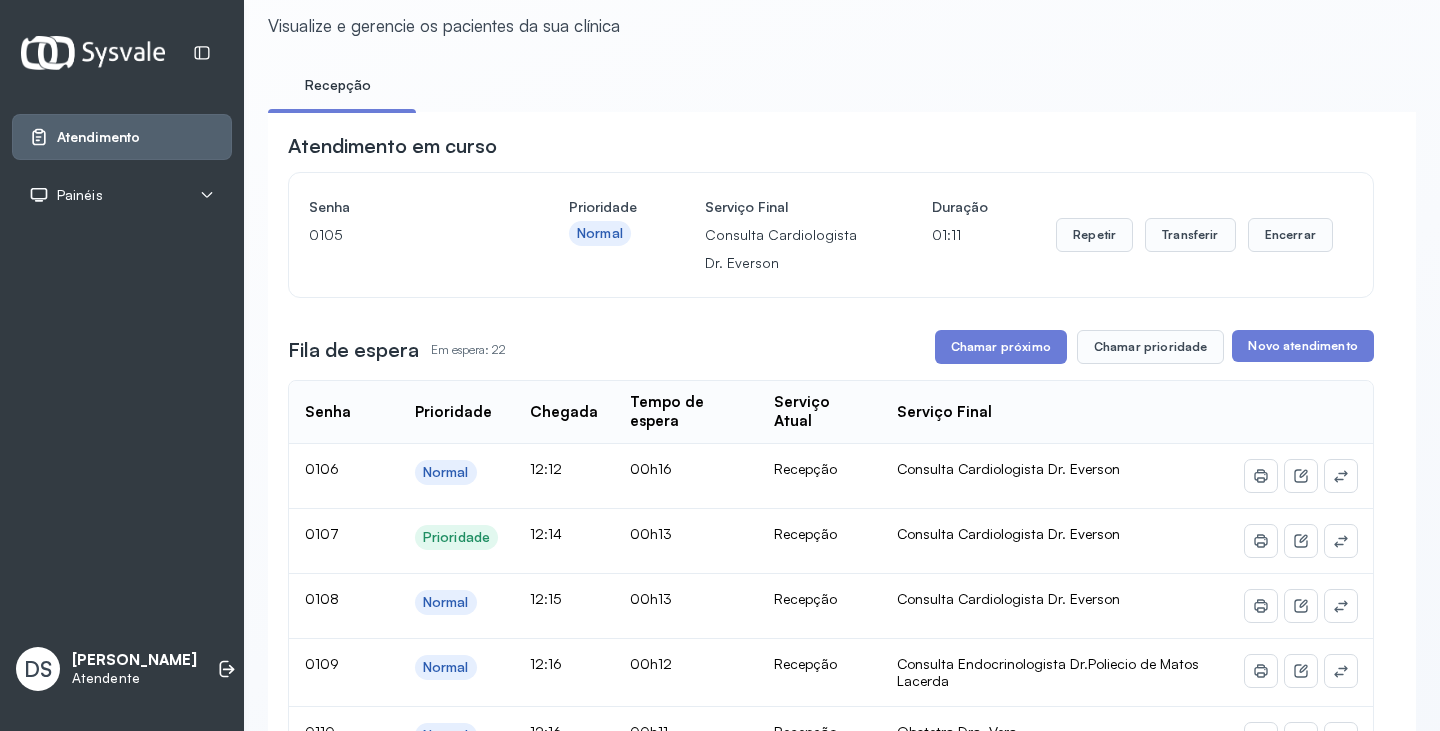 scroll, scrollTop: 100, scrollLeft: 0, axis: vertical 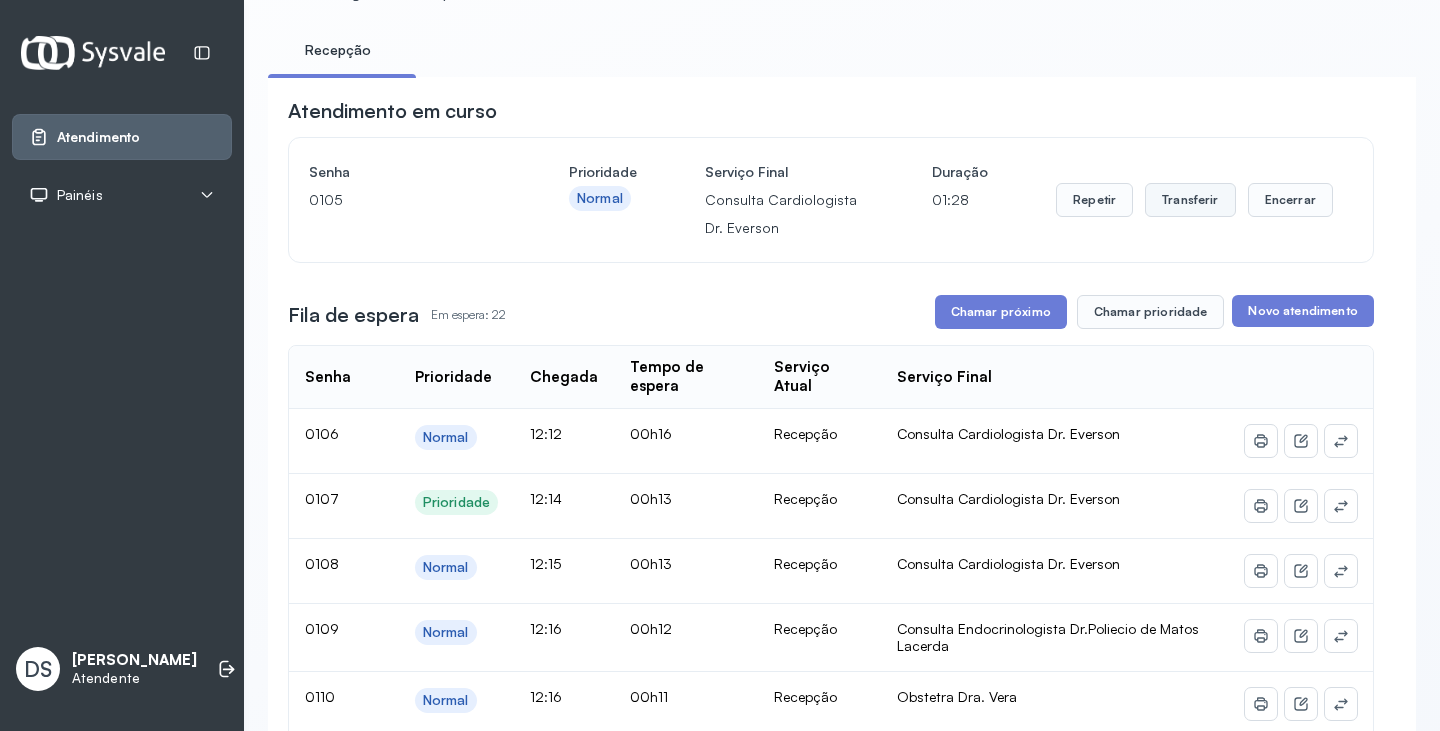 click on "Transferir" at bounding box center (1190, 200) 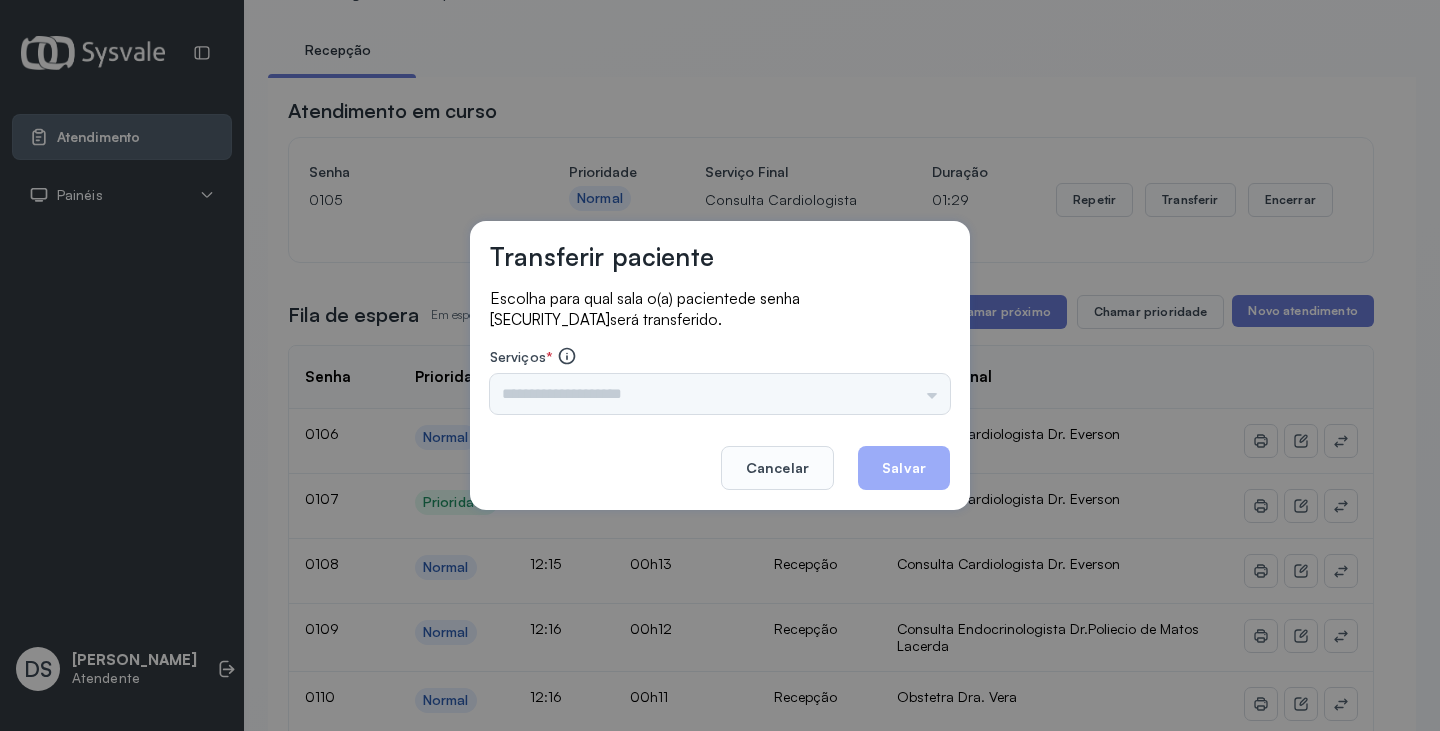 click on "Nenhuma opção encontrada" at bounding box center [720, 394] 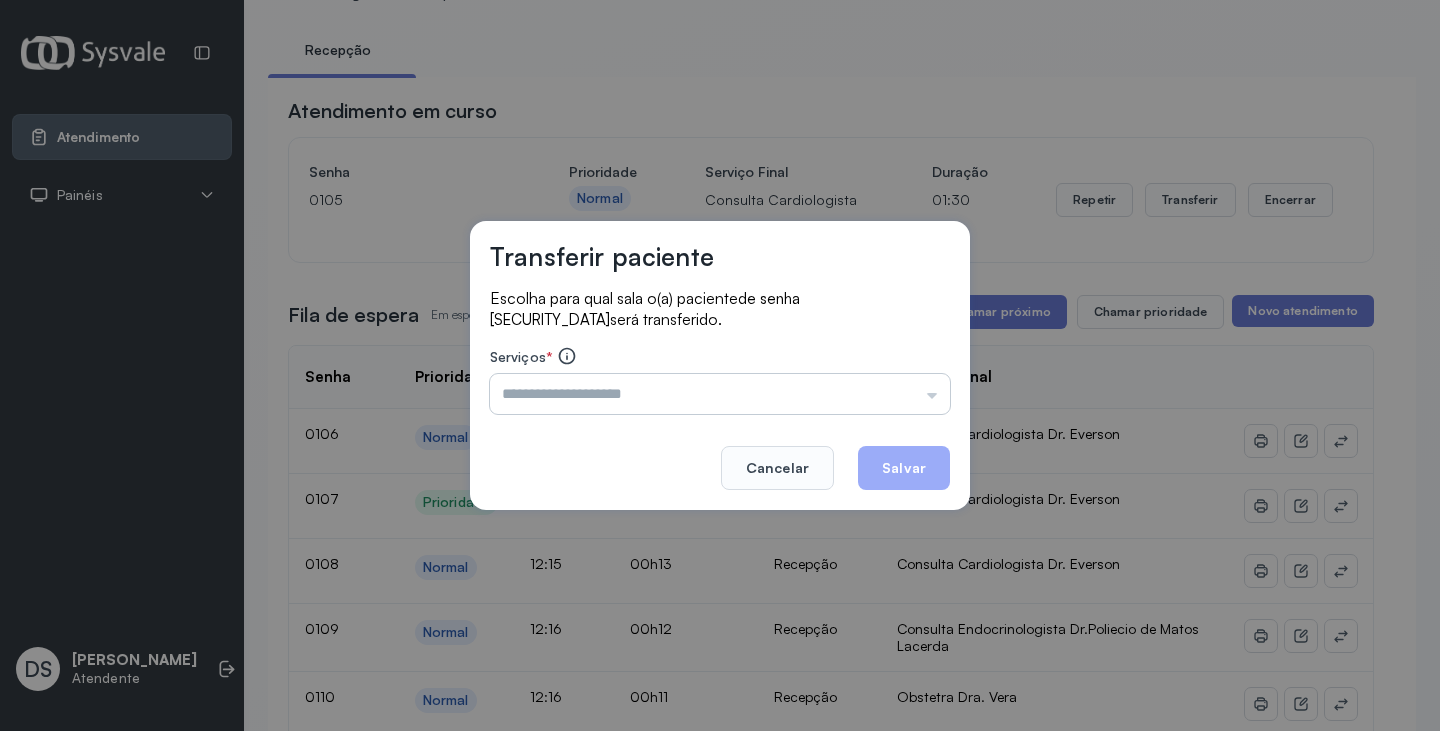 click at bounding box center [720, 394] 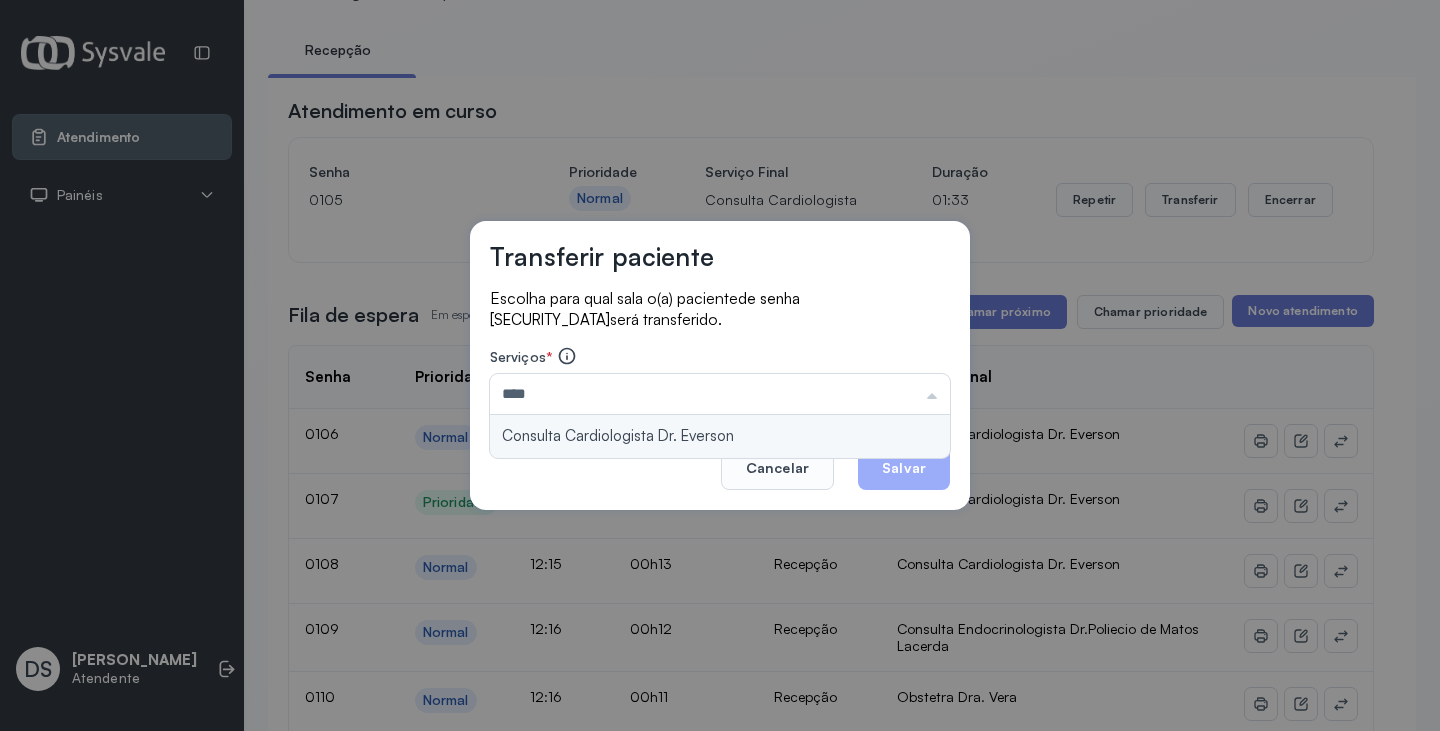type on "**********" 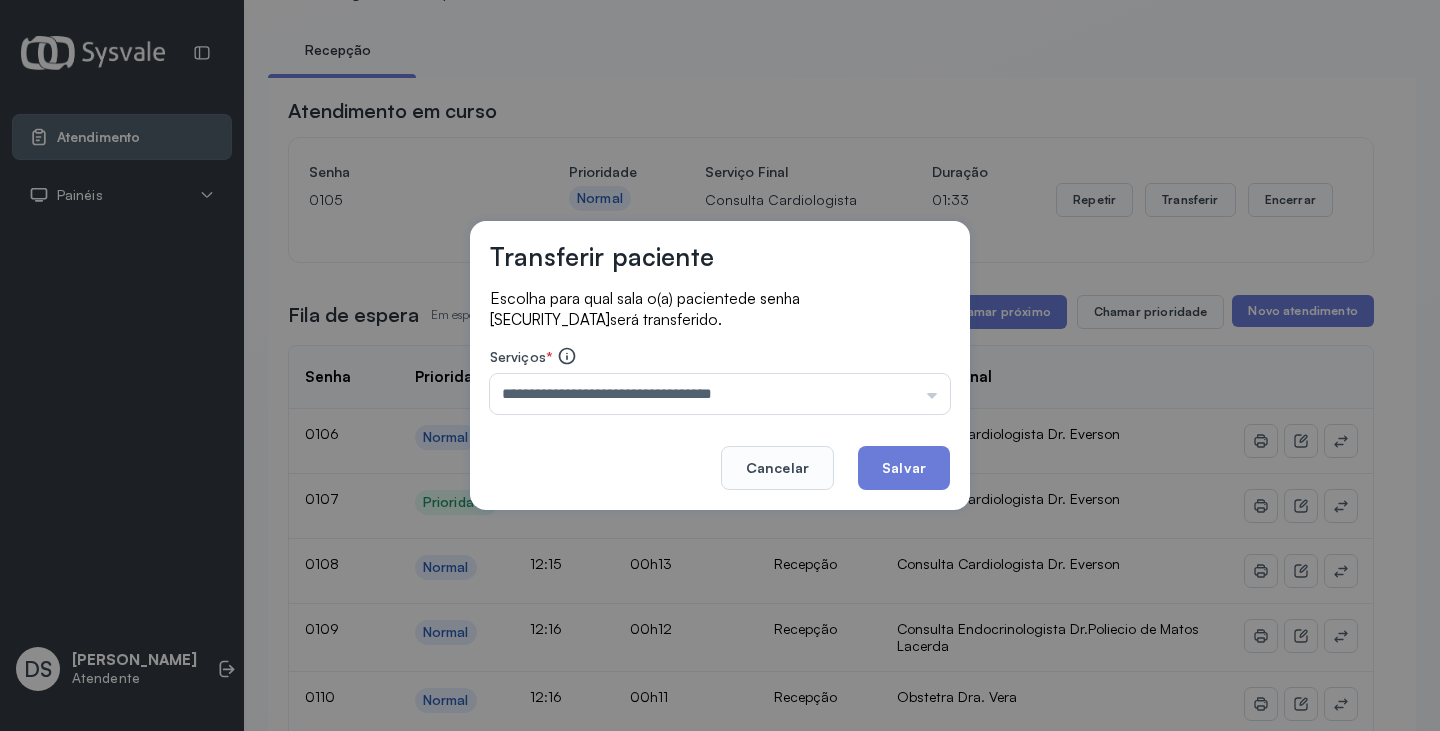 click on "**********" at bounding box center (720, 365) 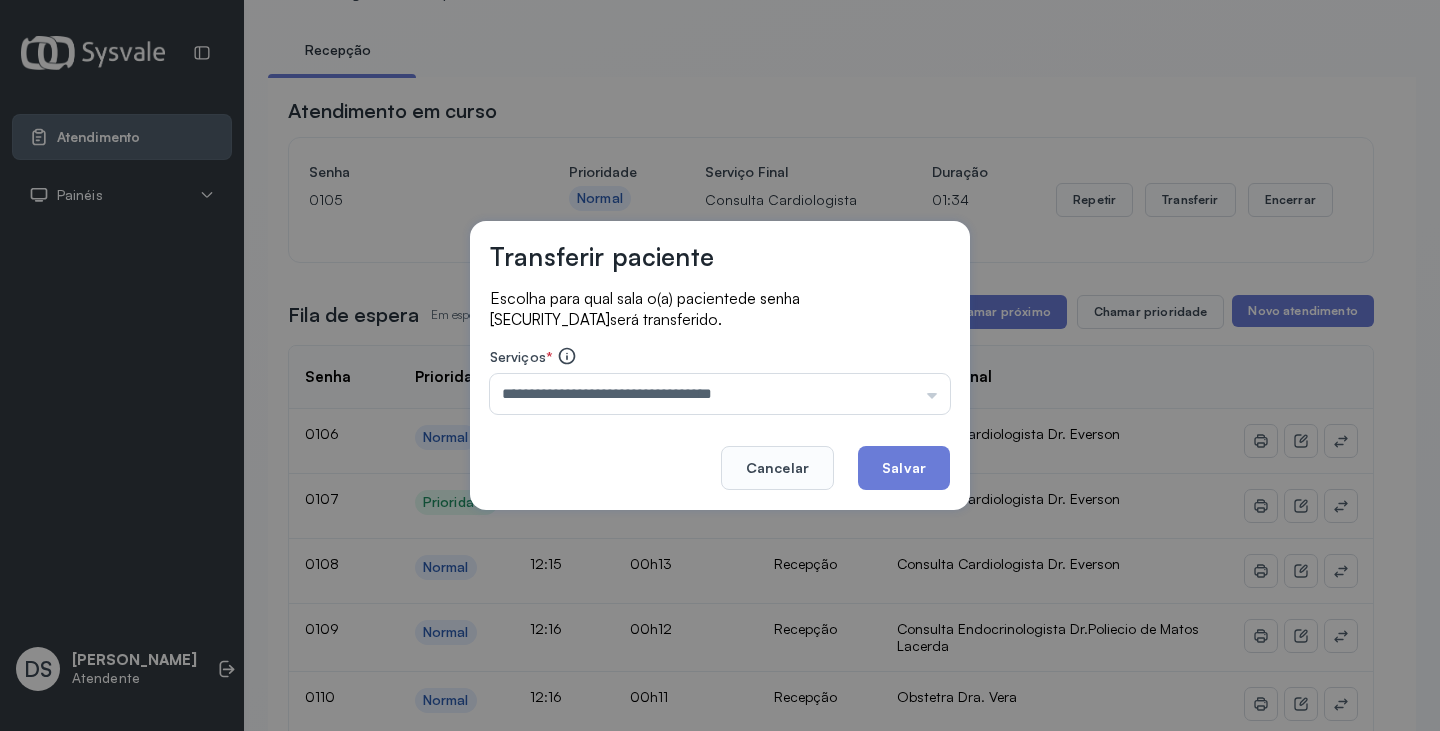 click on "Salvar" 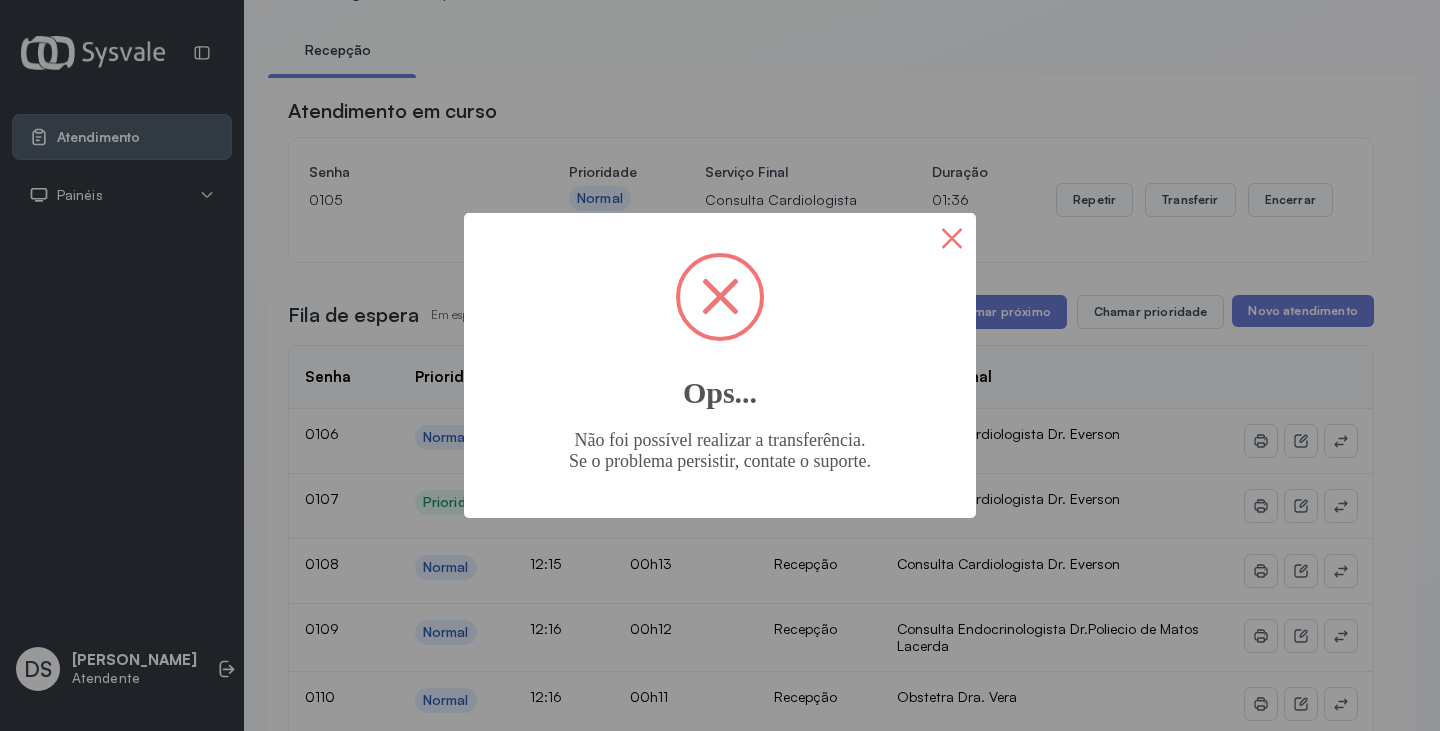 click on "×" at bounding box center [952, 237] 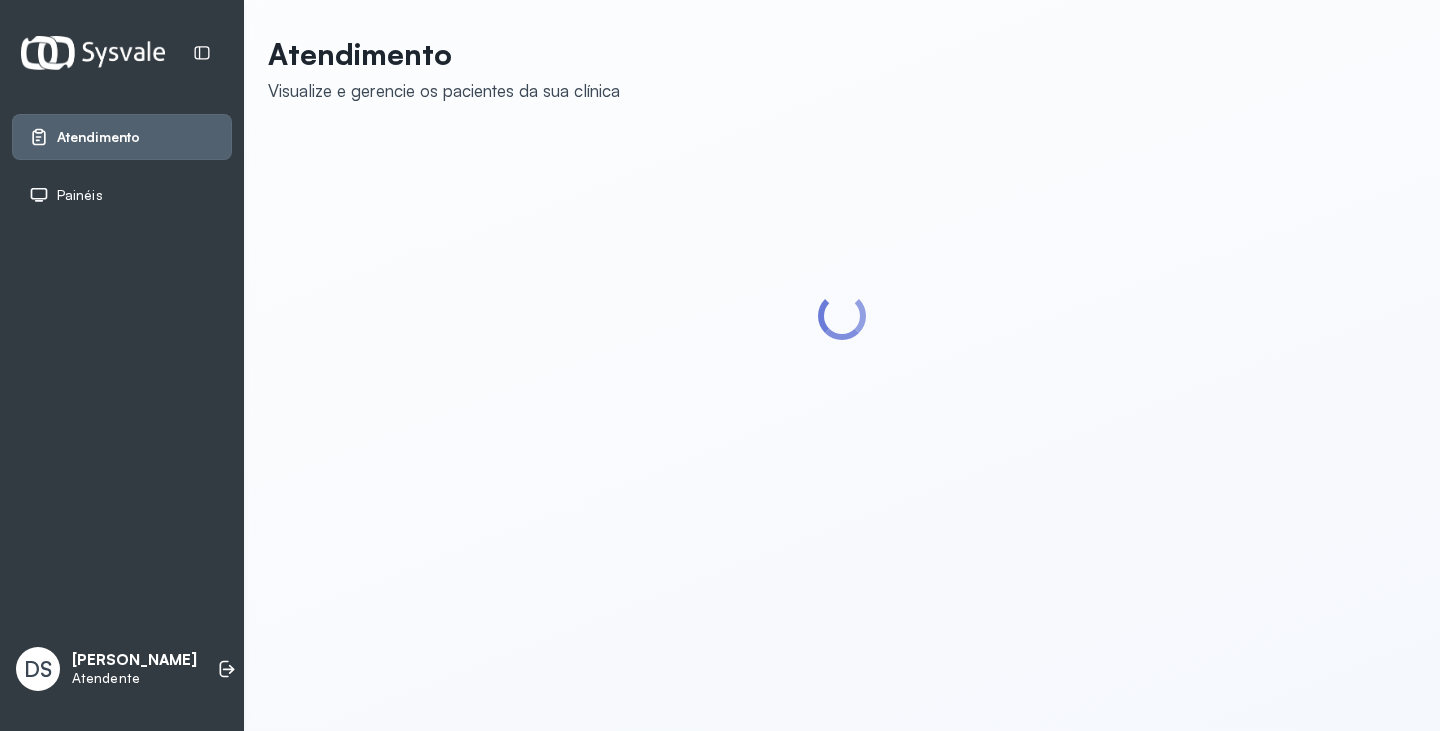 scroll, scrollTop: 0, scrollLeft: 0, axis: both 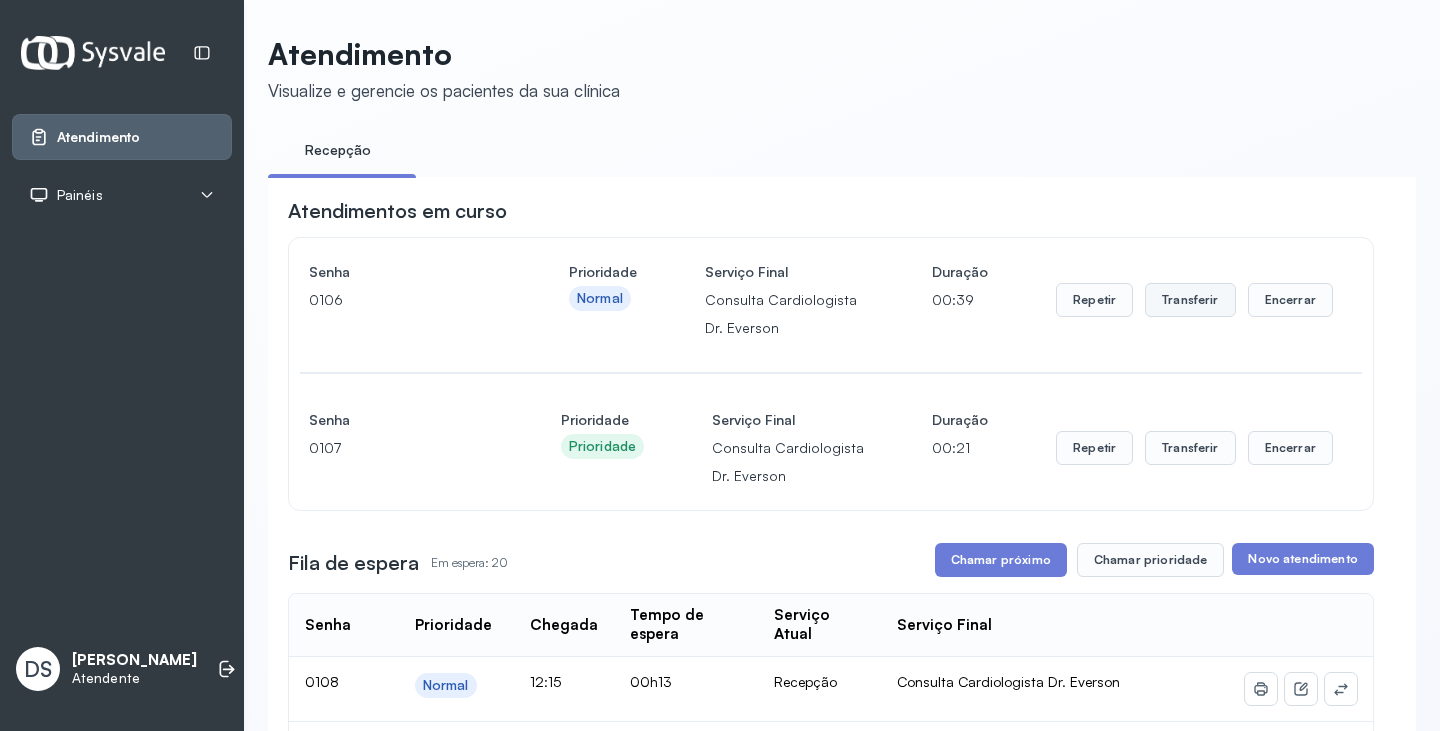 click on "Transferir" at bounding box center [1190, 300] 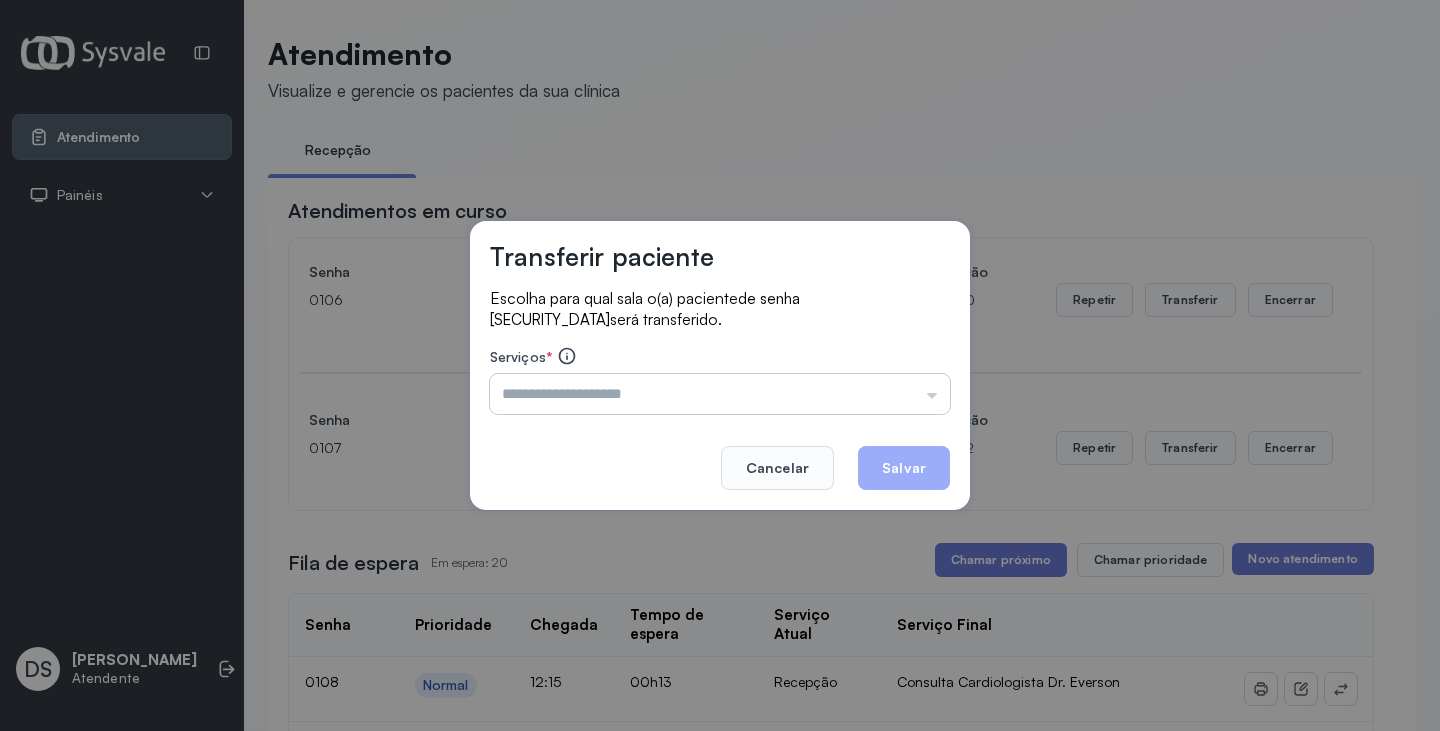 click at bounding box center [720, 394] 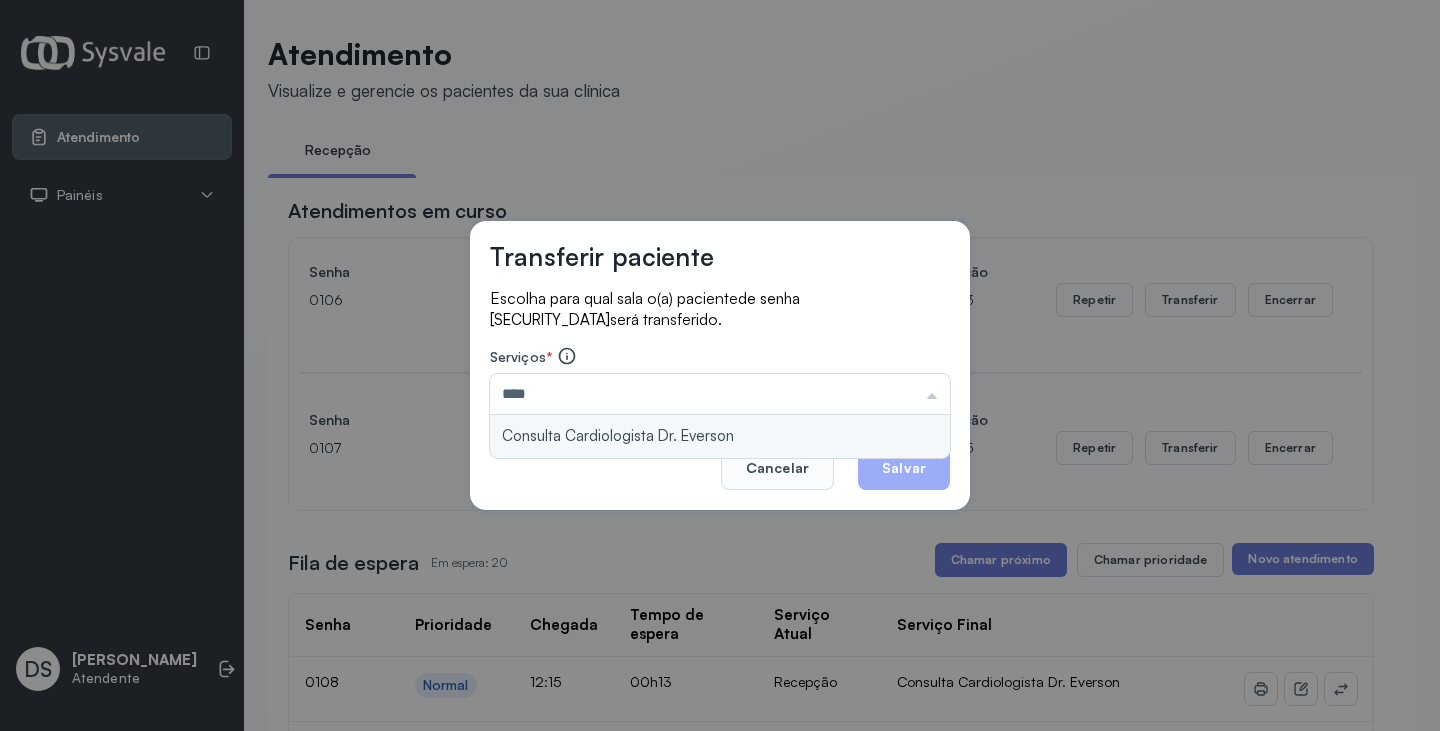 type on "**********" 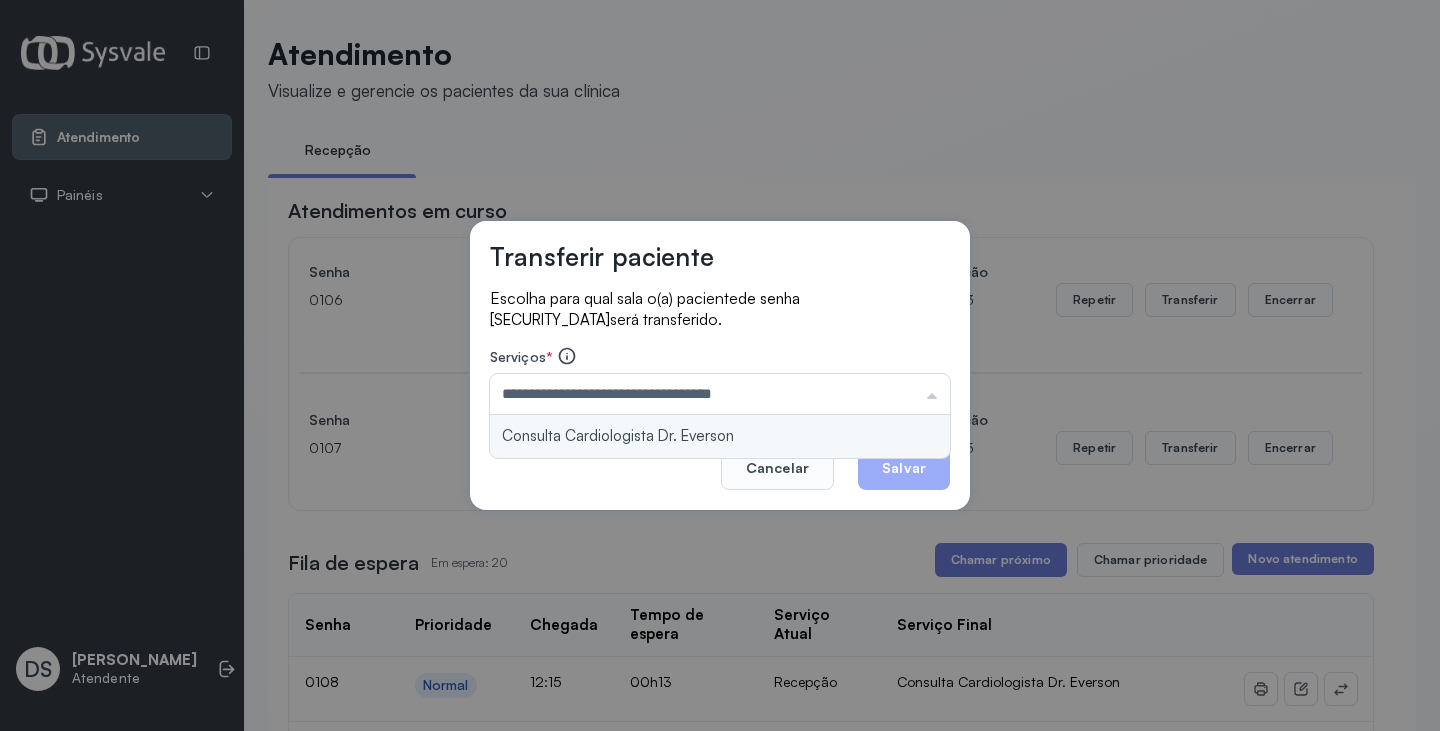 click on "**********" at bounding box center [720, 365] 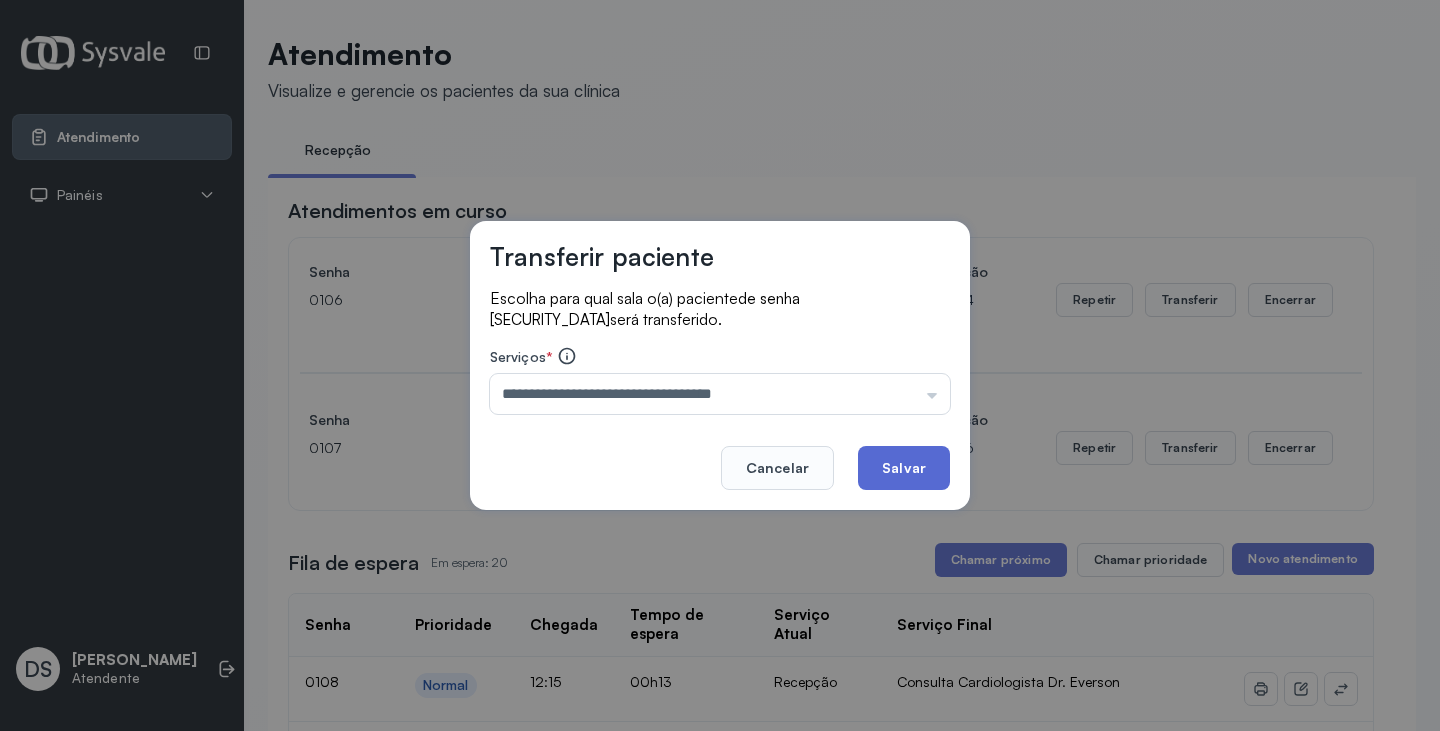 click on "Salvar" 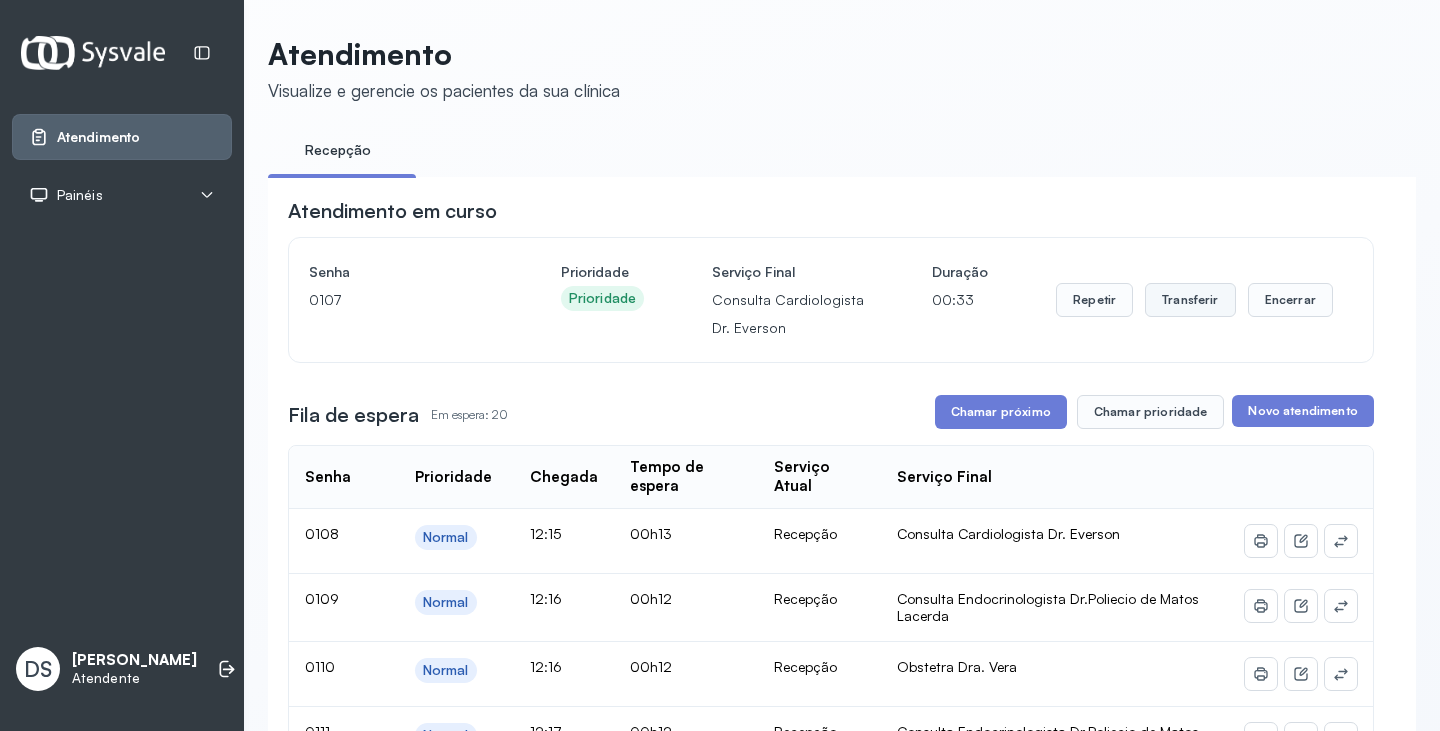 click on "Transferir" at bounding box center [1190, 300] 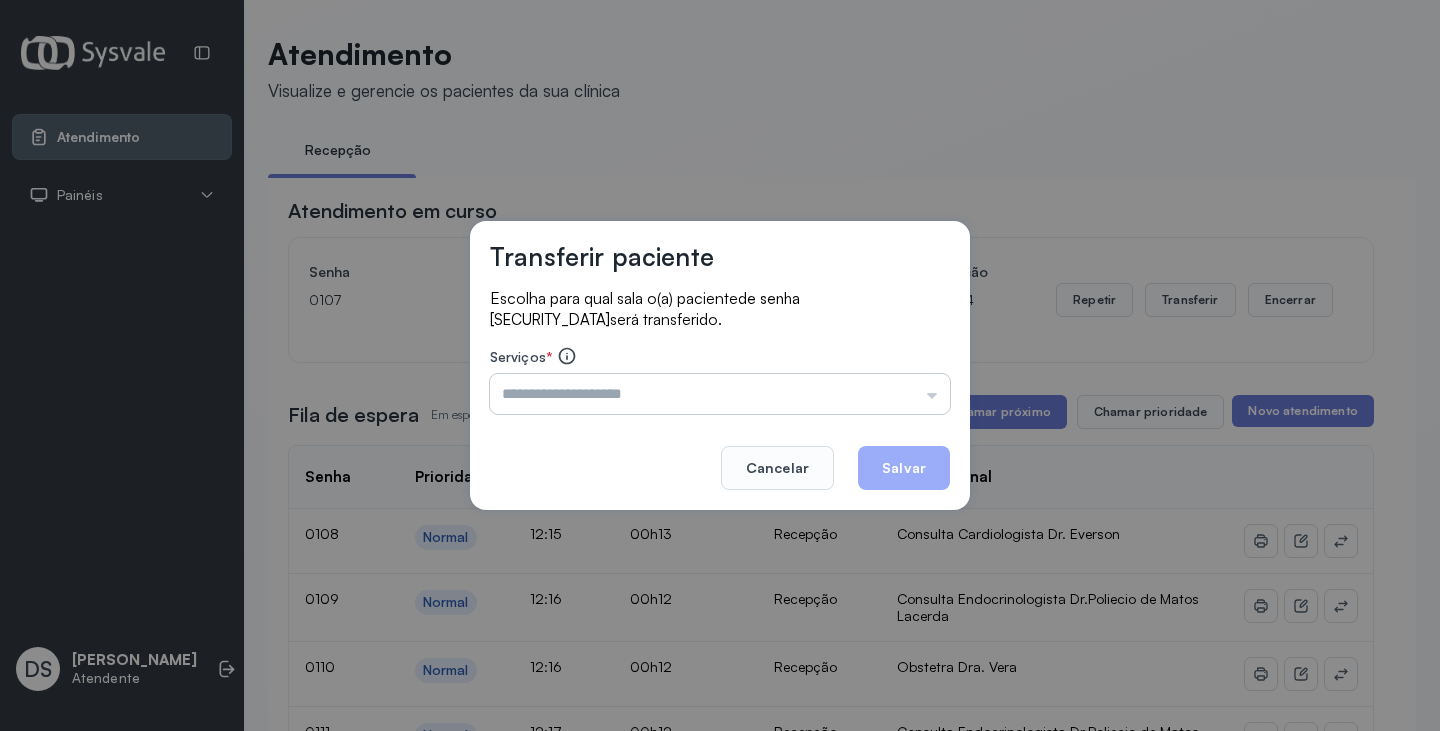 click at bounding box center (720, 394) 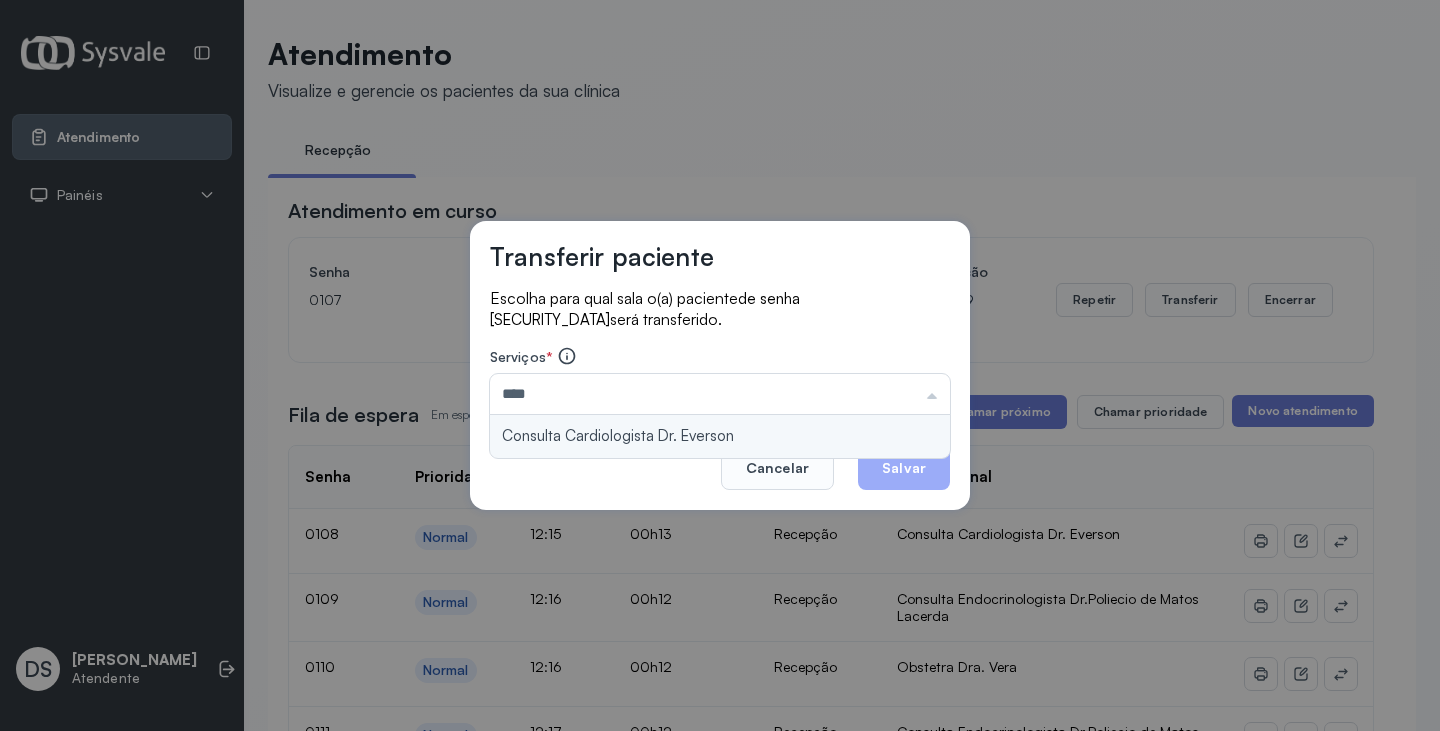 type on "**********" 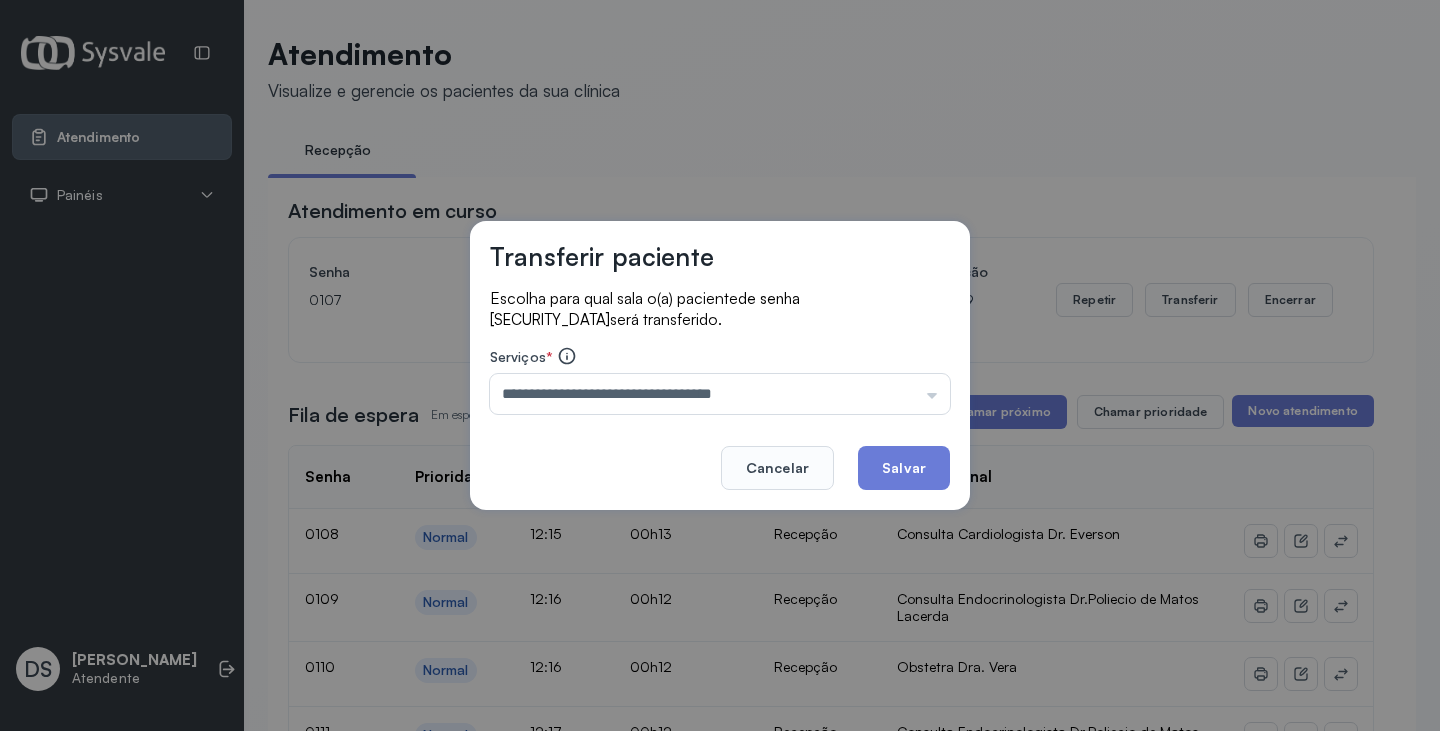 click on "**********" at bounding box center [720, 365] 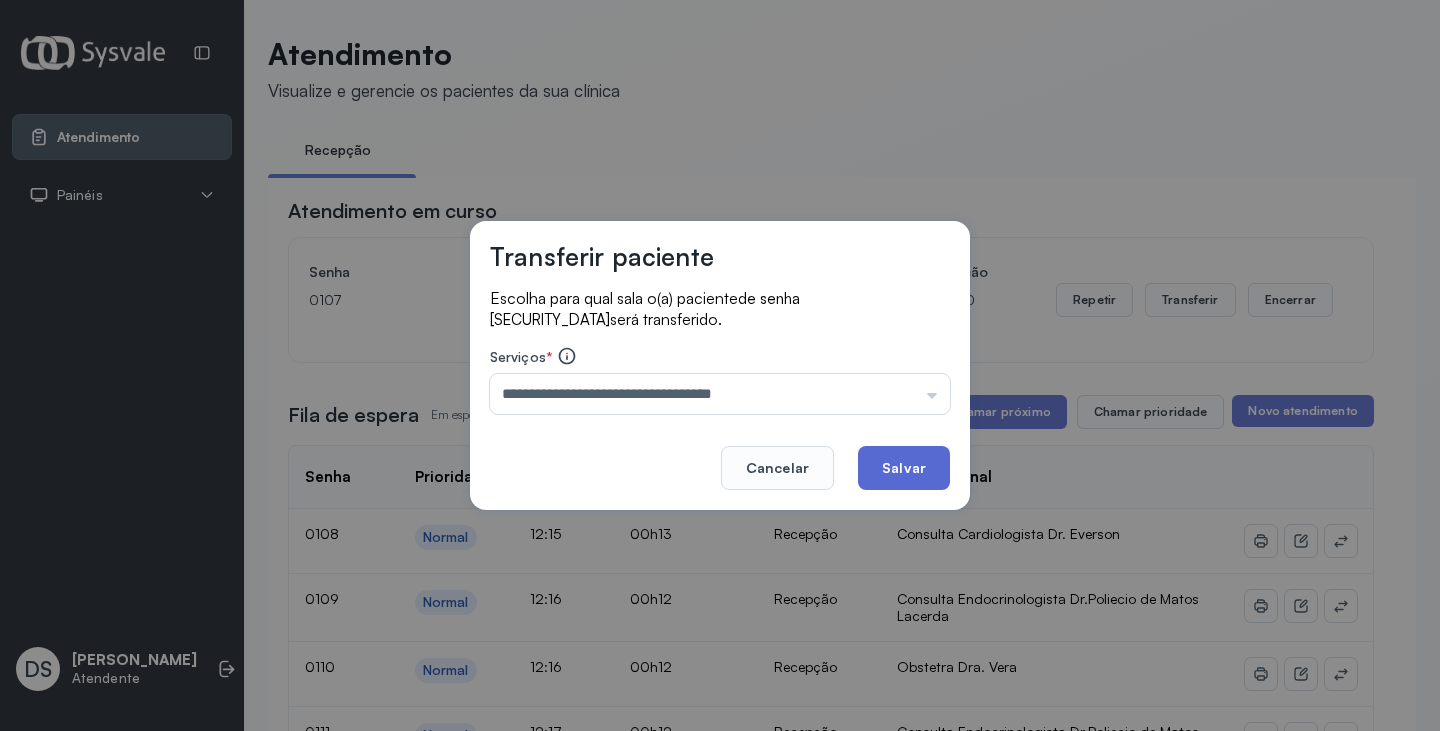 click on "Salvar" 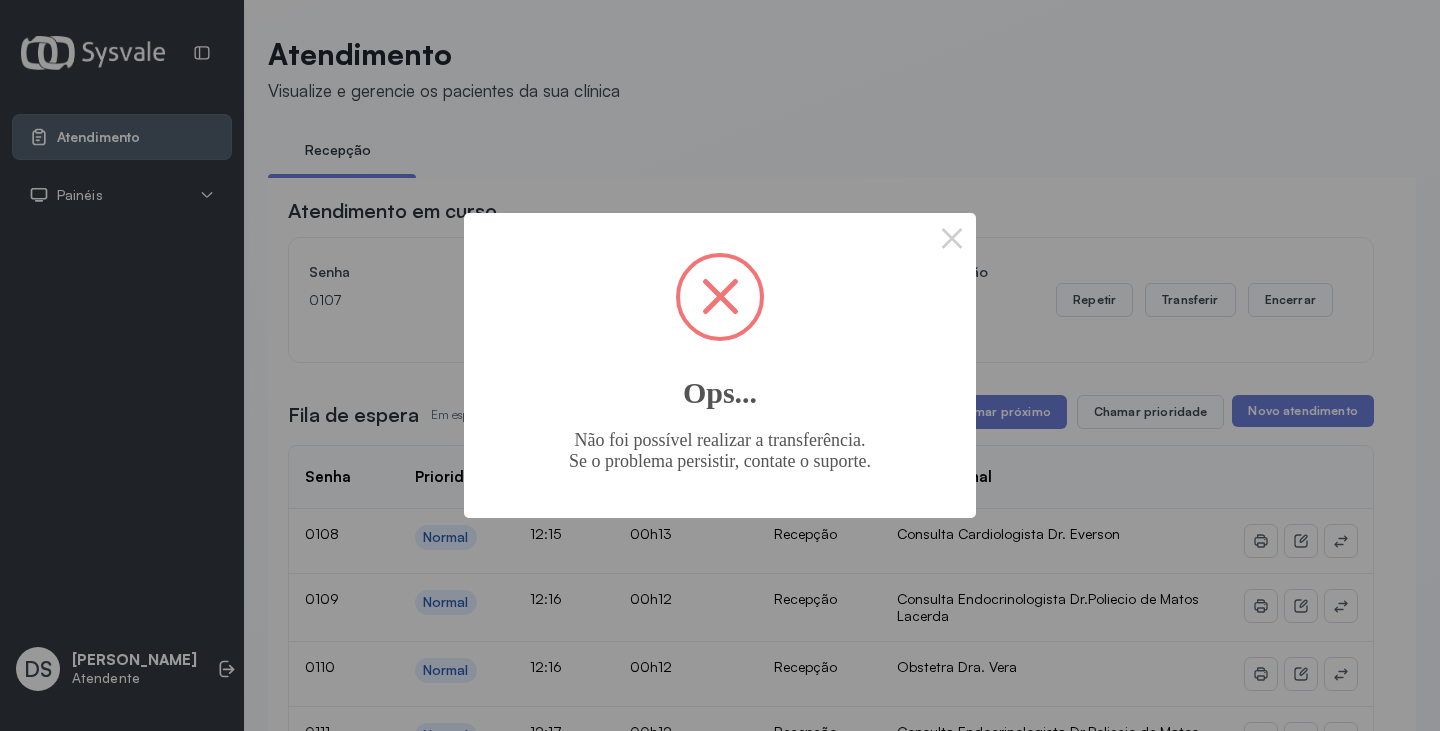 type 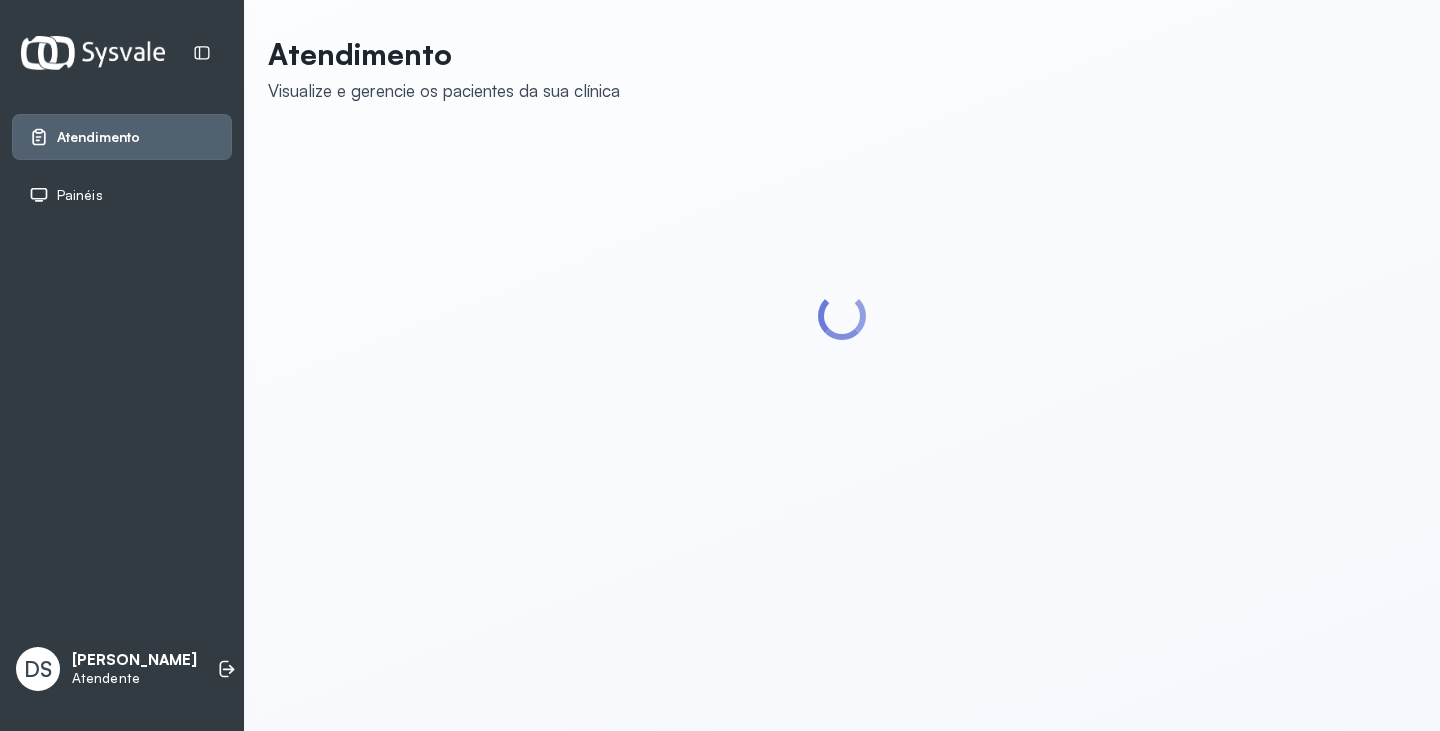 scroll, scrollTop: 0, scrollLeft: 0, axis: both 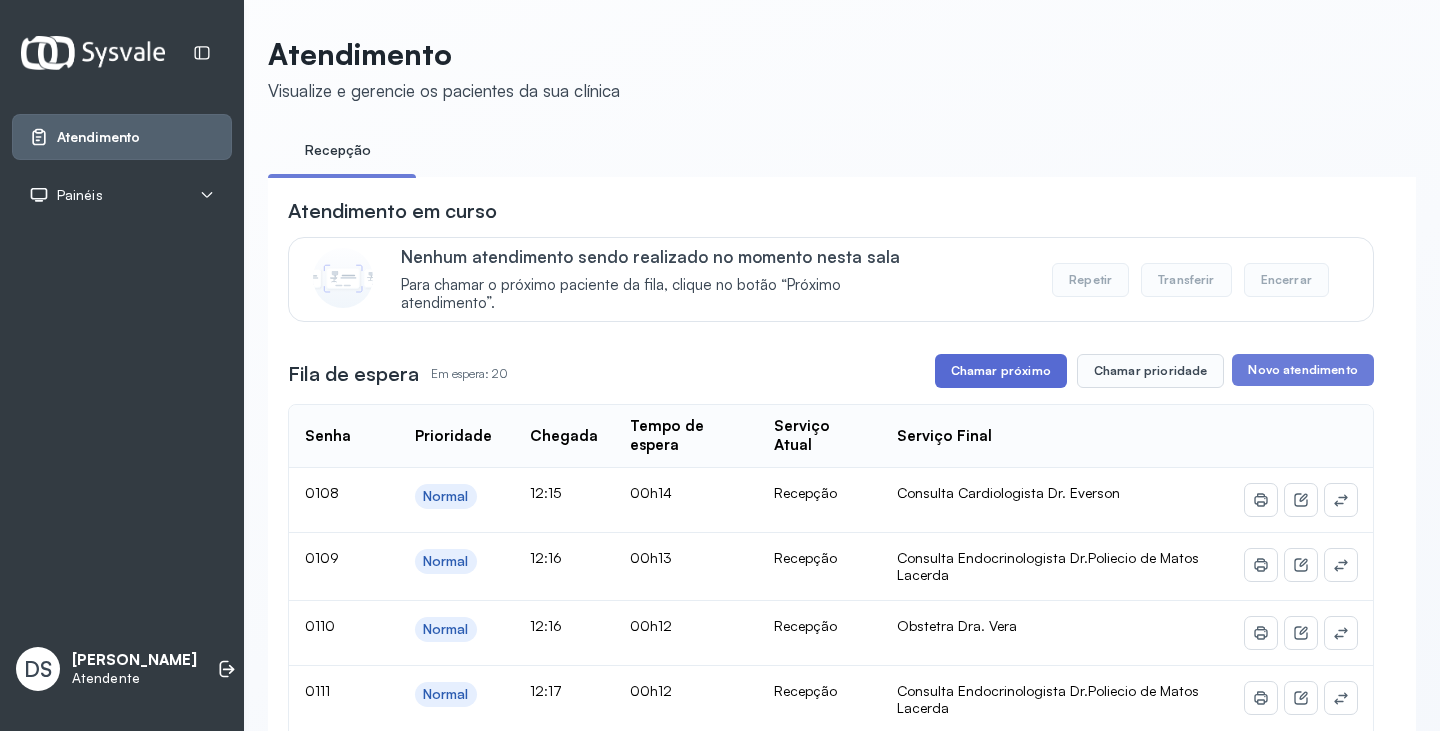click on "Chamar próximo" at bounding box center [1001, 371] 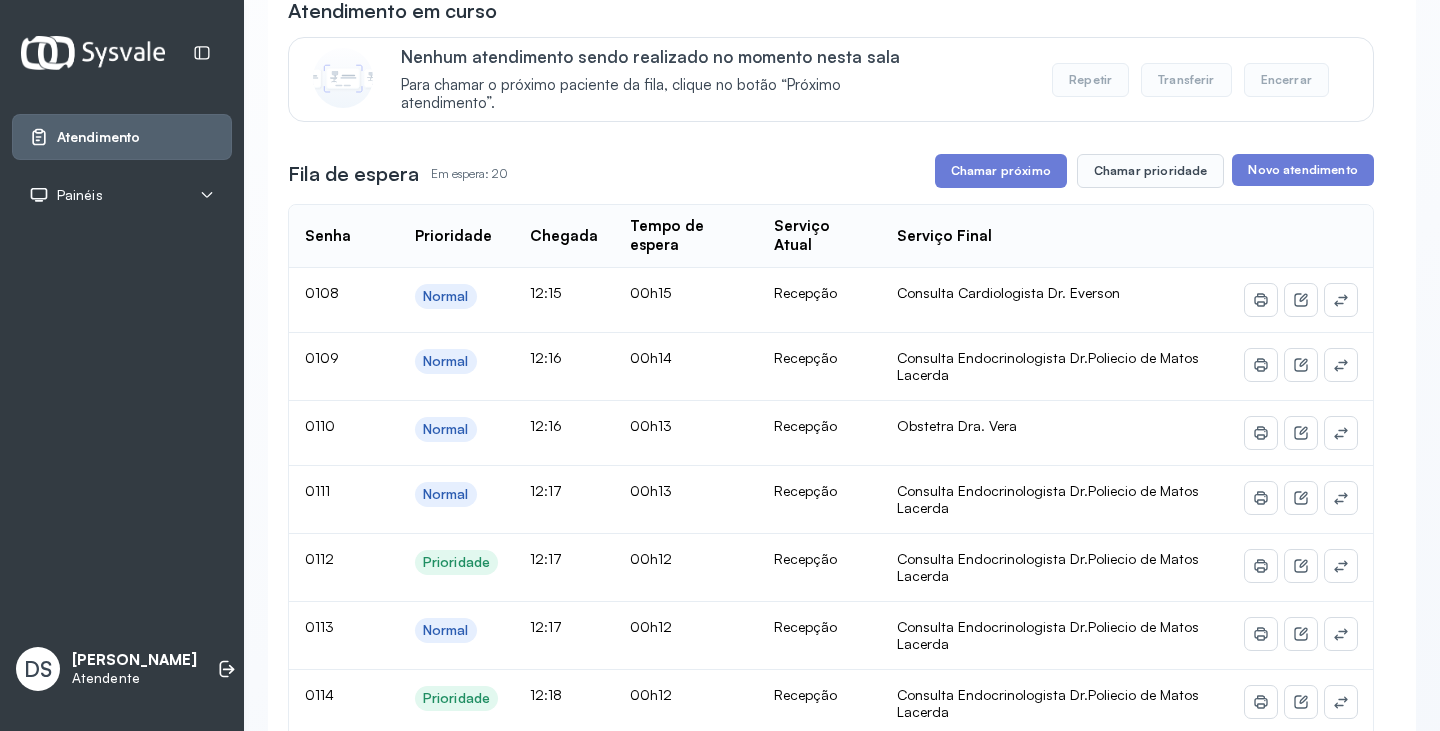 scroll, scrollTop: 0, scrollLeft: 0, axis: both 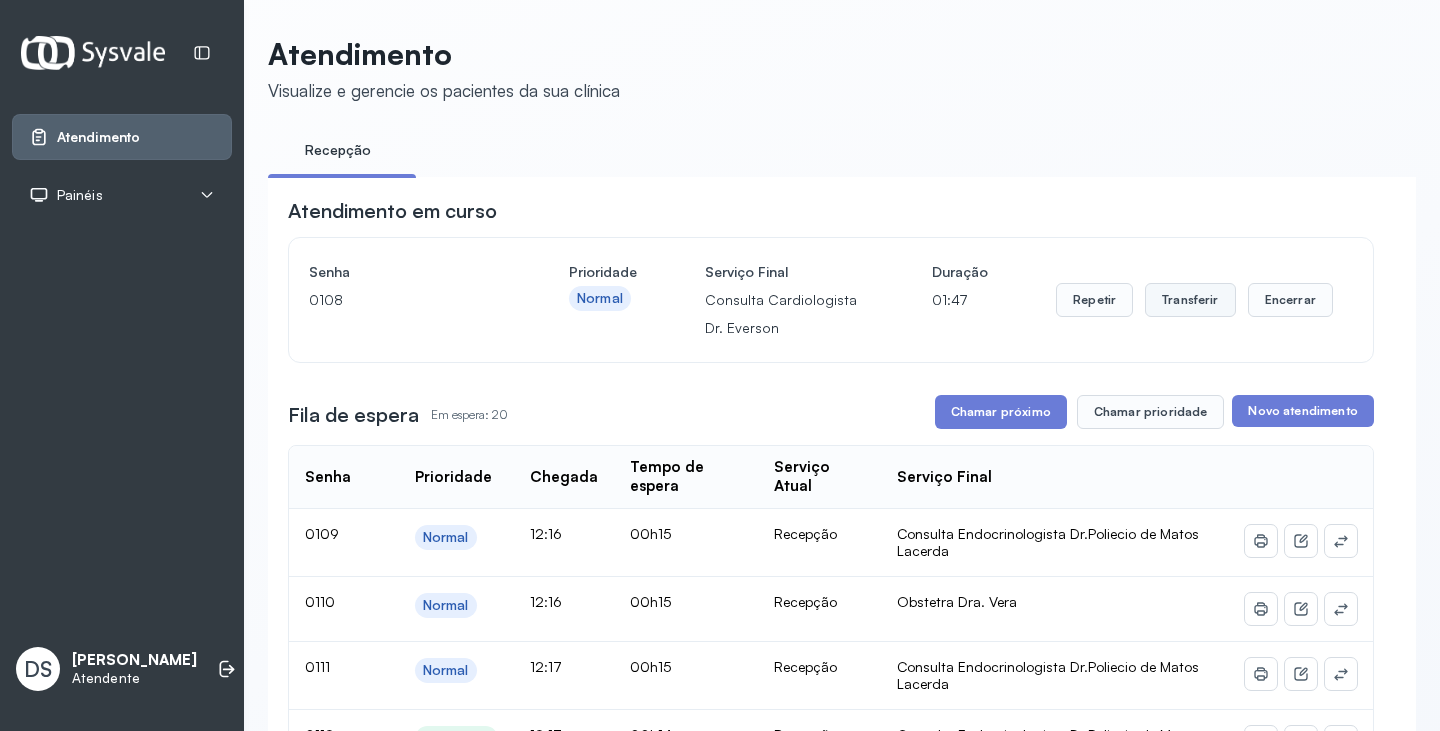 click on "Transferir" at bounding box center (1190, 300) 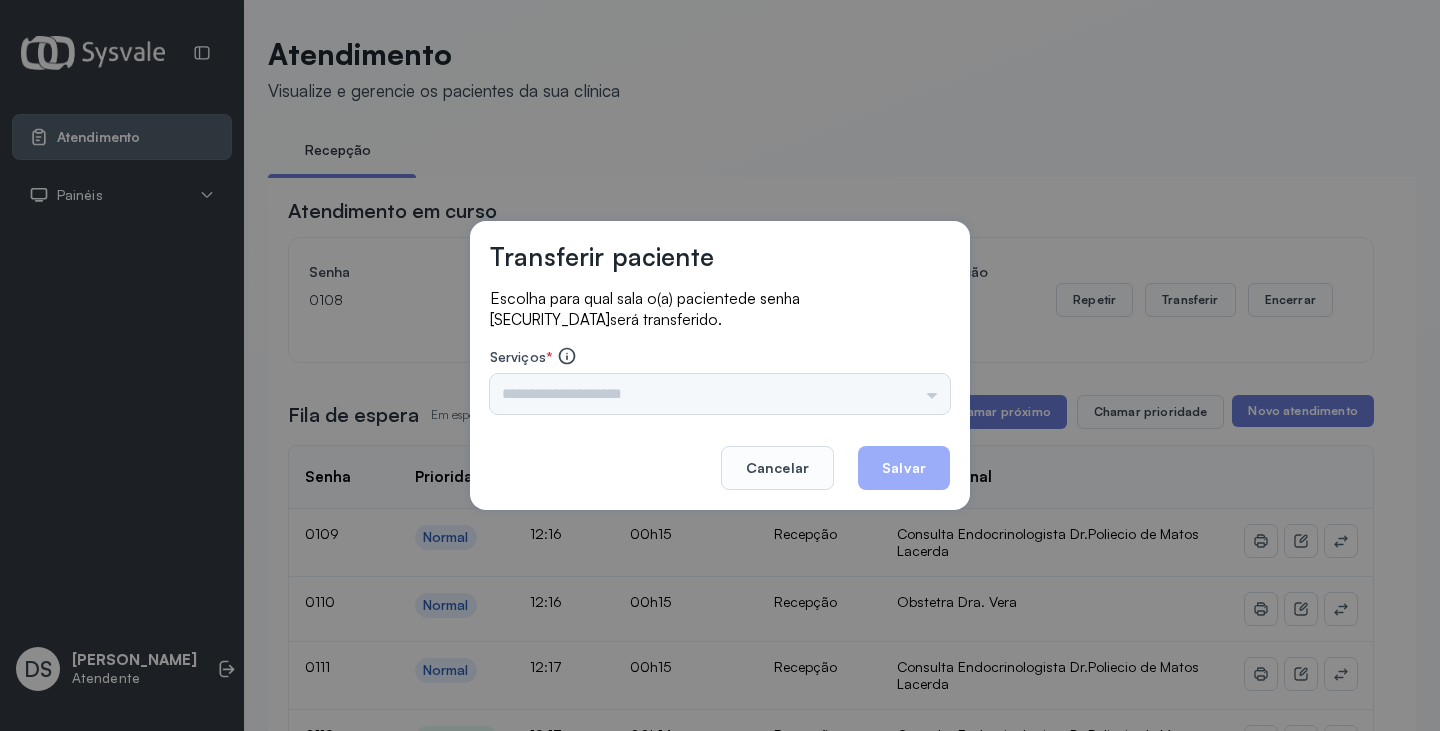 click on "Nenhuma opção encontrada" at bounding box center (720, 394) 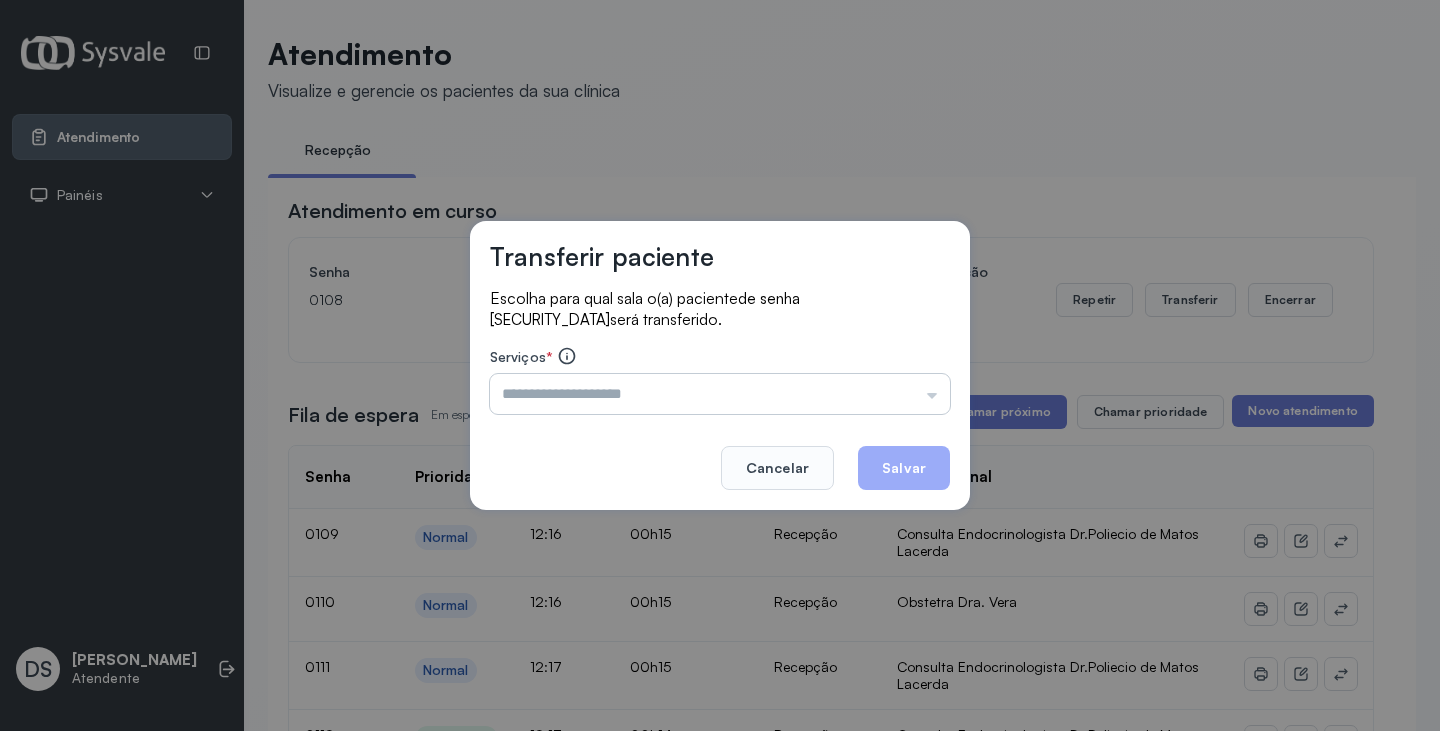 drag, startPoint x: 871, startPoint y: 372, endPoint x: 870, endPoint y: 400, distance: 28.01785 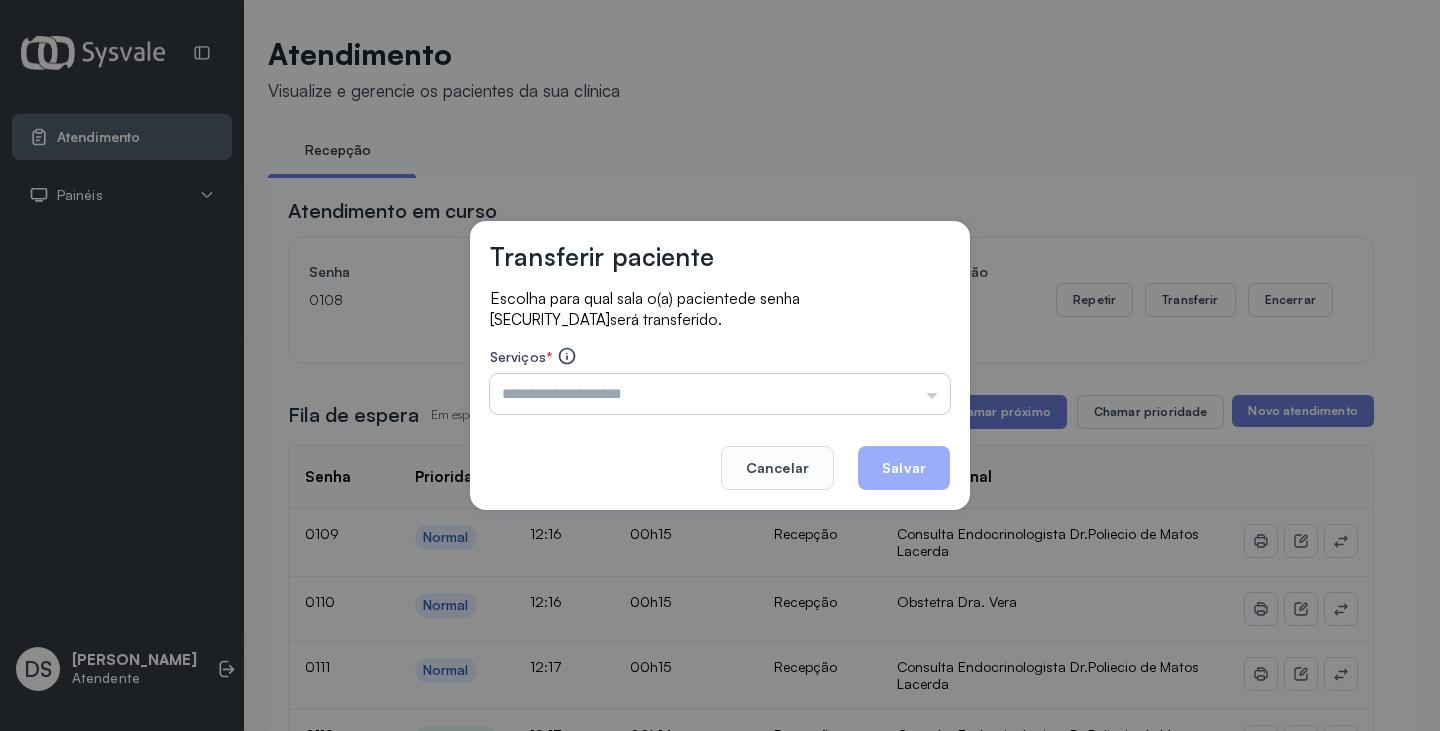 click at bounding box center [720, 394] 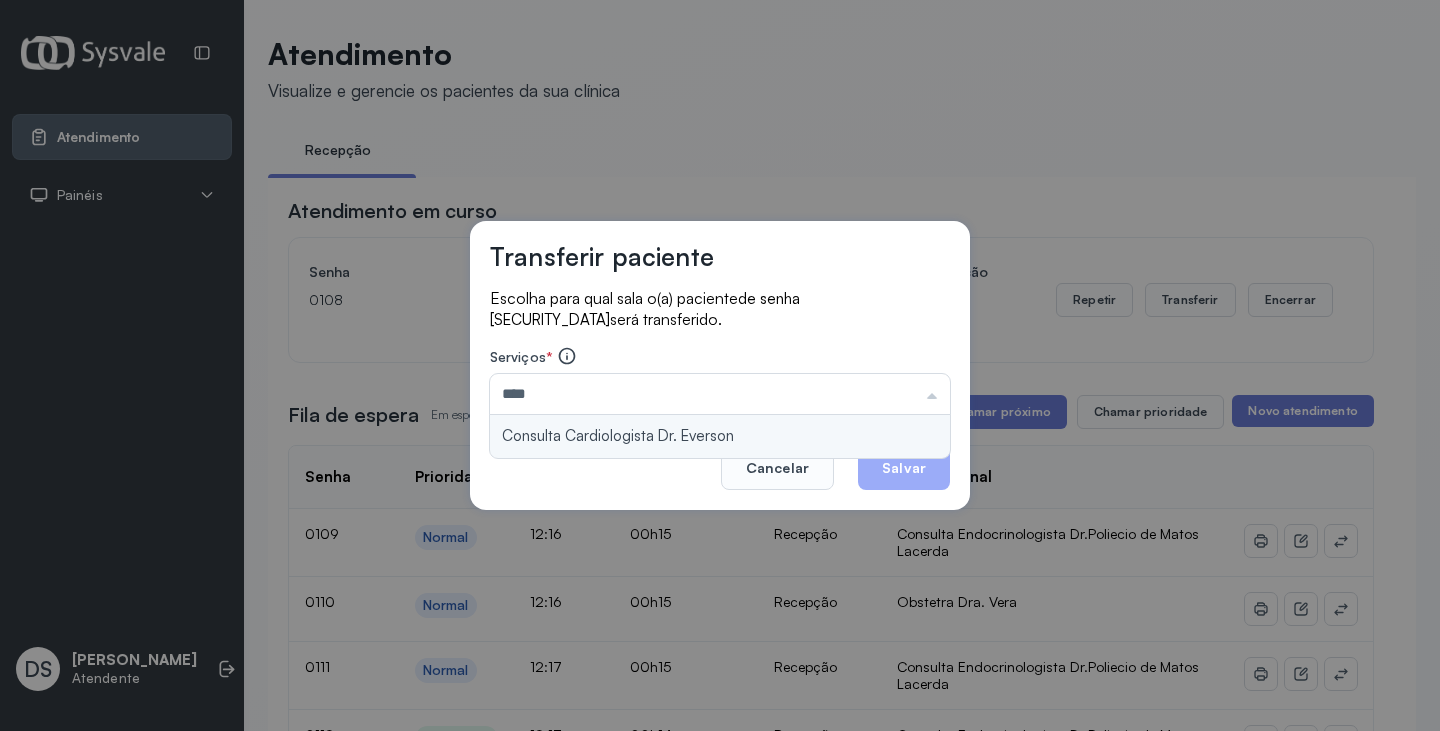 type on "**********" 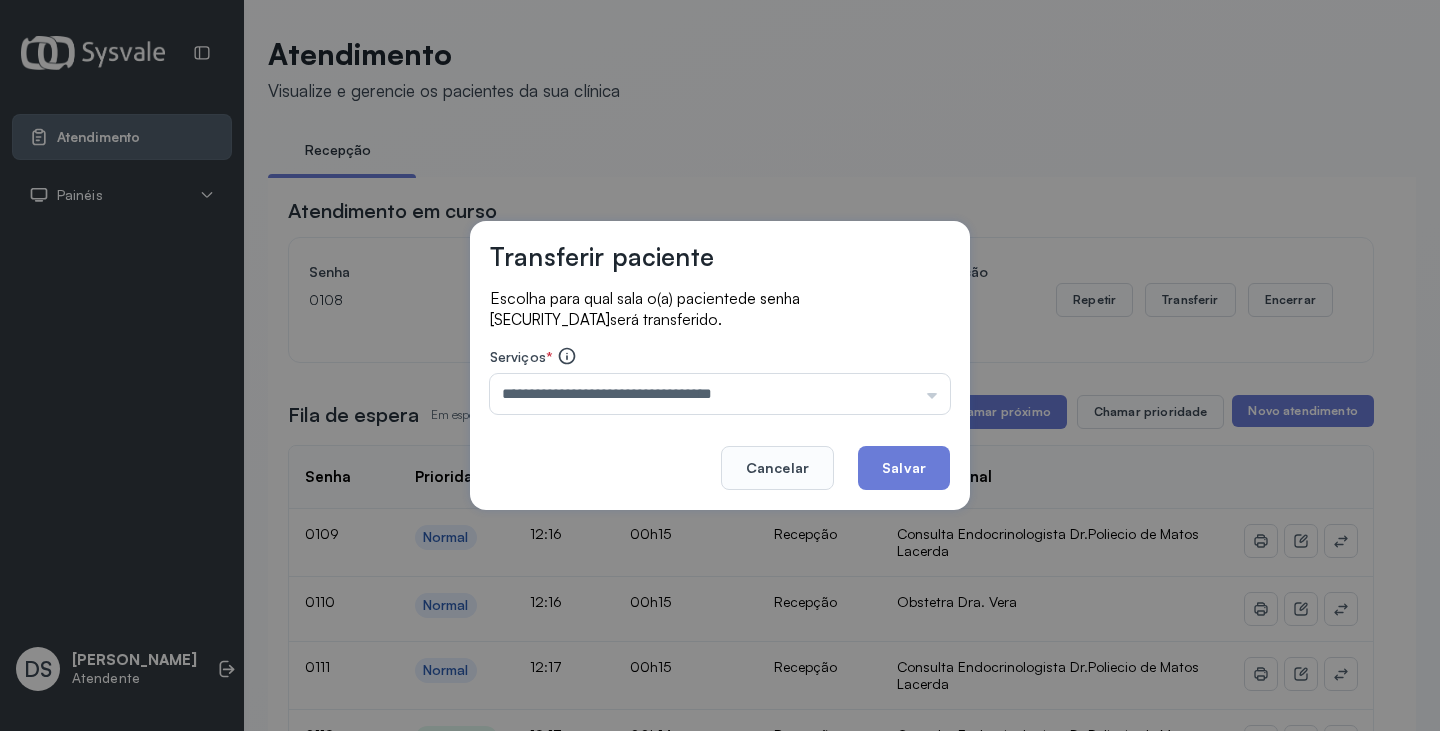 click on "**********" at bounding box center (720, 365) 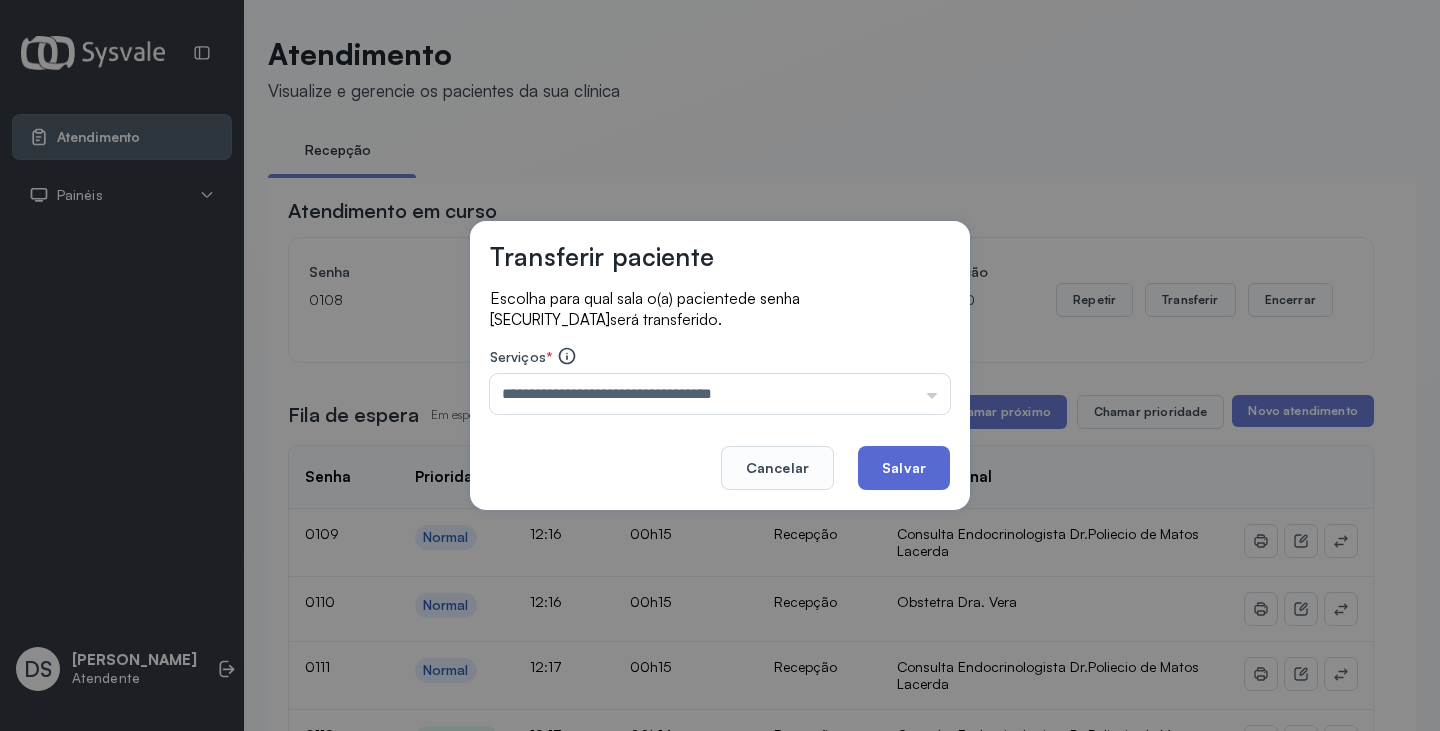 click on "Salvar" 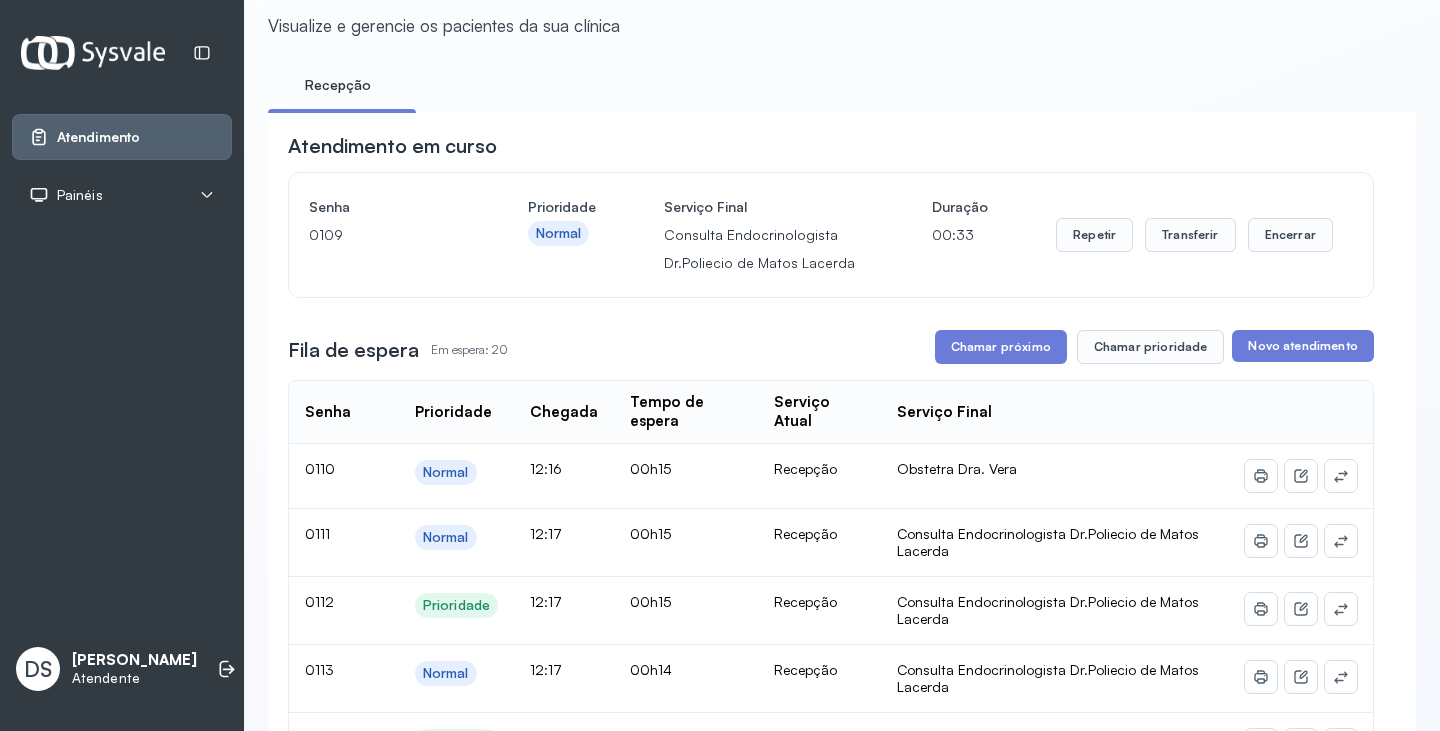 scroll, scrollTop: 100, scrollLeft: 0, axis: vertical 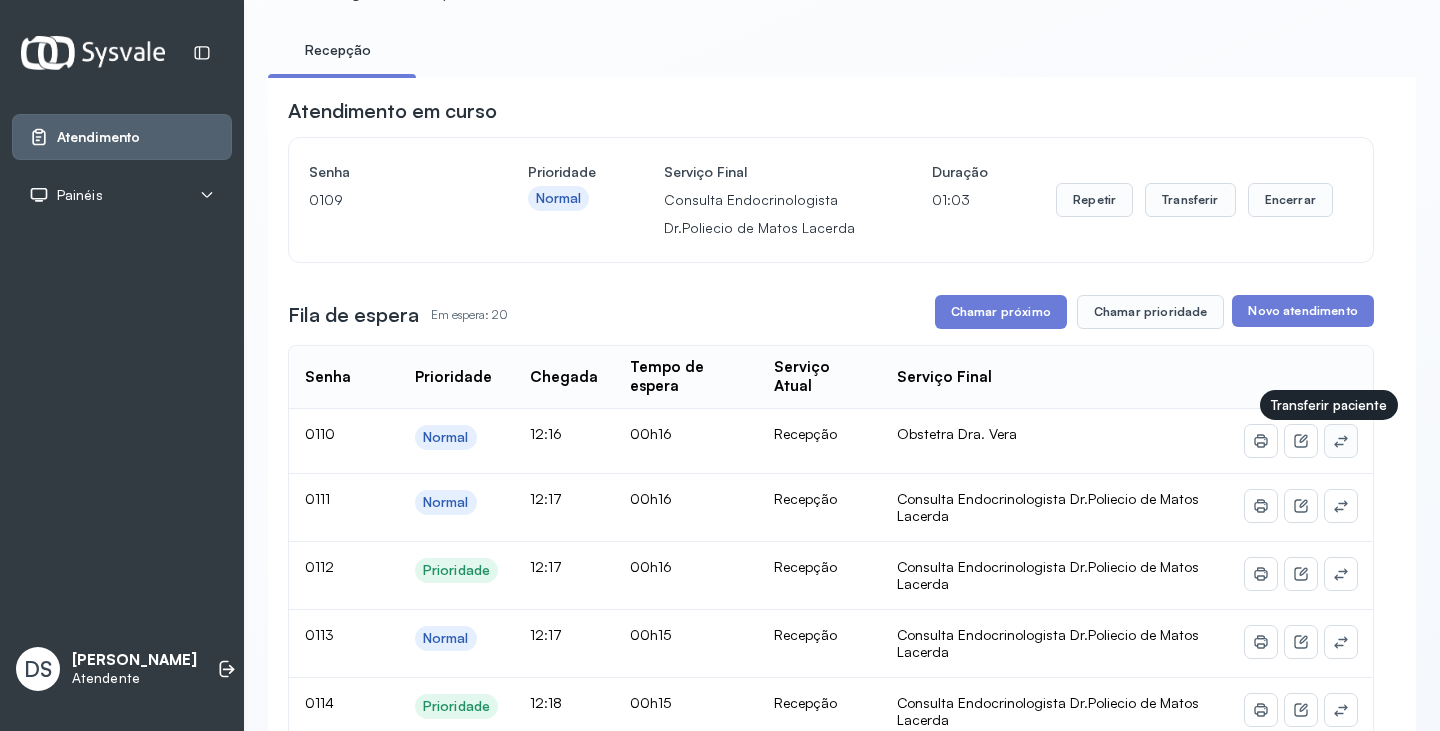 click 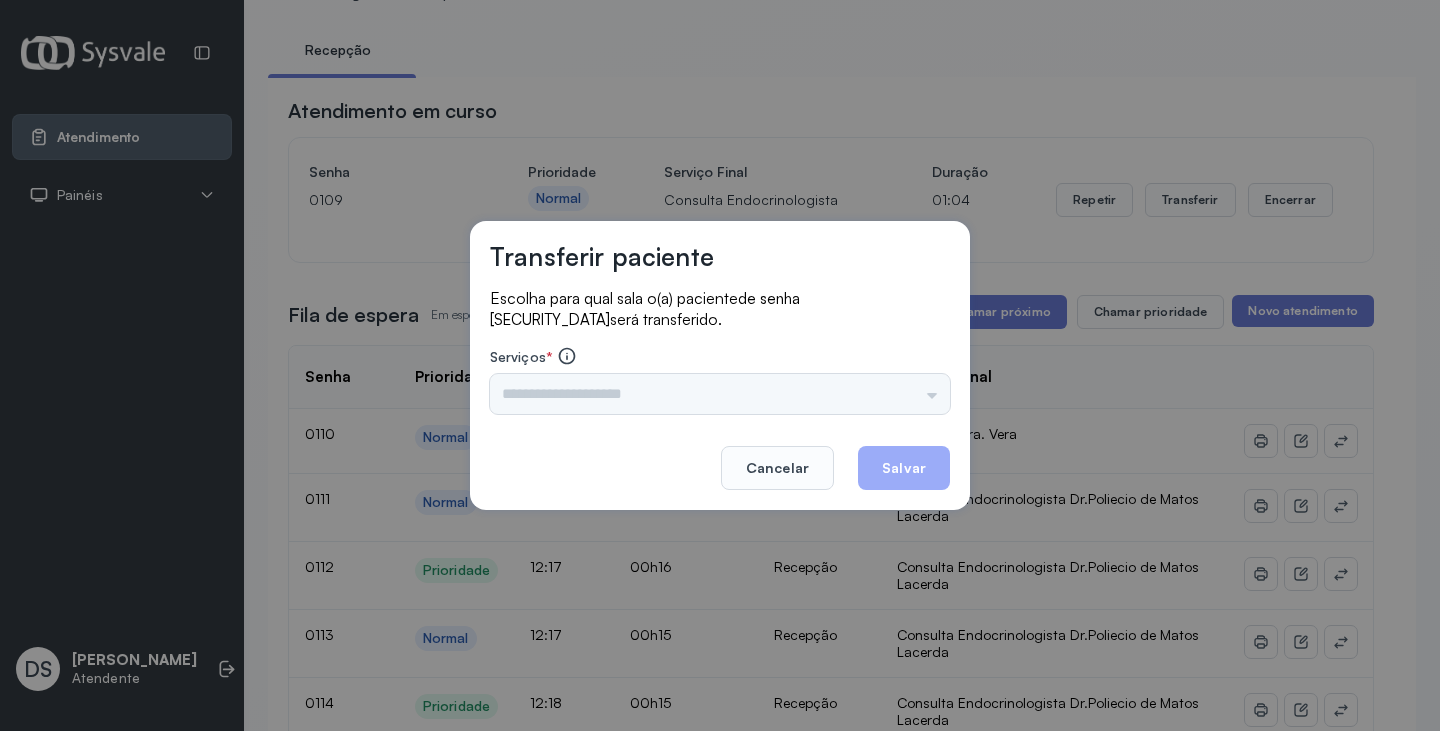 click on "Triagem Ortopedista Dr. Mauricio Ortopedista Dr. Ramon Ginecologista Dr. Amilton Ginecologista Dra. Luana Obstetra Dr. Orlindo Obstetra Dra. Vera Ultrassonografia Dr. Orlindo Ultrassonografia Dr. Amilton Consulta com Neurologista Dr. Ezir Reumatologista Dr. Juvenilson Endocrinologista Washington Dermatologista Dra. Renata Nefrologista Dr. Edvaldo Geriatra Dra. Vanessa Infectologista Dra. Vanessa Oftalmologista Dra. Consulta Proctologista/Cirurgia Geral Dra. Geislane Otorrinolaringologista Dr. Pedro Pequena Cirurgia Dr. Geislane Pequena Cirurgia Dr. AMILTON ECG Espirometria com Broncodilatador Espirometria sem Broncodilatador Ecocardiograma - Dra. Vanessa Viana Exame de PPD Enf. Jane Raquel RETIRADA DE CERUME DR. PEDRO VACINAÇÃO Preventivo Enf. Luciana Preventivo Enf. Tiago Araujo Consulta de Enfermagem Enf. Tiago Consulta de Enfermagem Enf. Luciana Consulta  Cardiologista Dr. Everson Consulta Enf. Jane Raquel Dispensação de Medicação Agendamento Consulta Enf. Tiago Agendamento consulta Enf. Luciana" at bounding box center [720, 394] 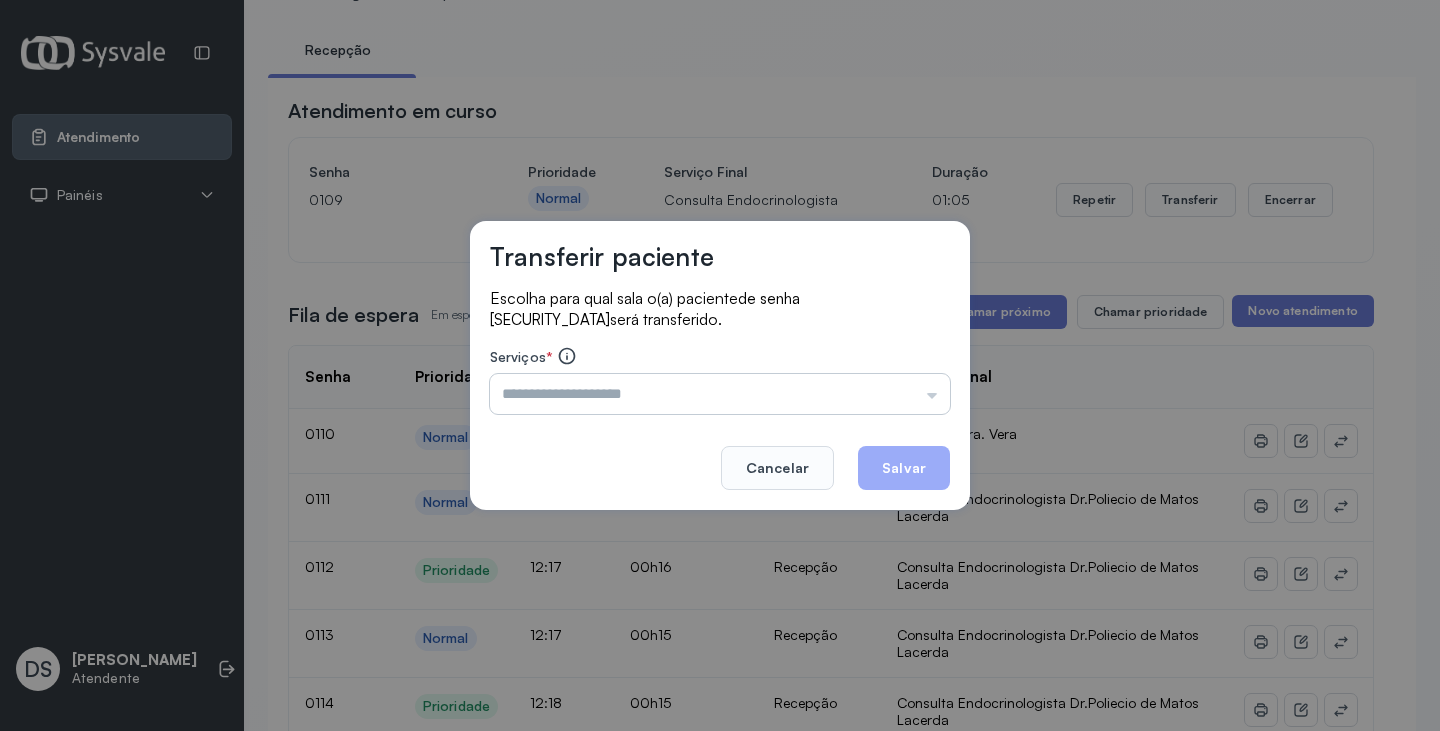 click at bounding box center [720, 394] 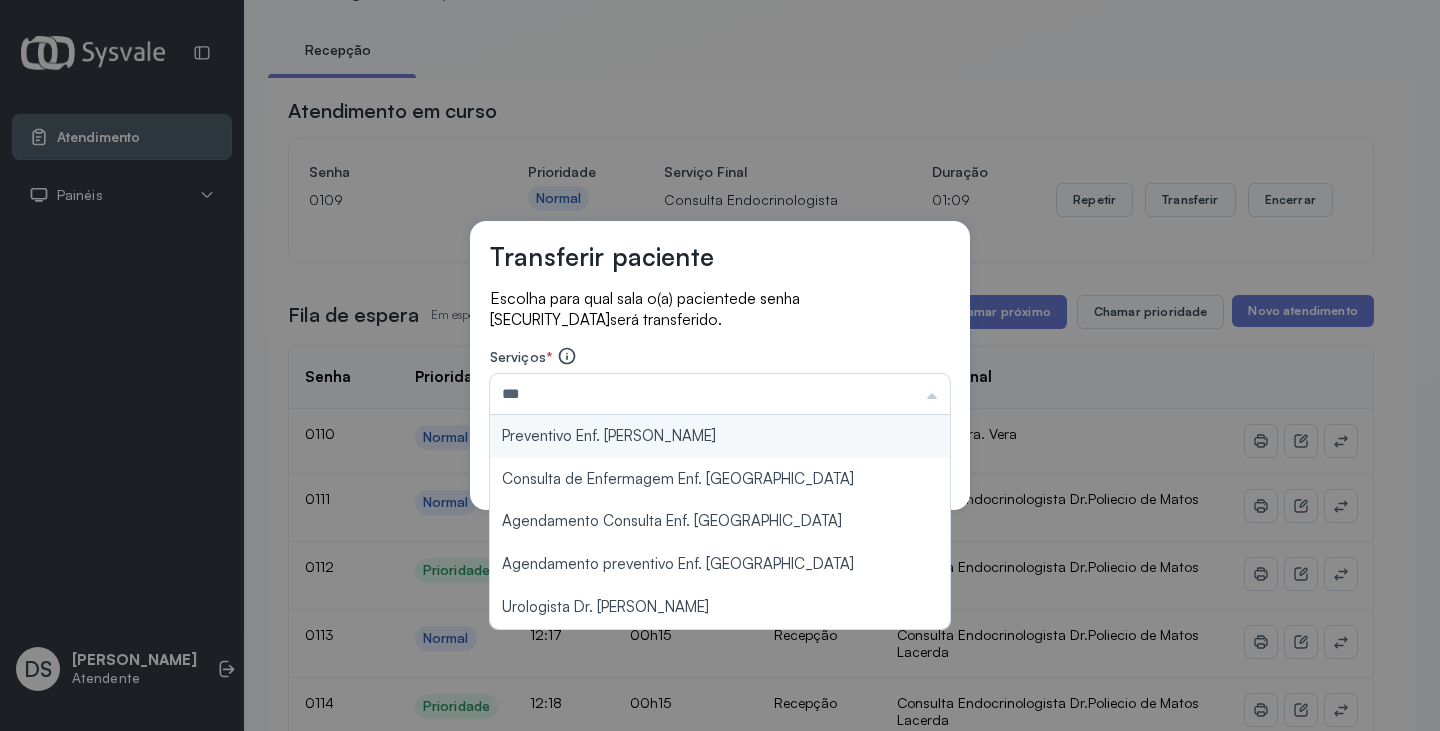 type on "**********" 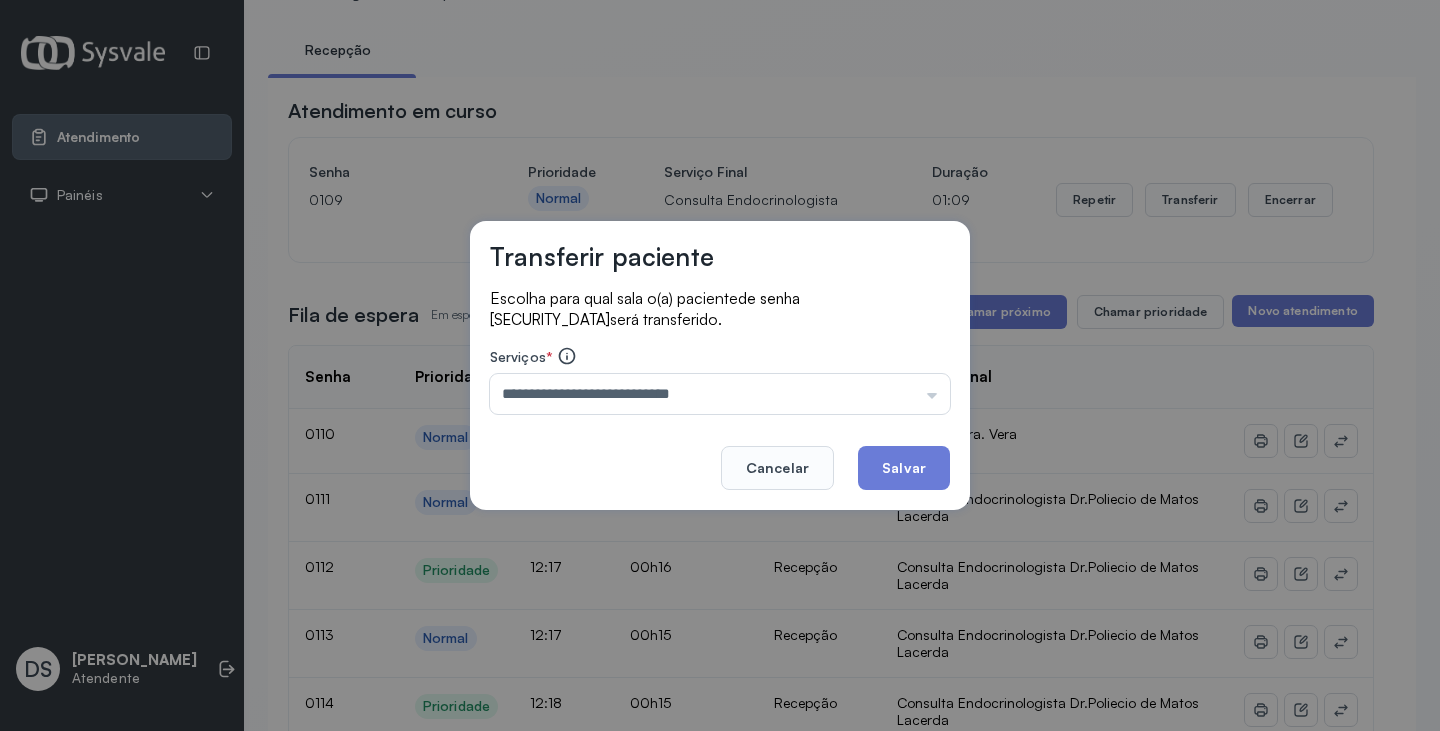 click on "**********" at bounding box center (720, 365) 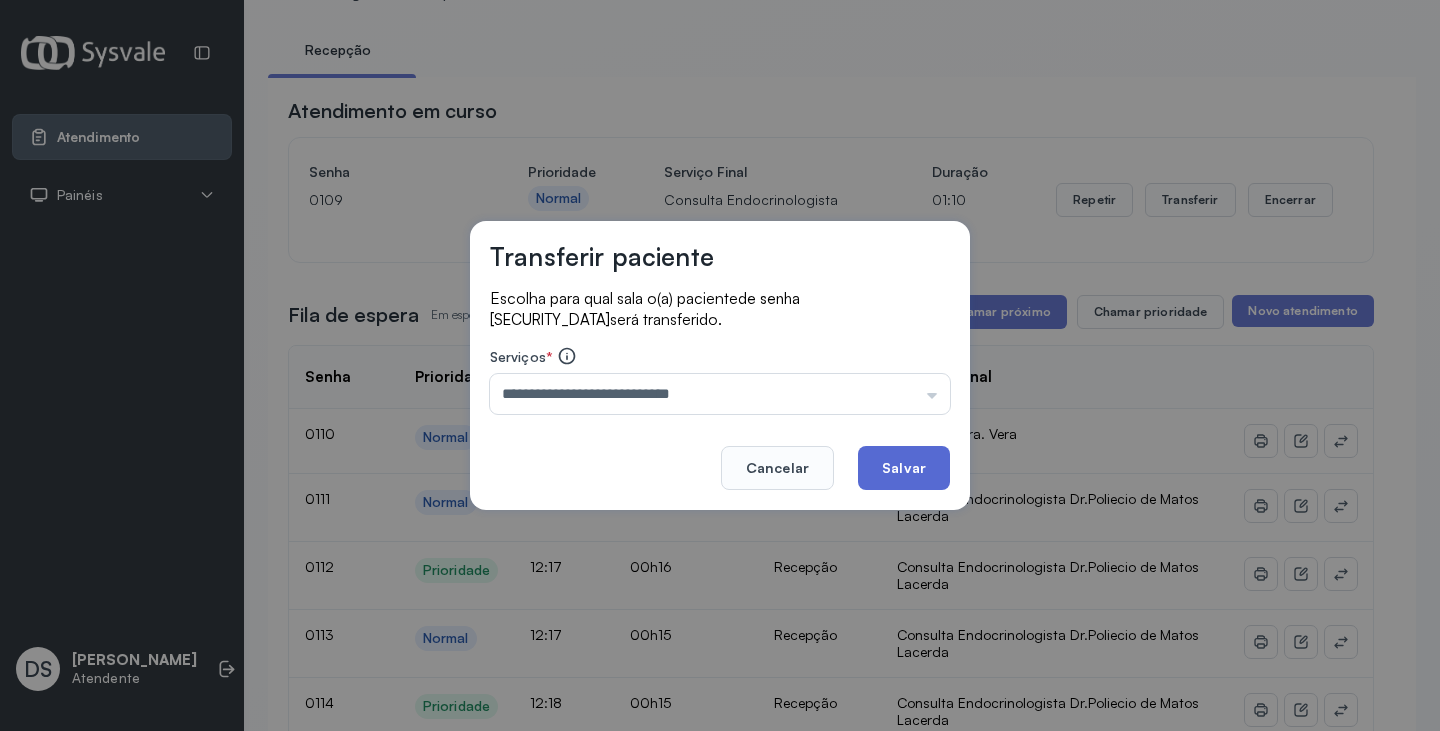 click on "Salvar" 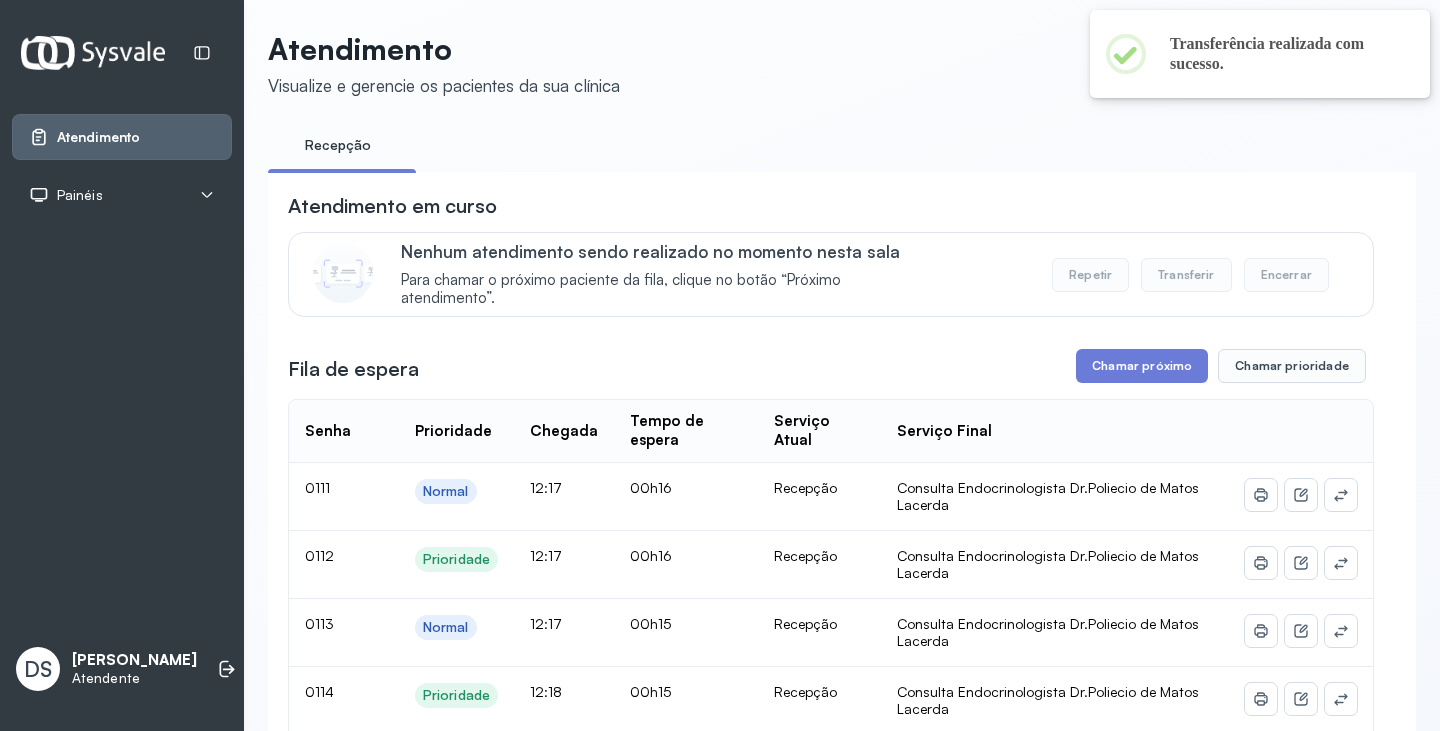scroll, scrollTop: 100, scrollLeft: 0, axis: vertical 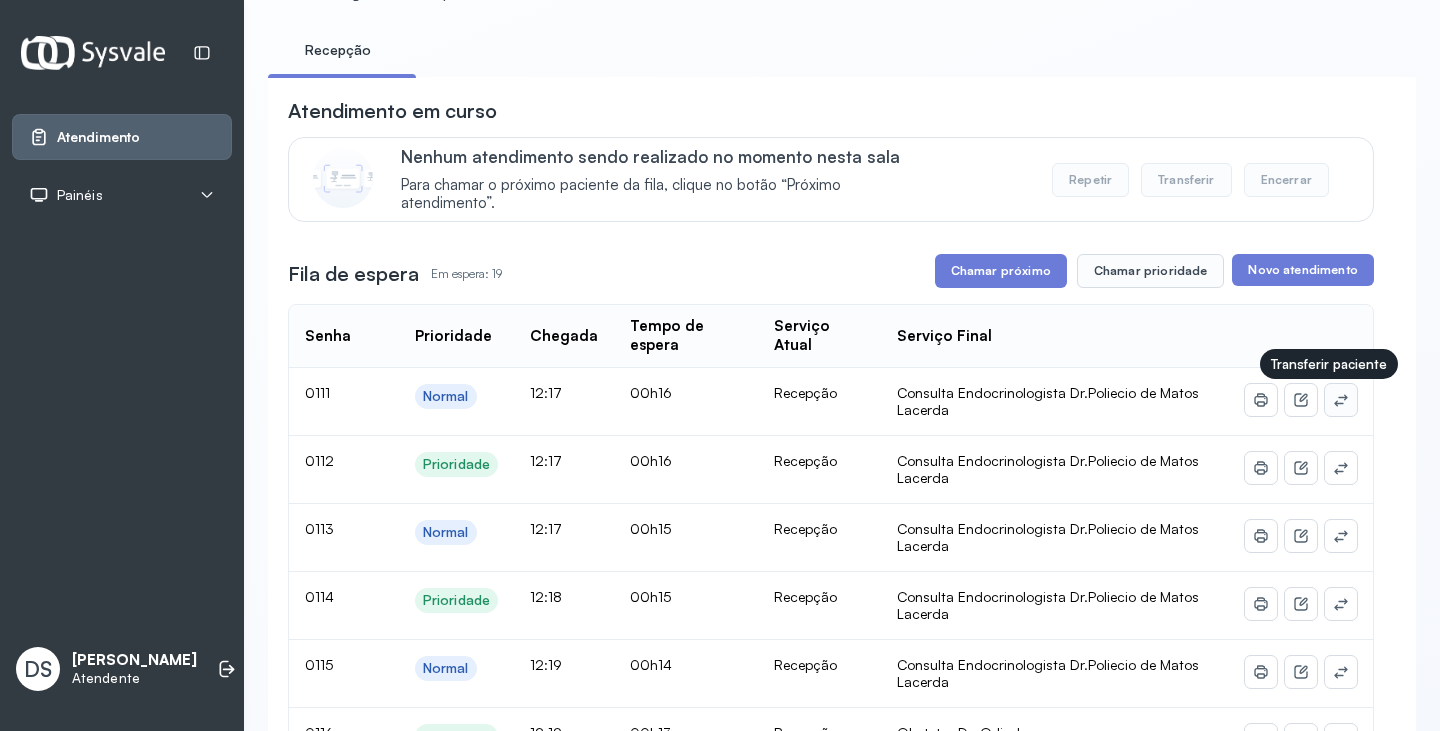 click 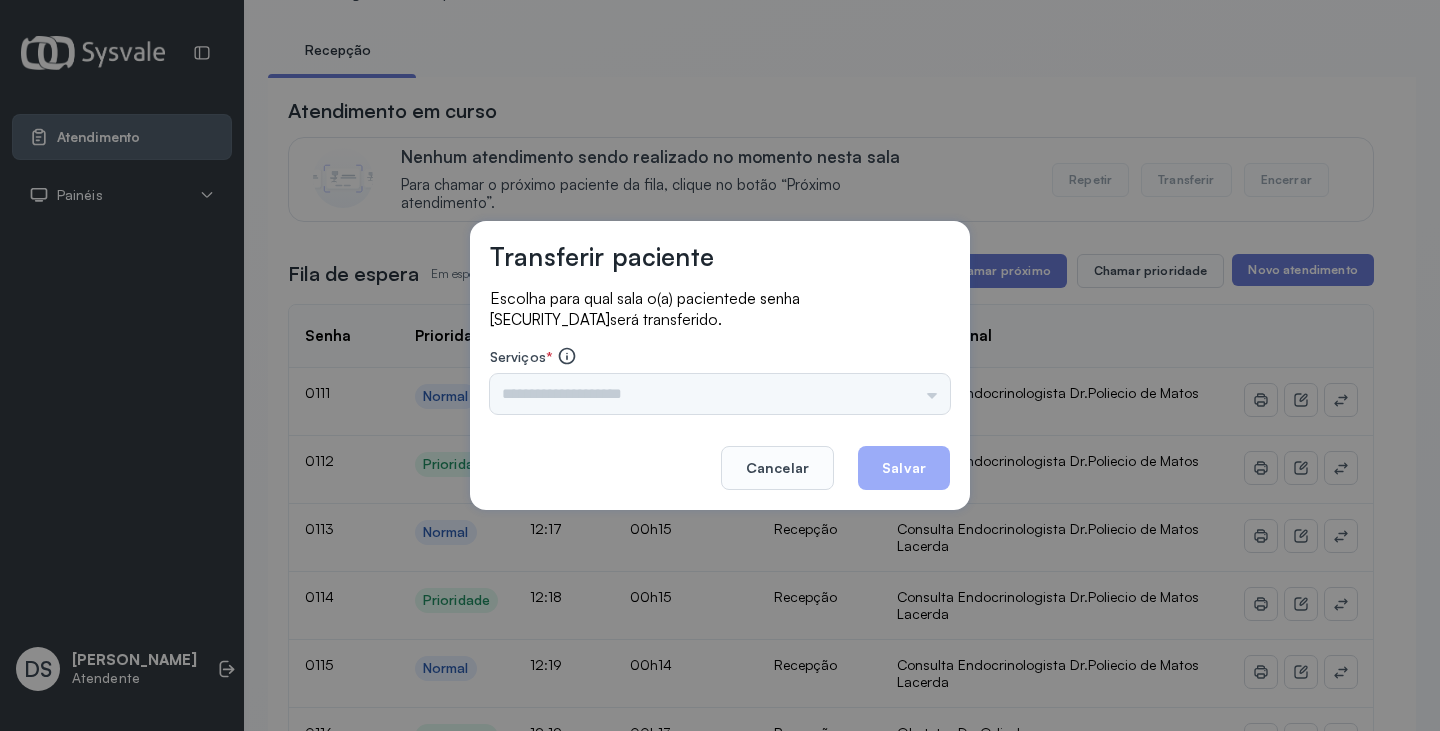 click at bounding box center [720, 394] 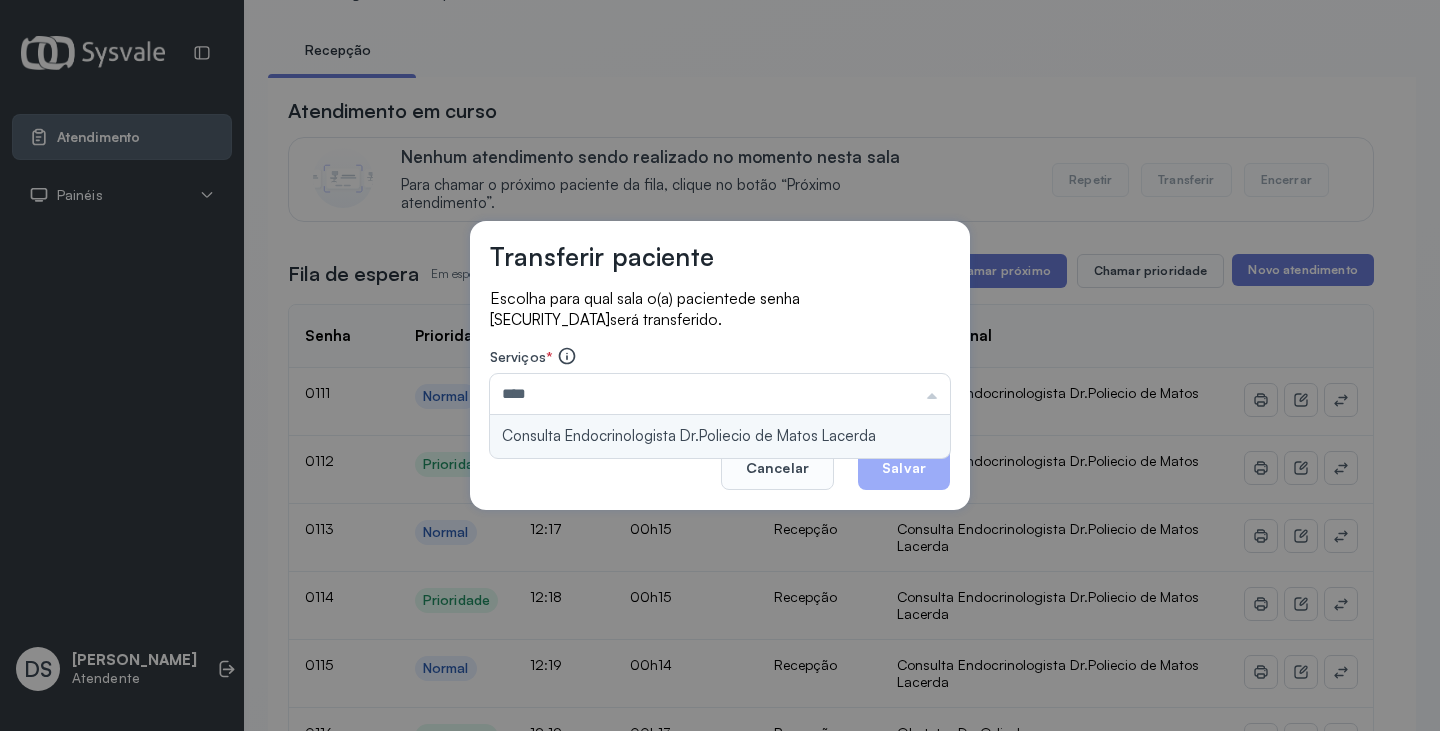 type on "**********" 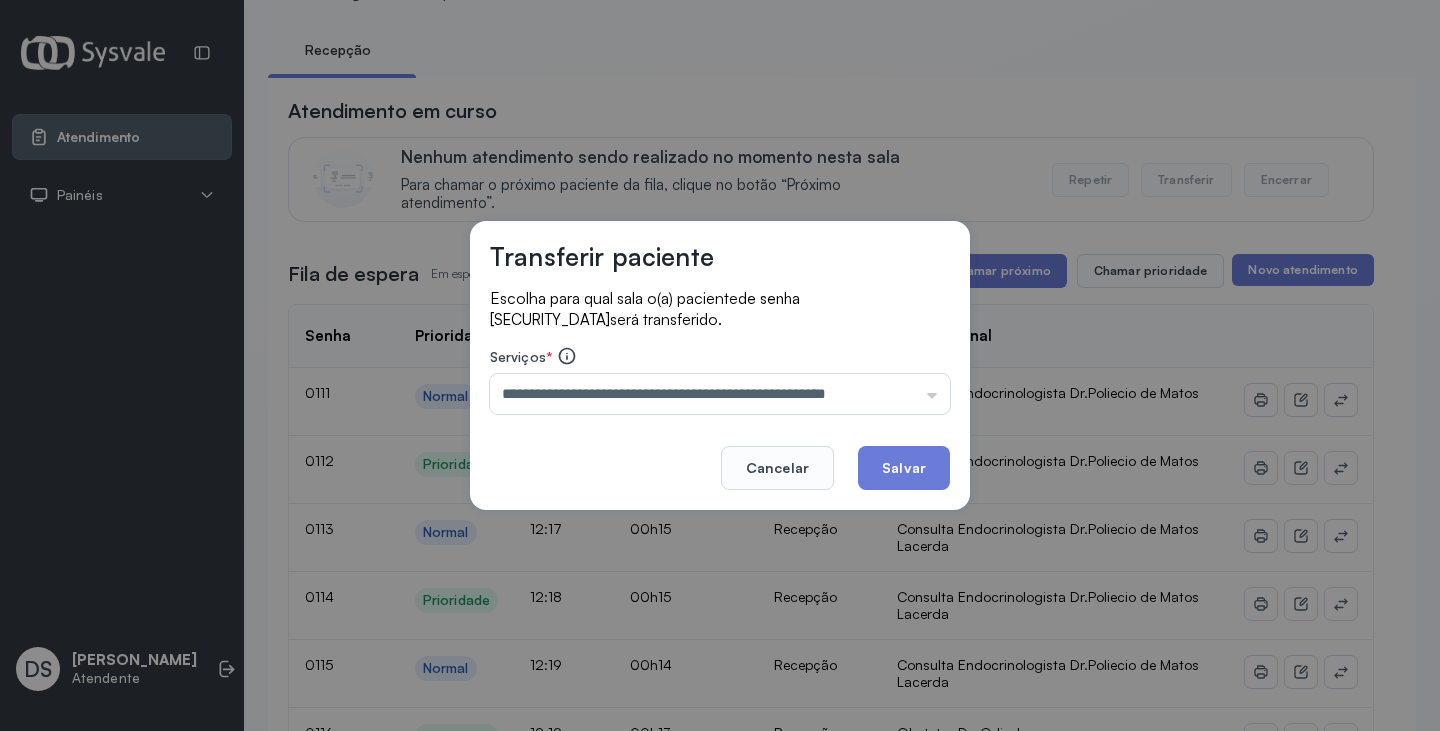 click on "**********" at bounding box center [720, 365] 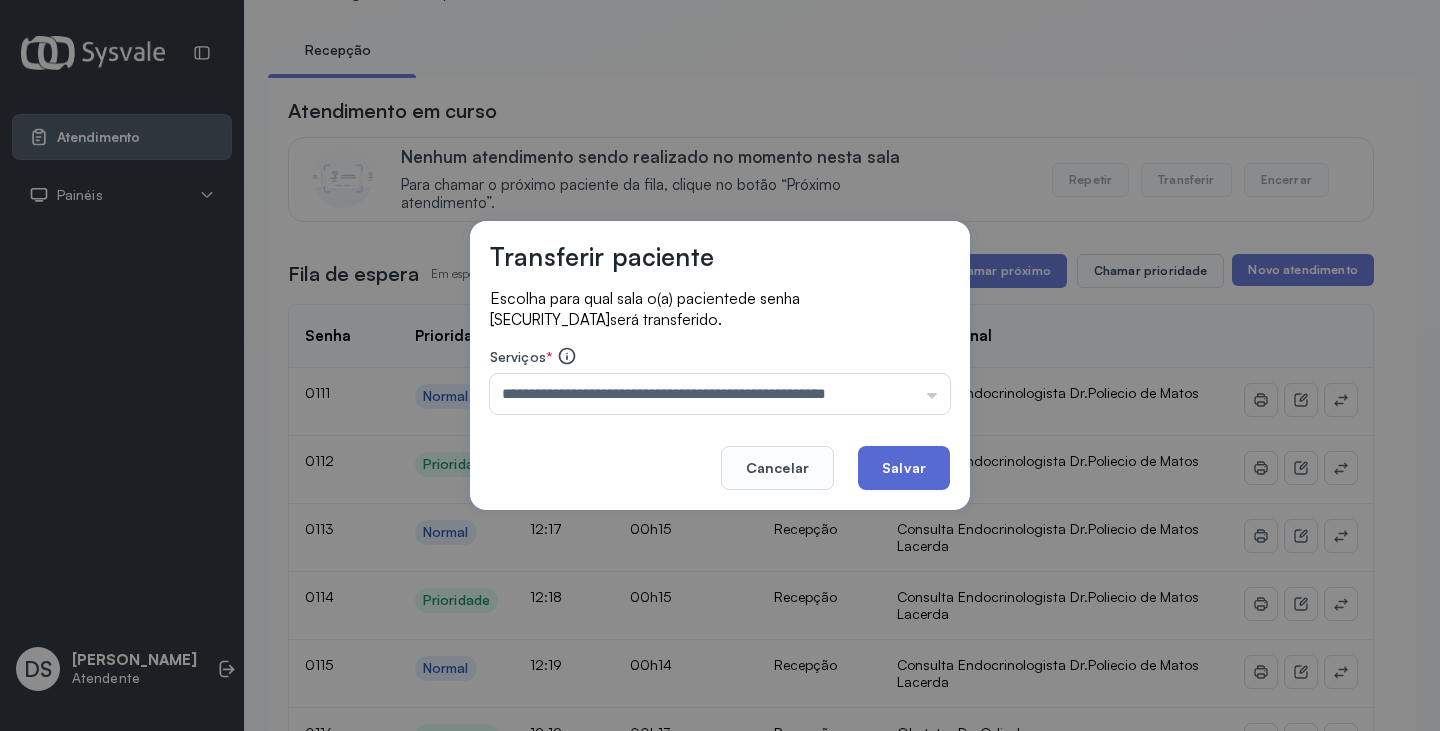 click on "Salvar" 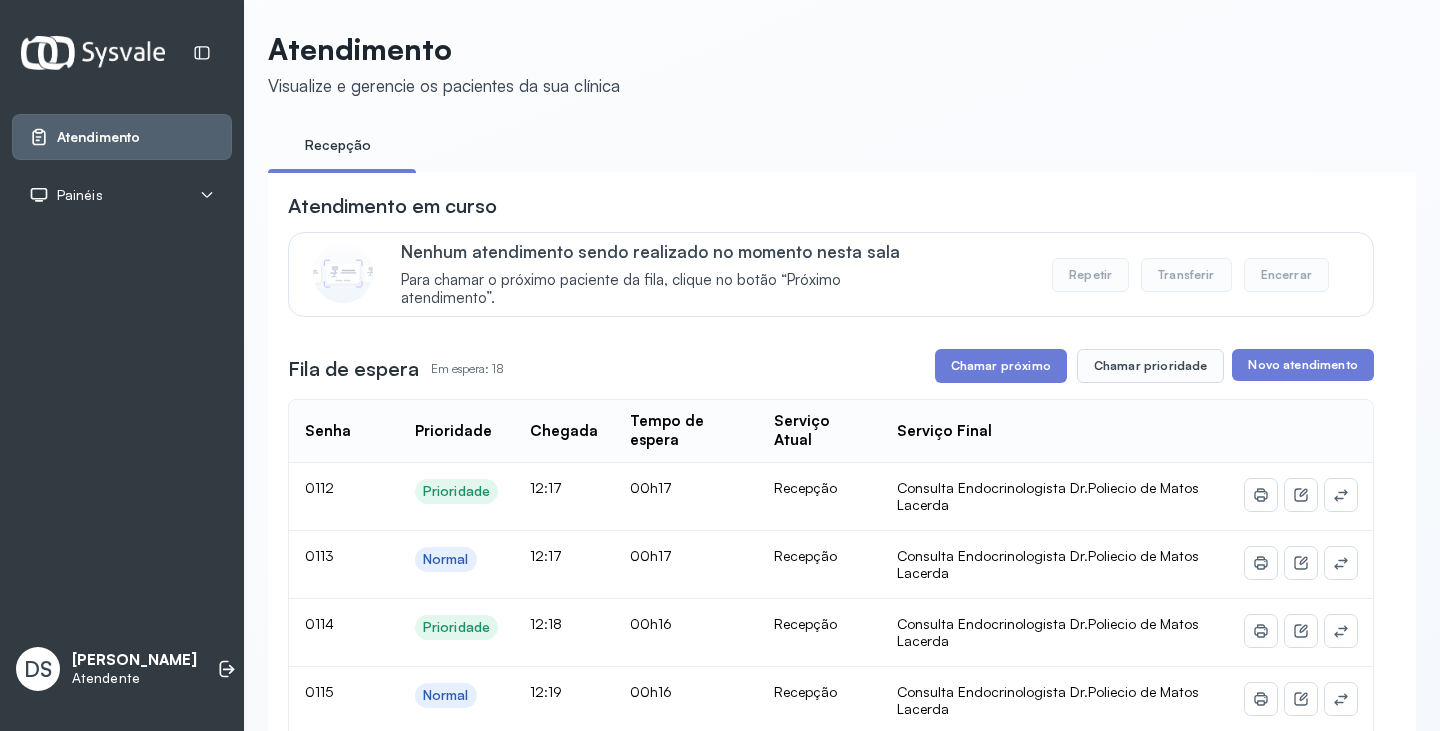 scroll, scrollTop: 100, scrollLeft: 0, axis: vertical 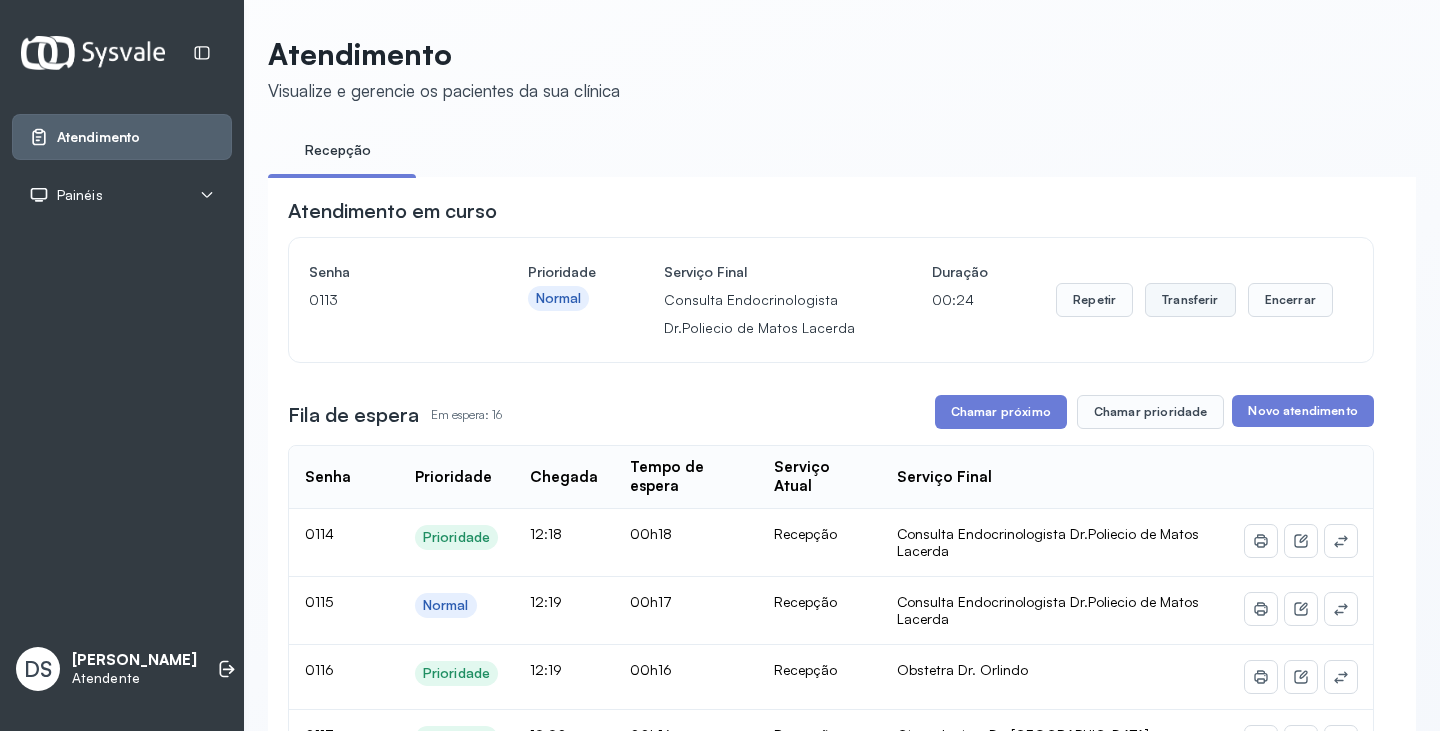 click on "Transferir" at bounding box center (1190, 300) 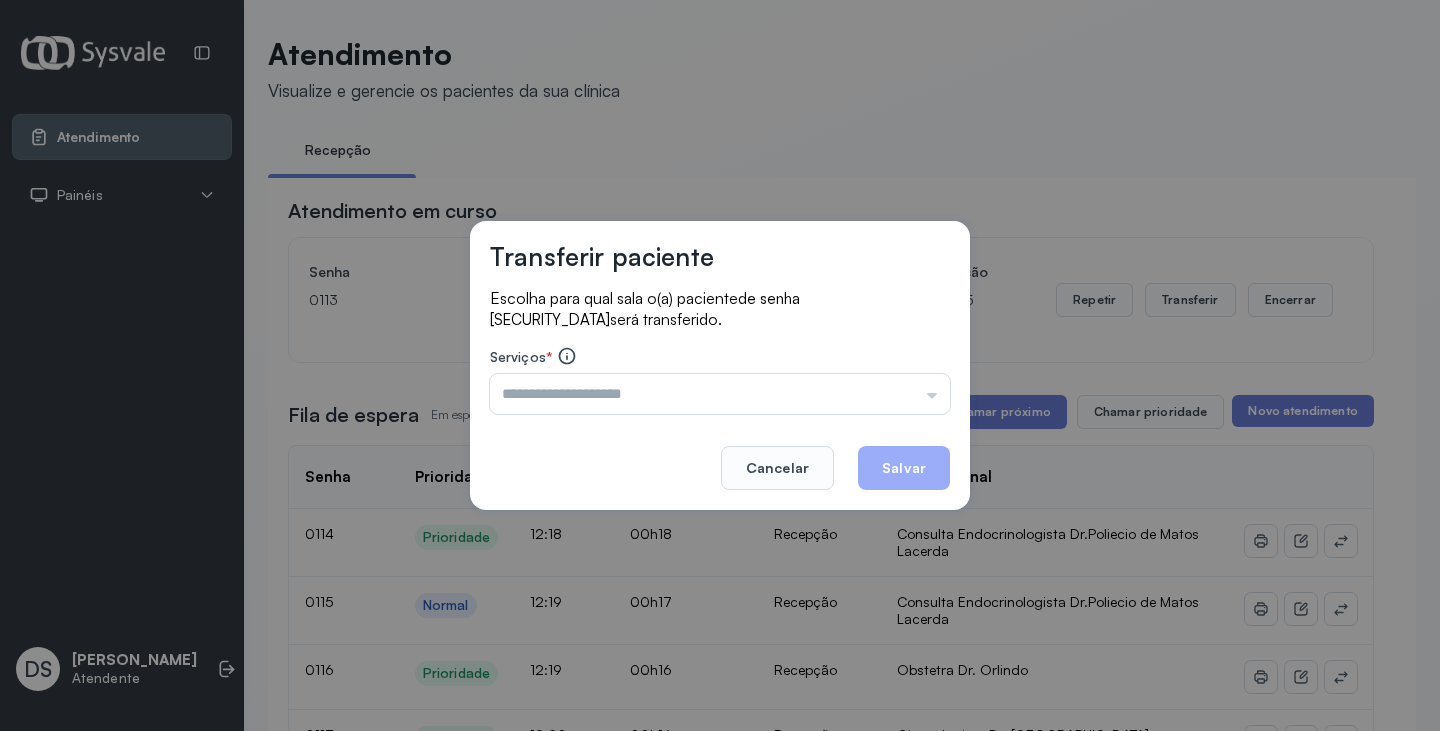 click on "Transferir paciente Escolha para qual sala o(a) paciente  de senha 0113  será transferido.  Serviços  *  Triagem Ortopedista Dr. Mauricio Ortopedista Dr. Ramon Ginecologista Dr. Amilton Ginecologista Dra. Luana Obstetra Dr. Orlindo Obstetra Dra. Vera Ultrassonografia Dr. Orlindo Ultrassonografia Dr. Amilton Consulta com Neurologista Dr. Ezir Reumatologista Dr. Juvenilson Endocrinologista Washington Dermatologista Dra. Renata Nefrologista Dr. Edvaldo Geriatra Dra. Vanessa Infectologista Dra. Vanessa Oftalmologista Dra. Consulta Proctologista/Cirurgia Geral Dra. Geislane Otorrinolaringologista Dr. Pedro Pequena Cirurgia Dr. Geislane Pequena Cirurgia Dr. AMILTON ECG Espirometria com Broncodilatador Espirometria sem Broncodilatador Ecocardiograma - Dra. Vanessa Viana Exame de PPD Enf. Jane Raquel RETIRADA DE CERUME DR. PEDRO VACINAÇÃO Preventivo Enf. Luciana Preventivo Enf. Tiago Araujo Consulta de Enfermagem Enf. Tiago Consulta de Enfermagem Enf. Luciana Consulta  Cardiologista Dr. Everson Cancelar Salvar" at bounding box center [720, 365] 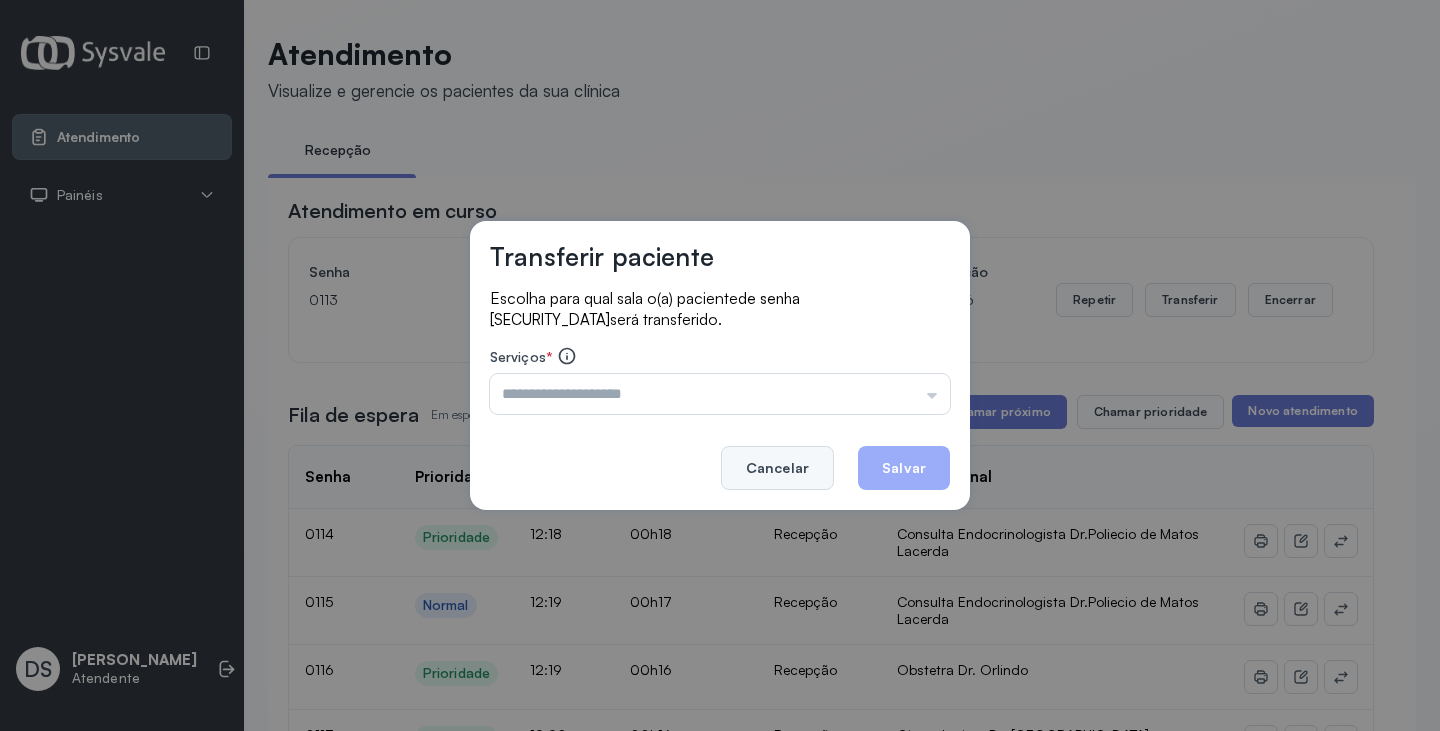 click on "Cancelar" 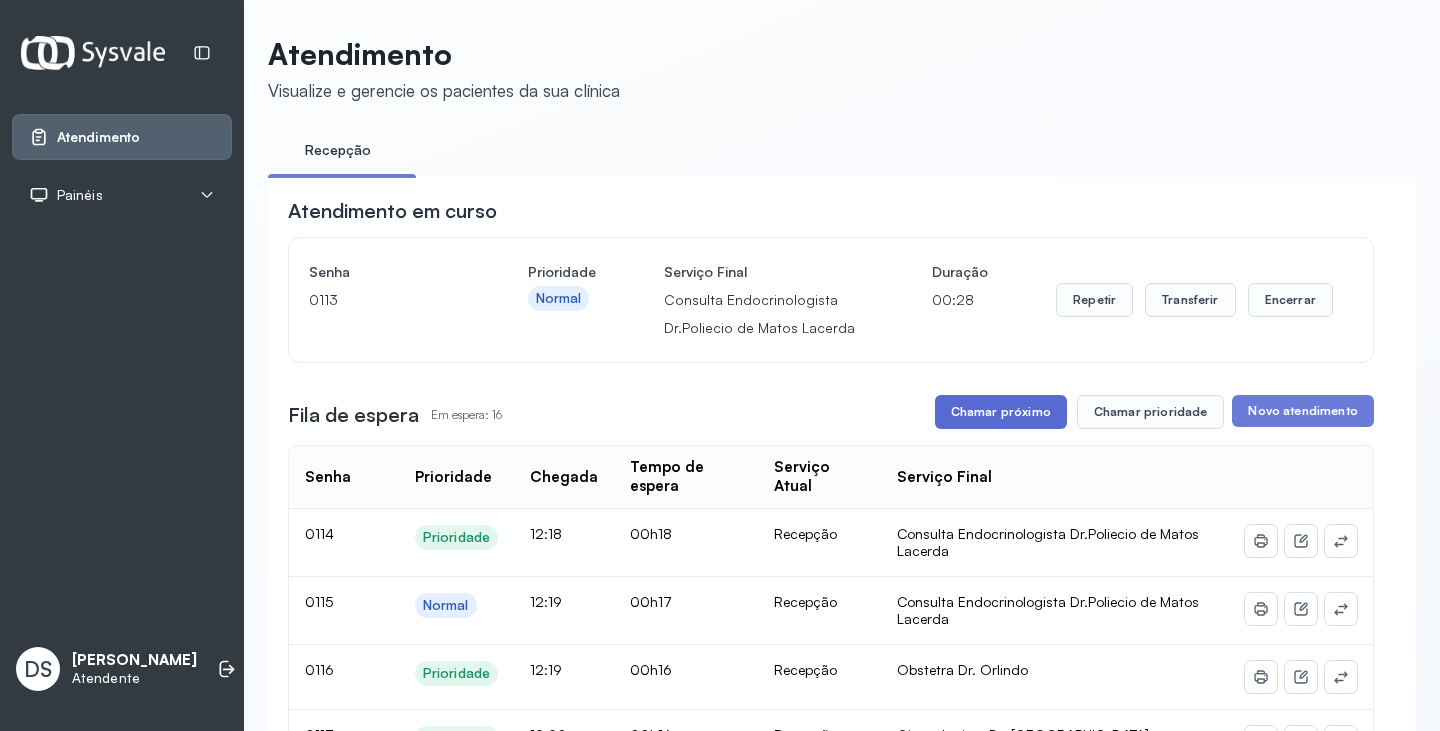 click on "Chamar próximo" at bounding box center (1001, 412) 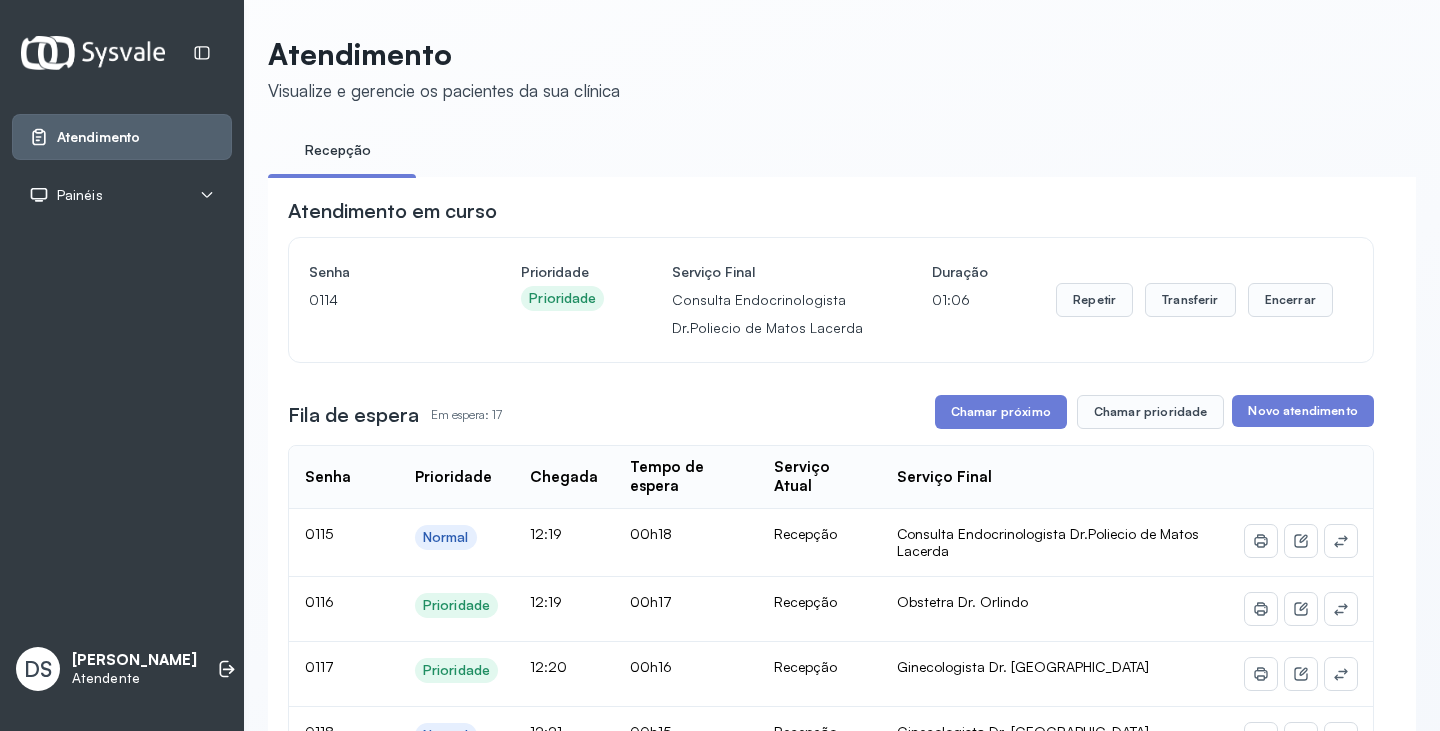 scroll, scrollTop: 0, scrollLeft: 0, axis: both 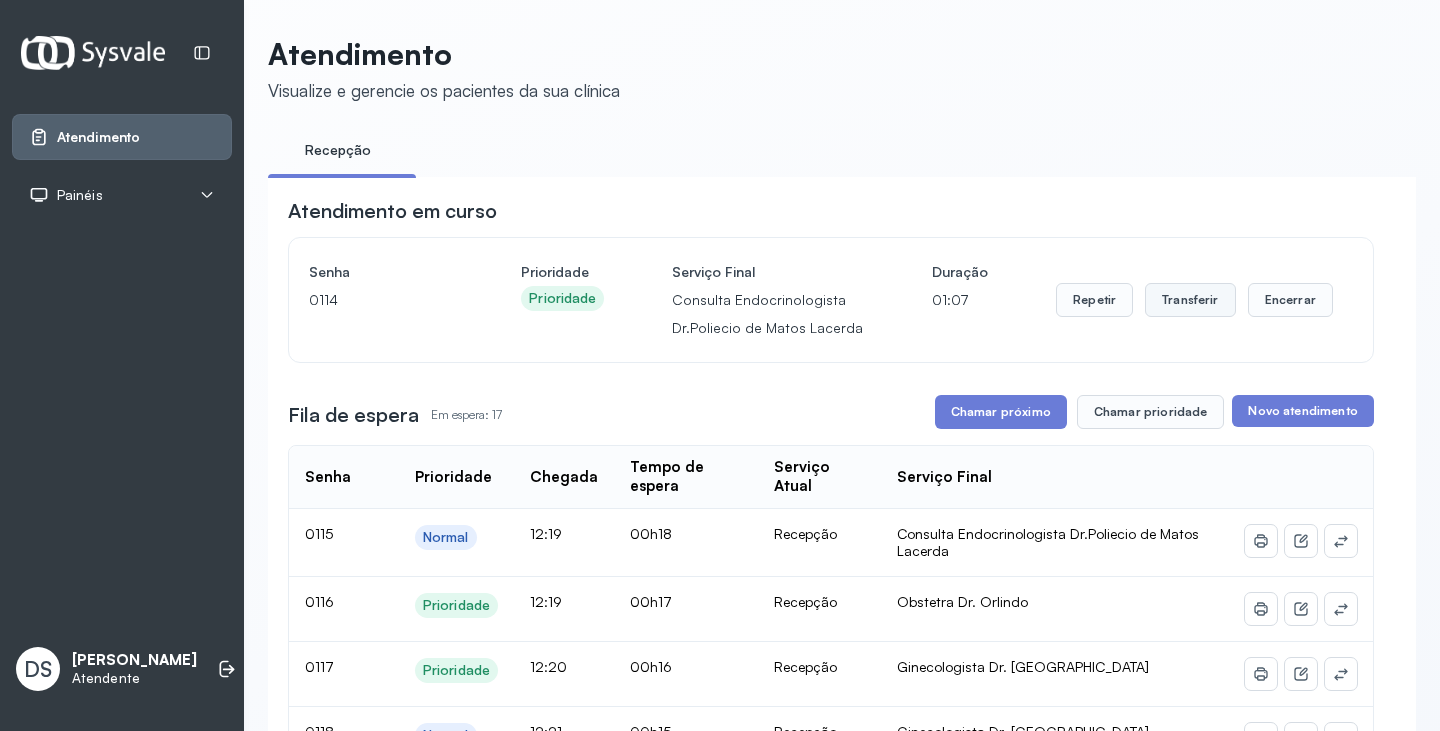 click on "Transferir" at bounding box center (1190, 300) 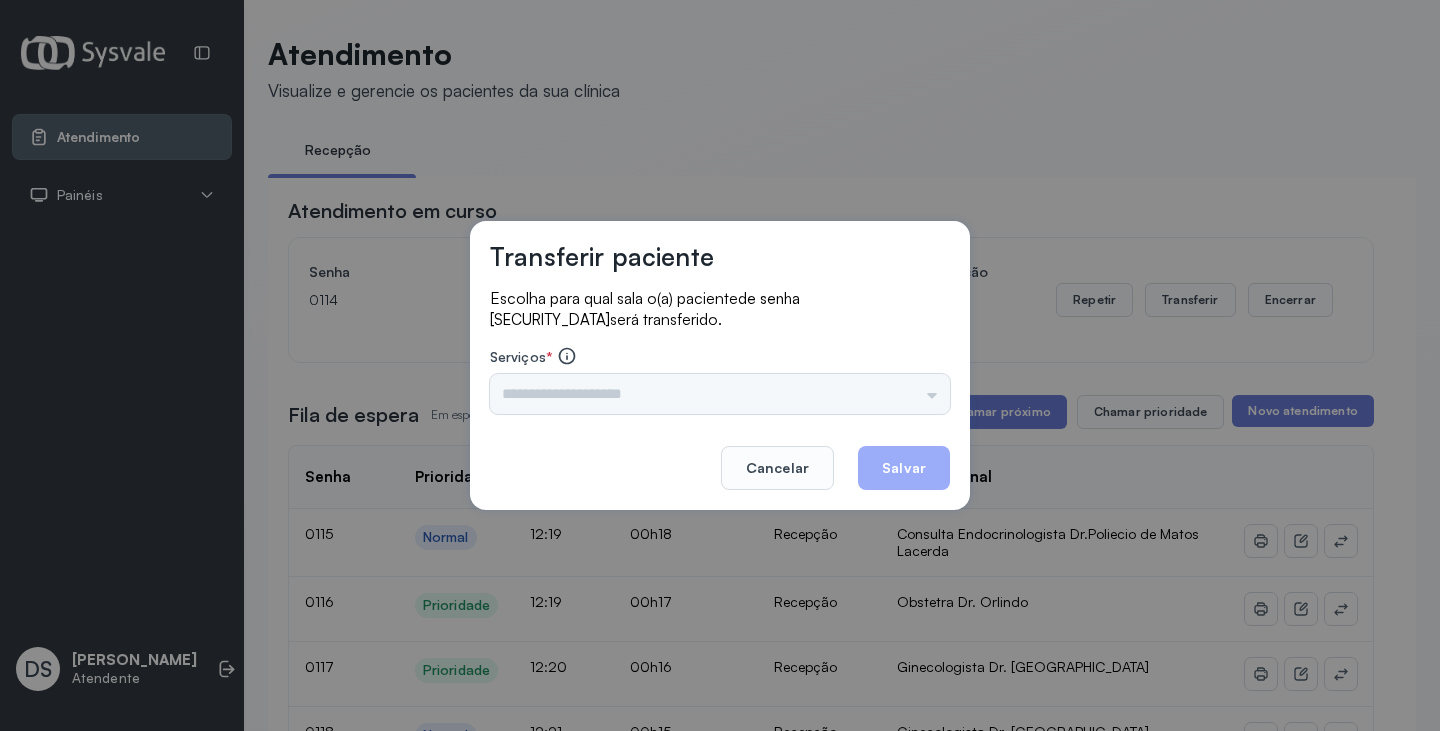 drag, startPoint x: 817, startPoint y: 375, endPoint x: 815, endPoint y: 386, distance: 11.18034 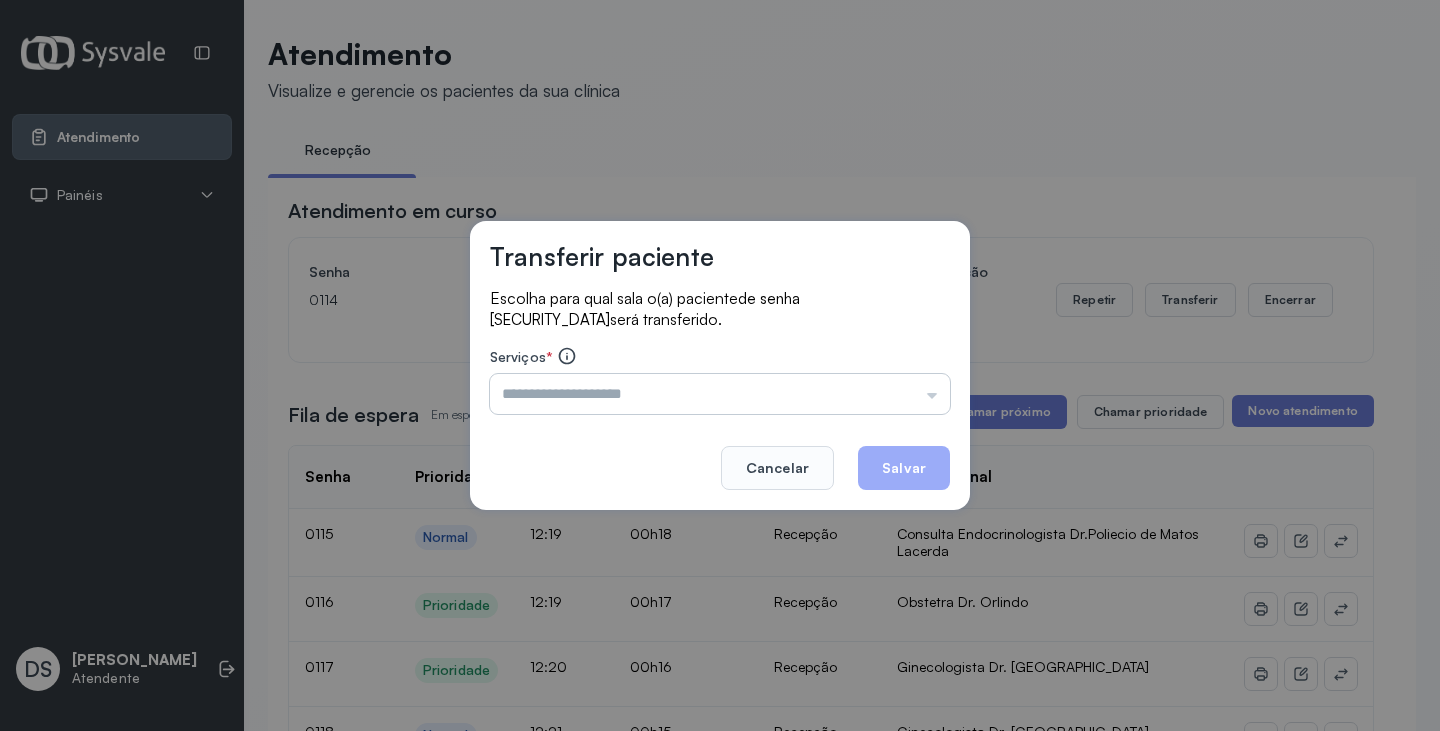 click at bounding box center [720, 394] 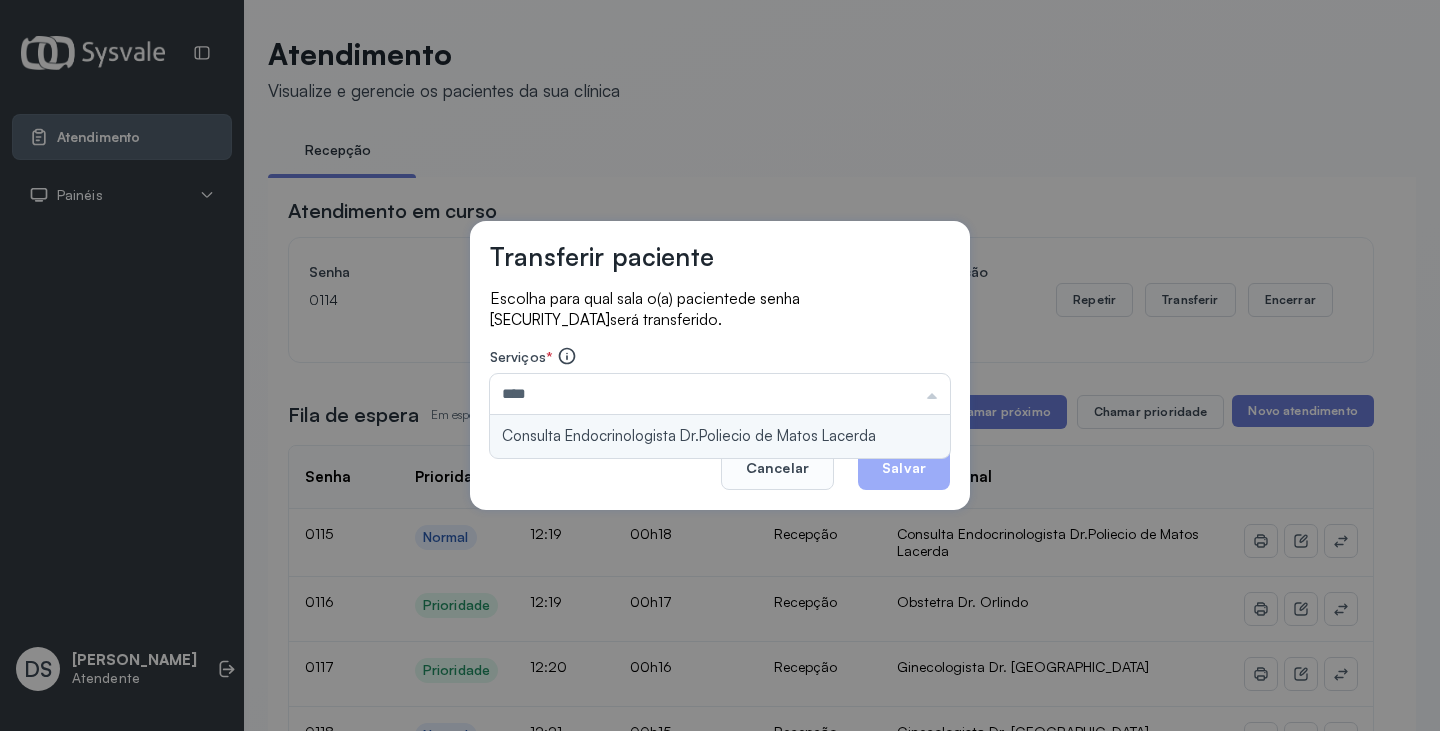 type on "**********" 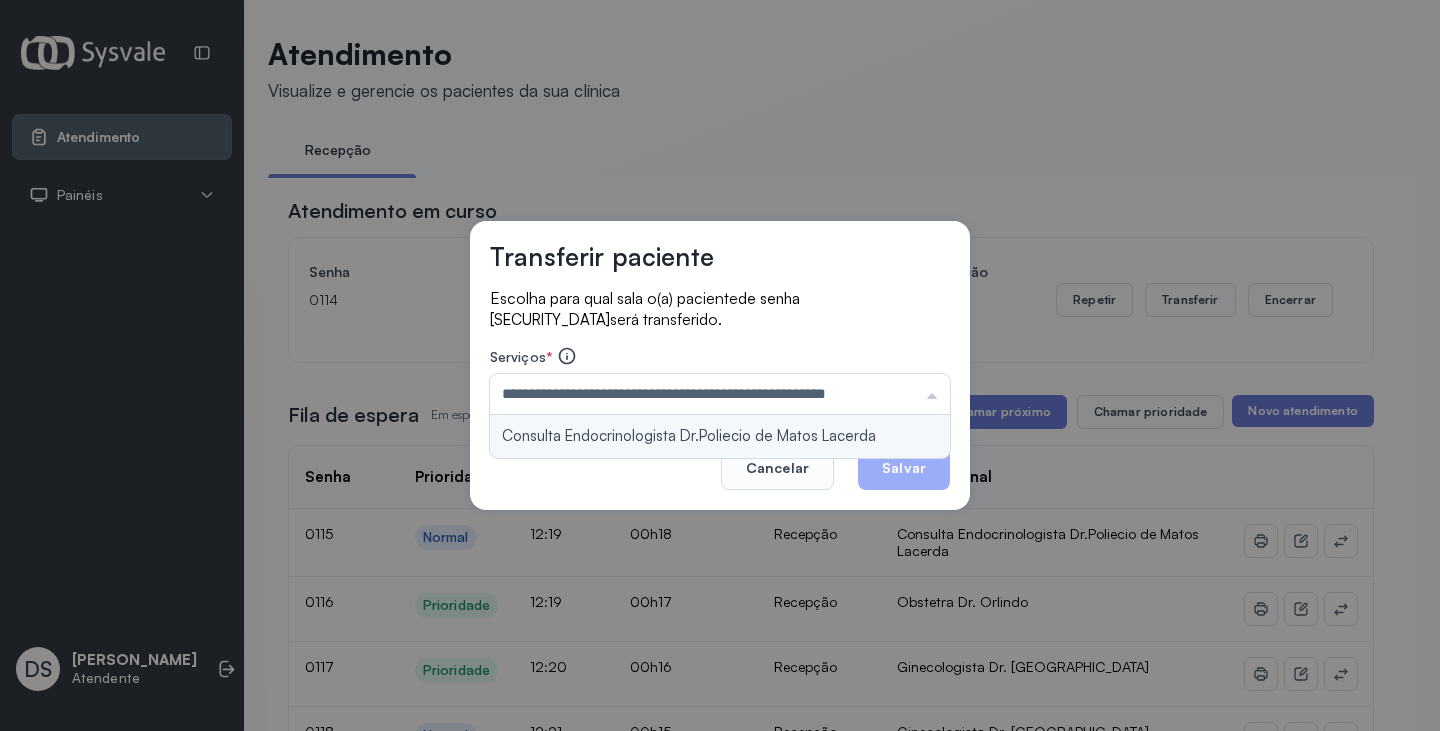 click on "**********" at bounding box center (720, 365) 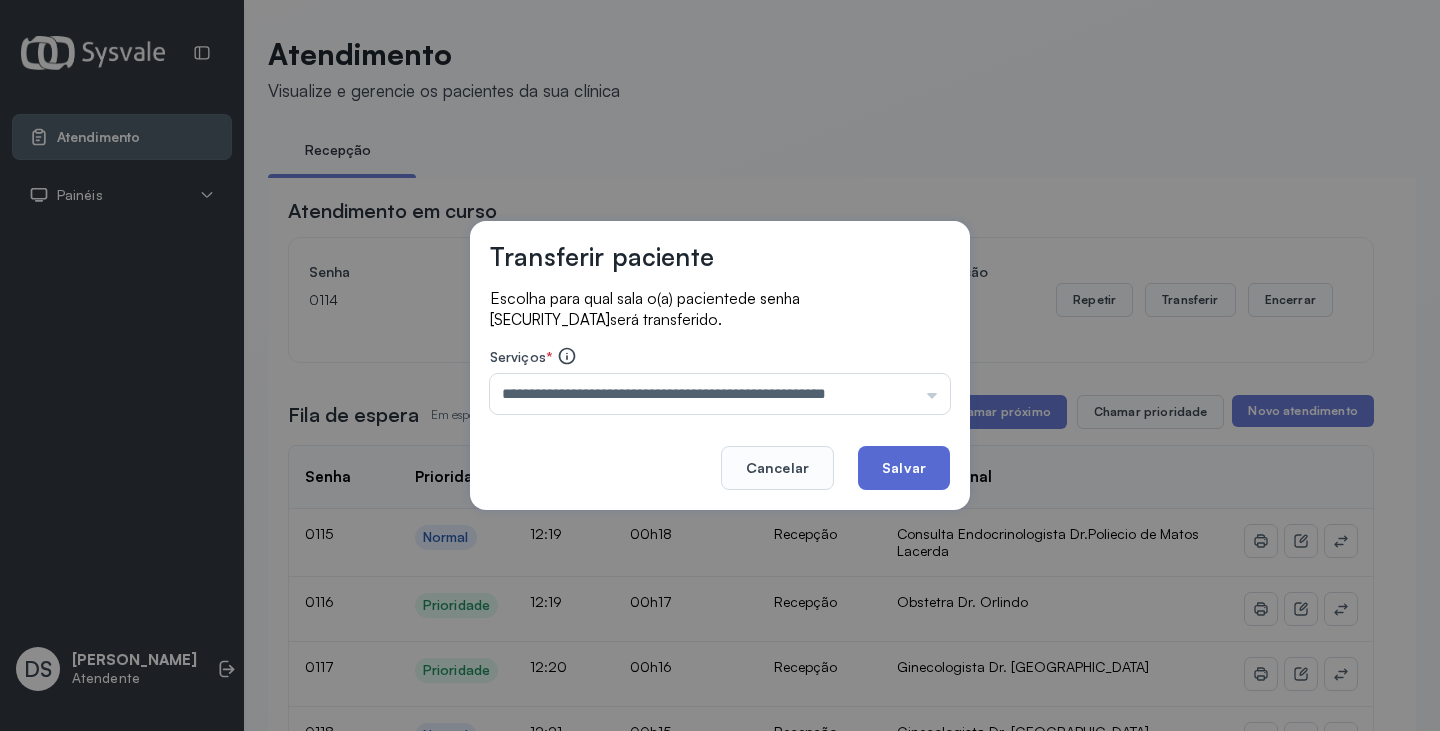 click on "Salvar" 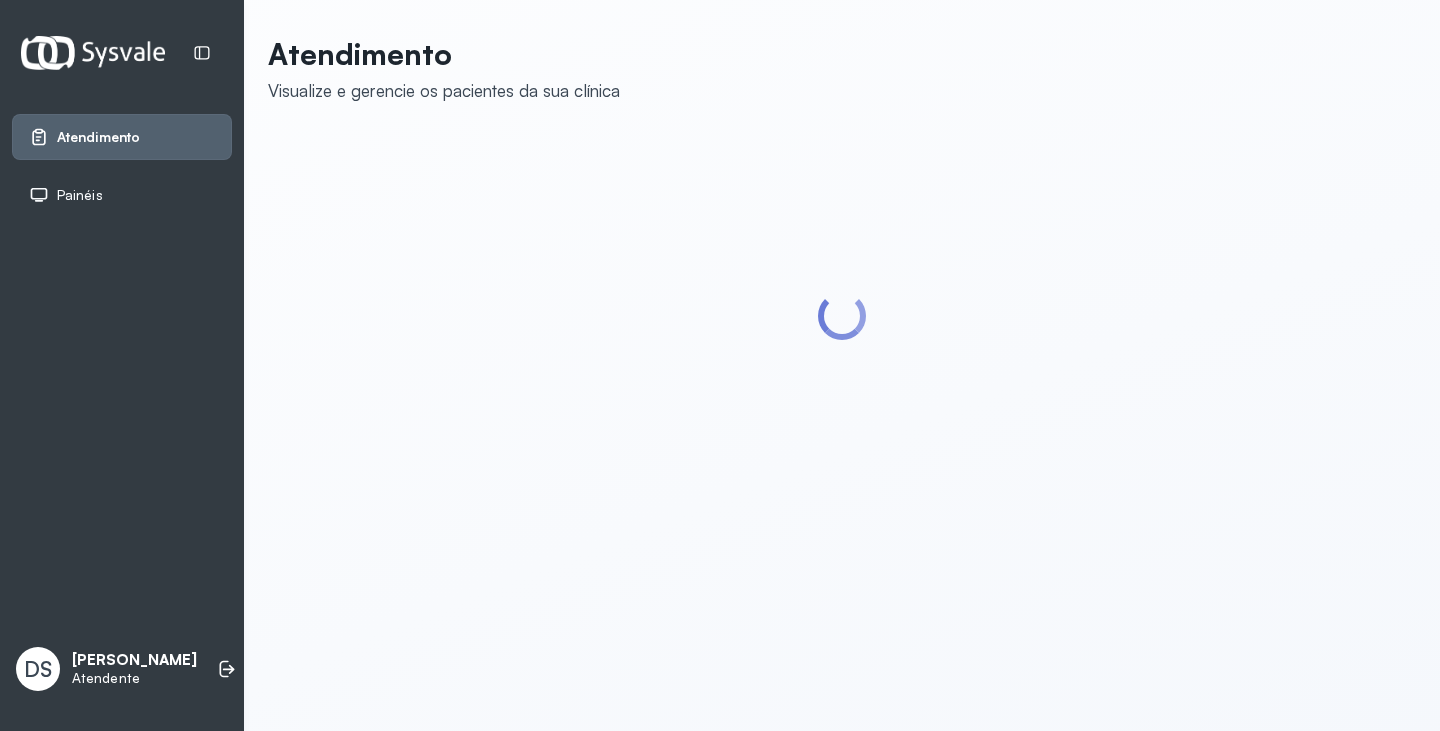 scroll, scrollTop: 0, scrollLeft: 0, axis: both 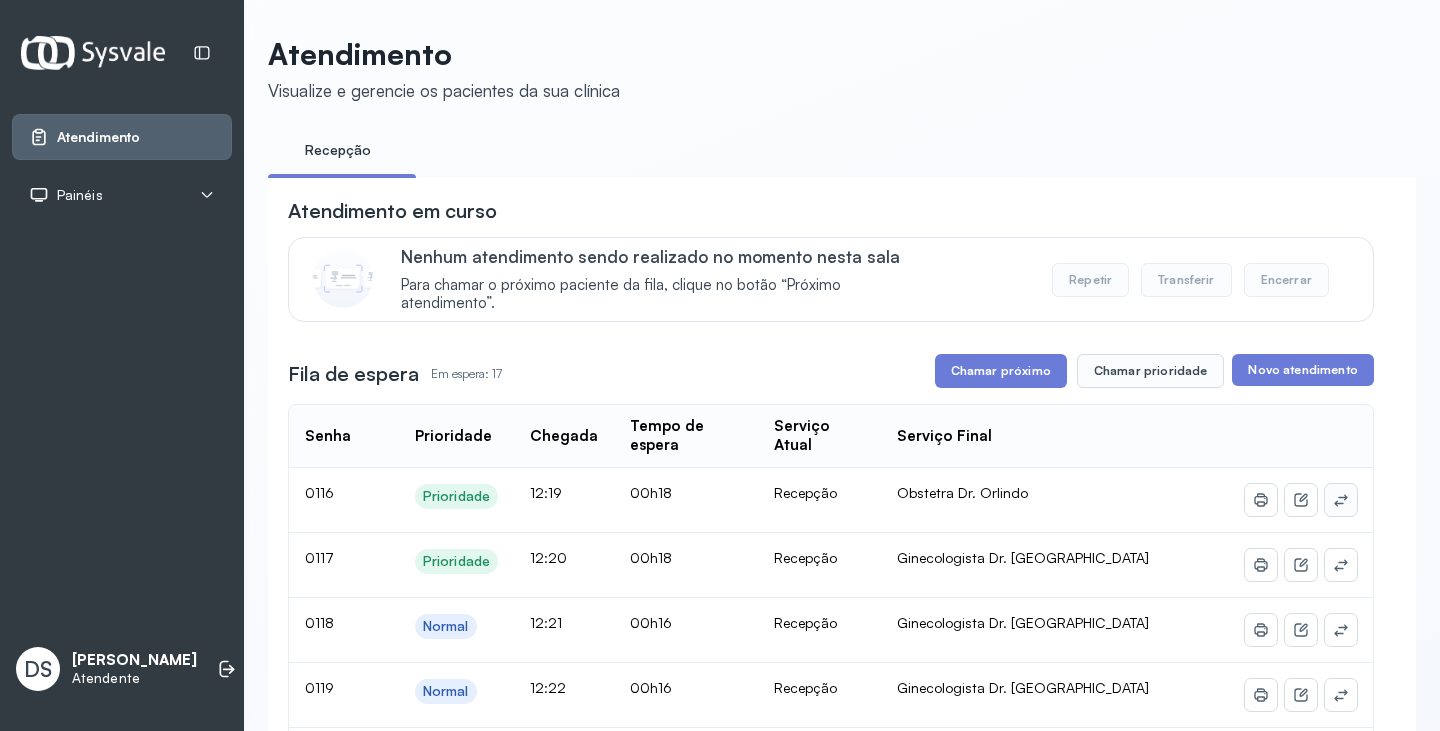click 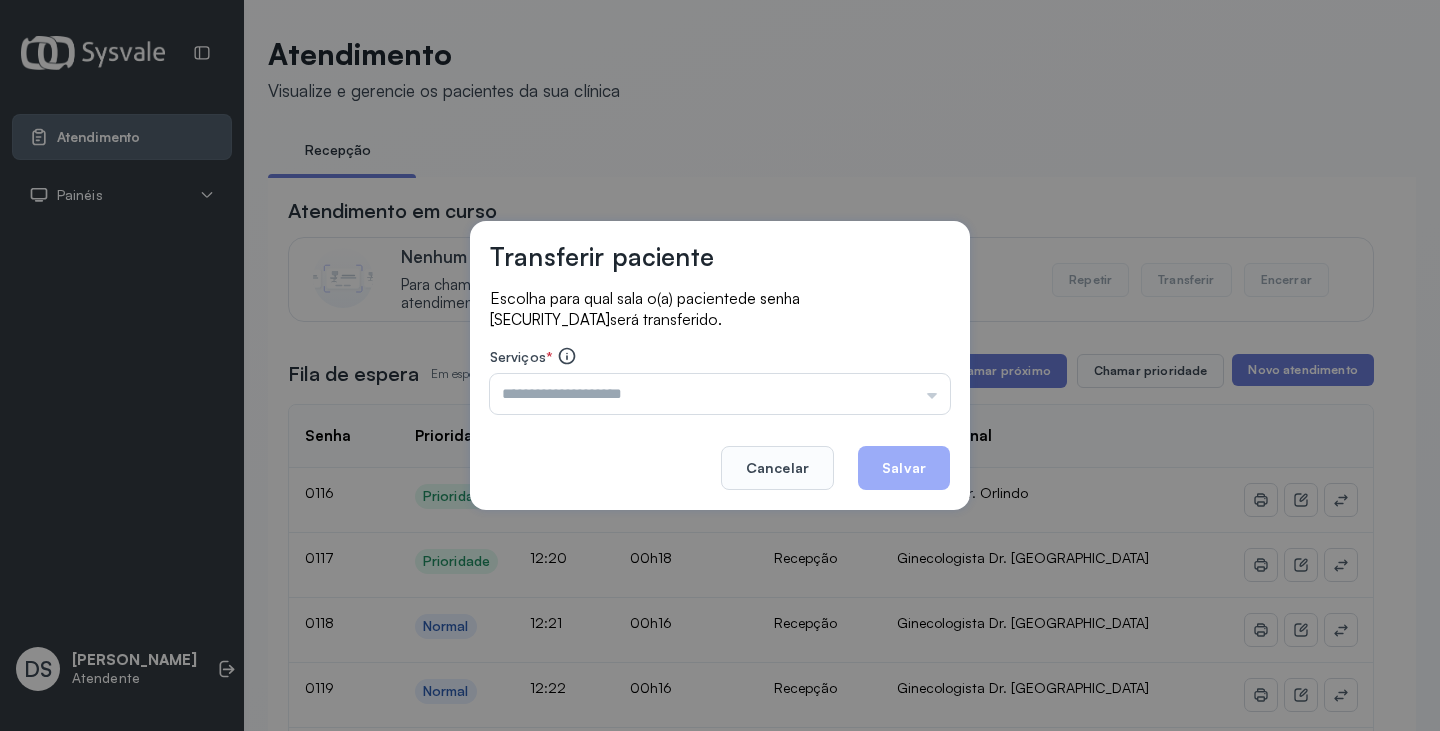 click at bounding box center [720, 394] 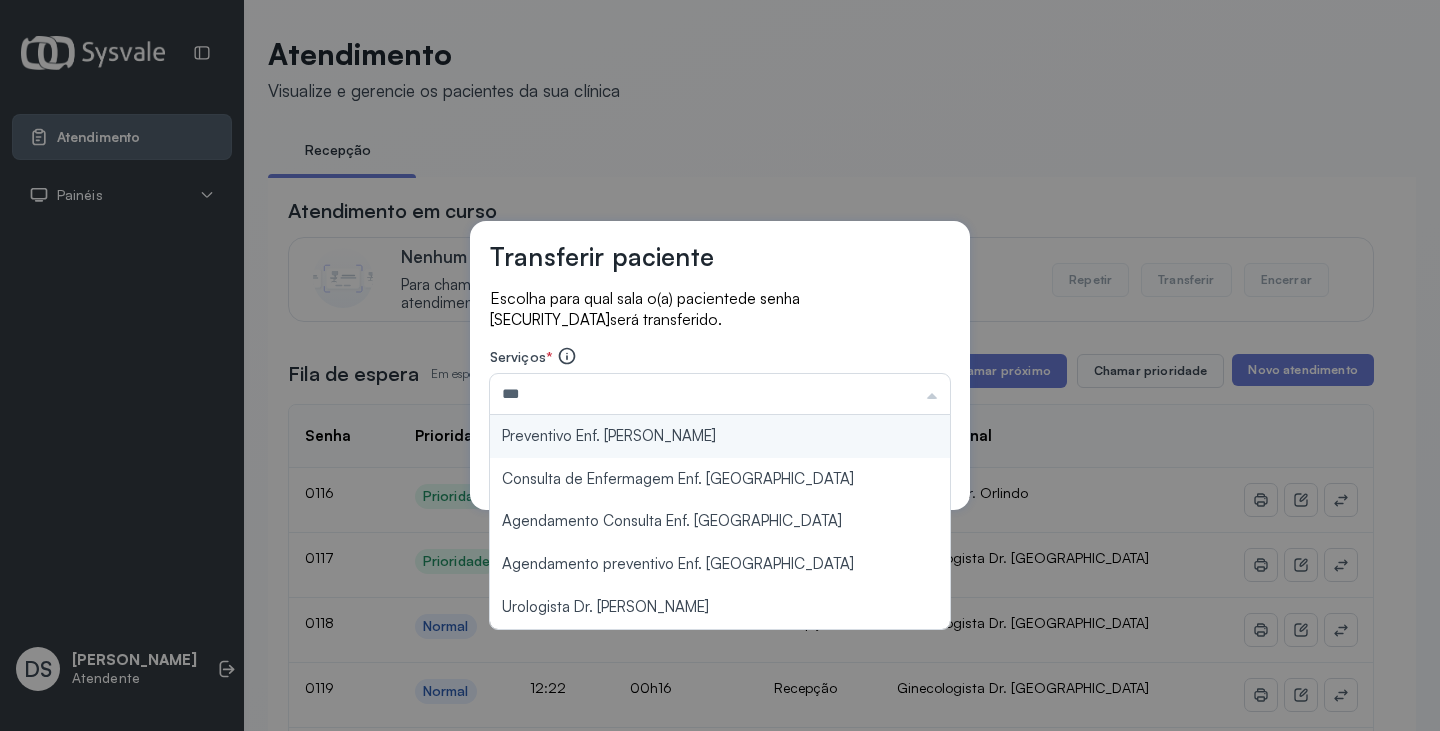 type on "**********" 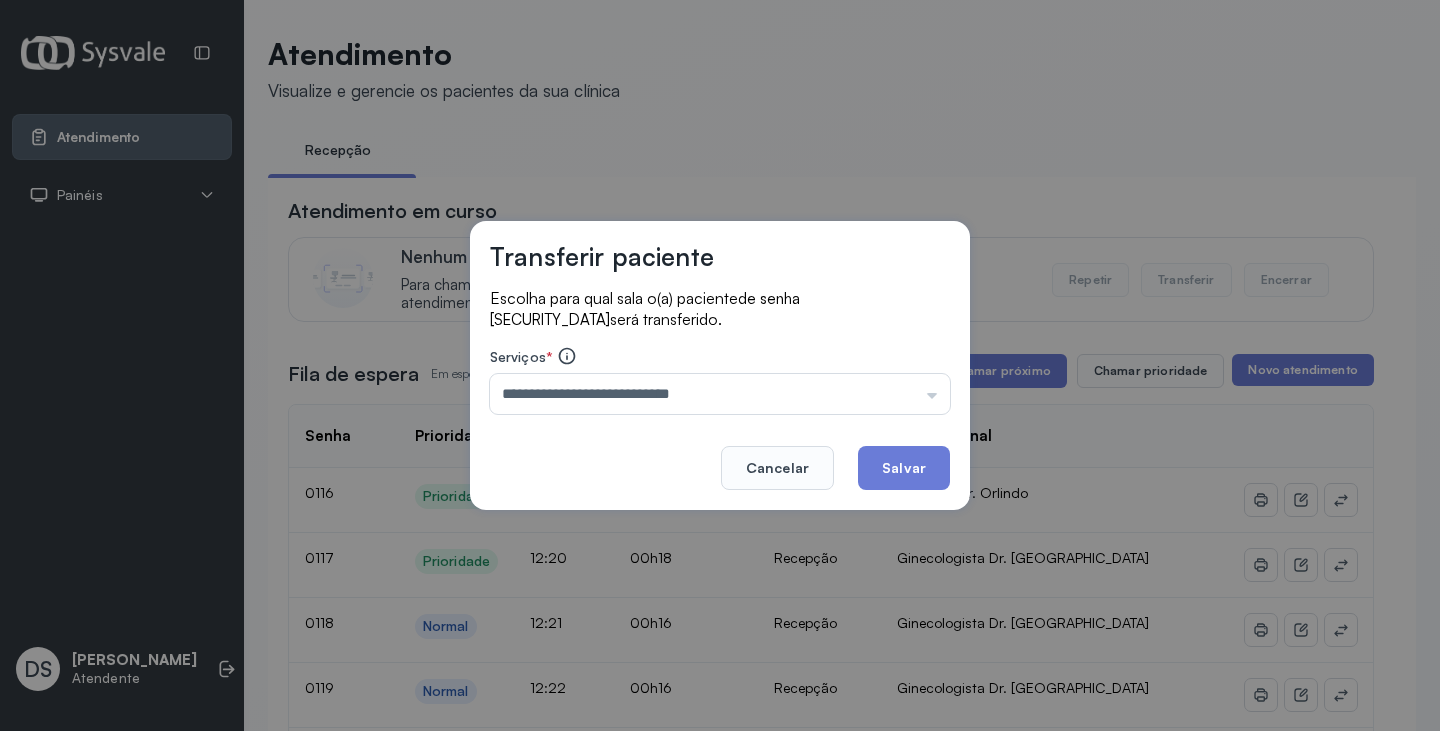 click on "**********" at bounding box center [720, 365] 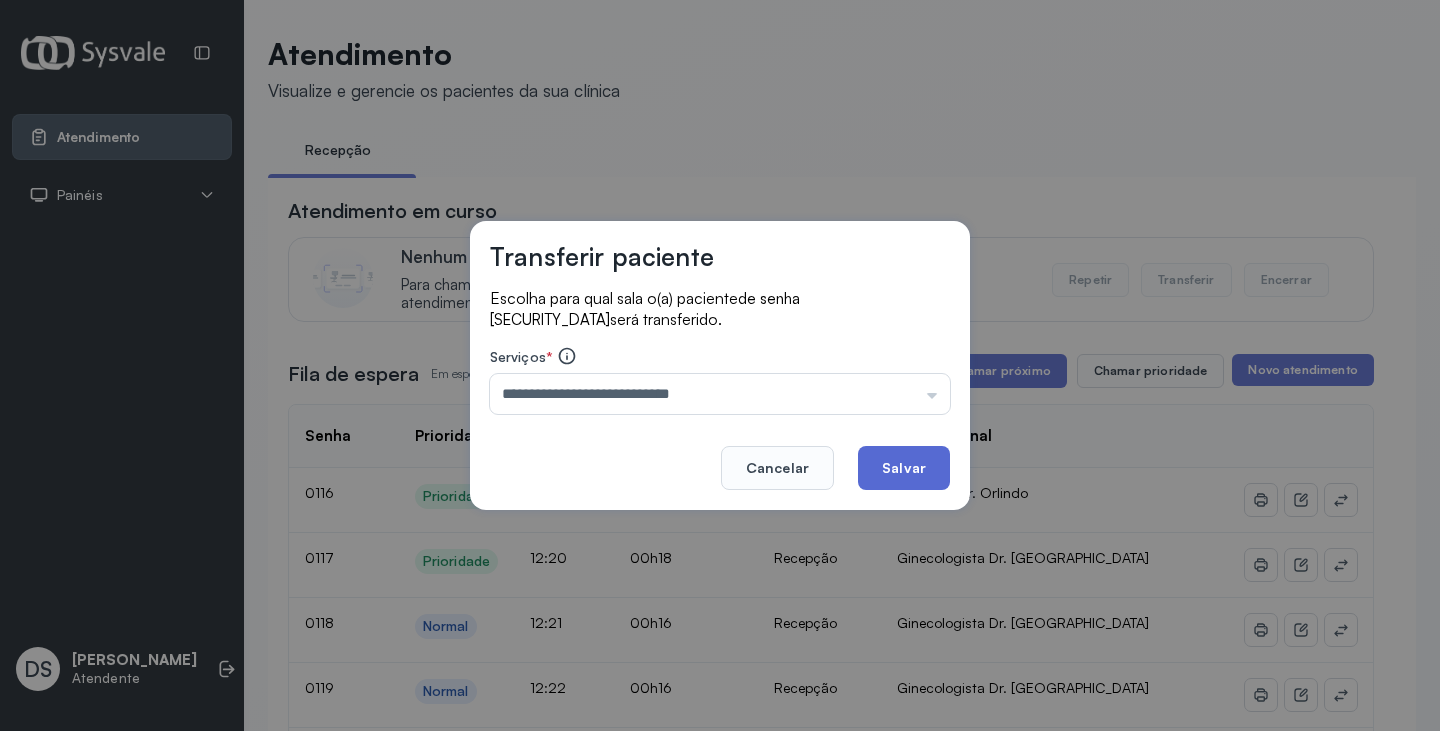 click on "Salvar" 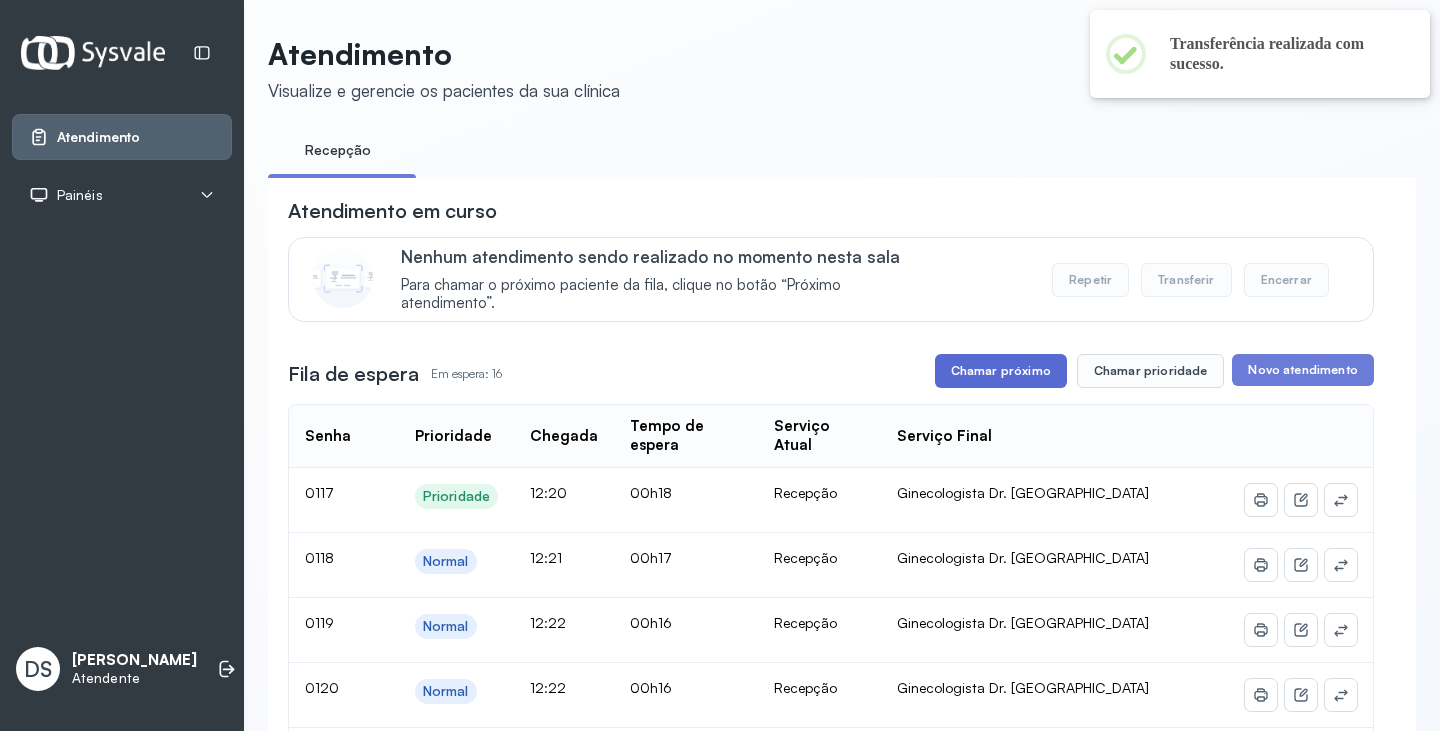 click on "Chamar próximo" at bounding box center [1001, 371] 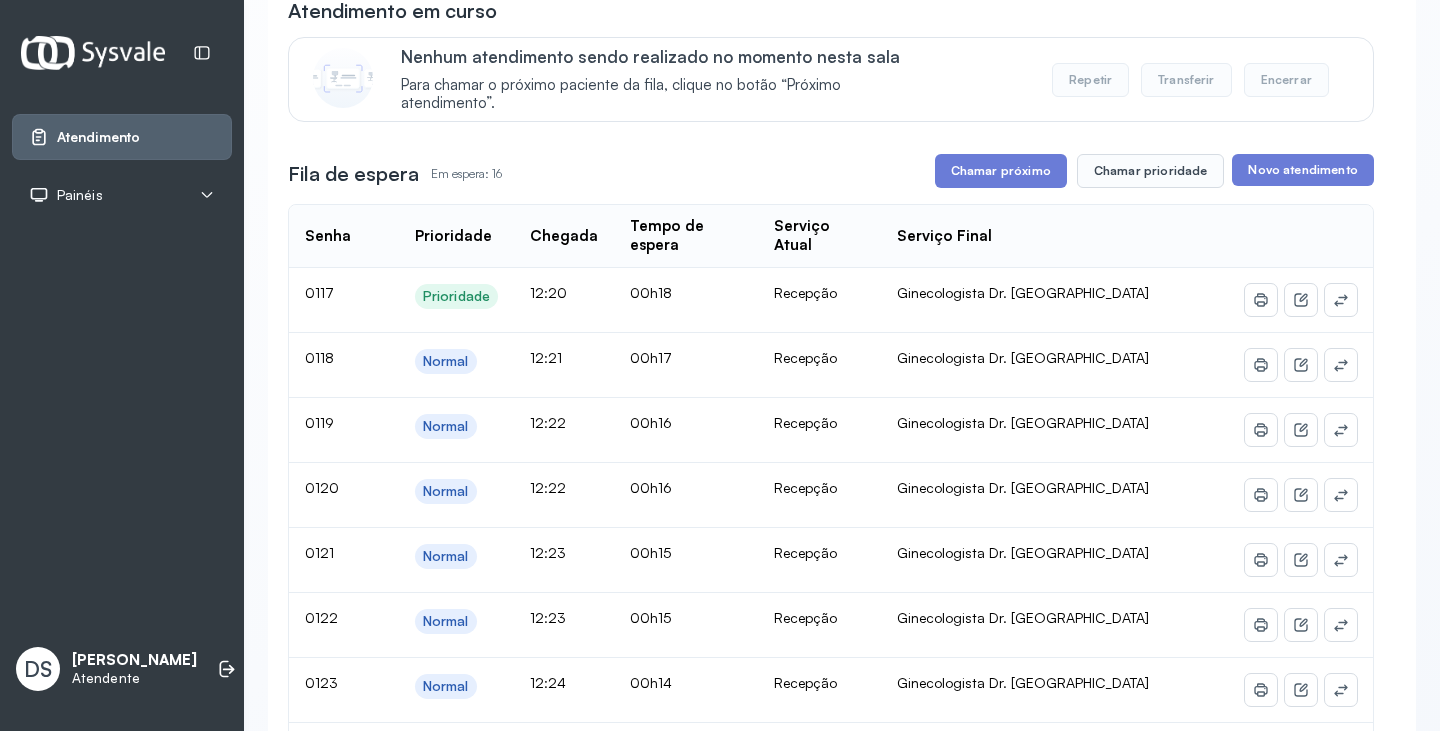 scroll, scrollTop: 0, scrollLeft: 0, axis: both 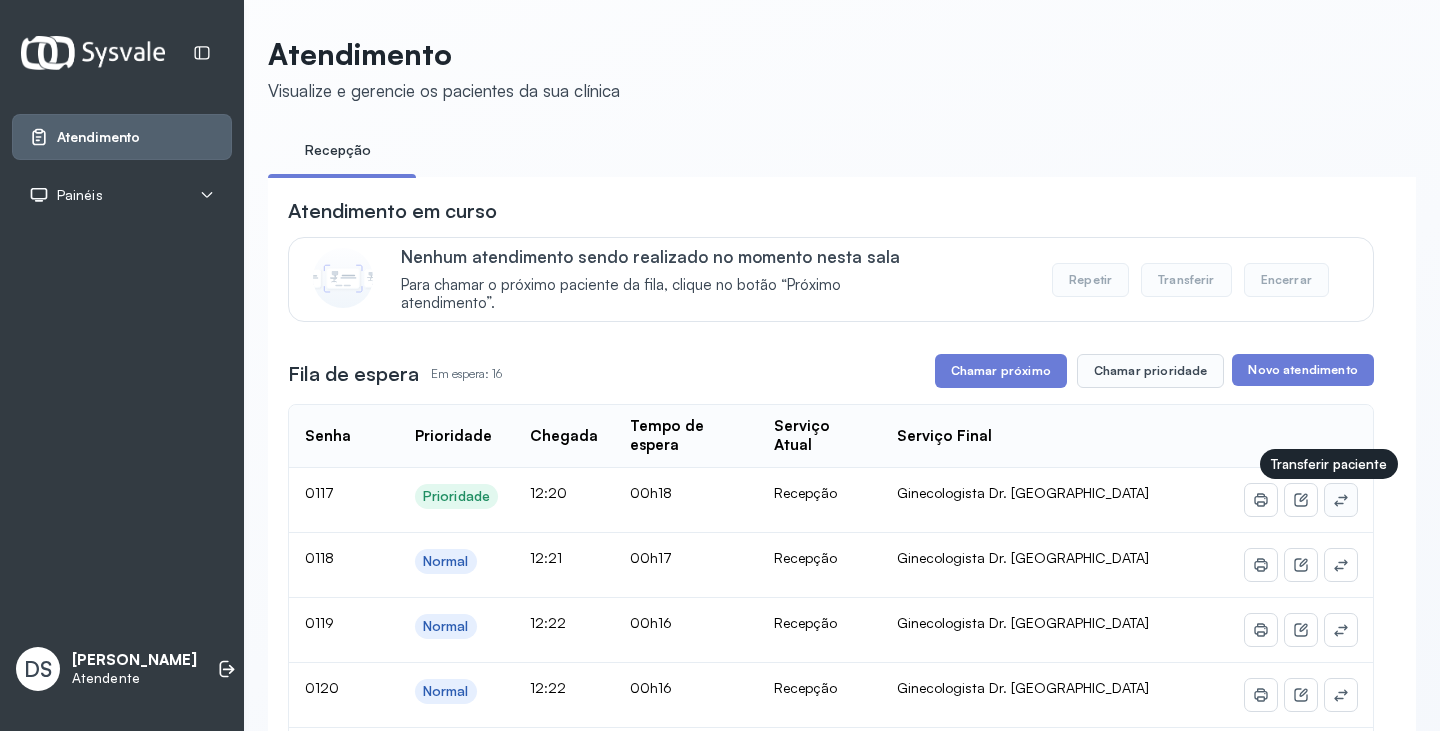 click 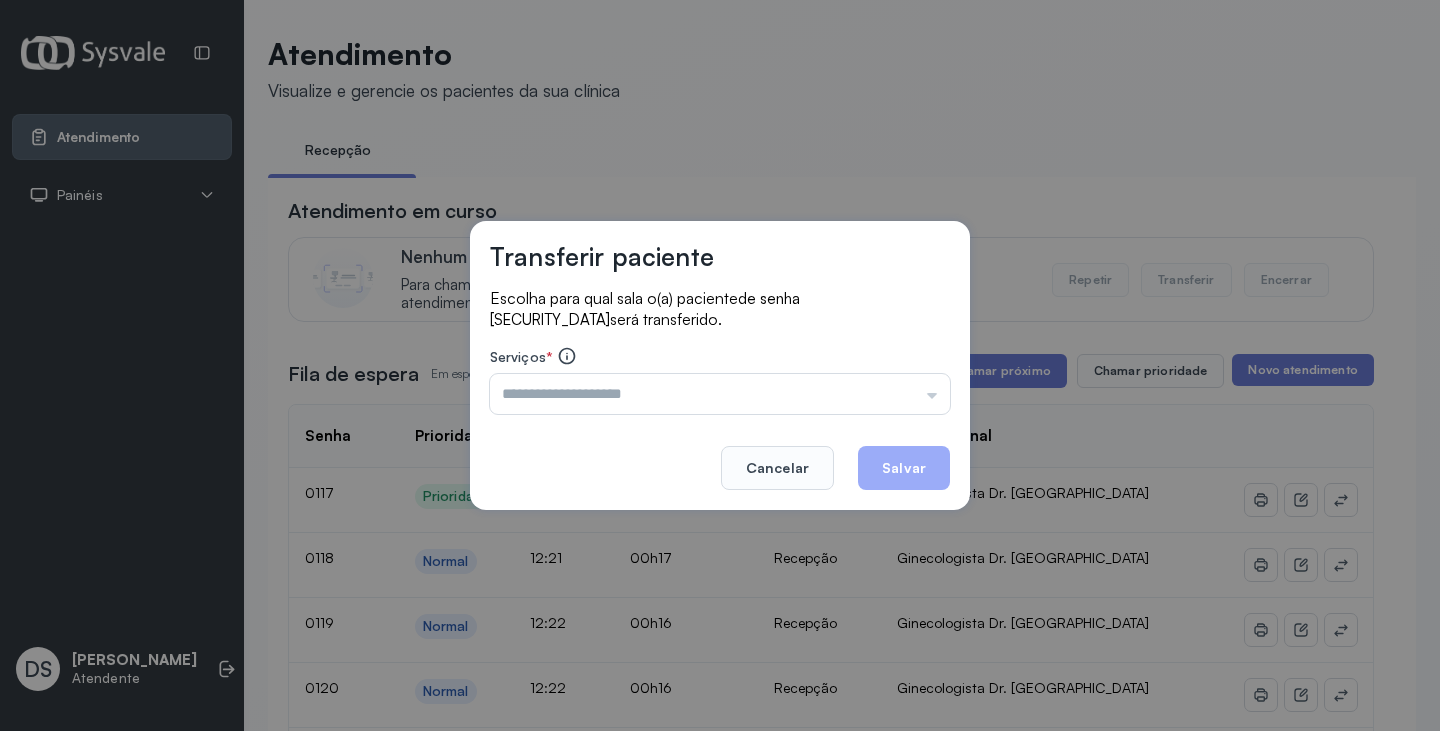 click at bounding box center (720, 394) 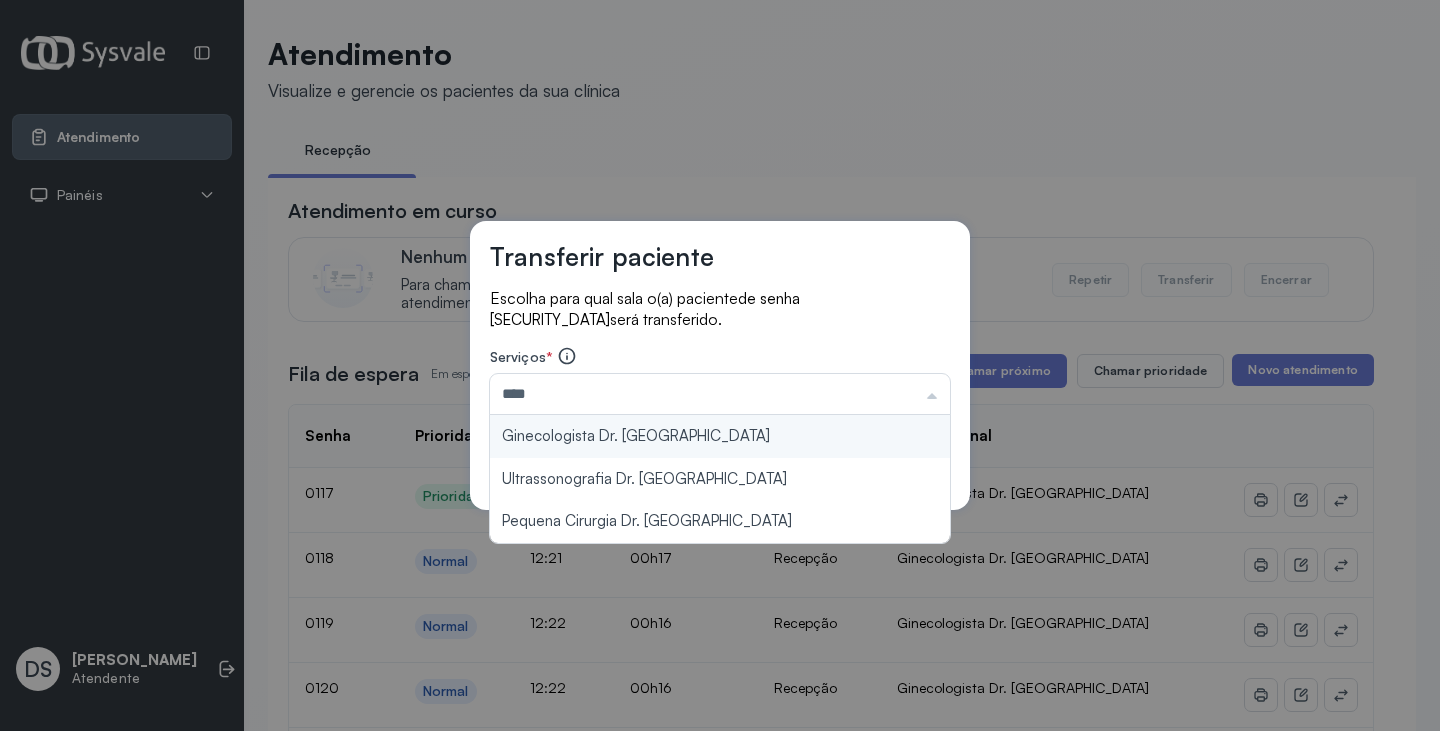 type on "**********" 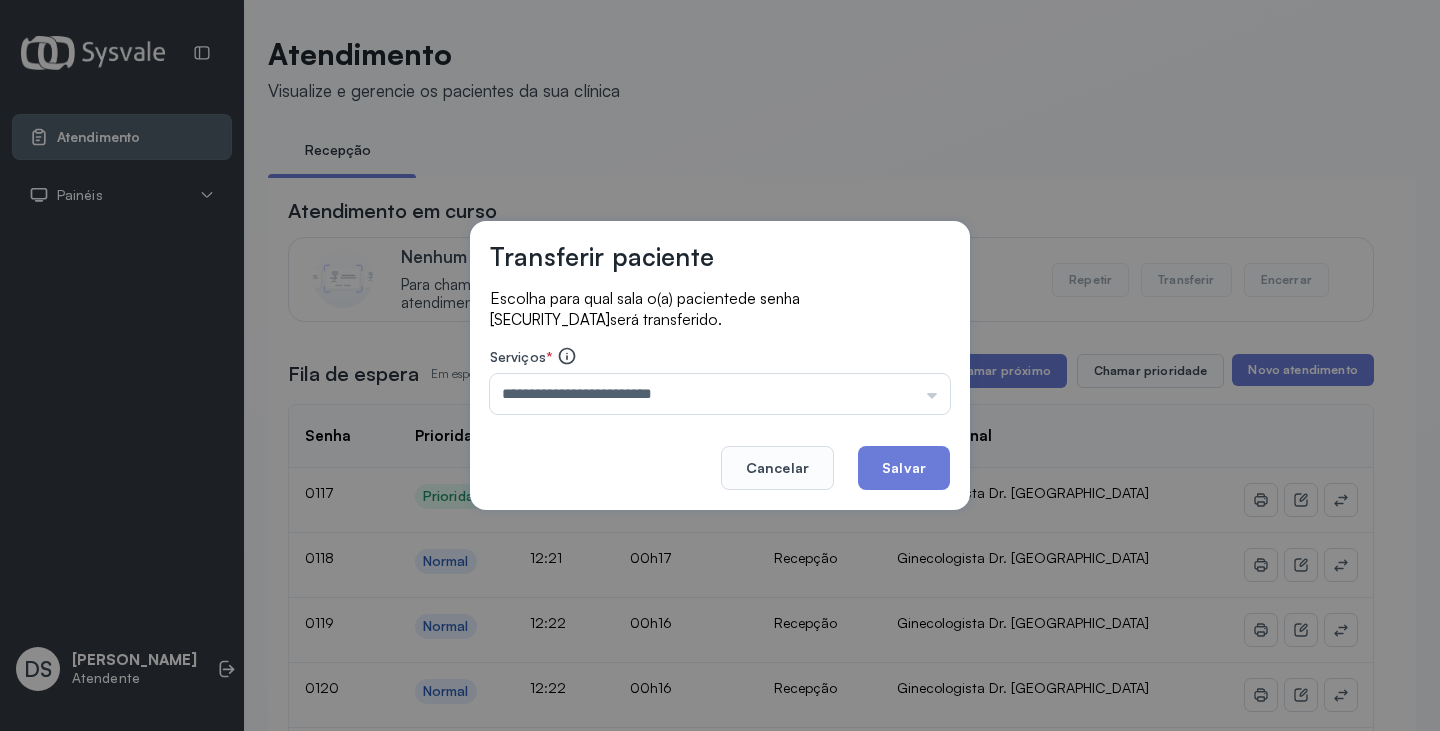 click on "**********" at bounding box center (720, 365) 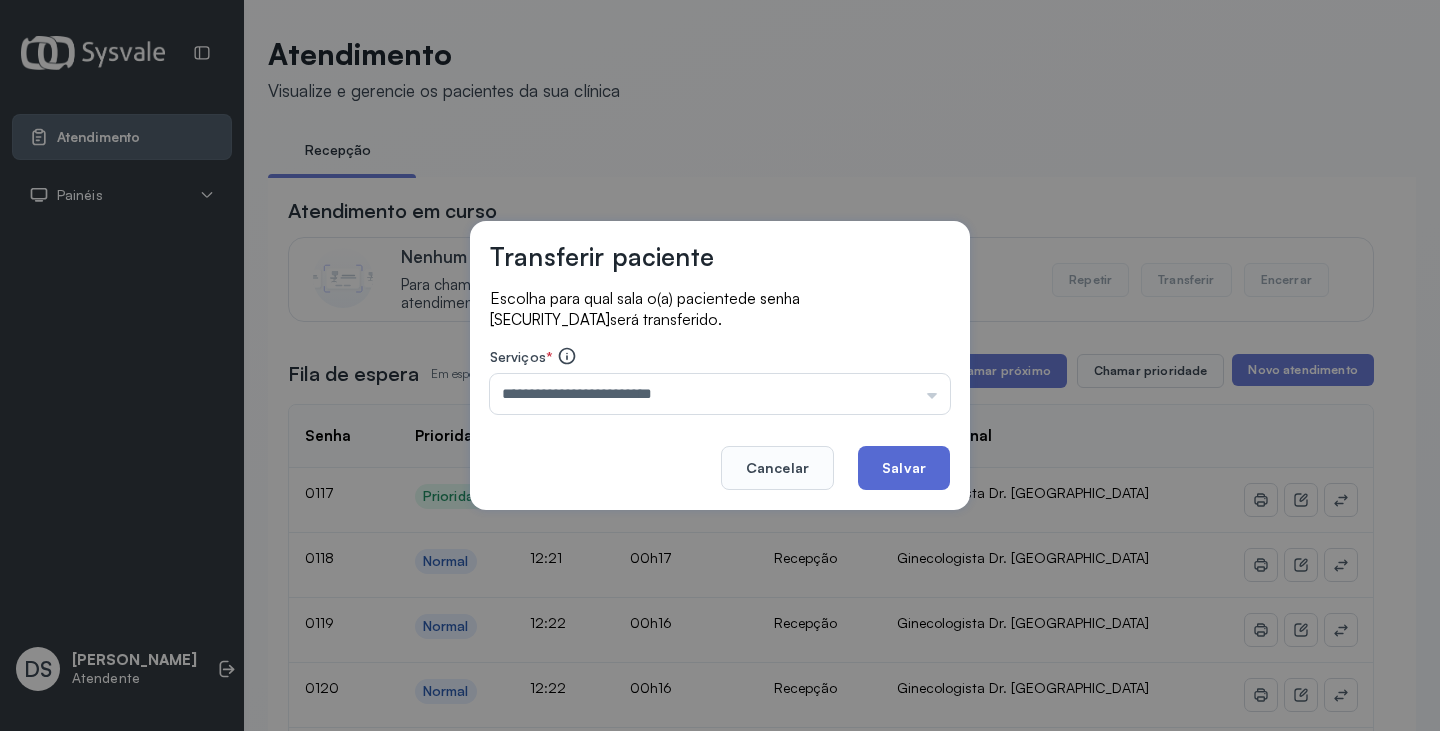 click on "Salvar" 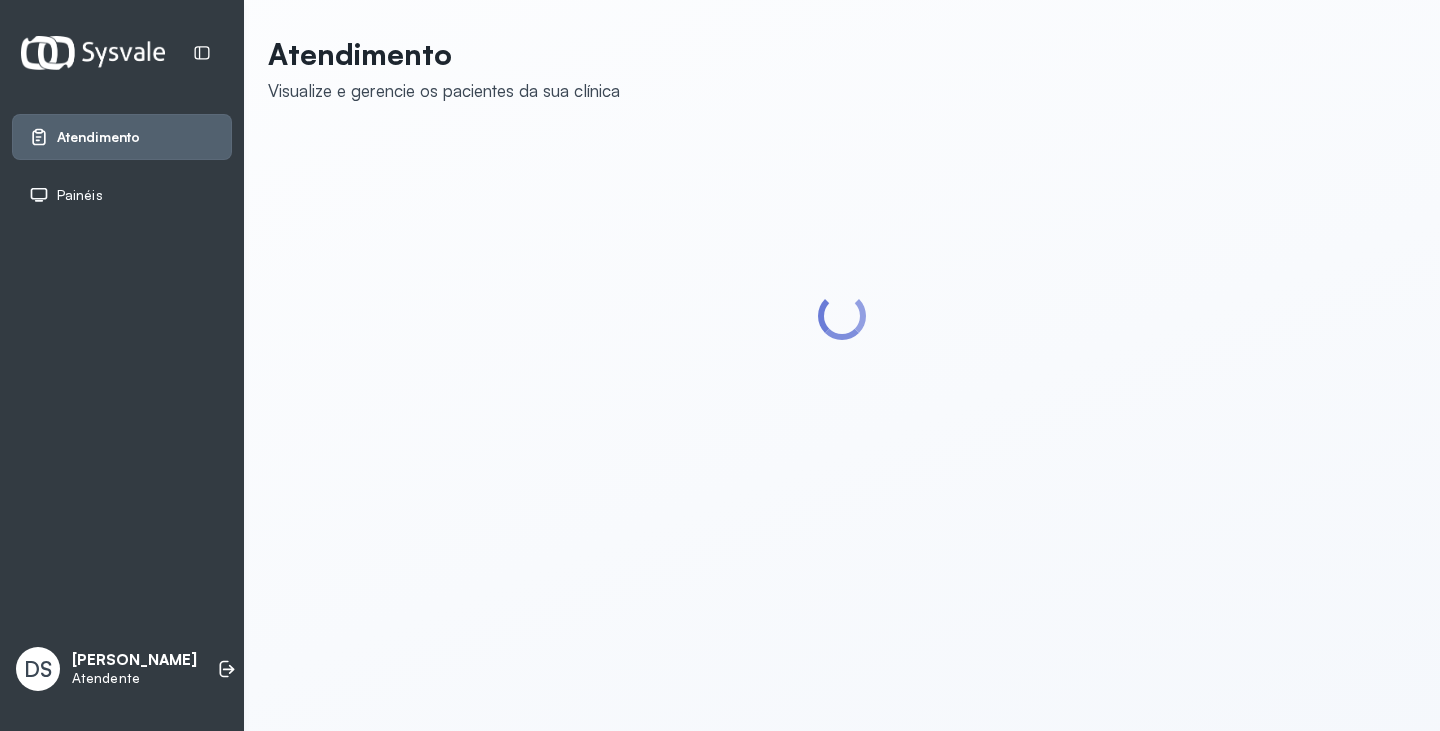 scroll, scrollTop: 0, scrollLeft: 0, axis: both 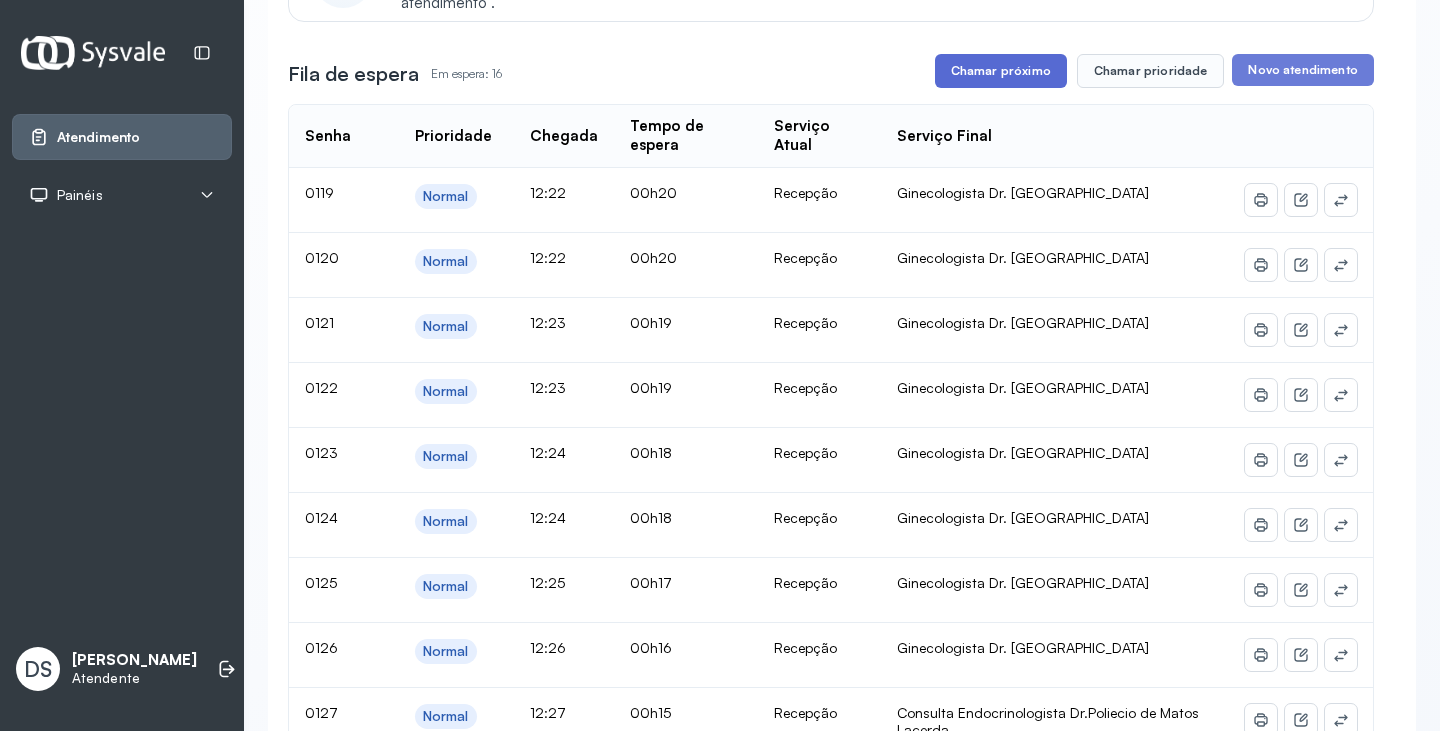click on "Chamar próximo" at bounding box center (1001, 71) 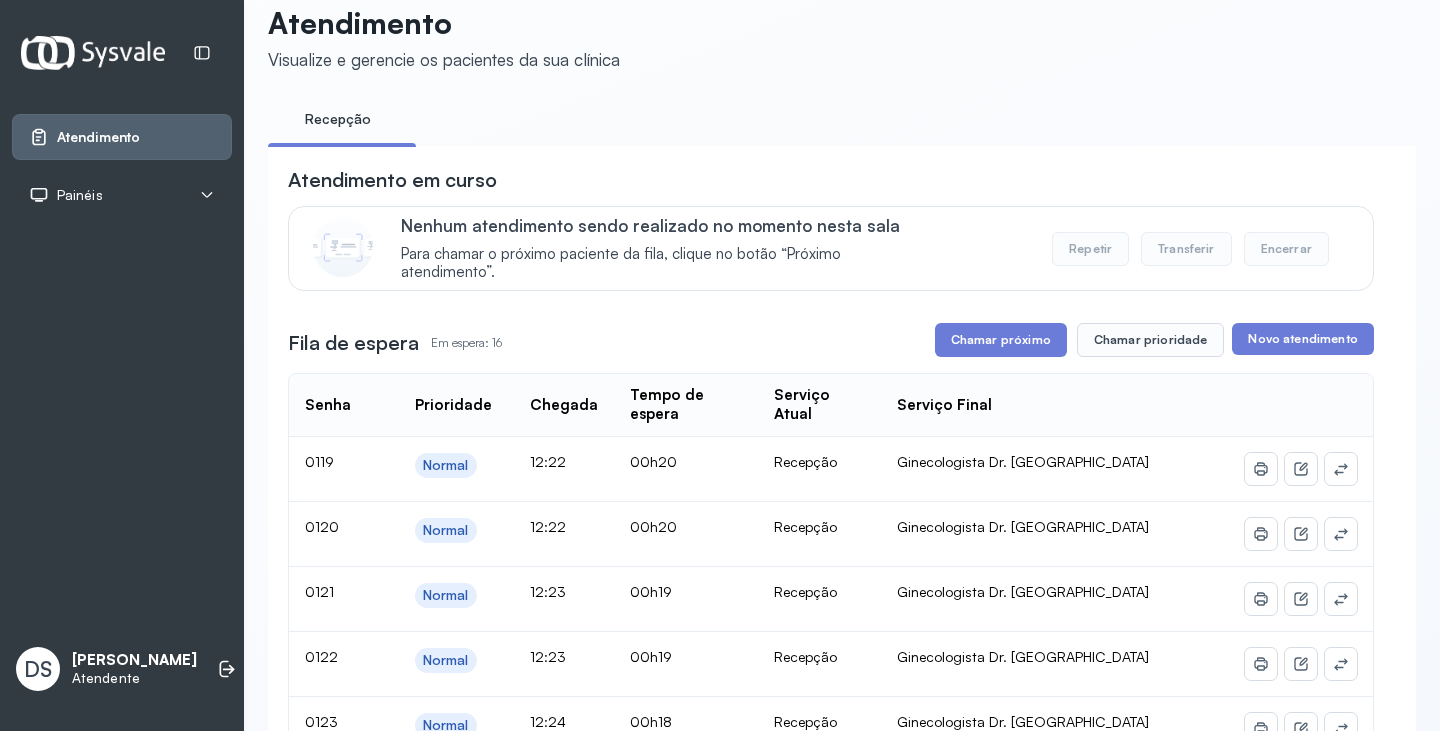 scroll, scrollTop: 0, scrollLeft: 0, axis: both 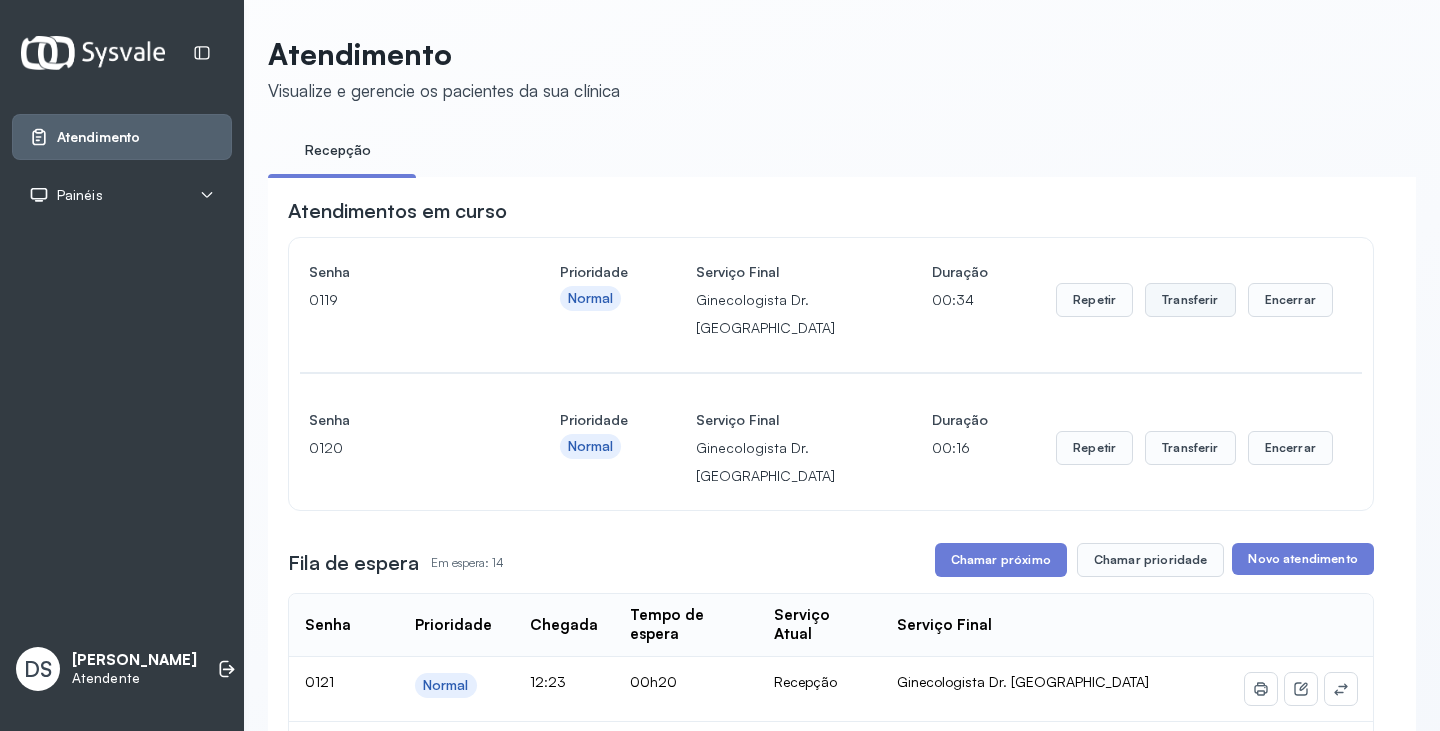 click on "Transferir" at bounding box center [1190, 300] 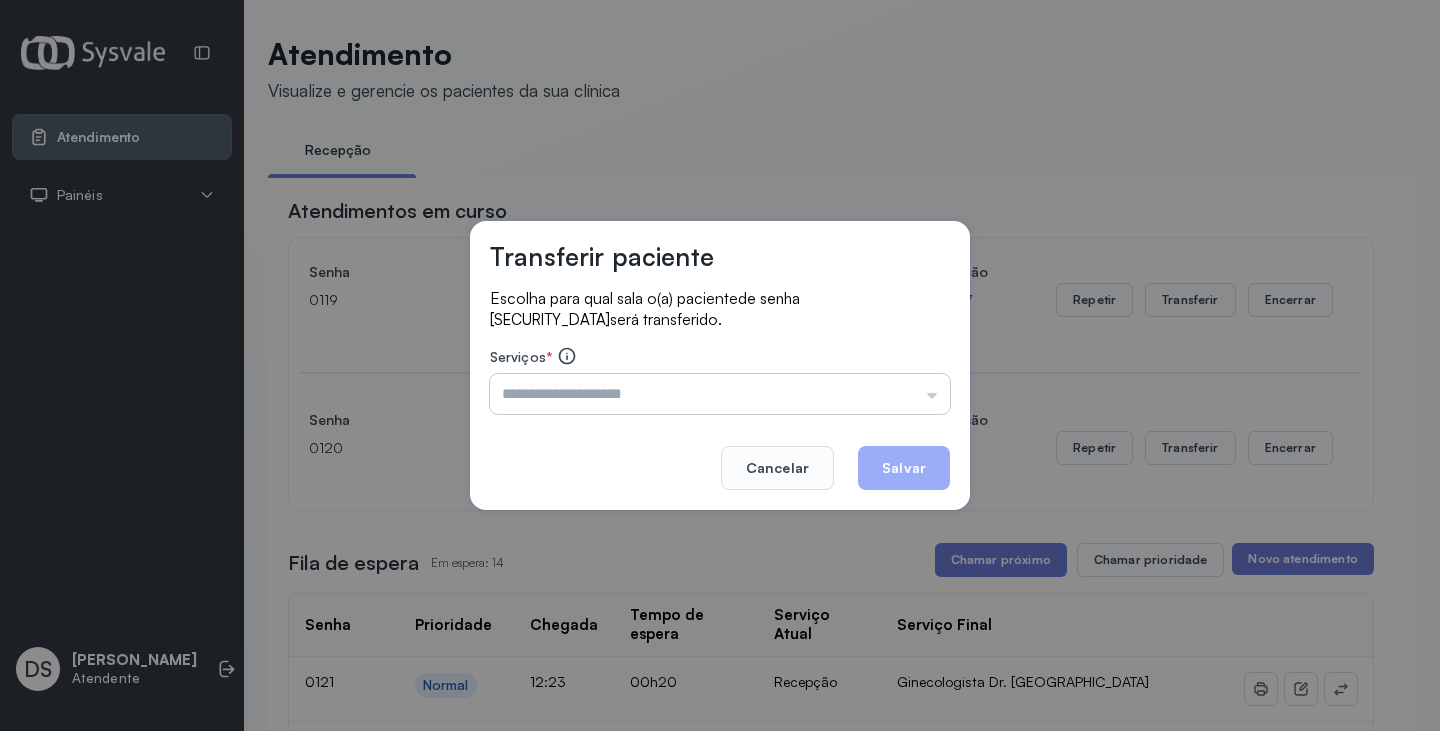click at bounding box center [720, 394] 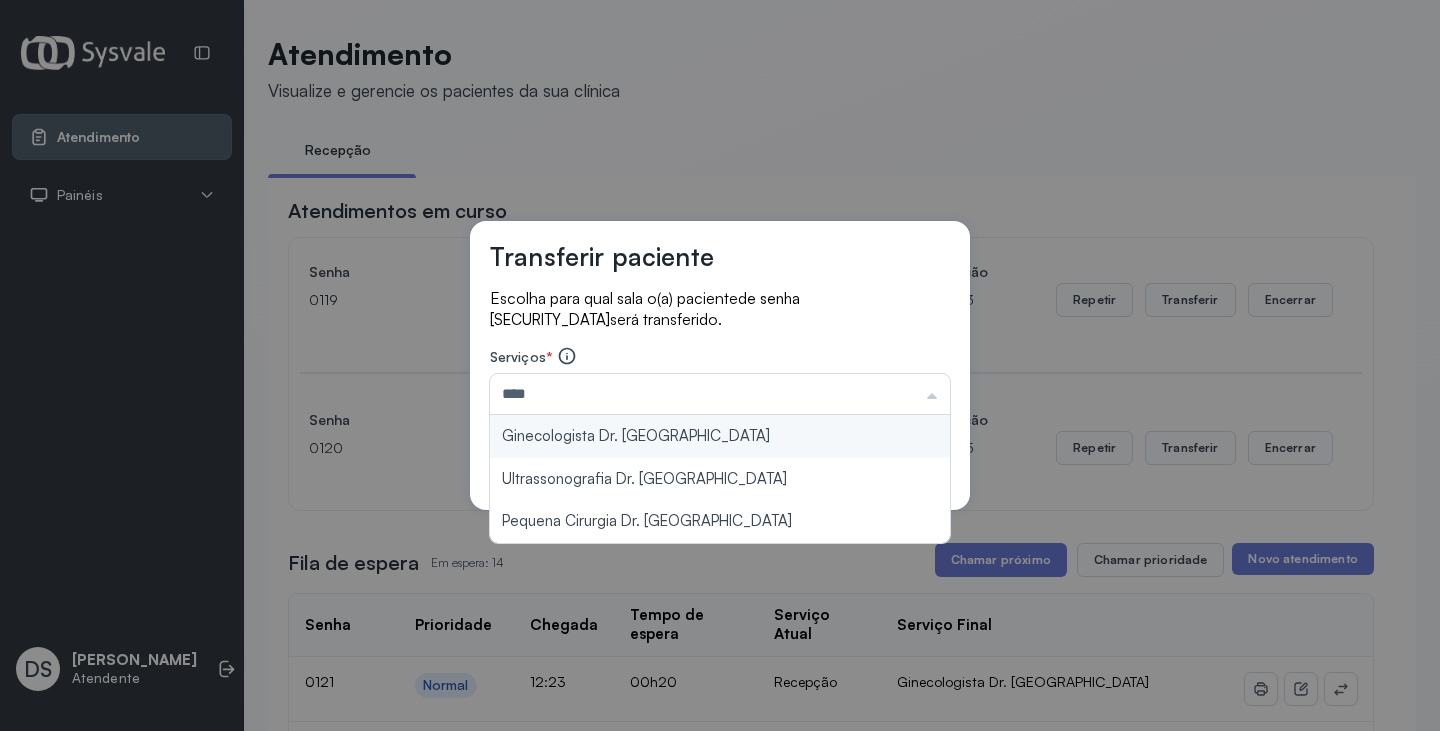 type on "**********" 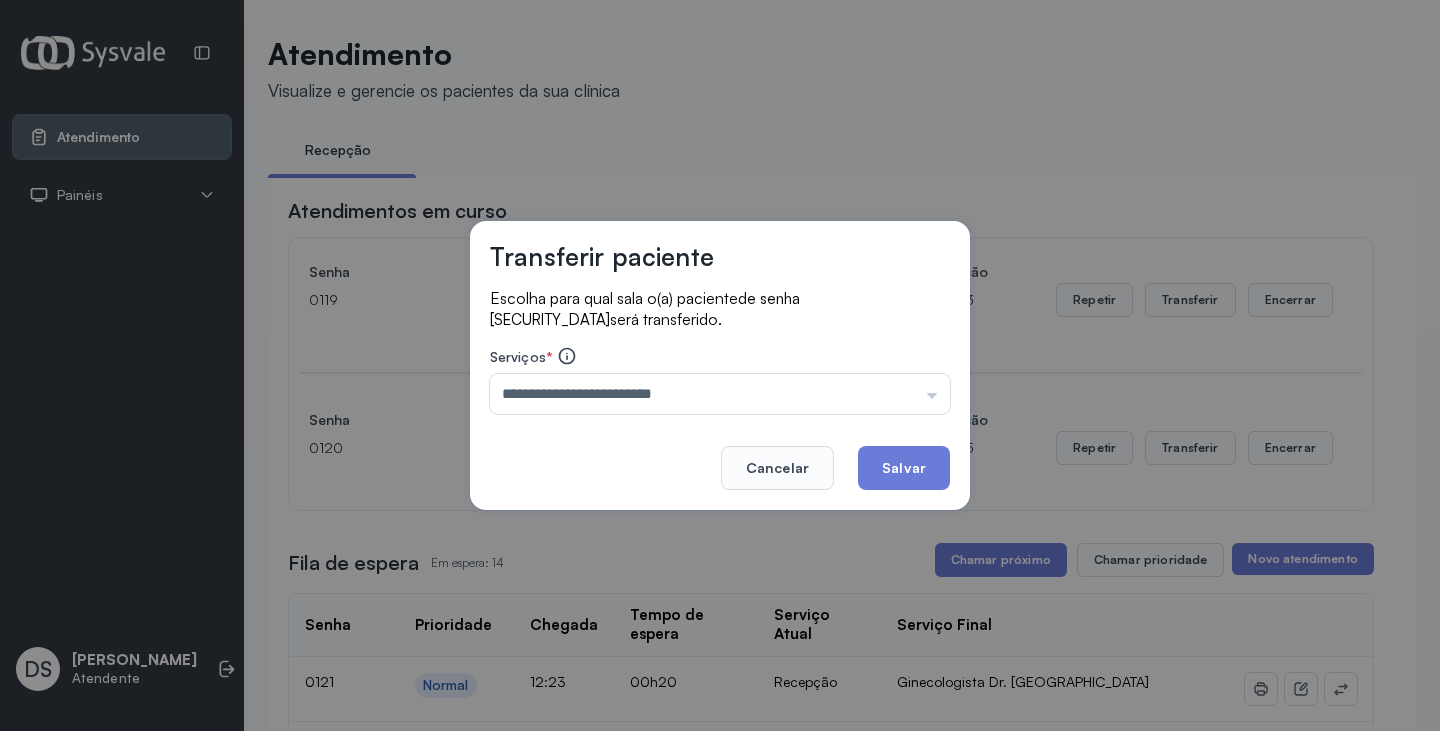 click on "**********" at bounding box center [720, 365] 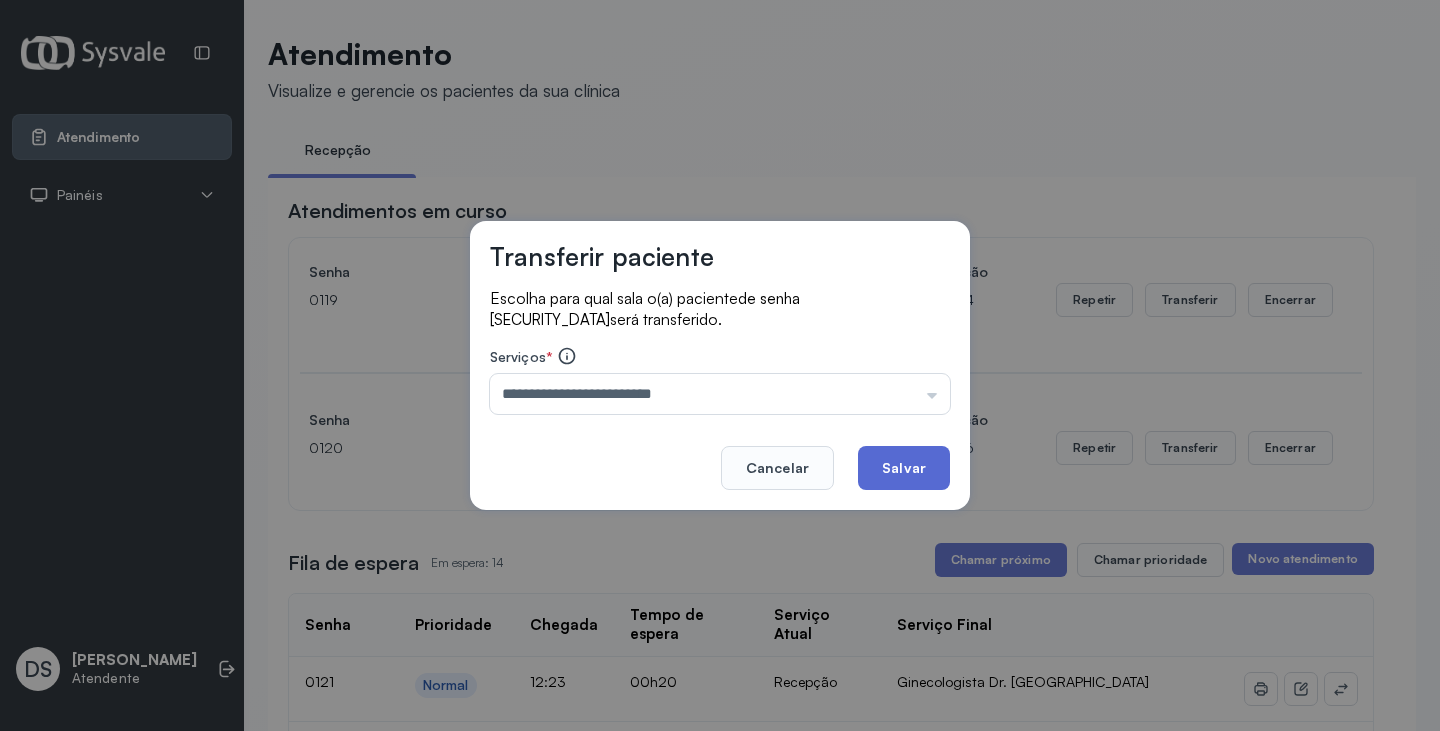 click on "Cancelar Salvar" at bounding box center (720, 454) 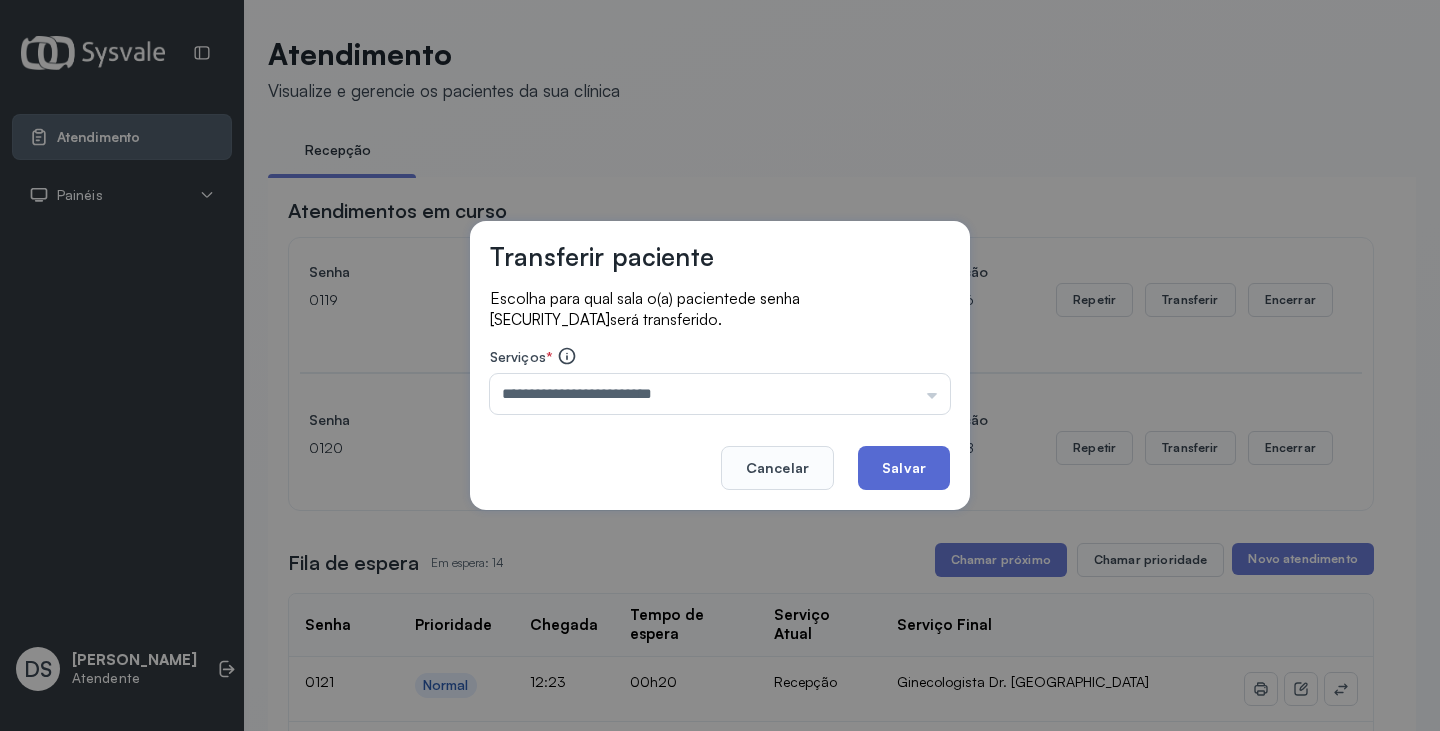 click on "Salvar" 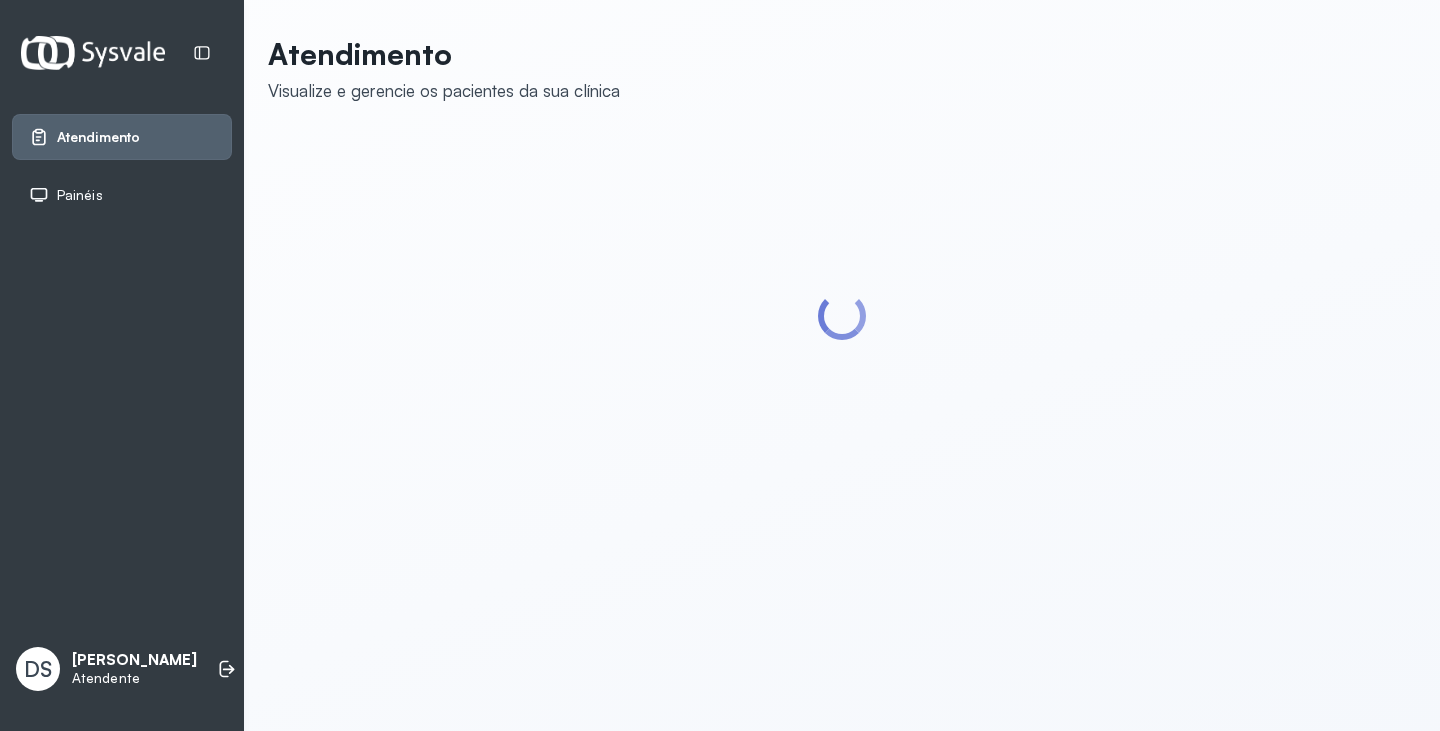 scroll, scrollTop: 0, scrollLeft: 0, axis: both 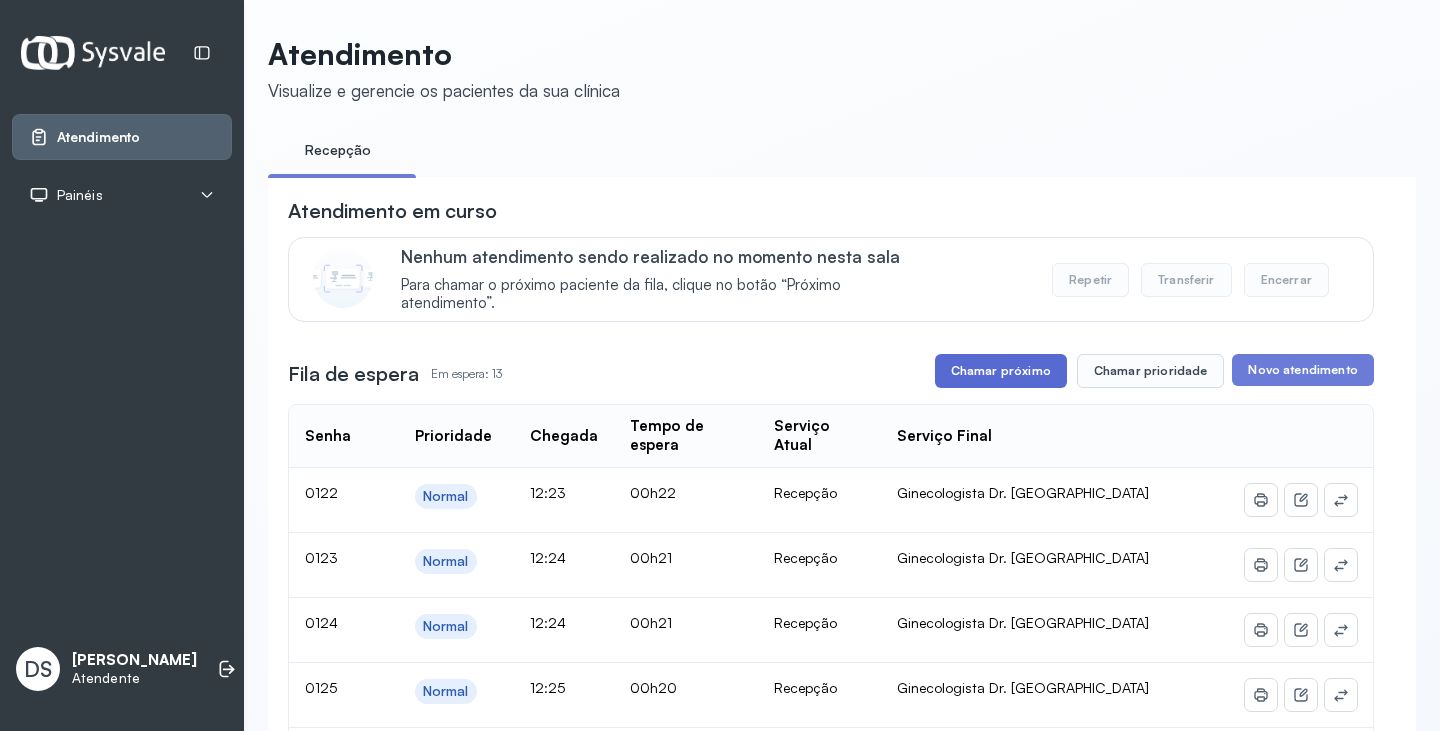 click on "Chamar próximo" at bounding box center [1001, 371] 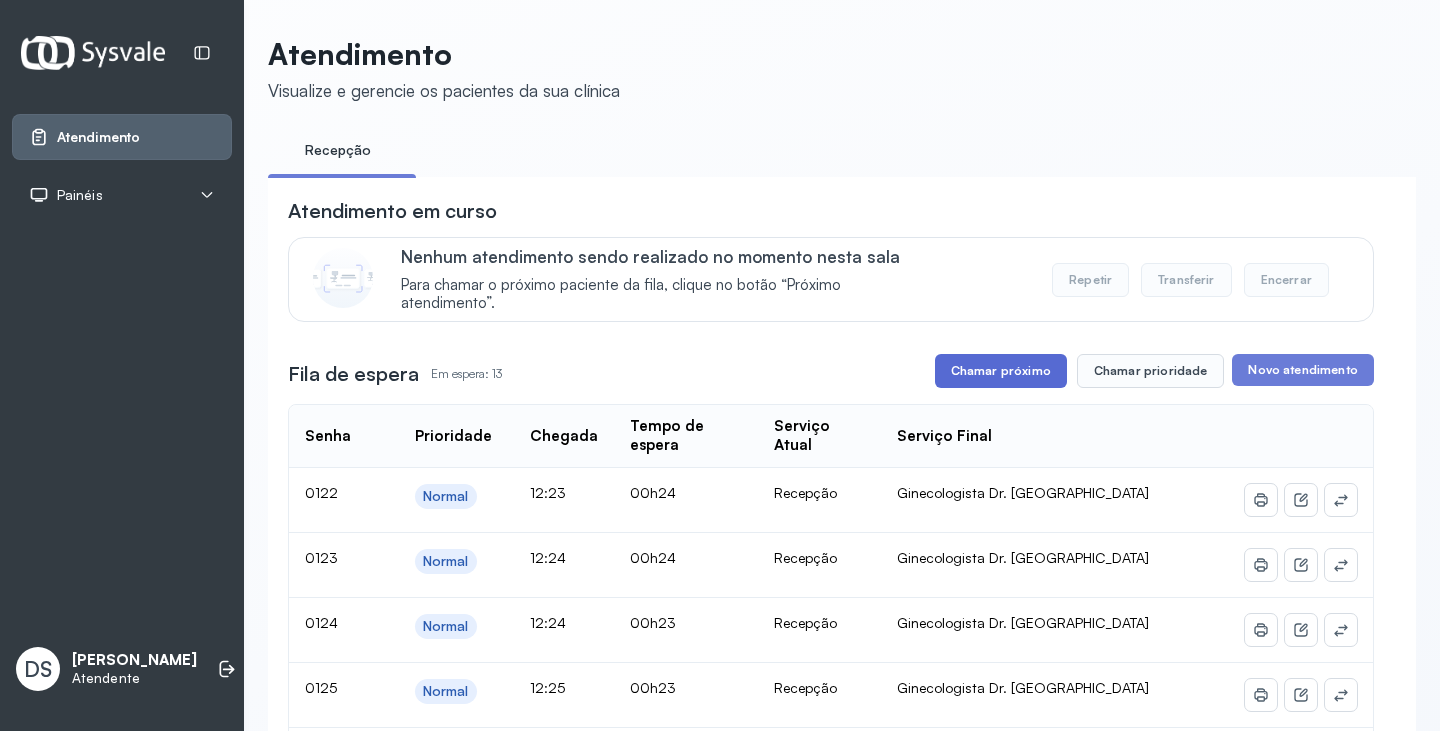 click on "Chamar próximo" at bounding box center [1001, 371] 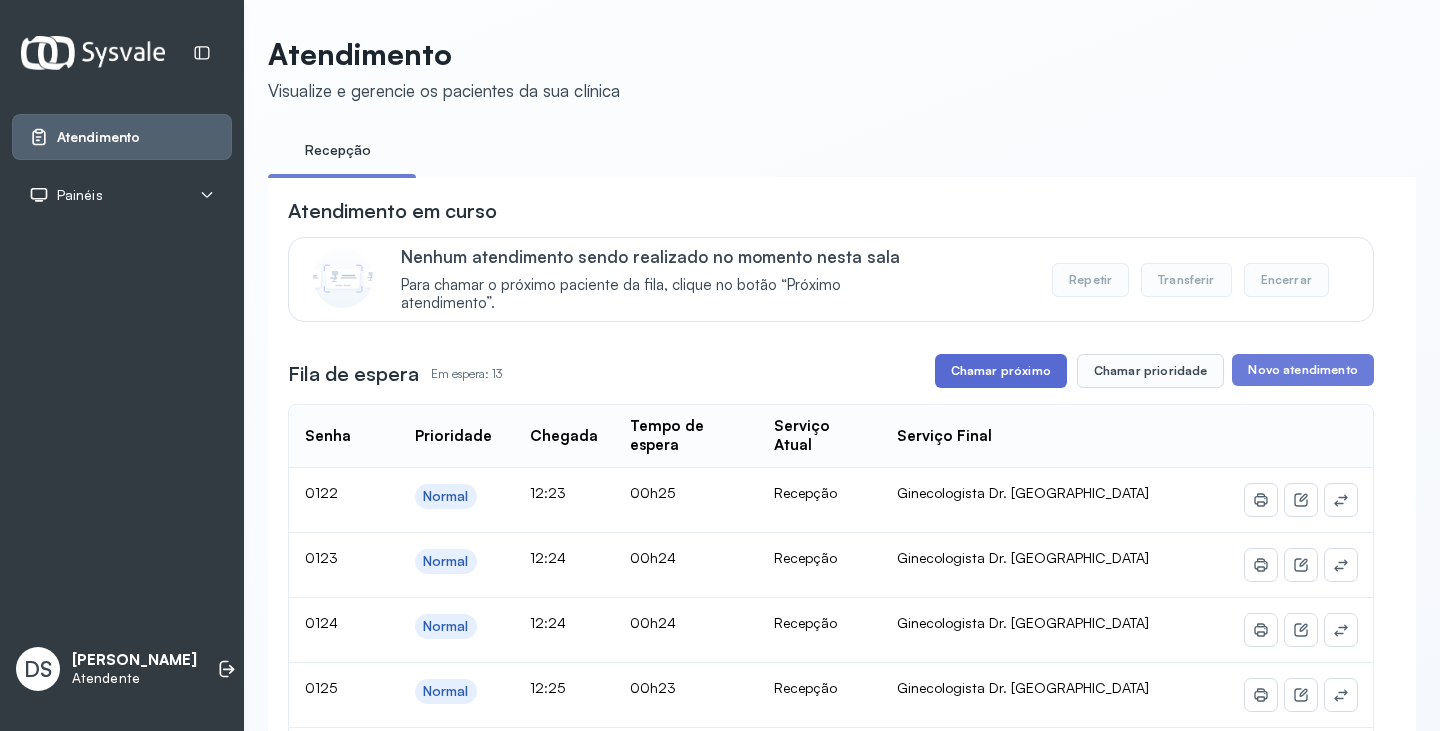 click on "Chamar próximo" at bounding box center [1001, 371] 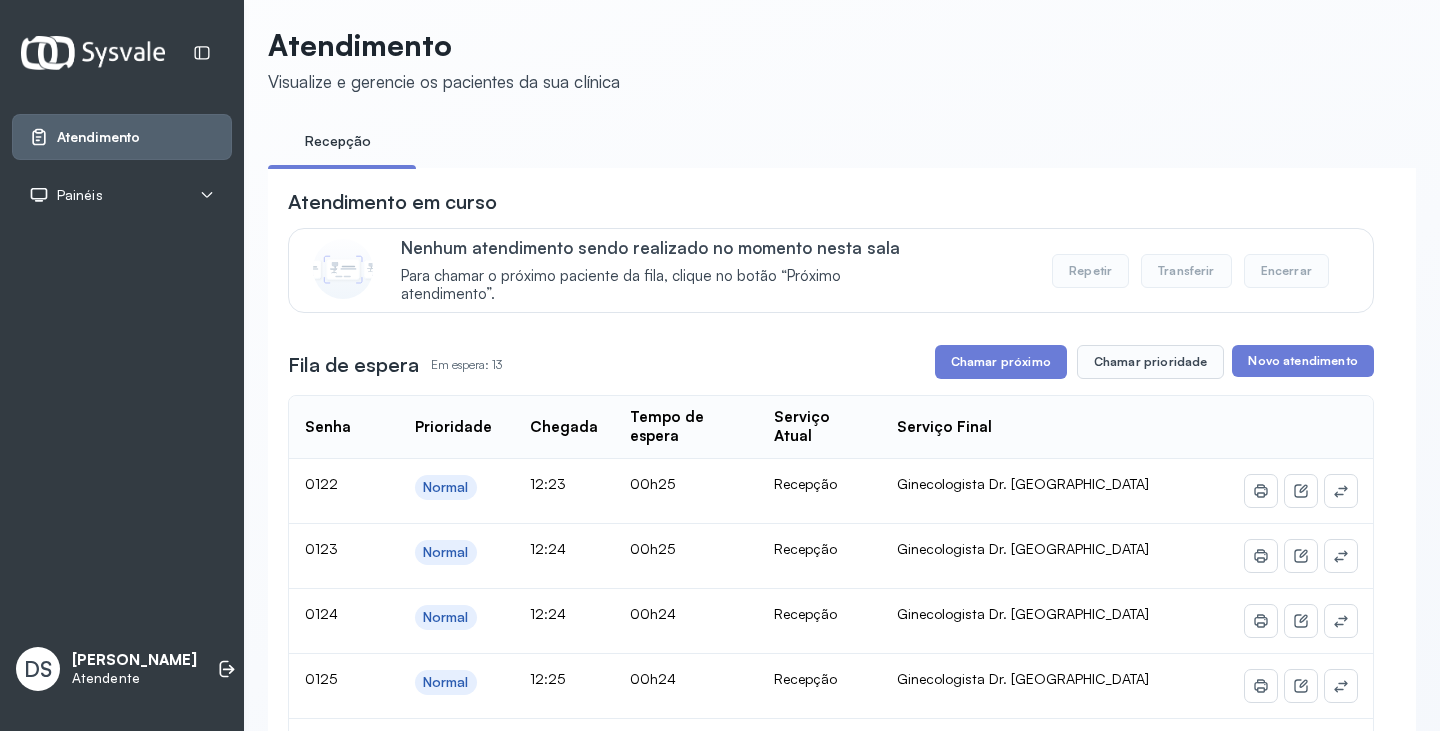 scroll, scrollTop: 0, scrollLeft: 0, axis: both 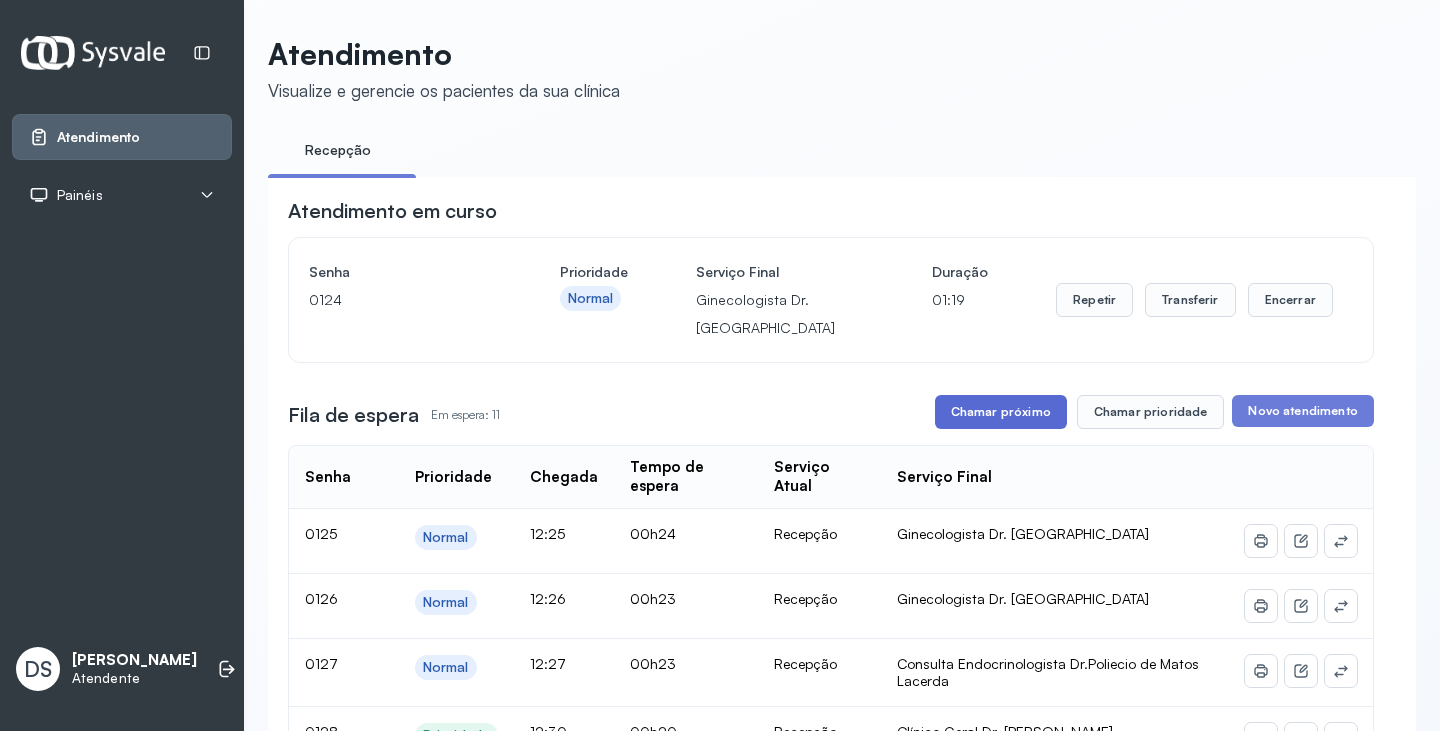 click on "Chamar próximo" at bounding box center (1001, 412) 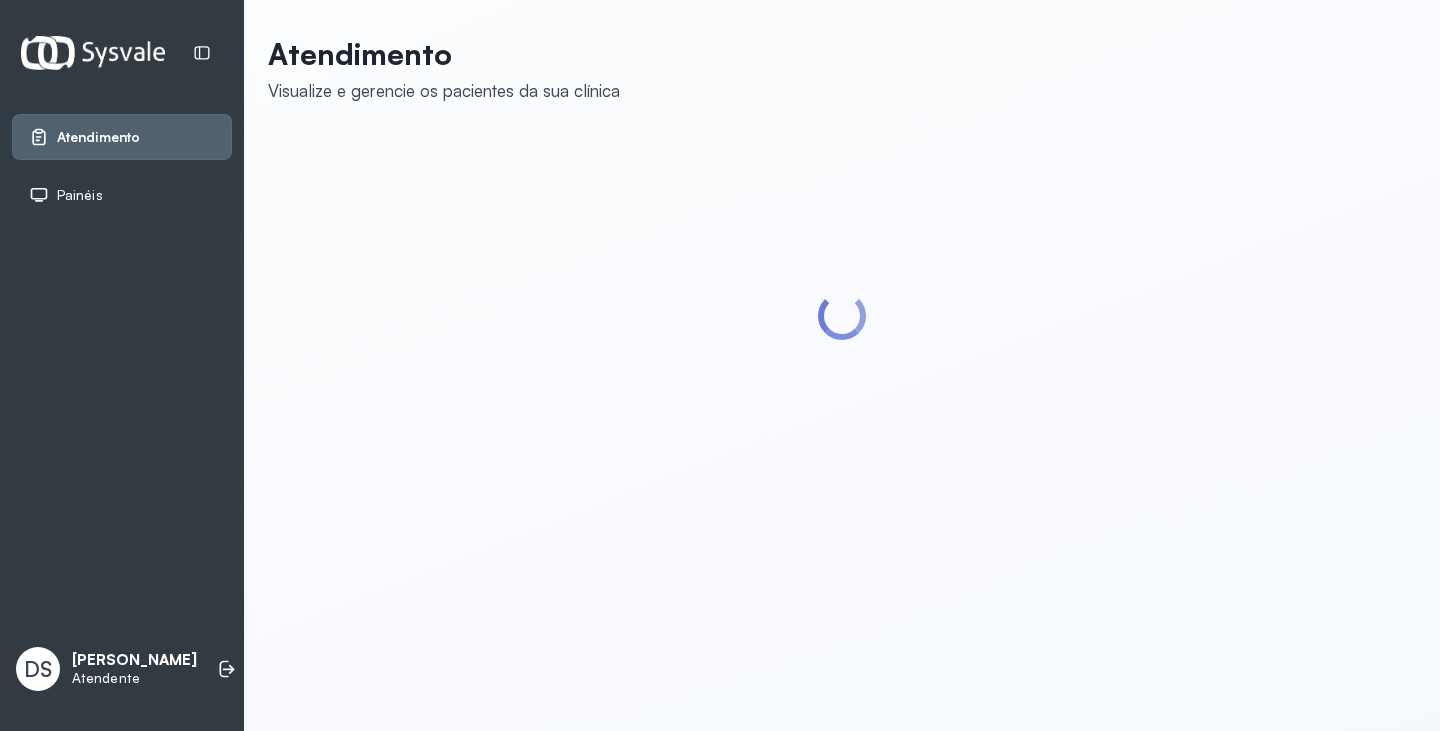 scroll, scrollTop: 0, scrollLeft: 0, axis: both 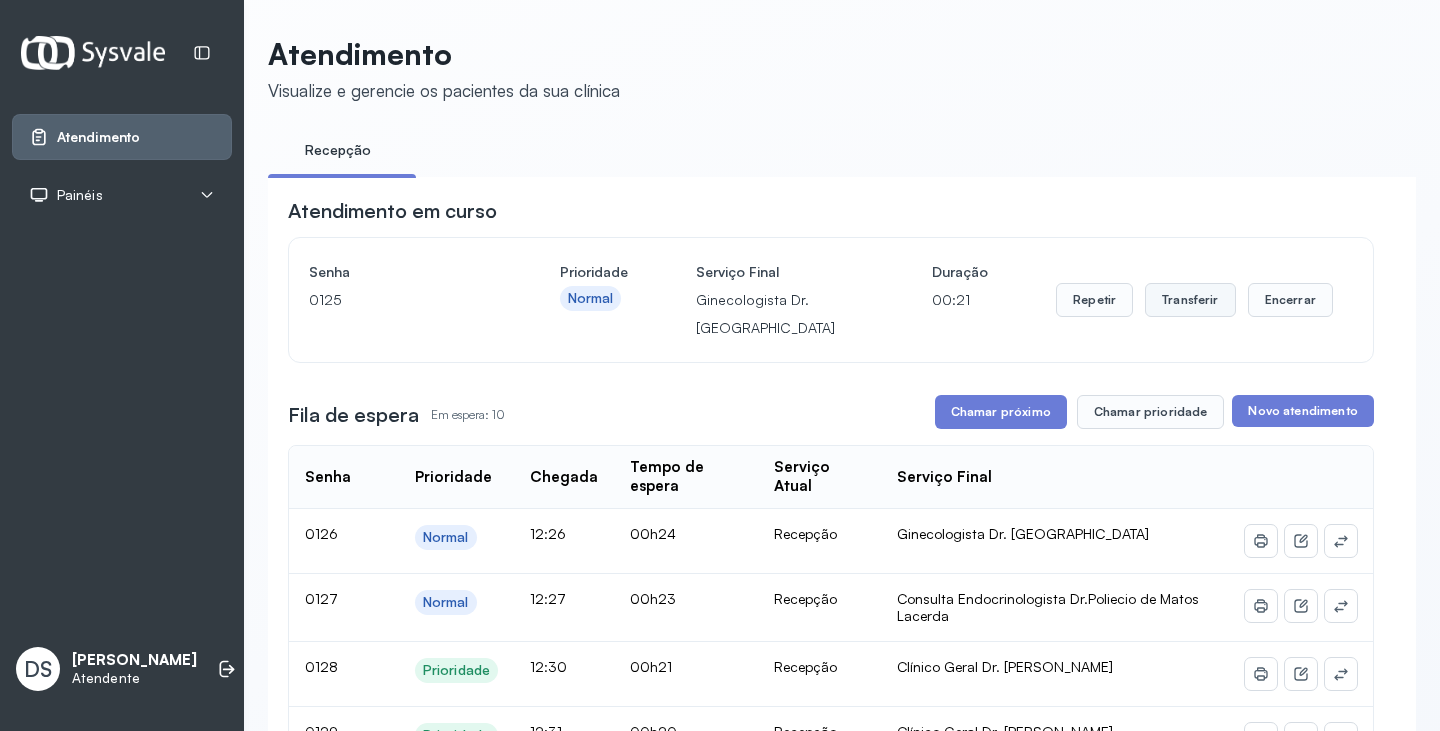 click on "Transferir" at bounding box center (1190, 300) 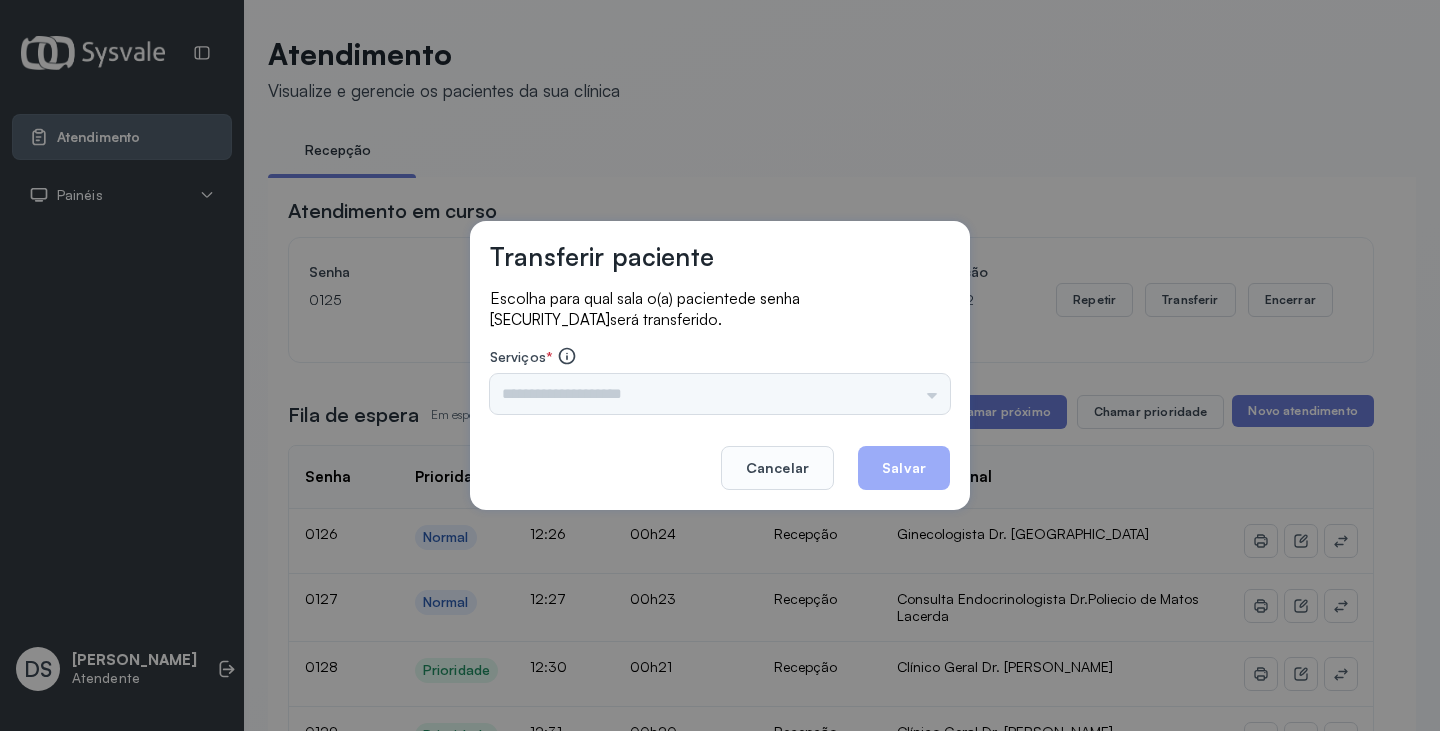 click on "Nenhuma opção encontrada" at bounding box center [720, 394] 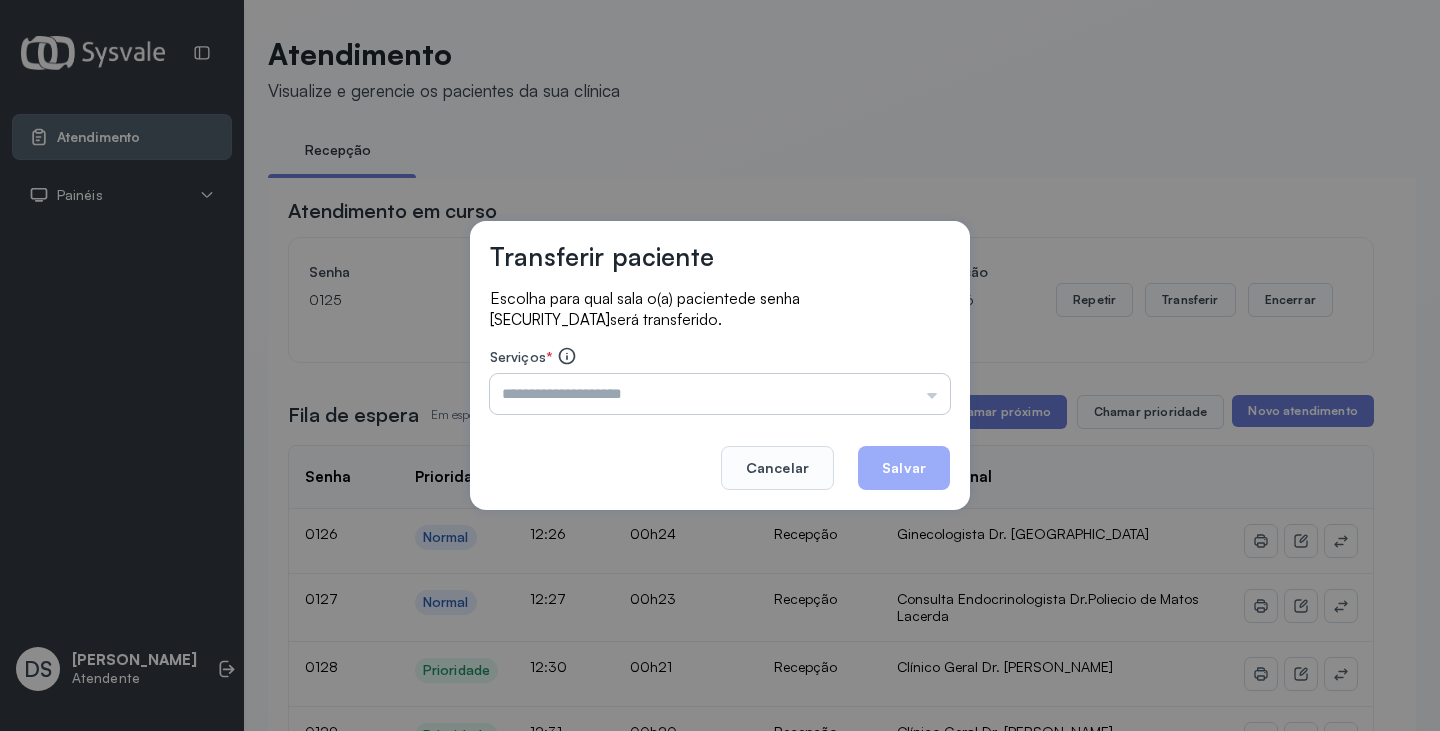 click at bounding box center (720, 394) 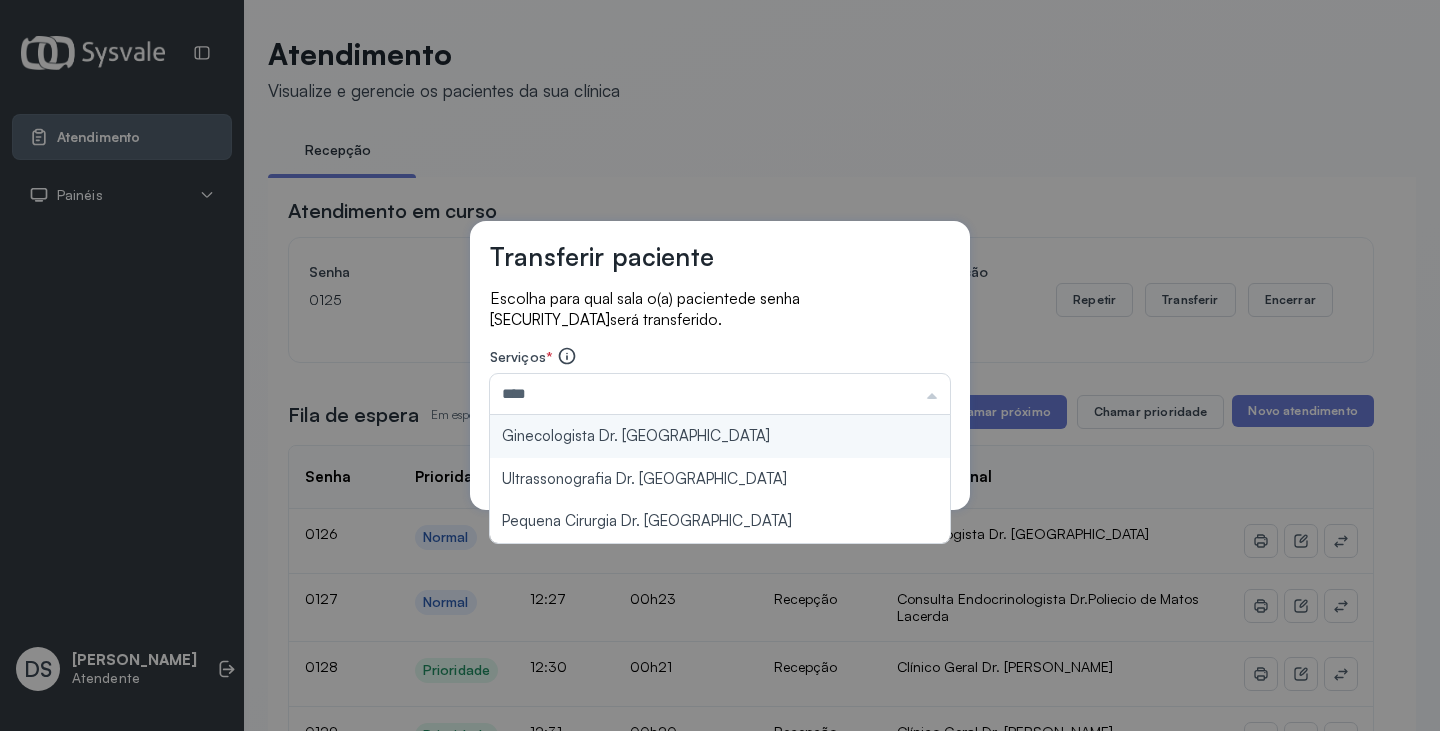 type on "**********" 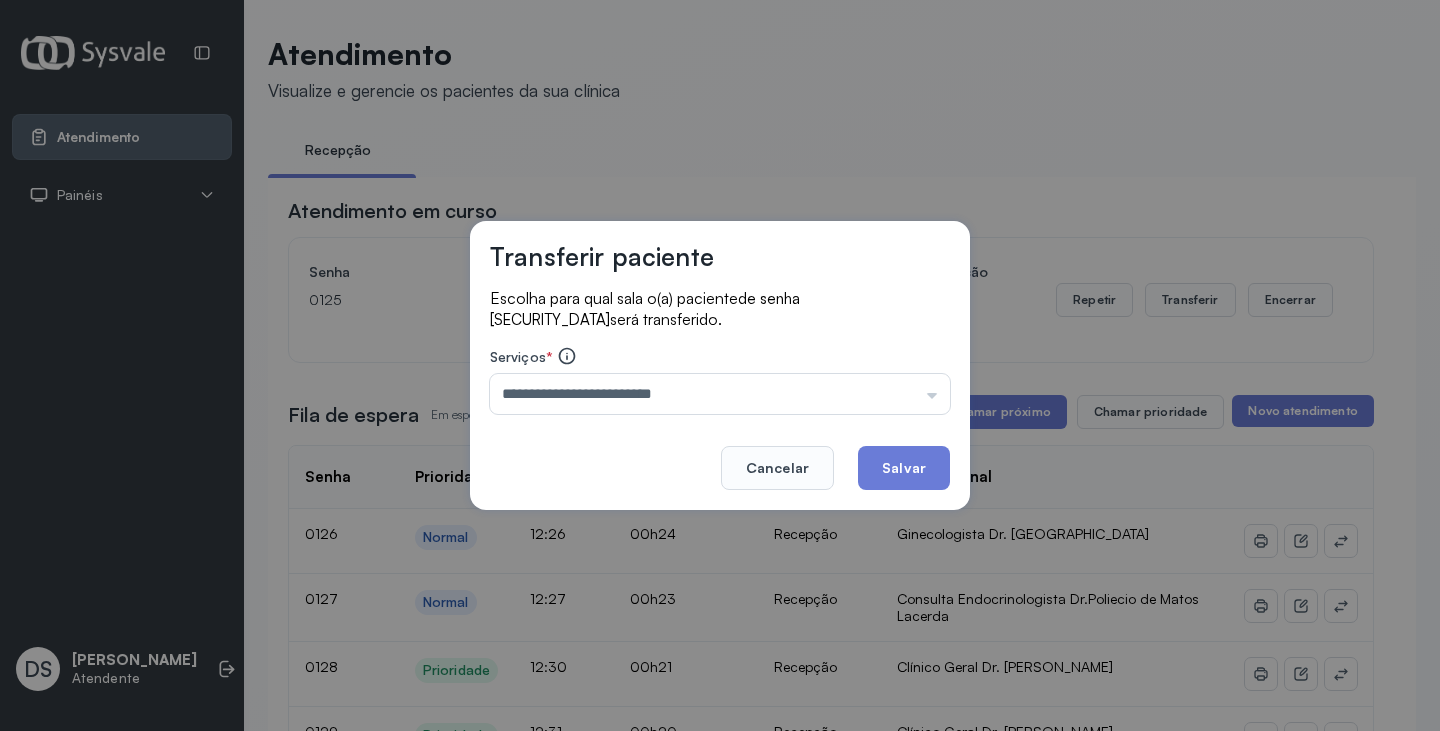 click on "**********" at bounding box center (720, 365) 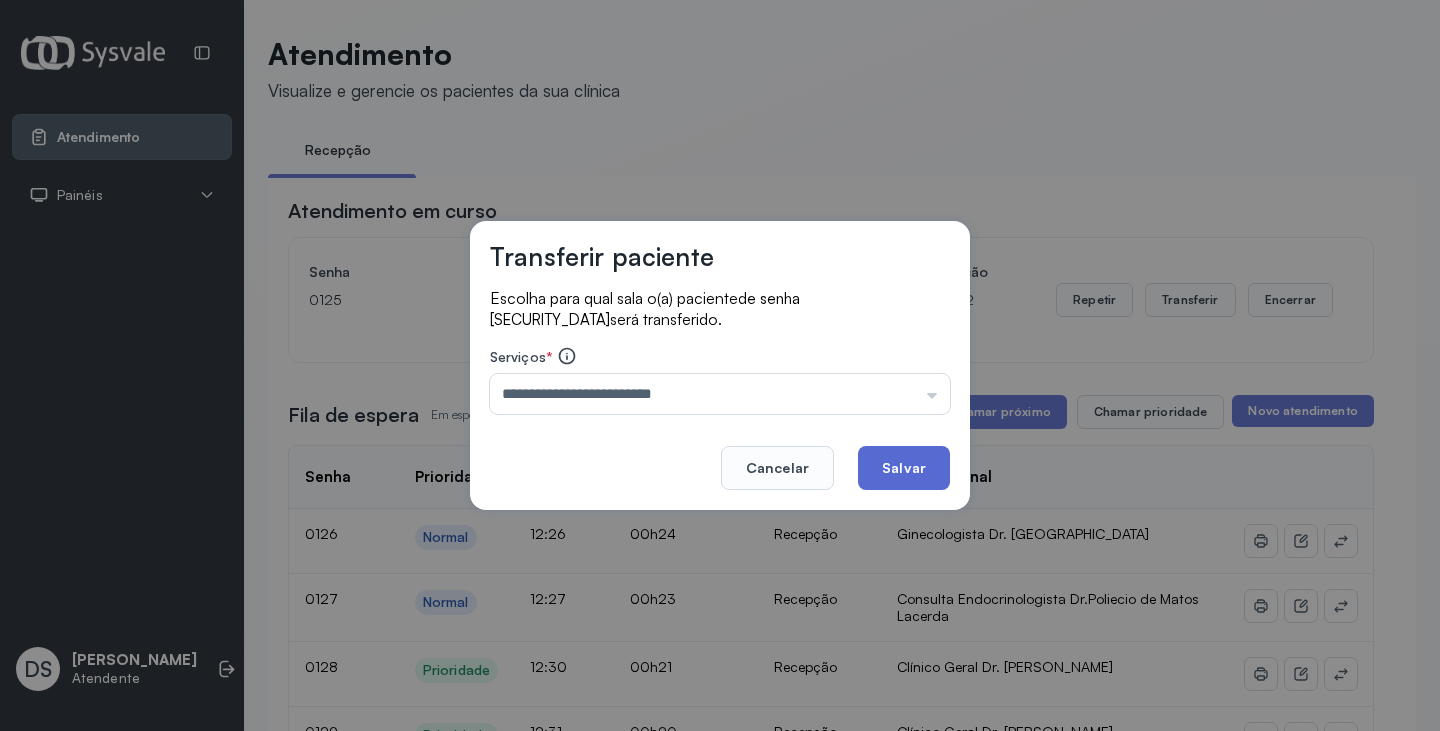 click on "Salvar" 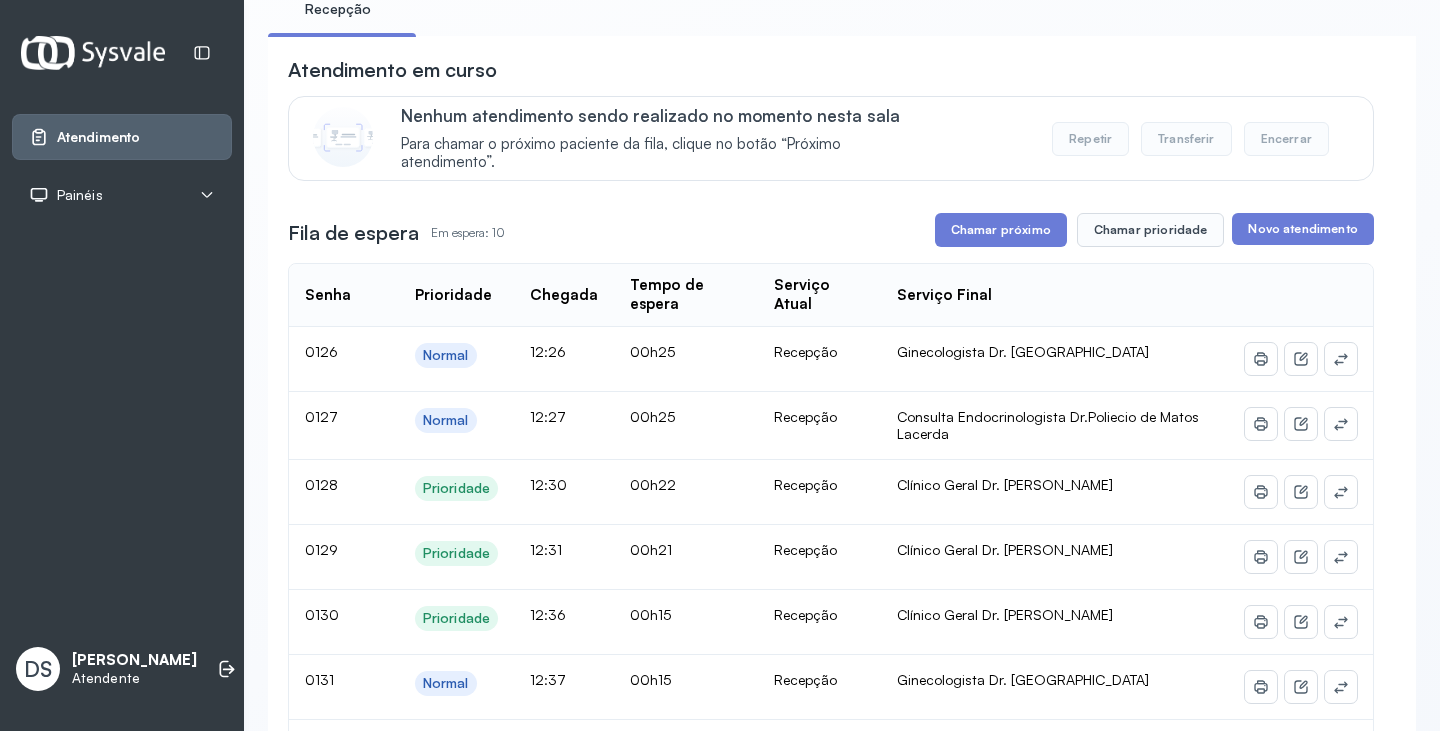 scroll, scrollTop: 200, scrollLeft: 0, axis: vertical 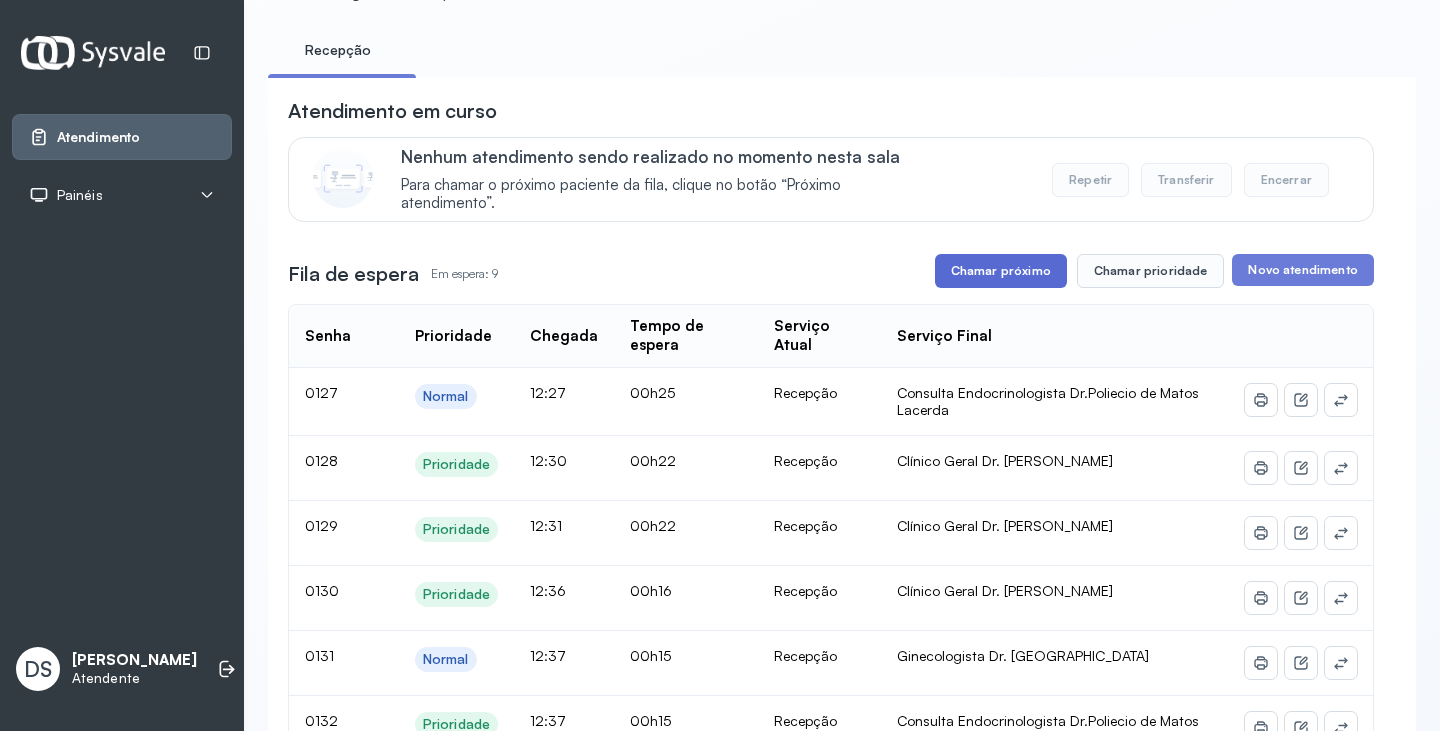 click on "Chamar próximo" at bounding box center (1001, 271) 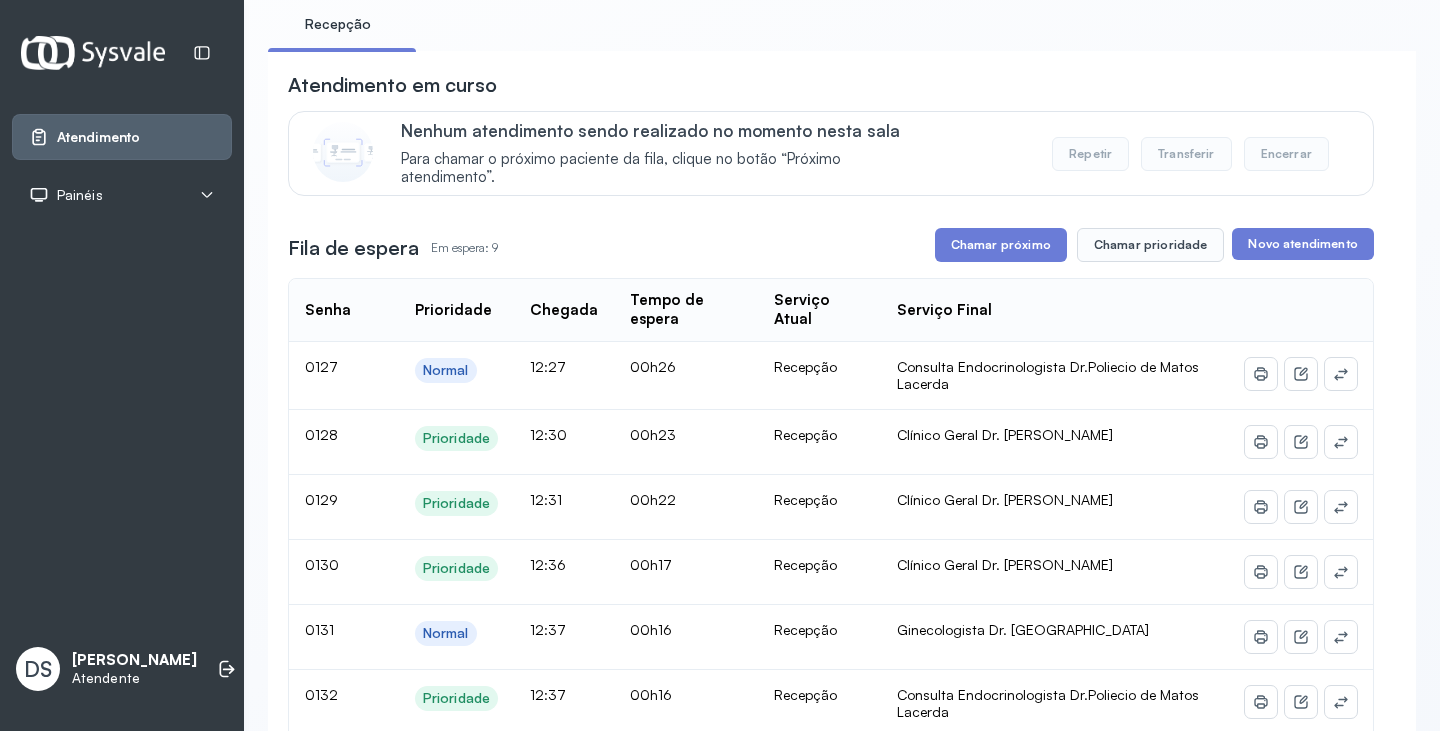 scroll, scrollTop: 100, scrollLeft: 0, axis: vertical 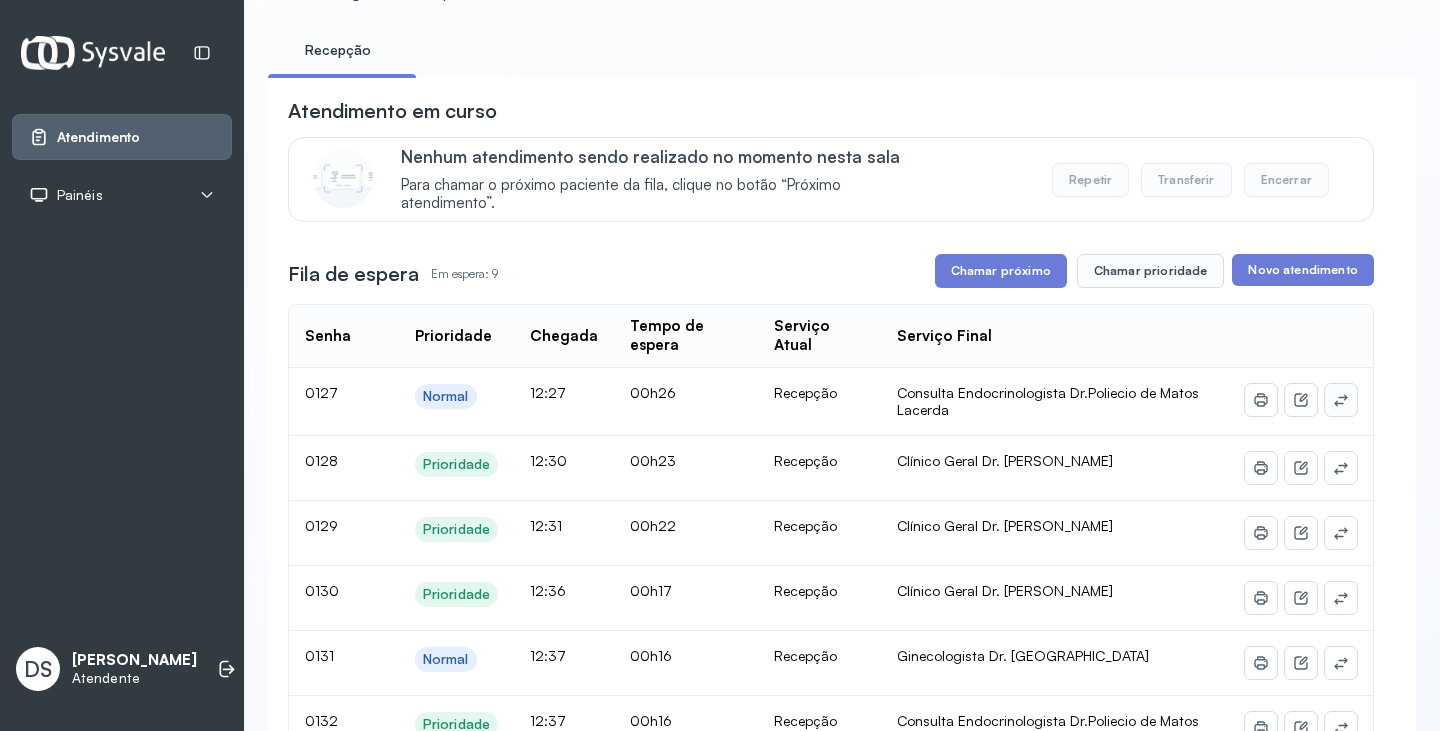 click 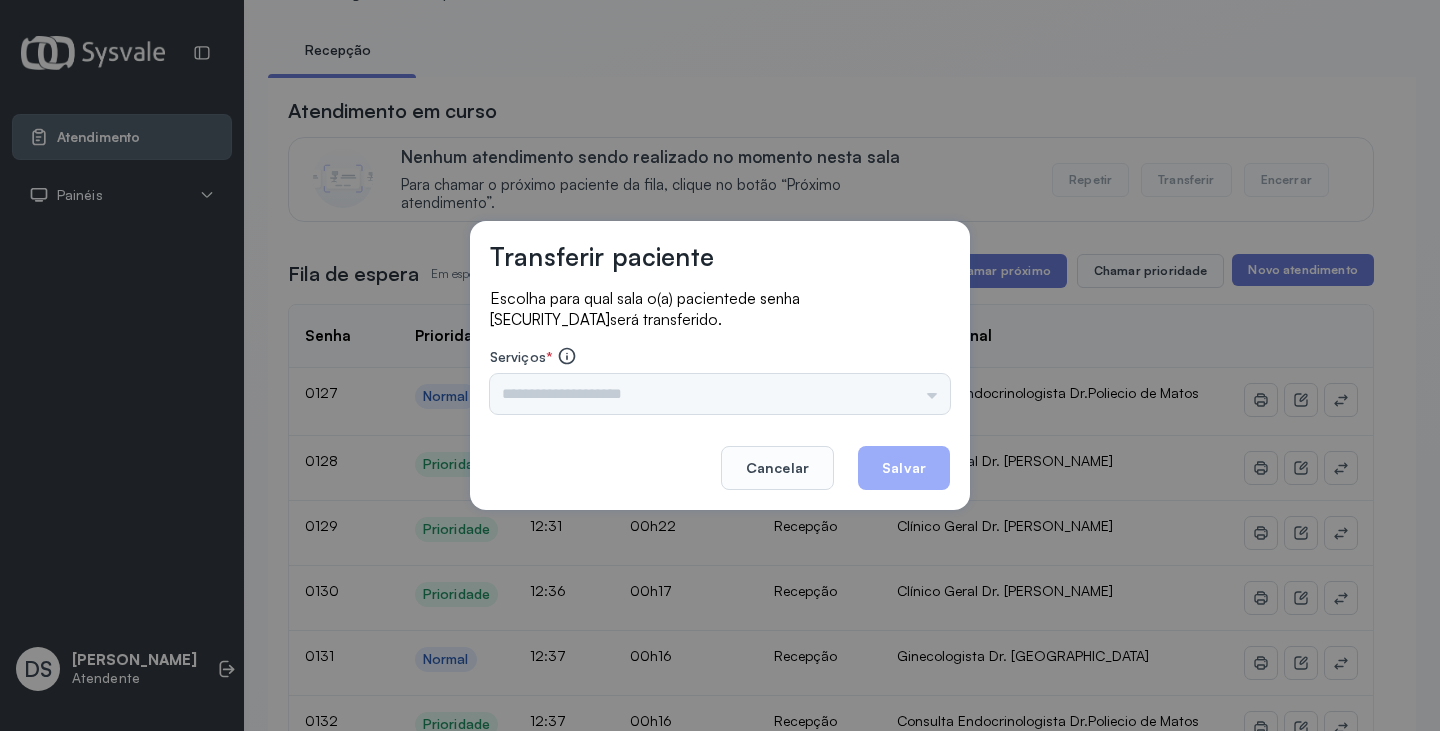 click on "Nenhuma opção encontrada" at bounding box center [720, 394] 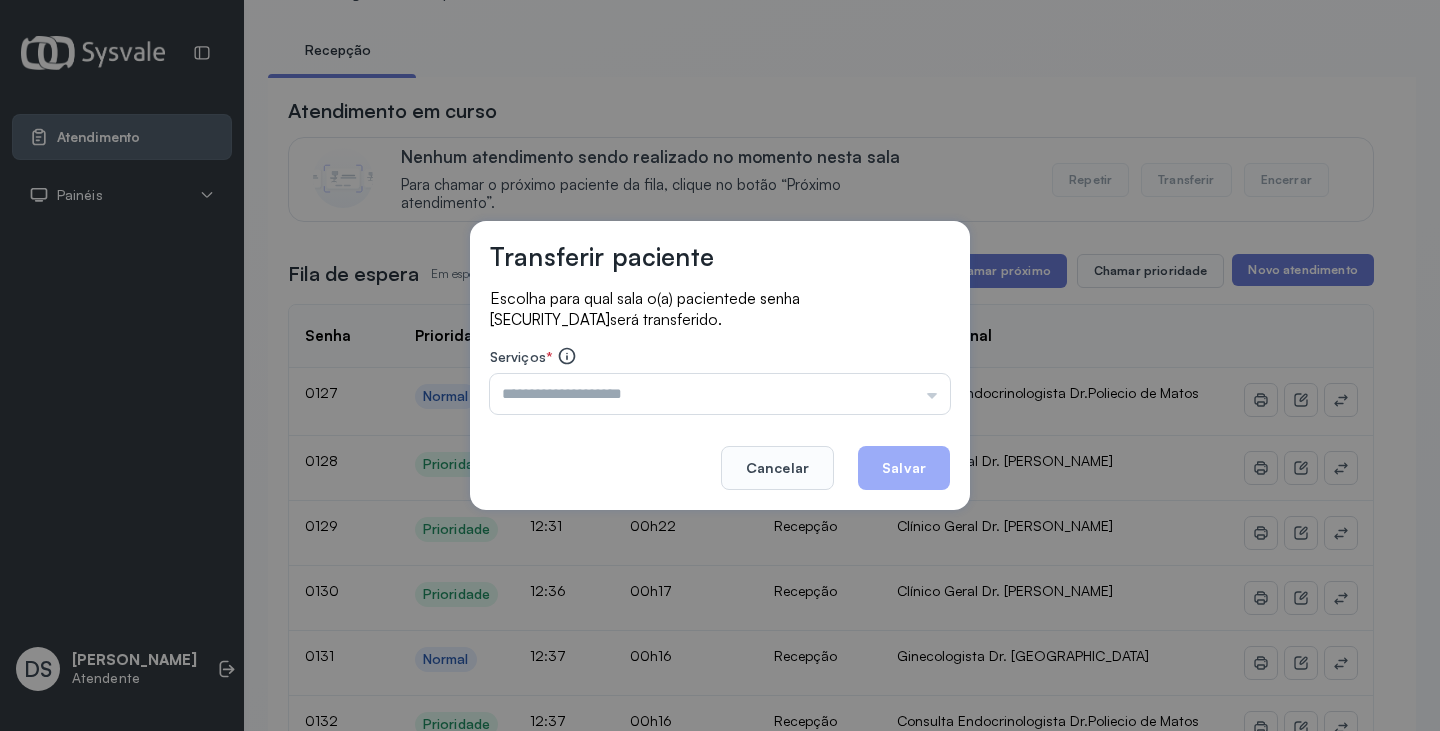 click on "Triagem Ortopedista Dr. [PERSON_NAME] Dr. [PERSON_NAME] Dr. [PERSON_NAME] Dra. Luana Obstetra Dr. Orlindo Obstetra Dra. [PERSON_NAME] Dr. Orlindo Ultrassonografia Dr. [PERSON_NAME] Consulta com Neurologista Dr. Ezir Reumatologista Dr. Juvenilson Endocrinologista [US_STATE] Dermatologista Dra. [PERSON_NAME] Dr. [PERSON_NAME] Dra. [PERSON_NAME] Infectologista Dra. [PERSON_NAME] Oftalmologista Dra. Consulta Proctologista/Cirurgia Geral Dra. [PERSON_NAME] Dr. [PERSON_NAME] Cirurgia Dr. Geislane Pequena Cirurgia Dr. AMILTON ECG Espirometria com Broncodilatador Espirometria sem Broncodilatador Ecocardiograma - Dra. [PERSON_NAME] Exame de PPD Enf. [PERSON_NAME] RETIRADA DE CERUME DR. [PERSON_NAME] Preventivo Enf. [PERSON_NAME] Preventivo Enf. [PERSON_NAME] Consulta de Enfermagem Enf. Tiago Consulta de Enfermagem Enf. [PERSON_NAME] Consulta  Cardiologista Dr. Everson Consulta Enf. [PERSON_NAME] Dispensação de Medicação Agendamento Consulta Enf. [PERSON_NAME] Agendamento consulta Enf. [GEOGRAPHIC_DATA]" at bounding box center [720, 394] 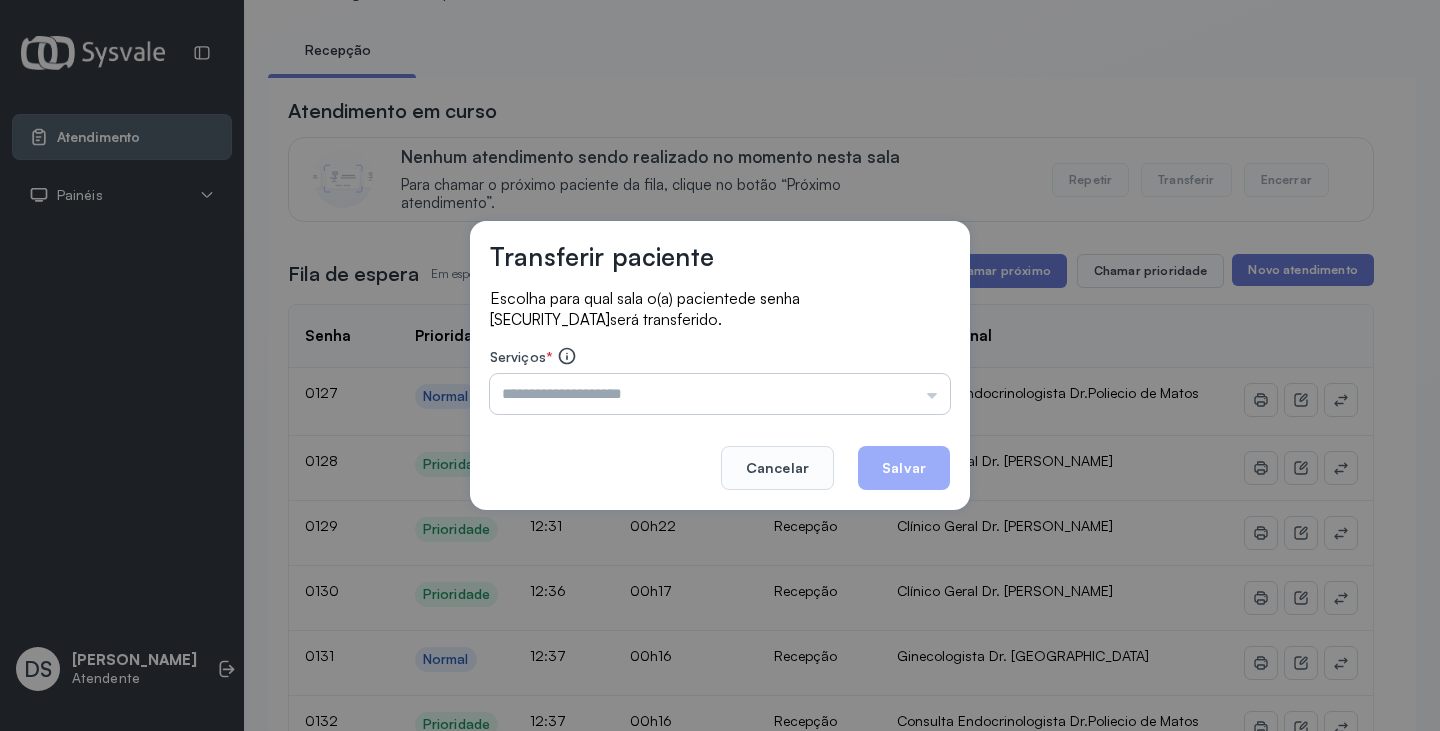 click at bounding box center (720, 394) 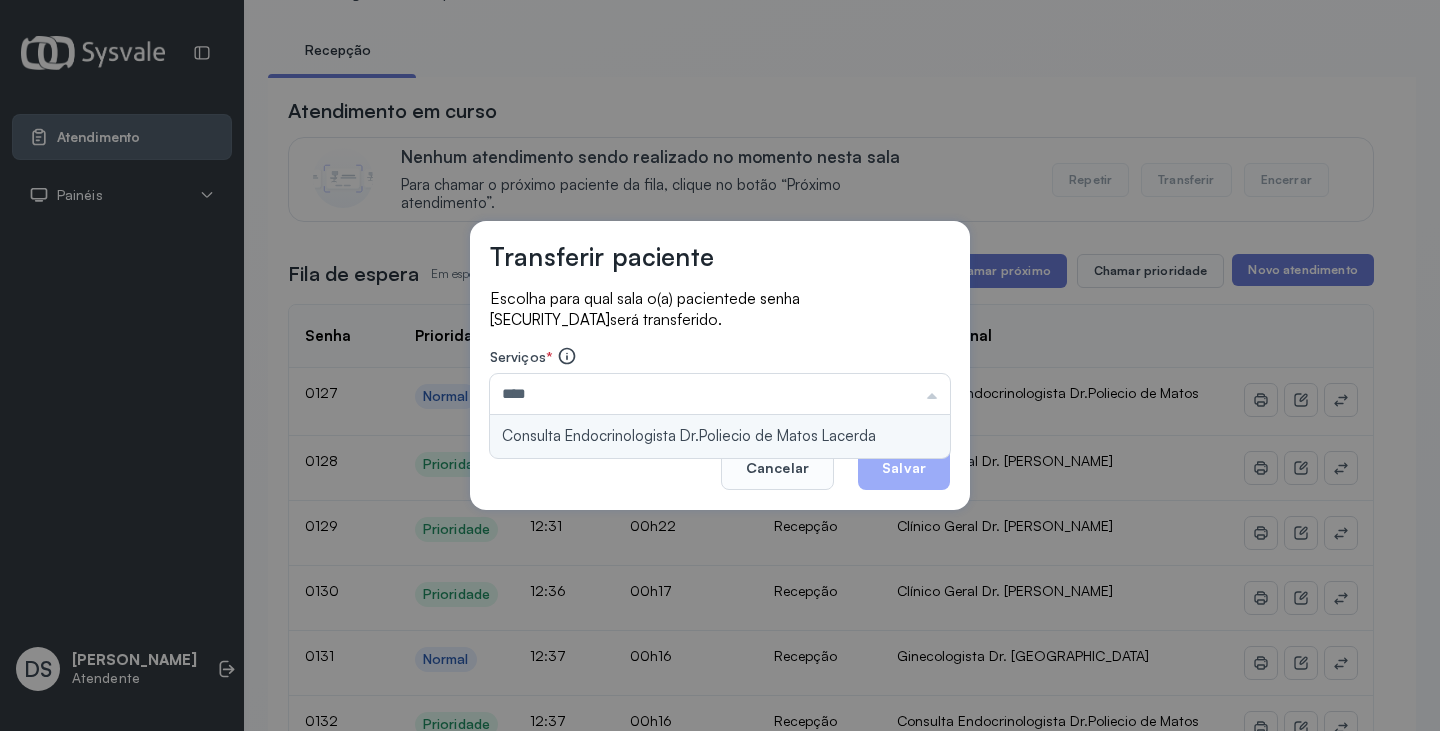 type on "**********" 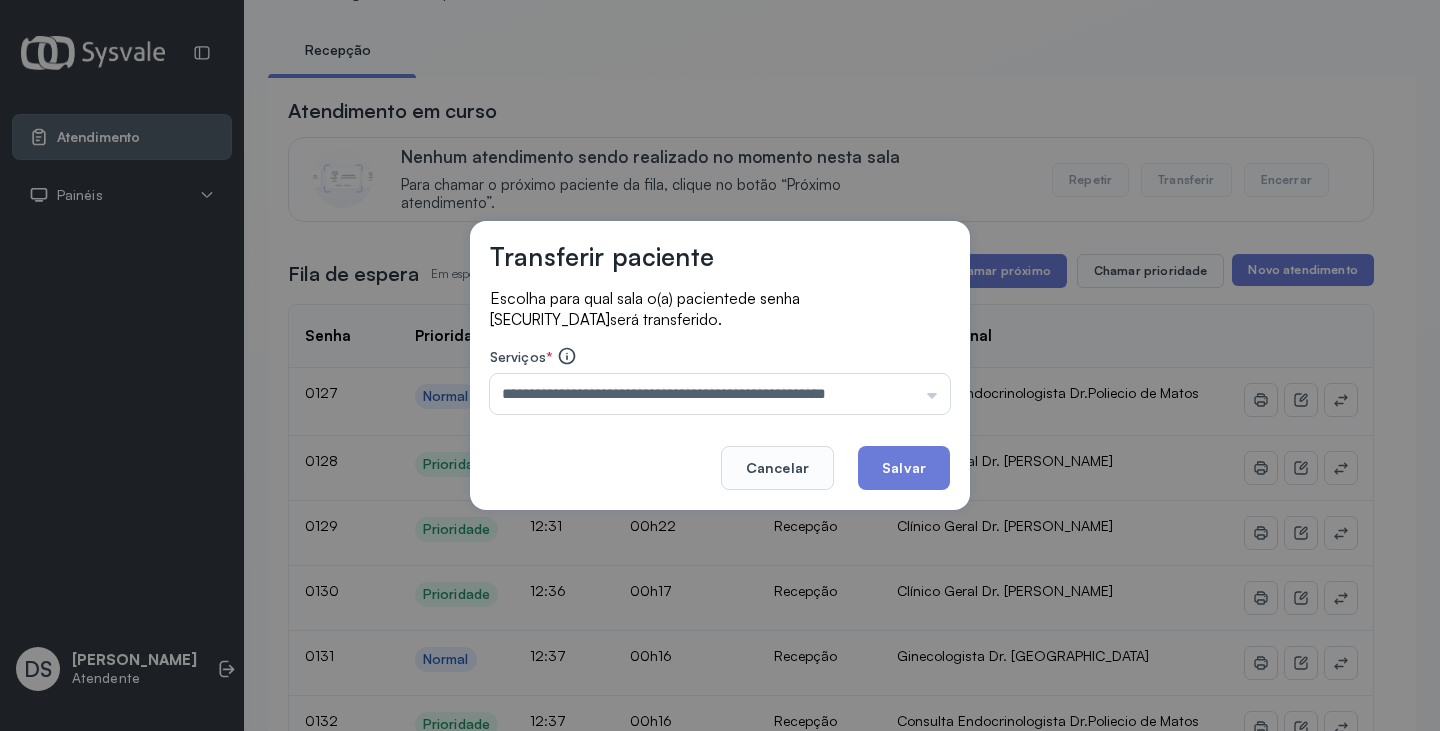 click on "**********" at bounding box center [720, 365] 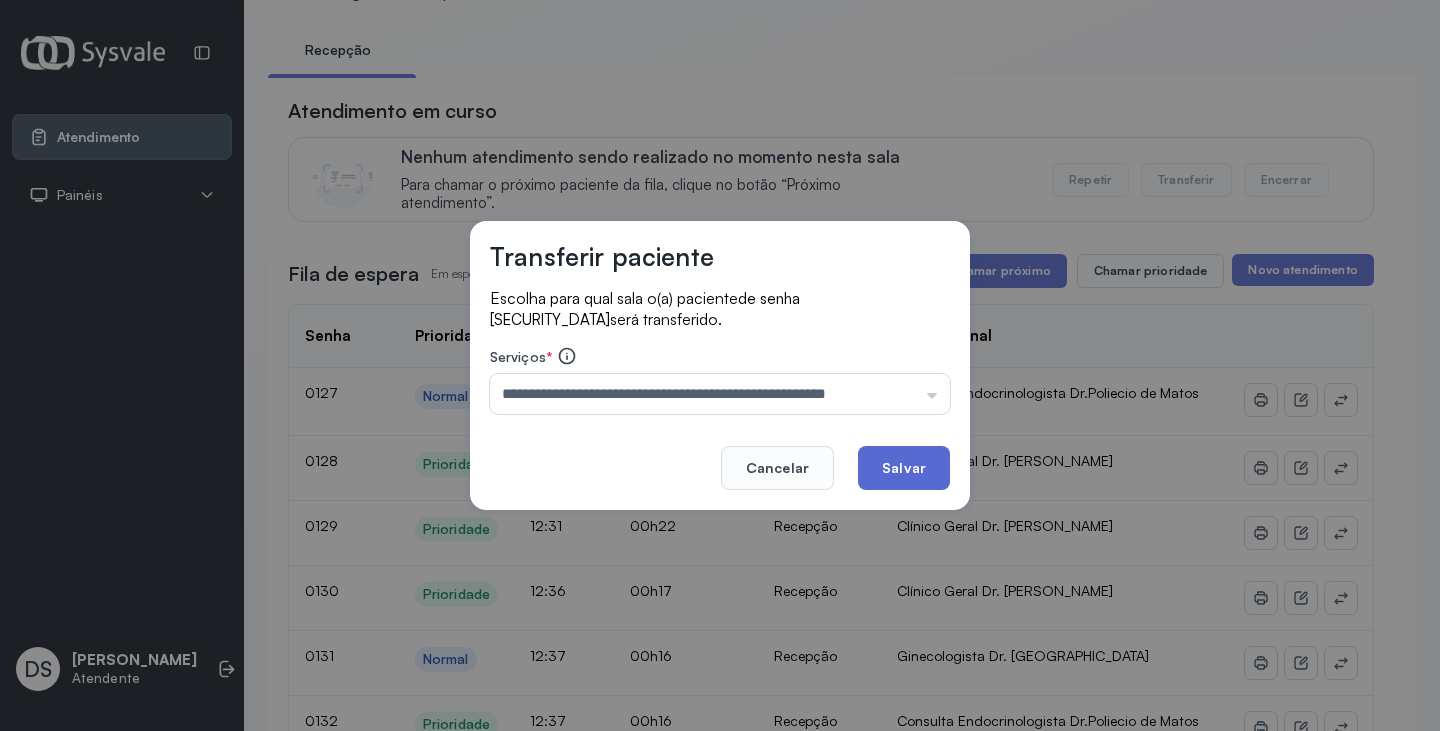 click on "Salvar" 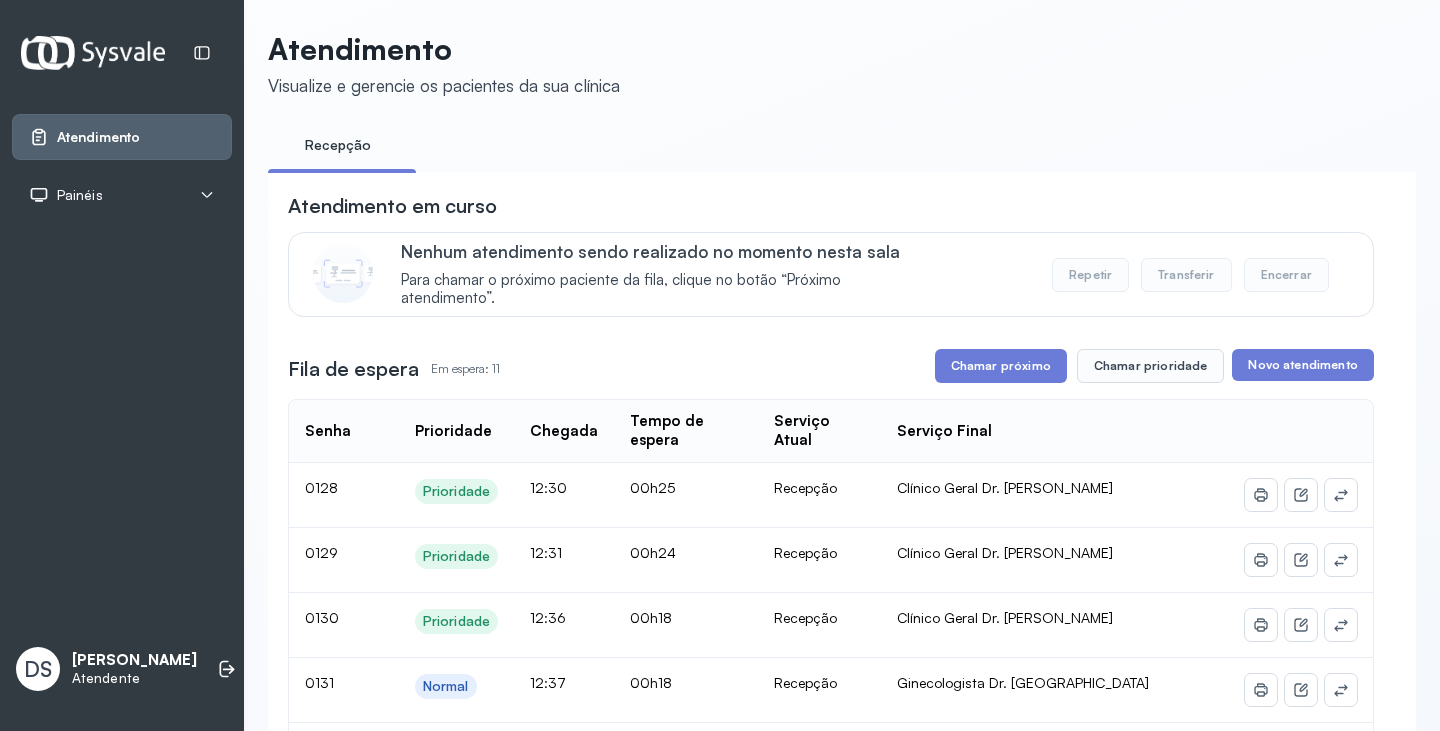 scroll, scrollTop: 100, scrollLeft: 0, axis: vertical 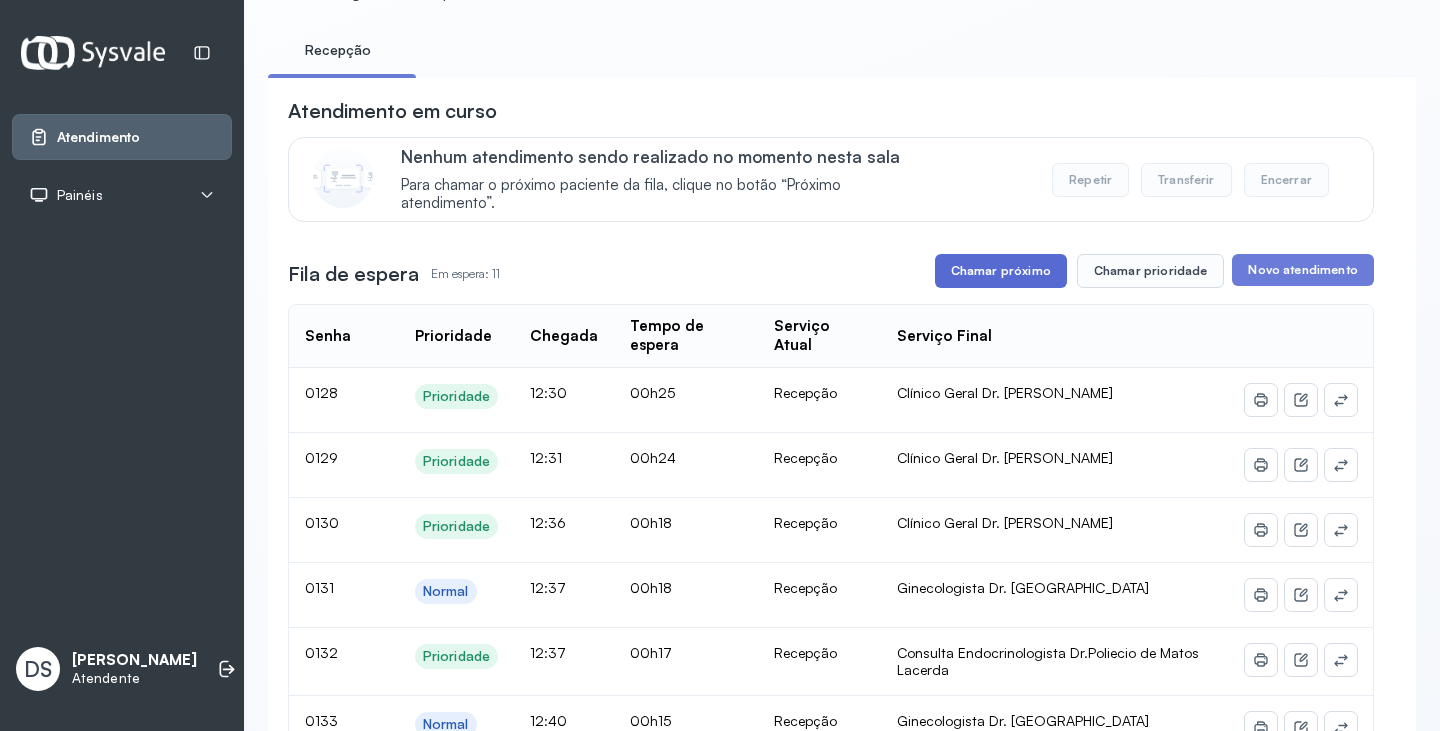 click on "Chamar próximo" at bounding box center (1001, 271) 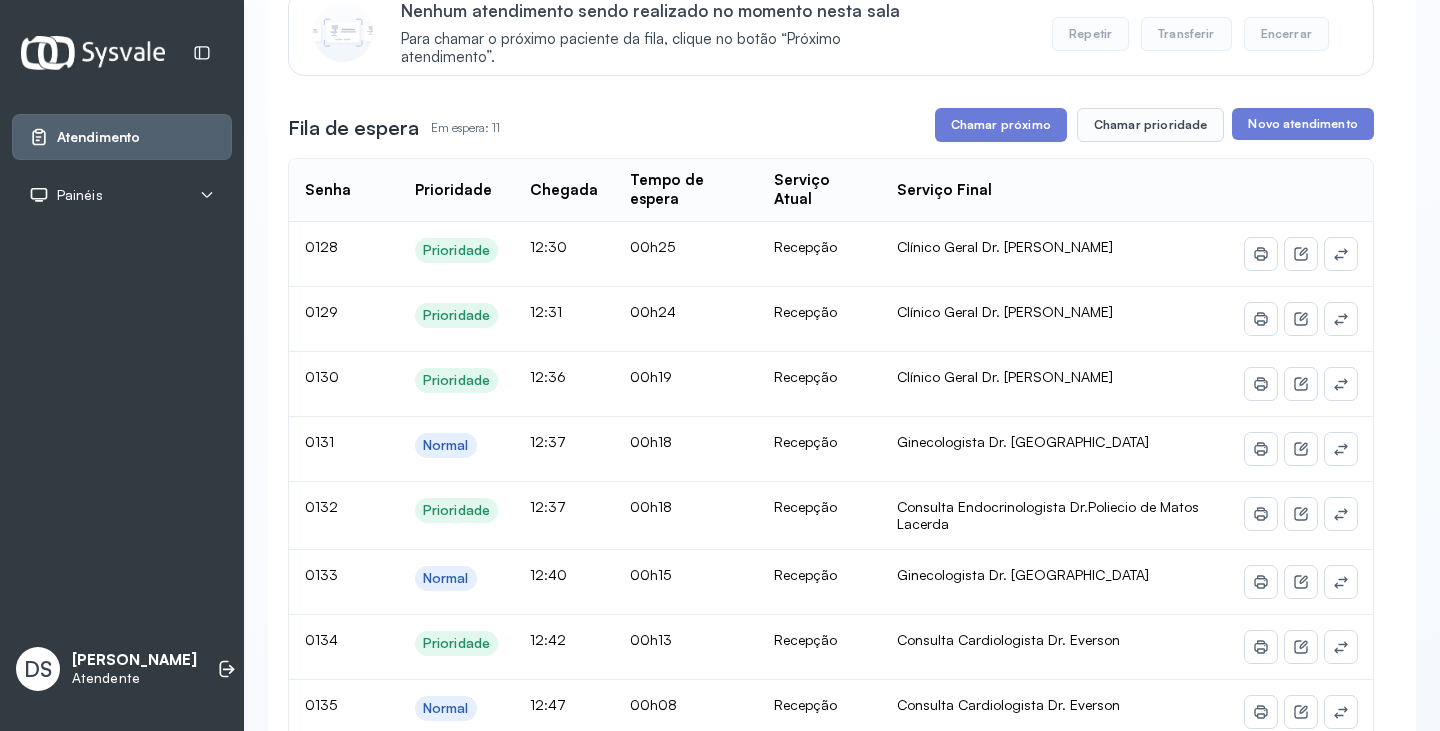 scroll, scrollTop: 200, scrollLeft: 0, axis: vertical 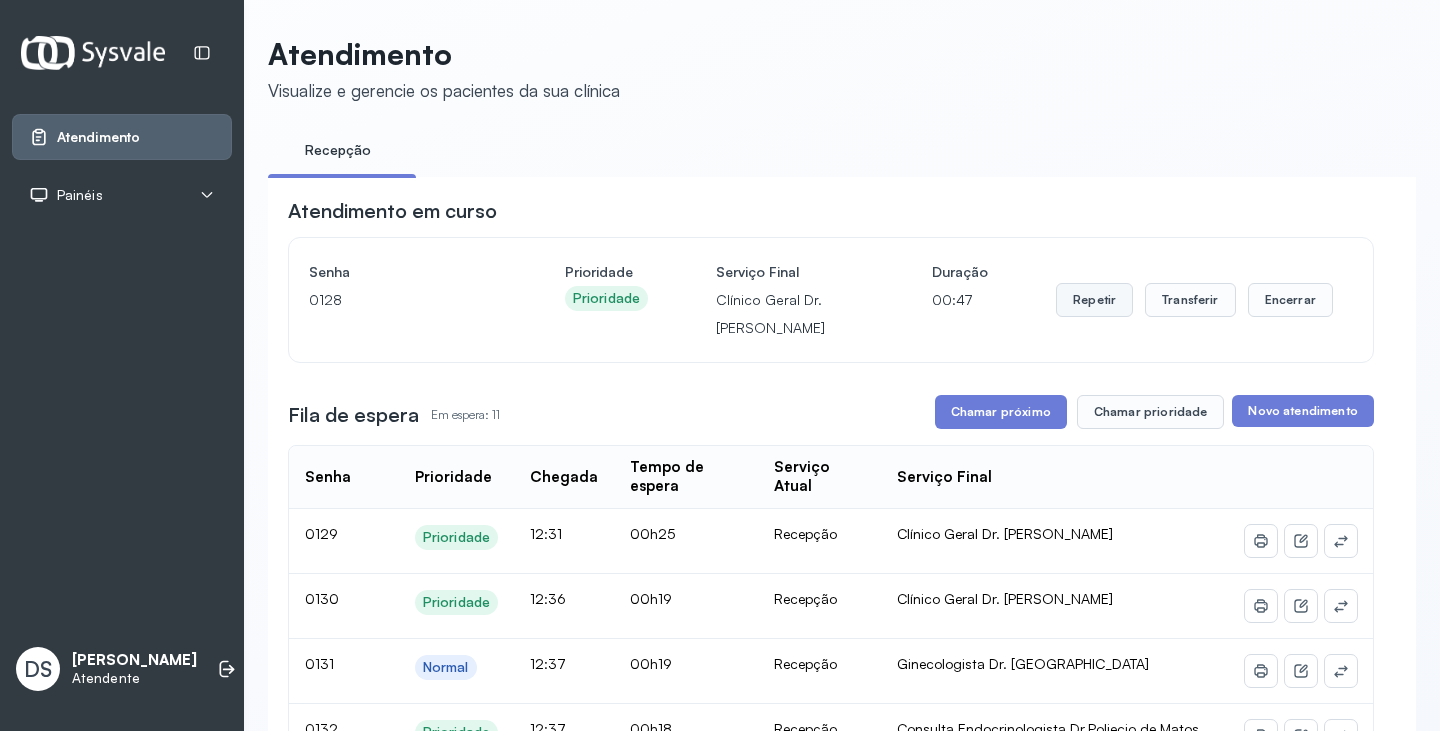 click on "Repetir" at bounding box center (1094, 300) 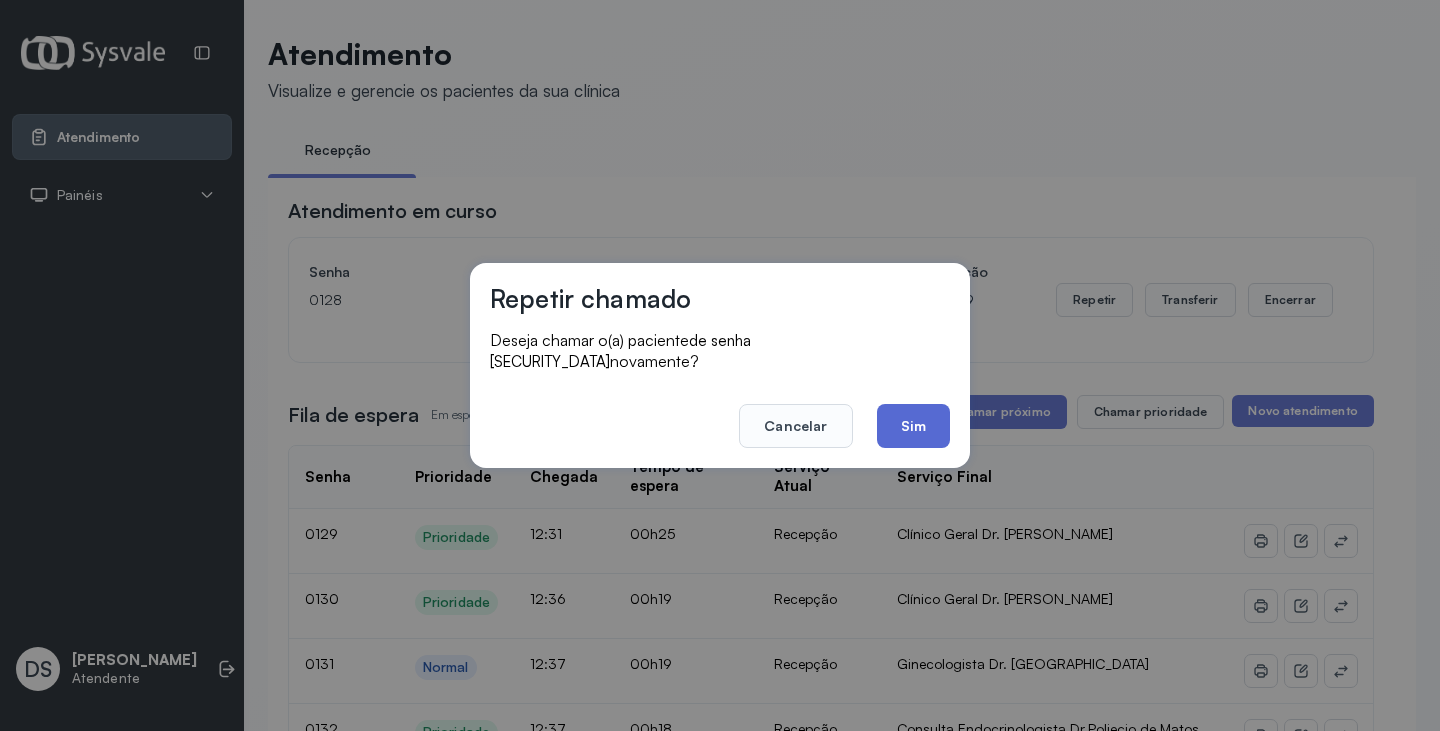 click on "Sim" 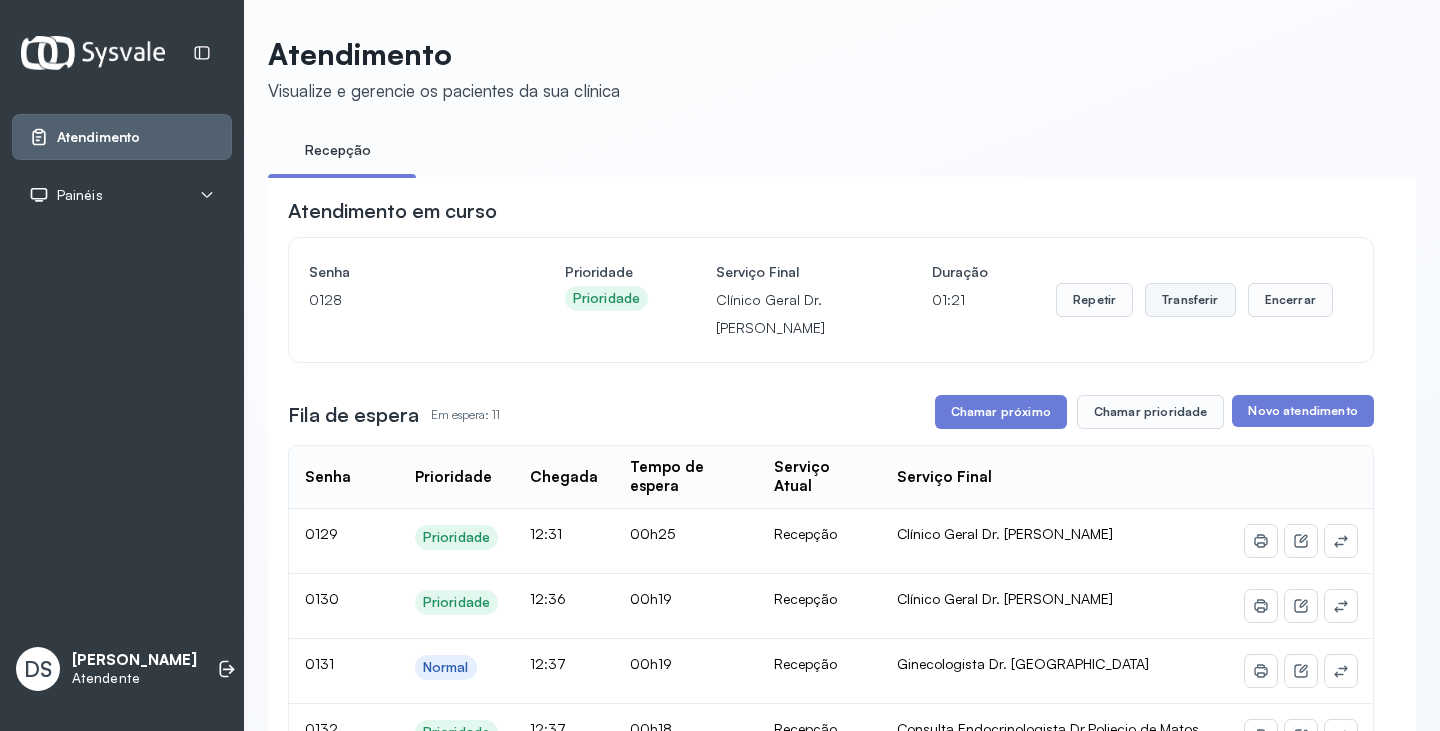 click on "Transferir" at bounding box center [1190, 300] 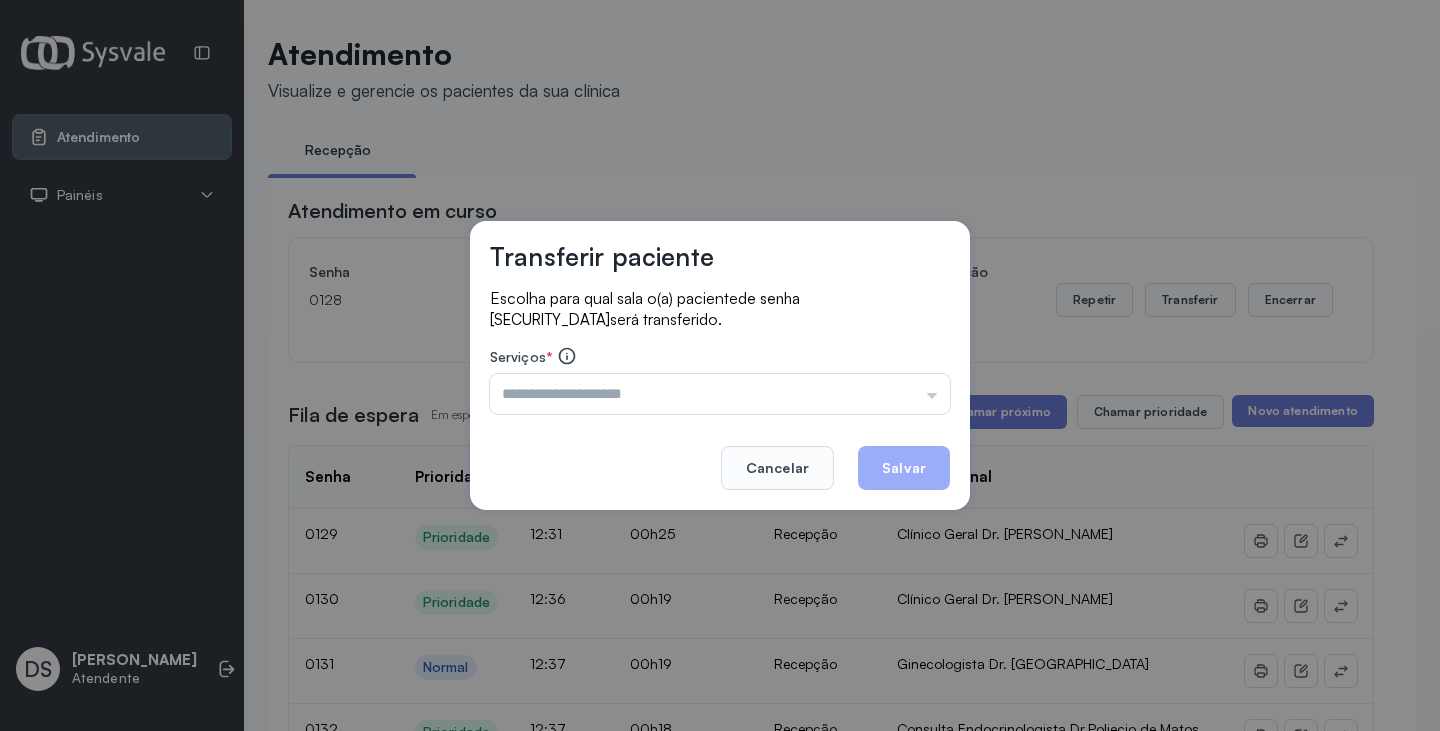 click at bounding box center (720, 394) 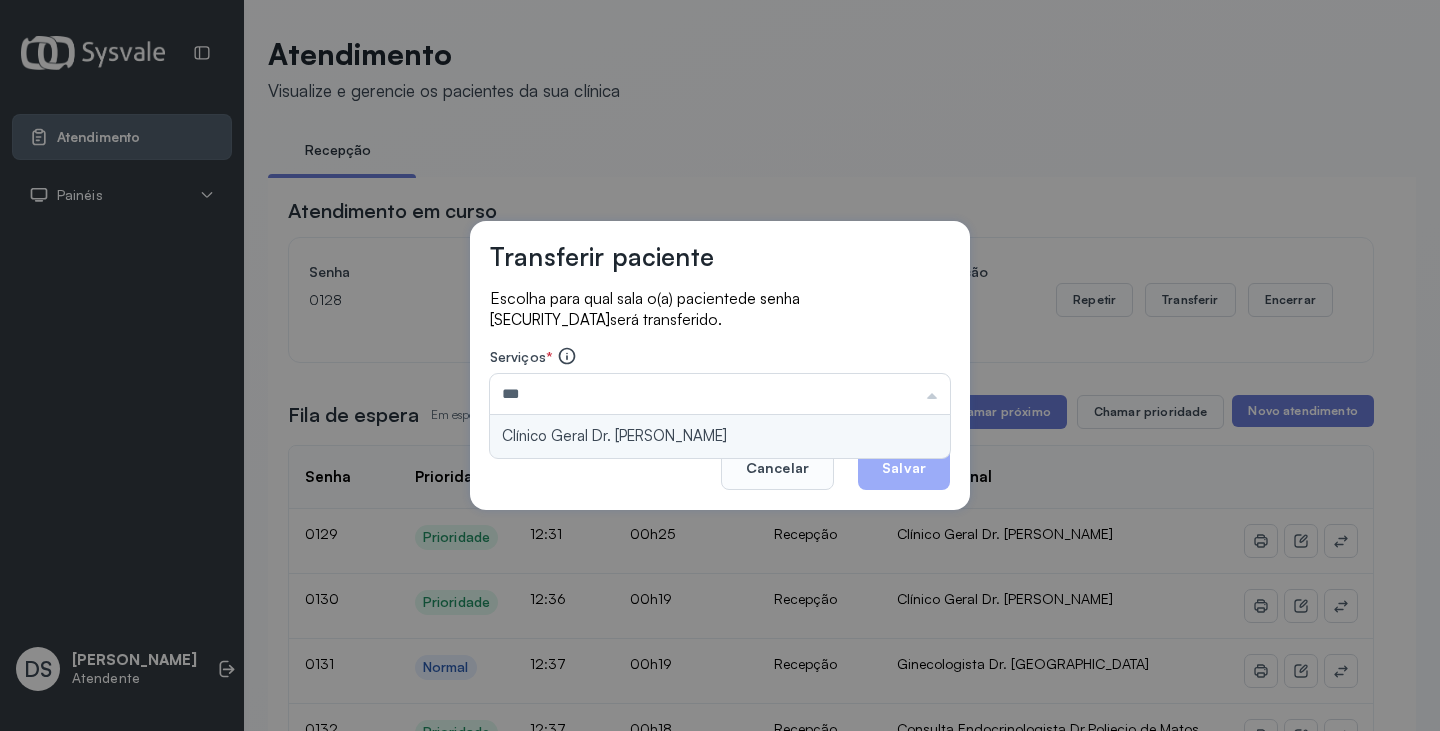 type on "**********" 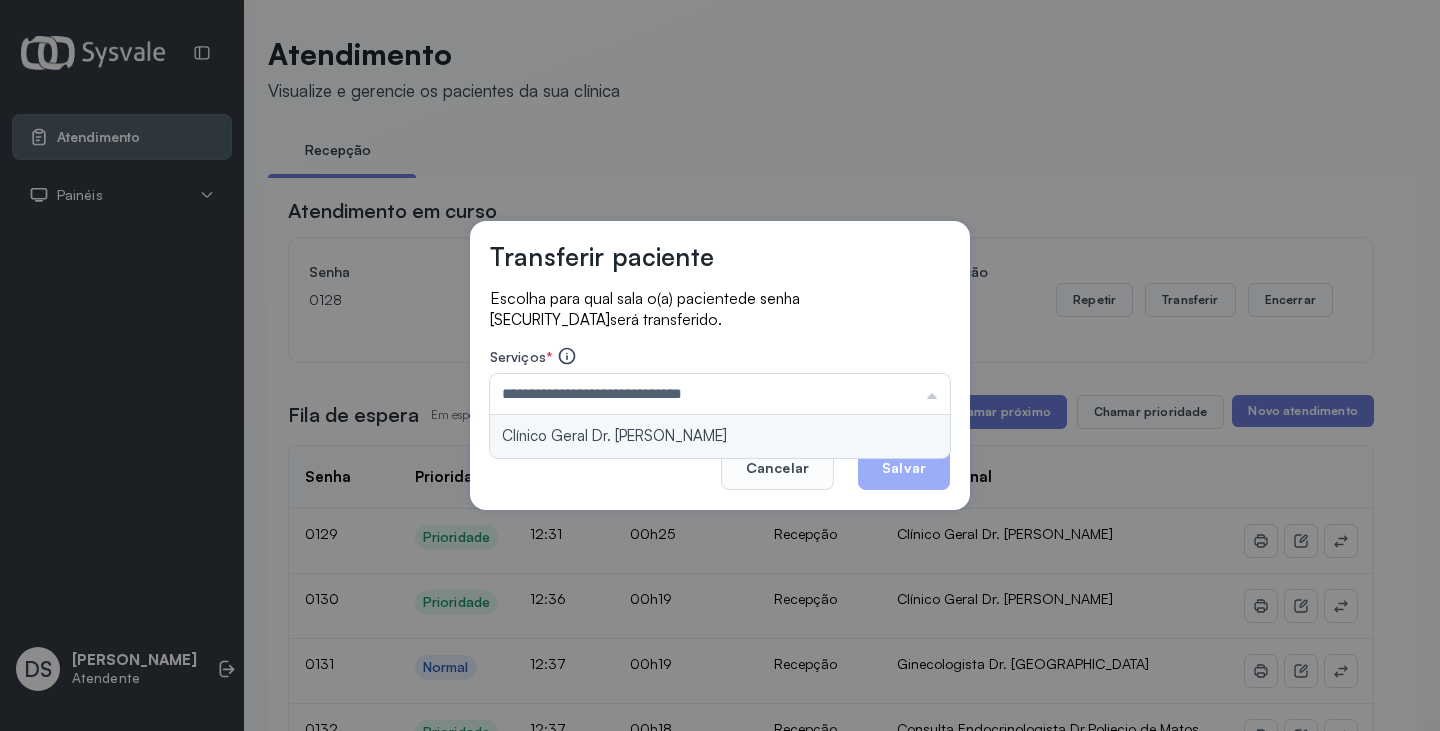 click on "**********" at bounding box center [720, 365] 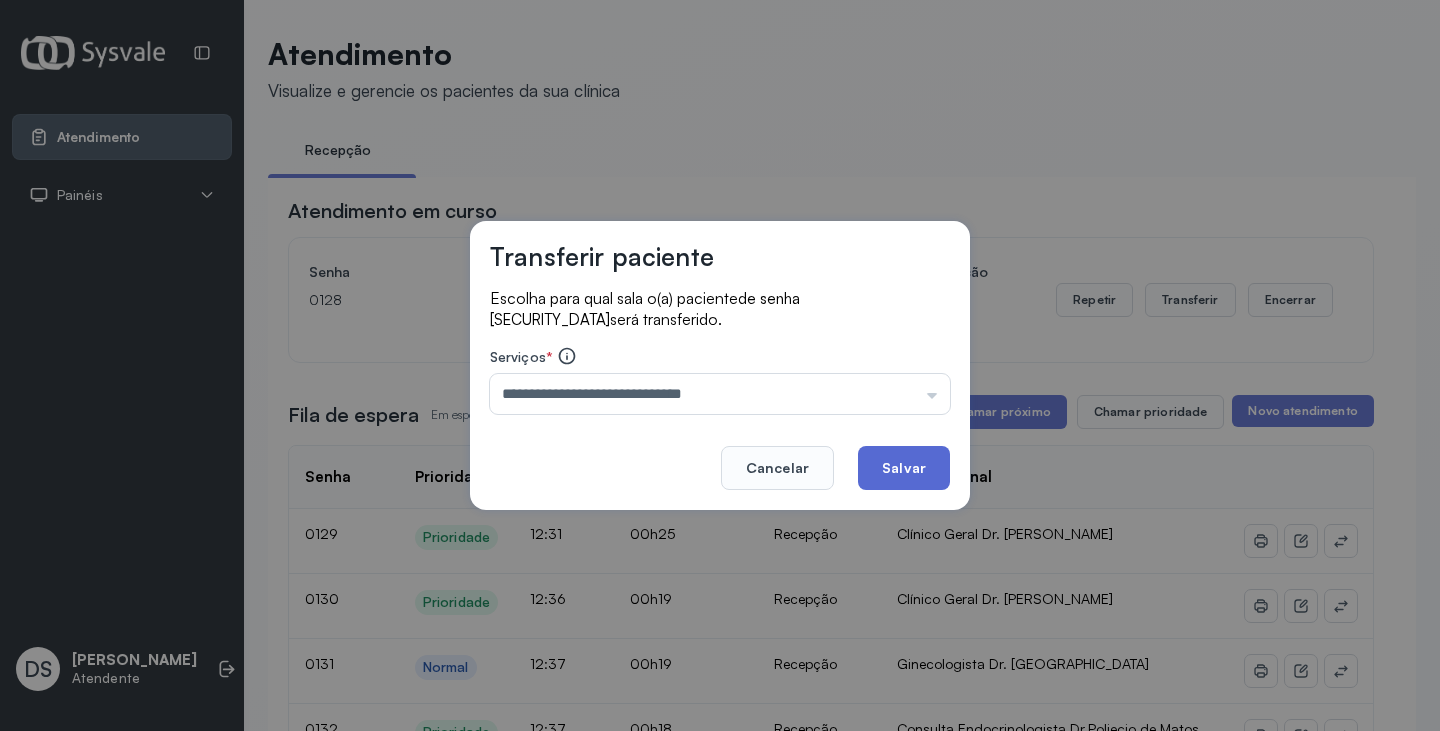 click on "Salvar" 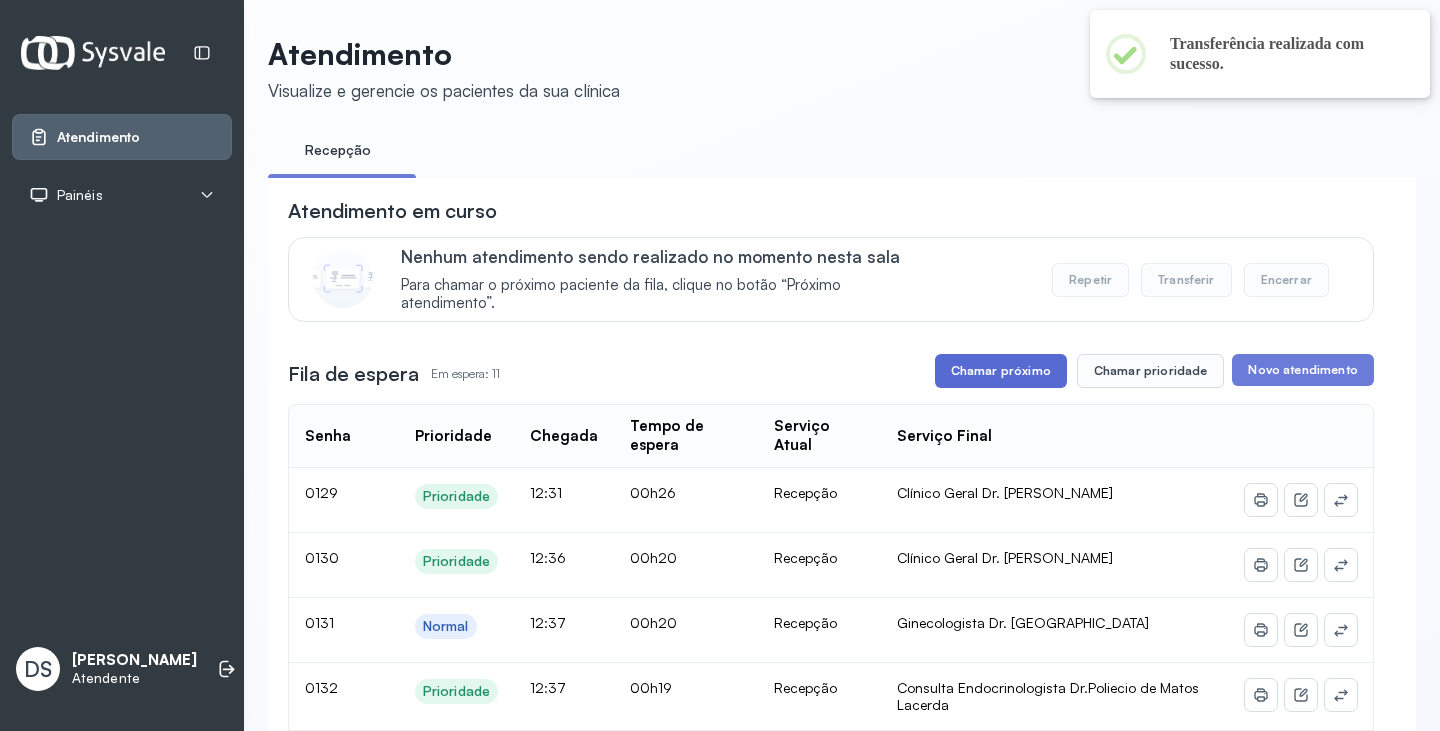 click on "Chamar próximo" at bounding box center [1001, 371] 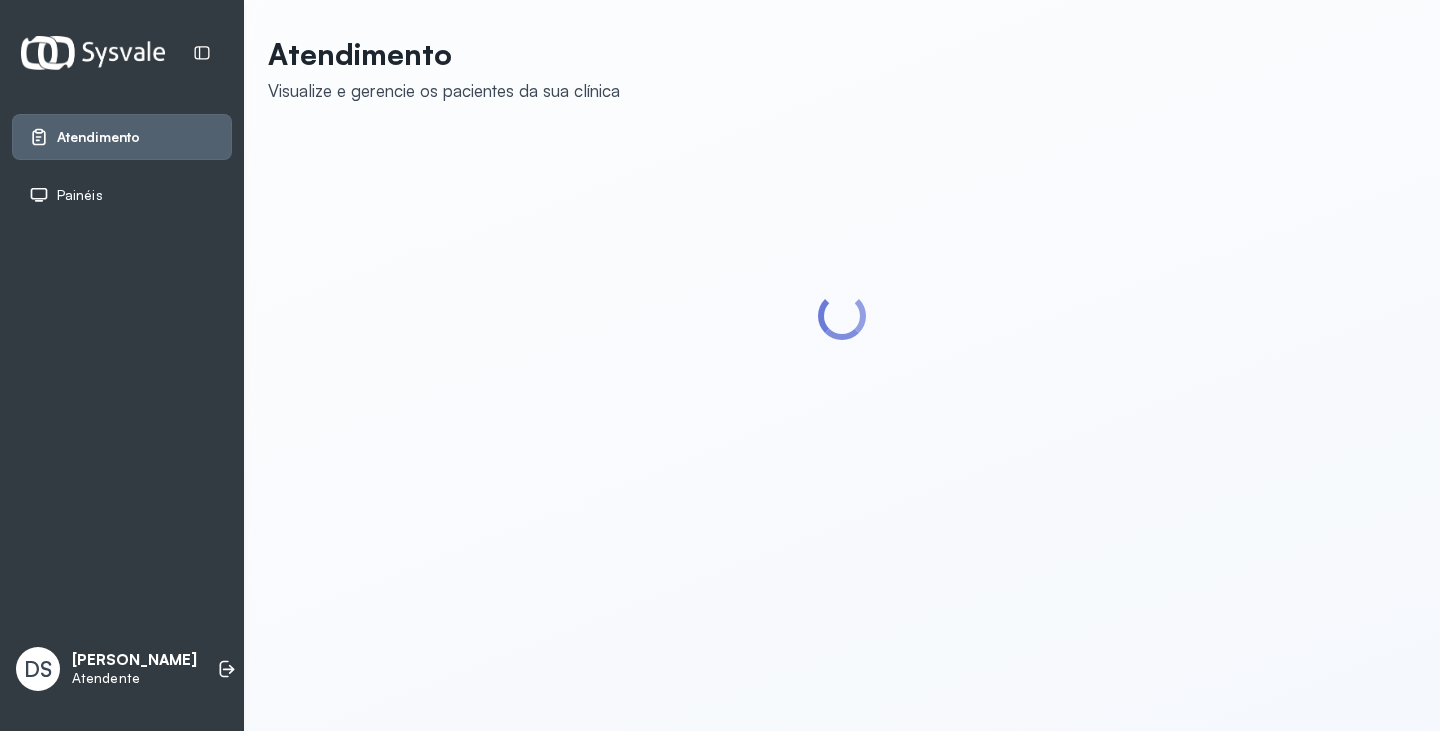 scroll, scrollTop: 0, scrollLeft: 0, axis: both 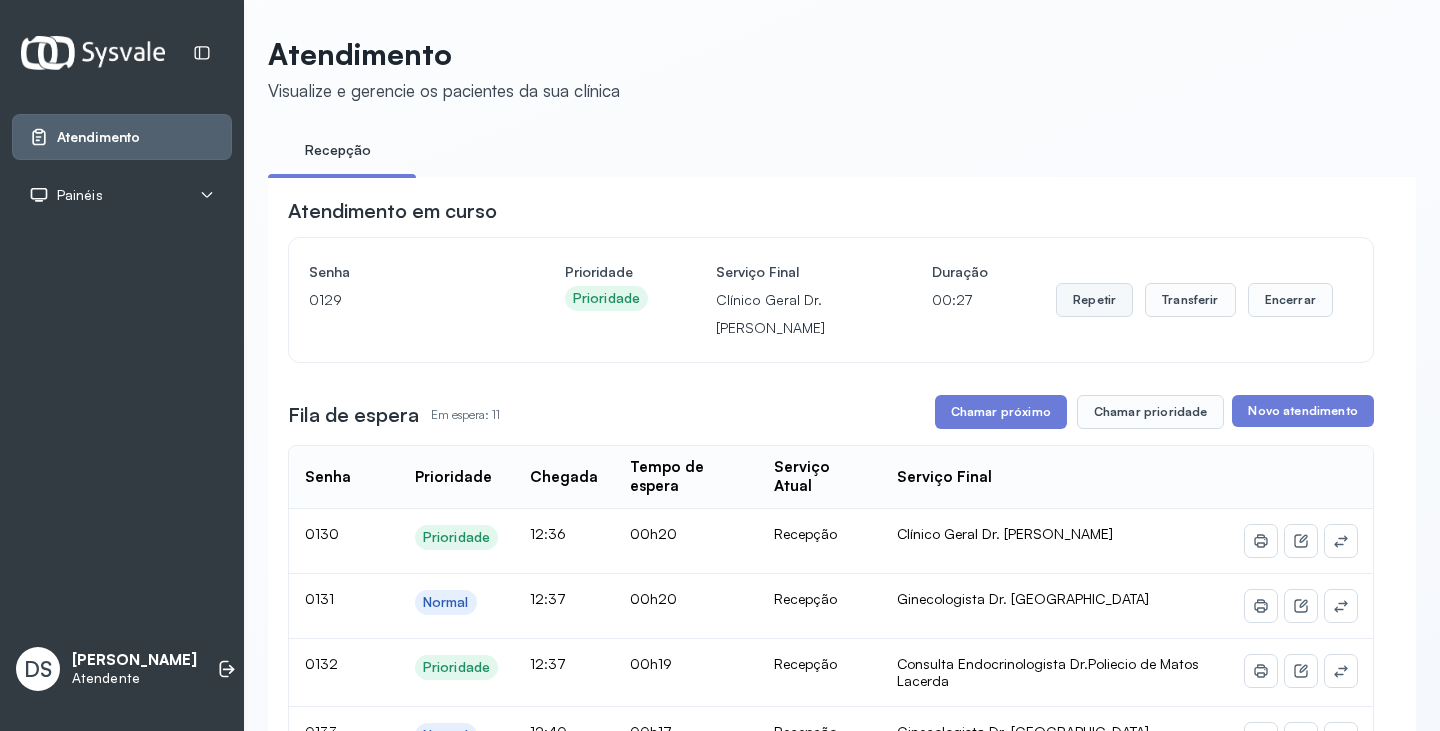 click on "Repetir" at bounding box center (1094, 300) 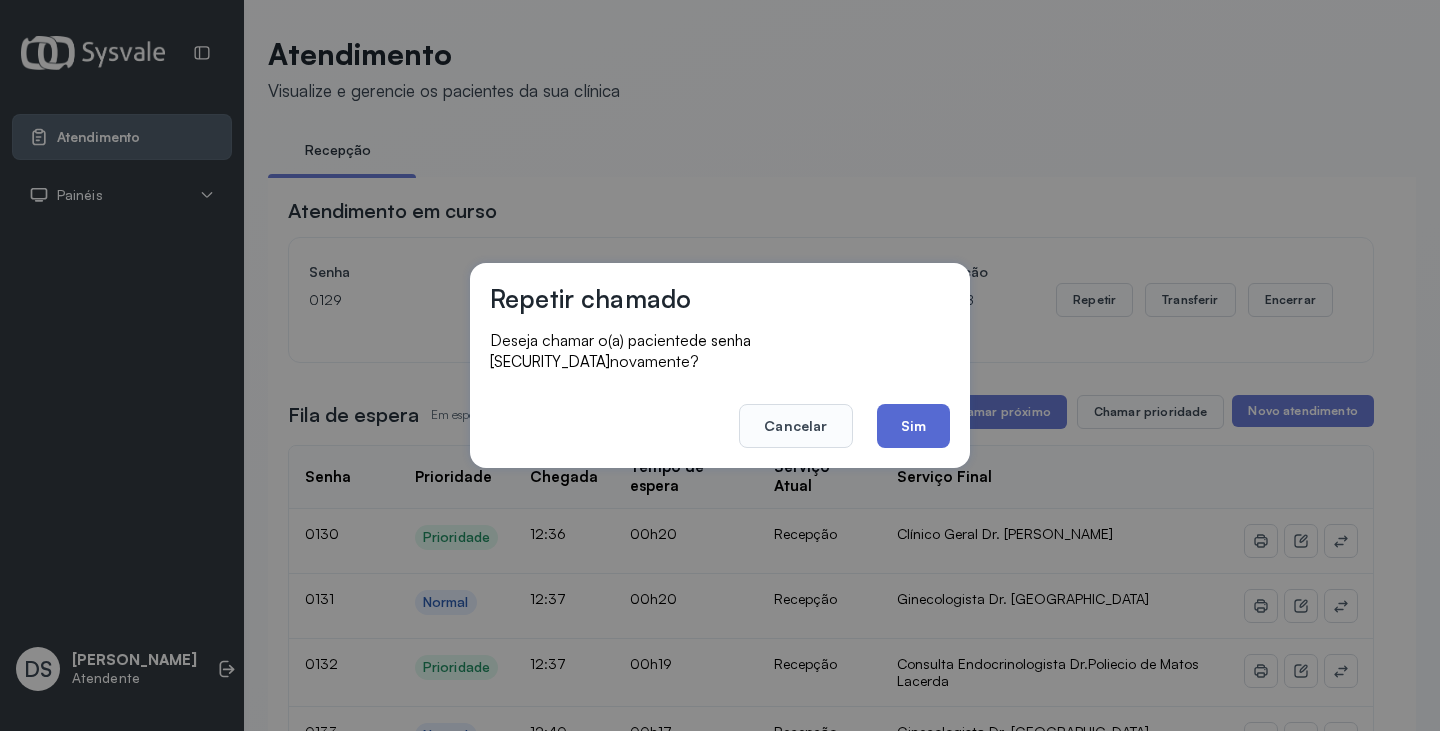click on "Sim" 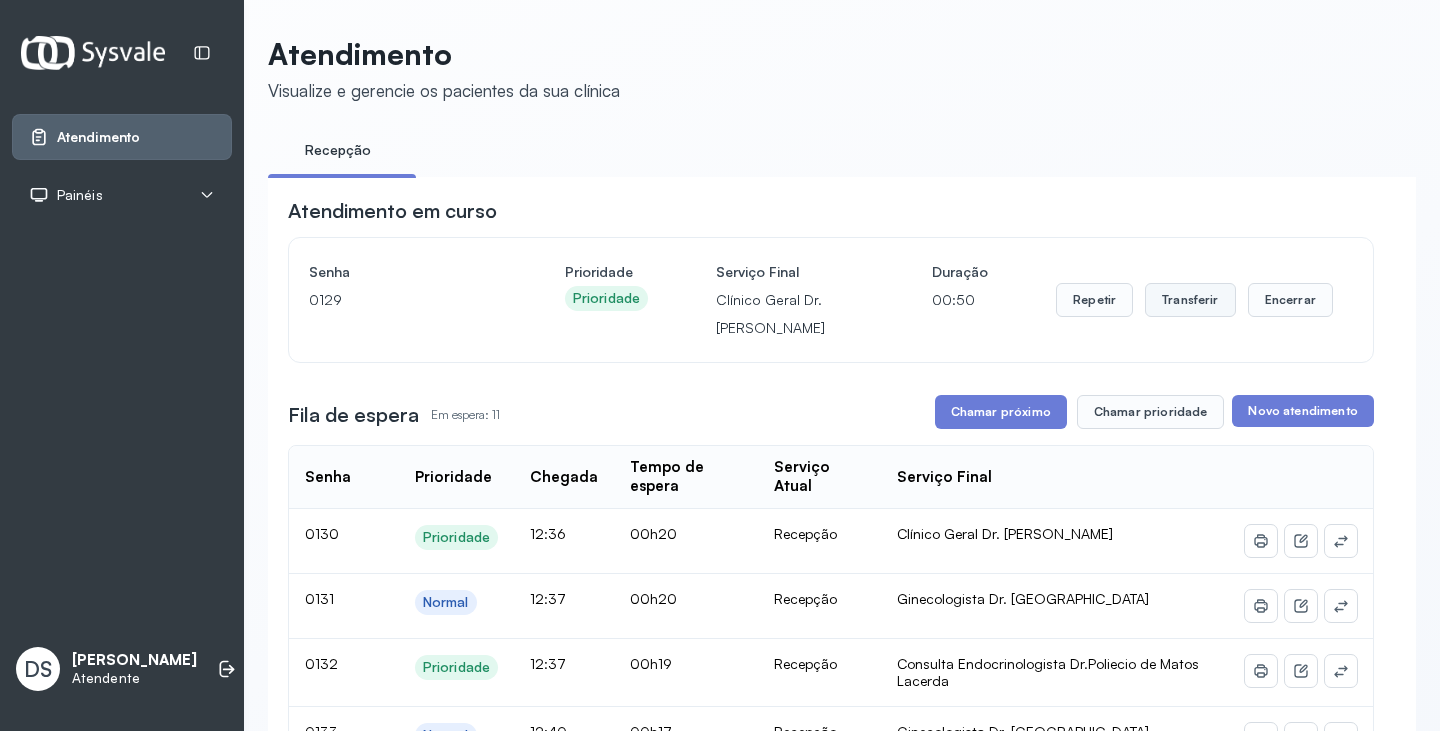 click on "Transferir" at bounding box center [1190, 300] 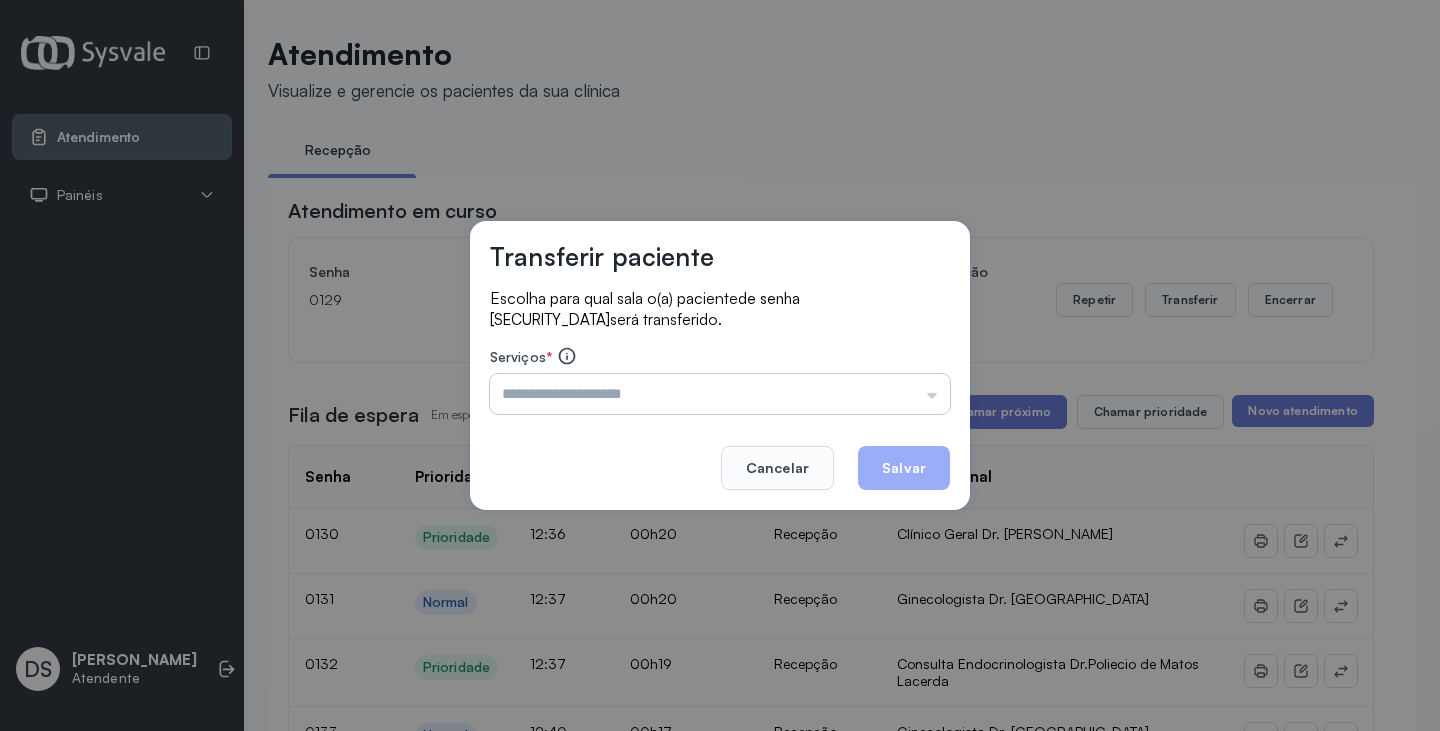 click at bounding box center [720, 394] 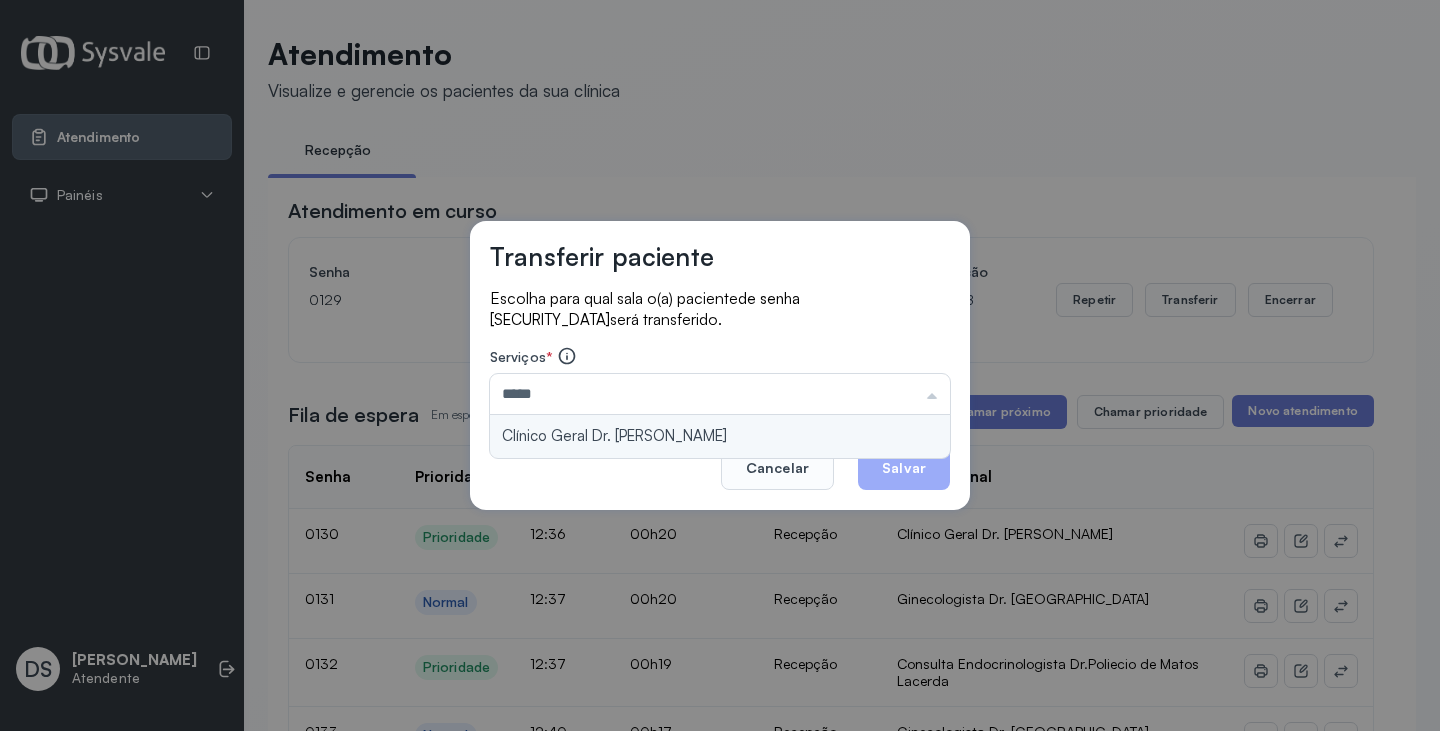 type on "**********" 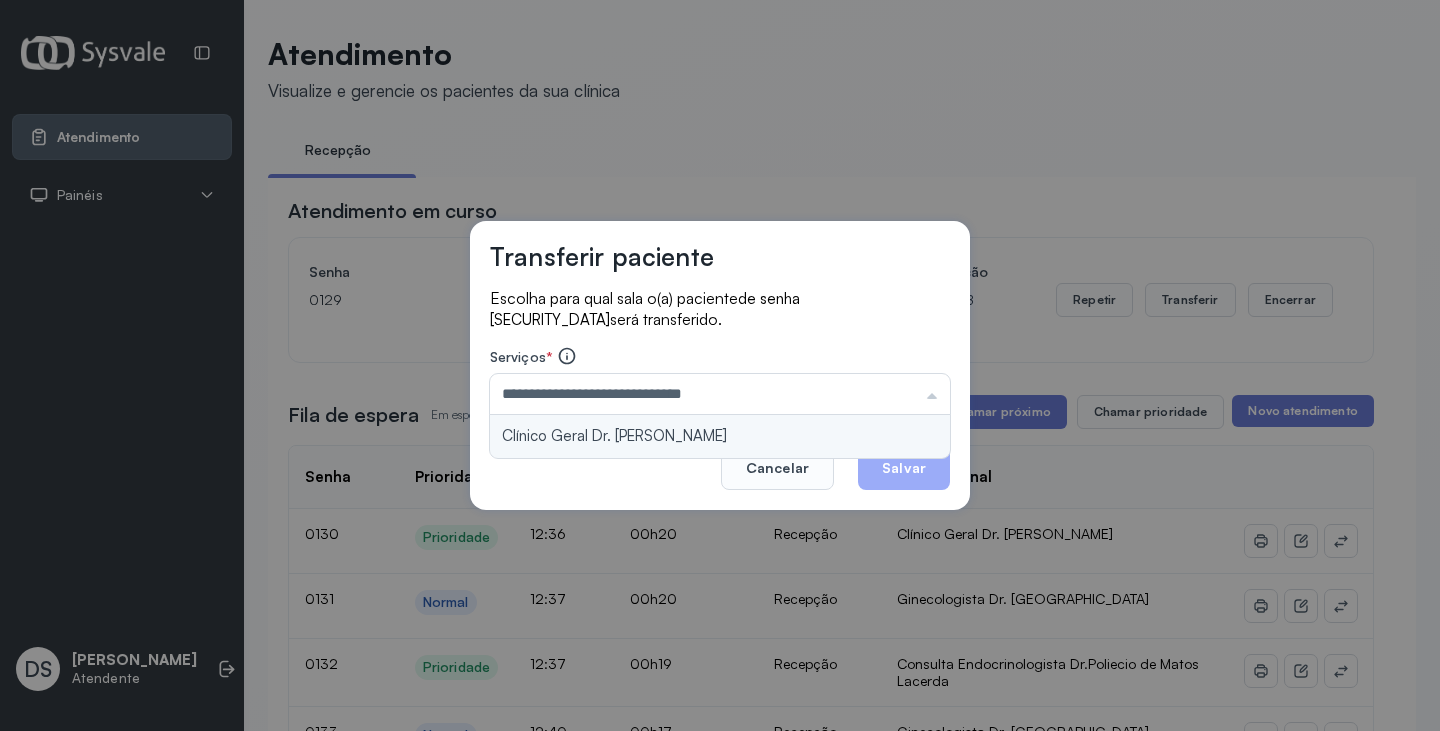 click on "**********" at bounding box center [720, 365] 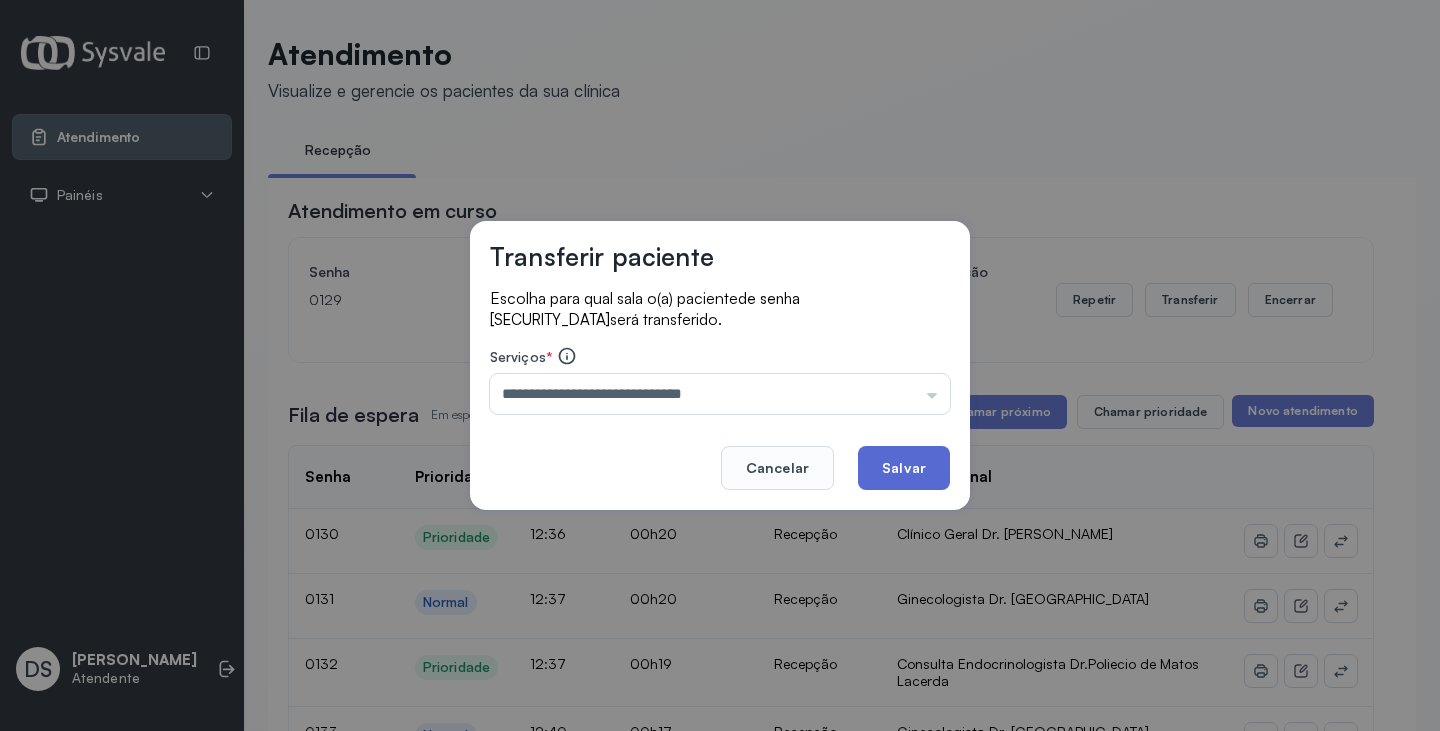 click on "Salvar" 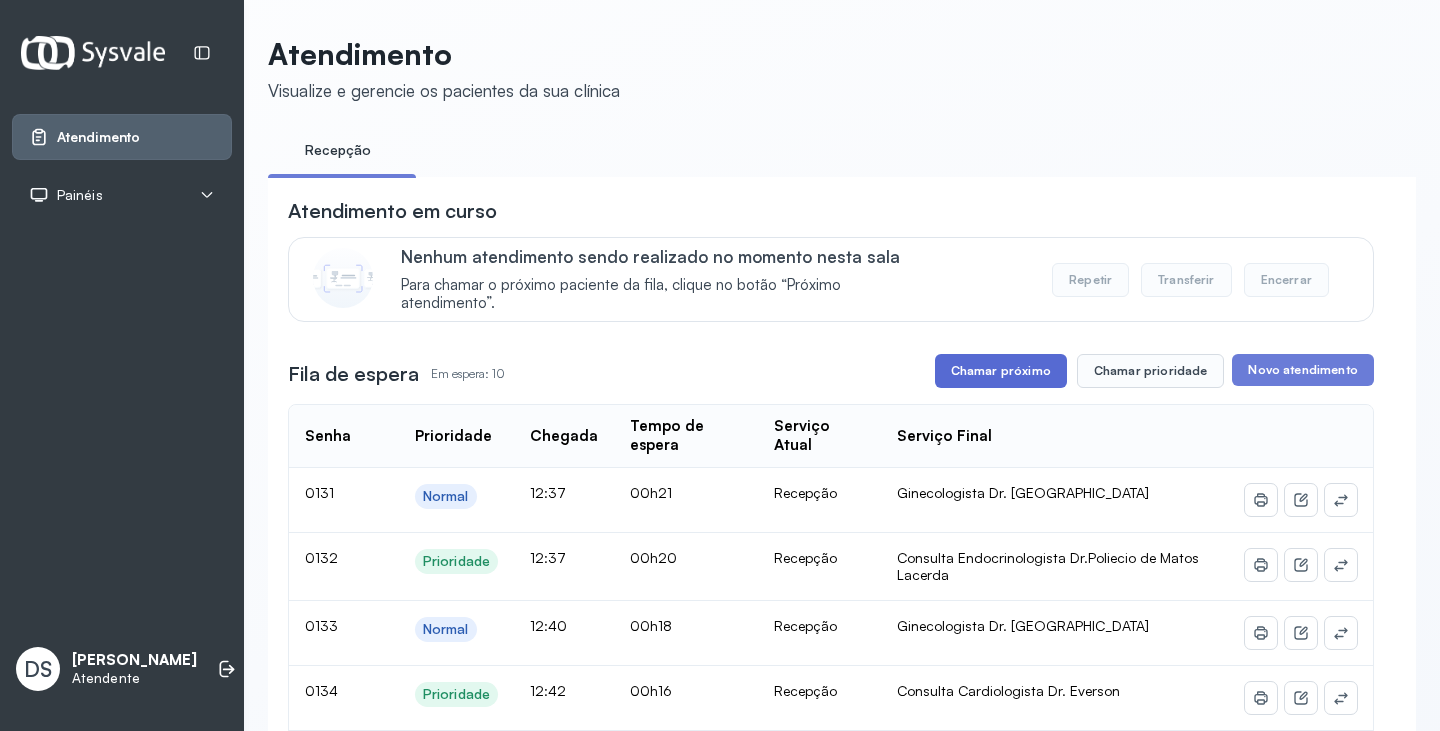 click on "Chamar próximo" at bounding box center (1001, 371) 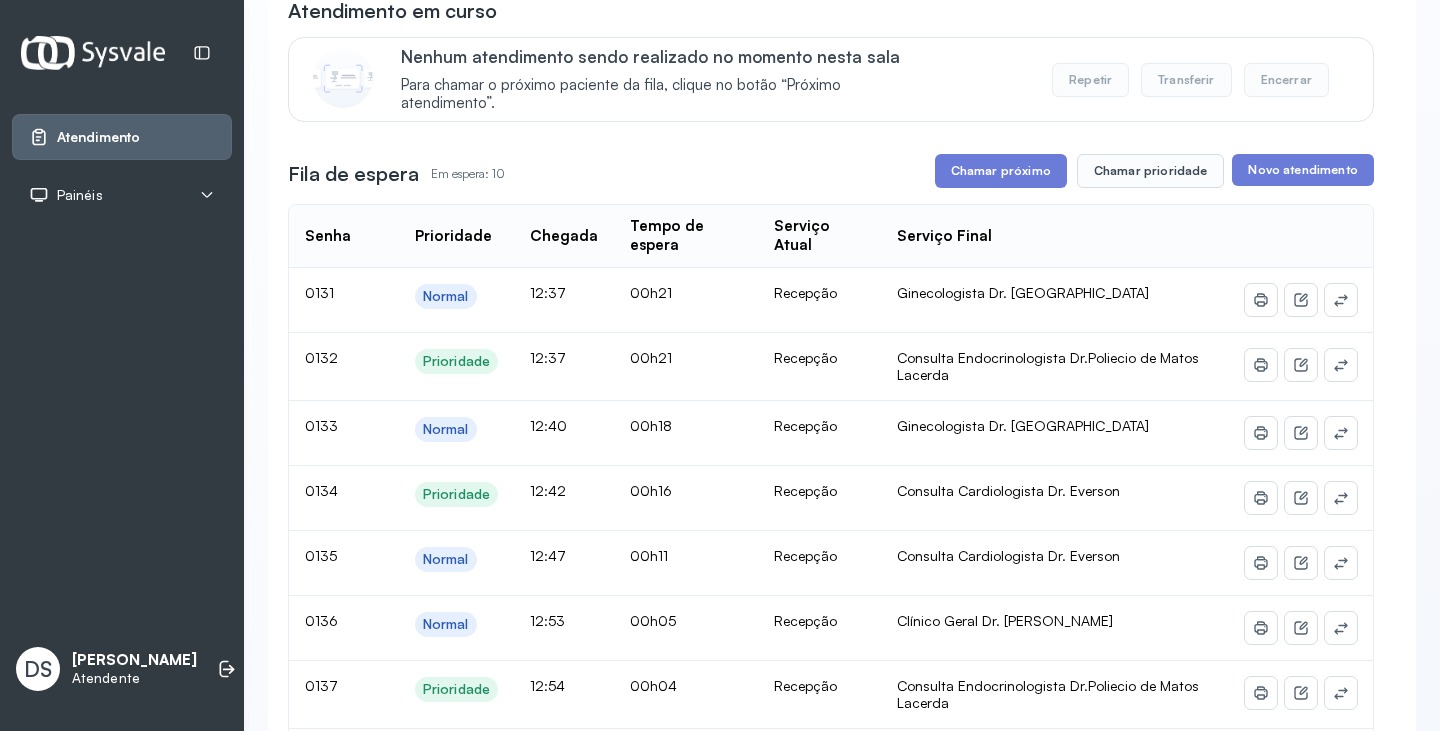 scroll, scrollTop: 300, scrollLeft: 0, axis: vertical 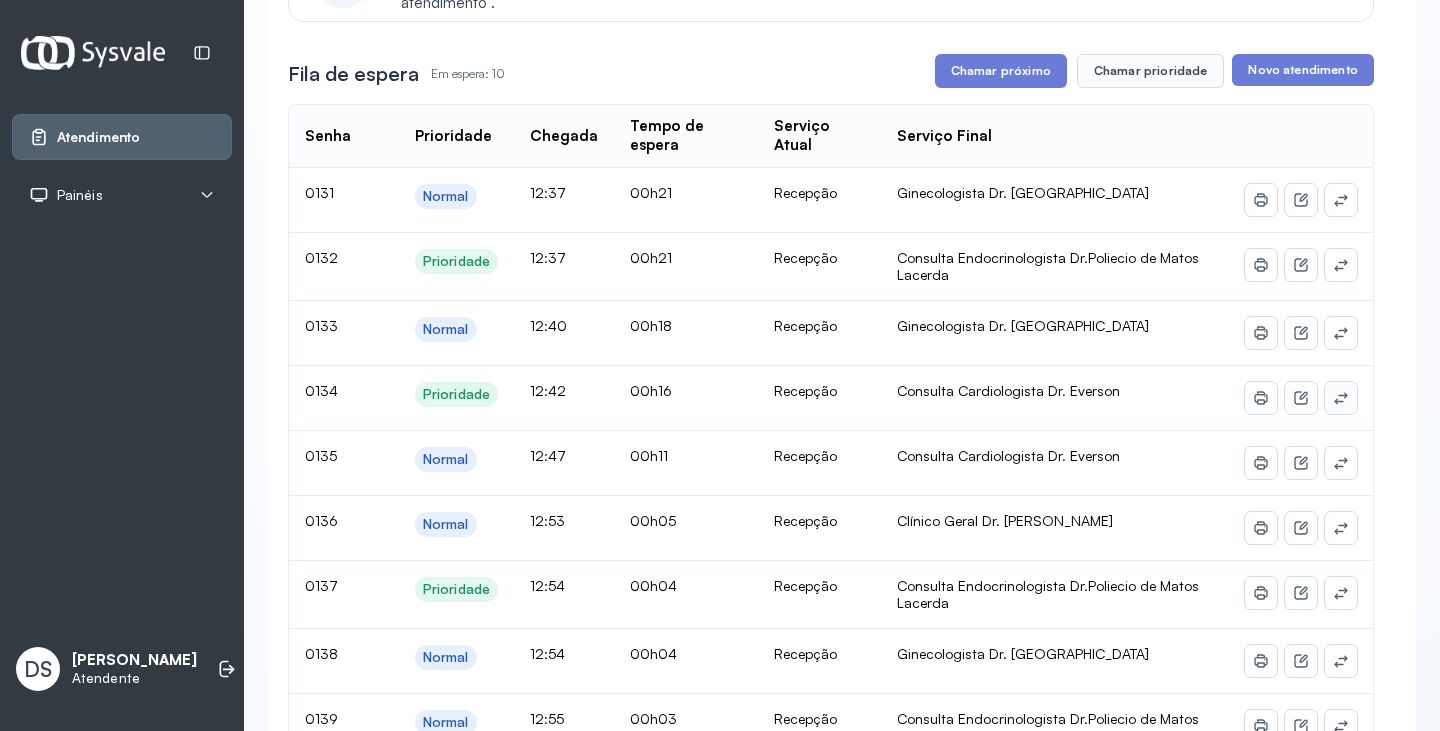 click 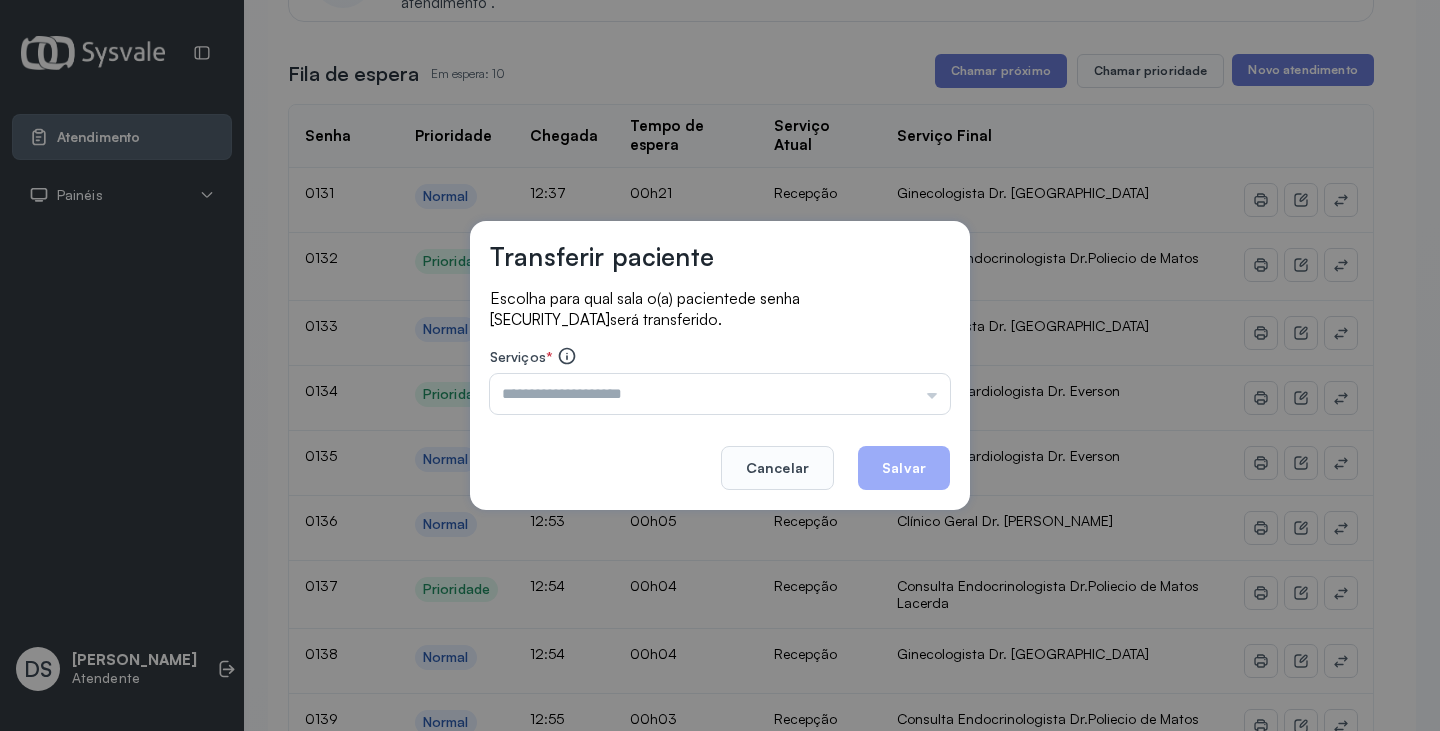 click at bounding box center [720, 394] 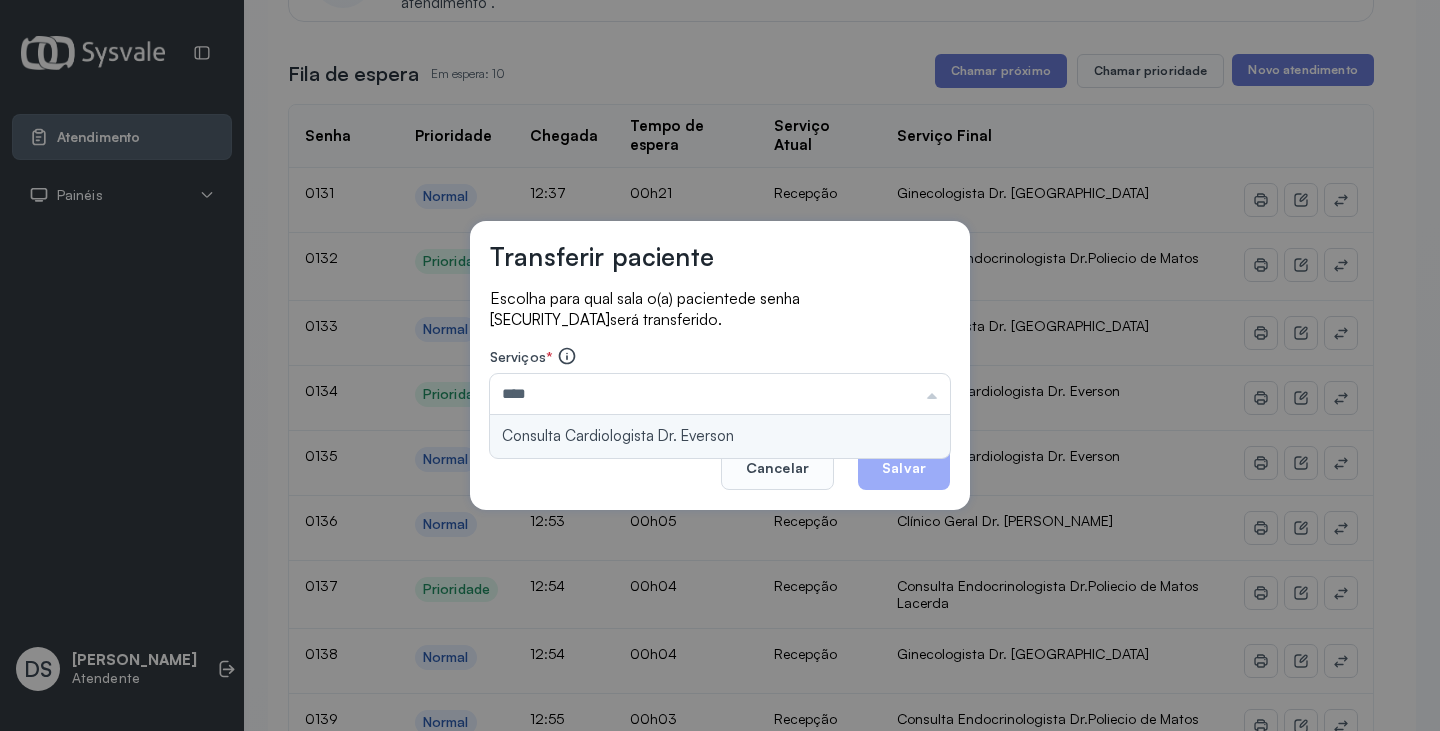 type on "**********" 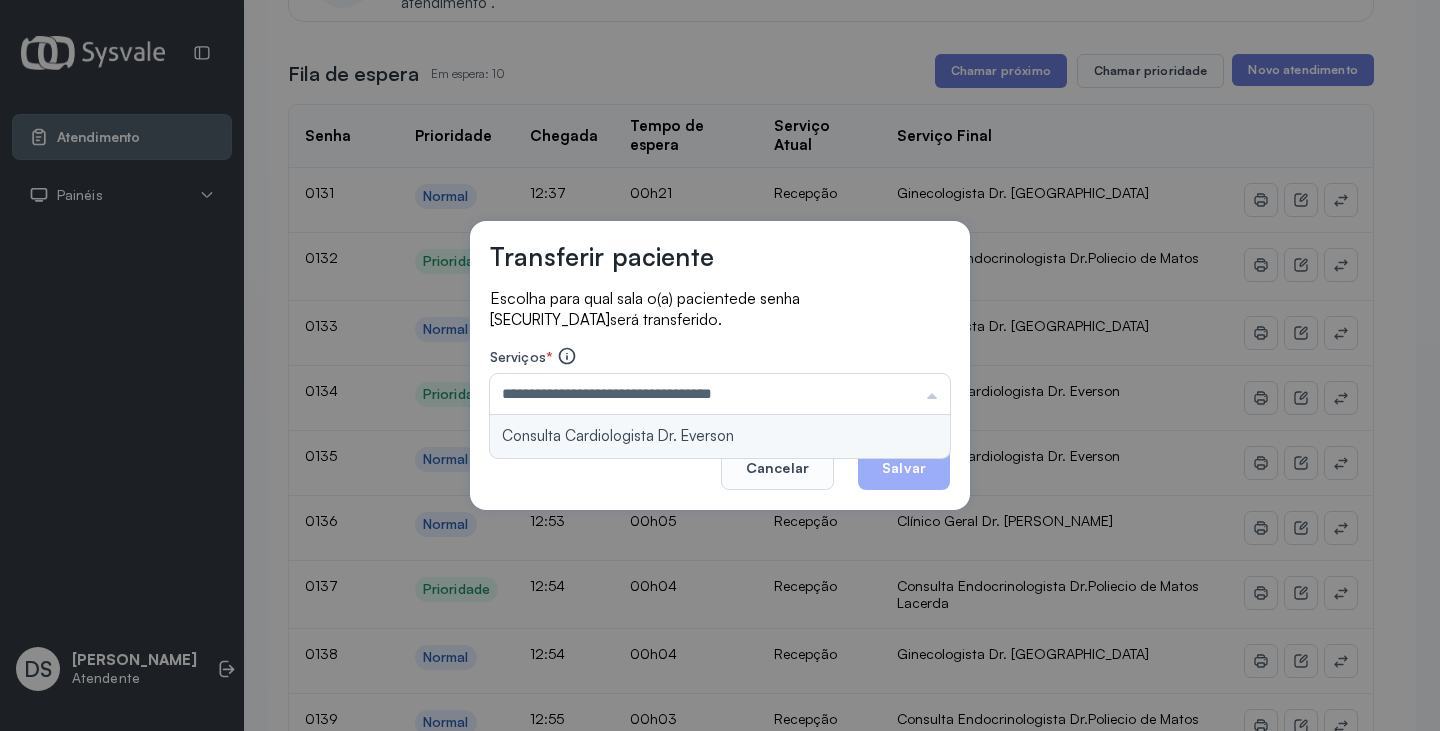 drag, startPoint x: 783, startPoint y: 423, endPoint x: 821, endPoint y: 436, distance: 40.16217 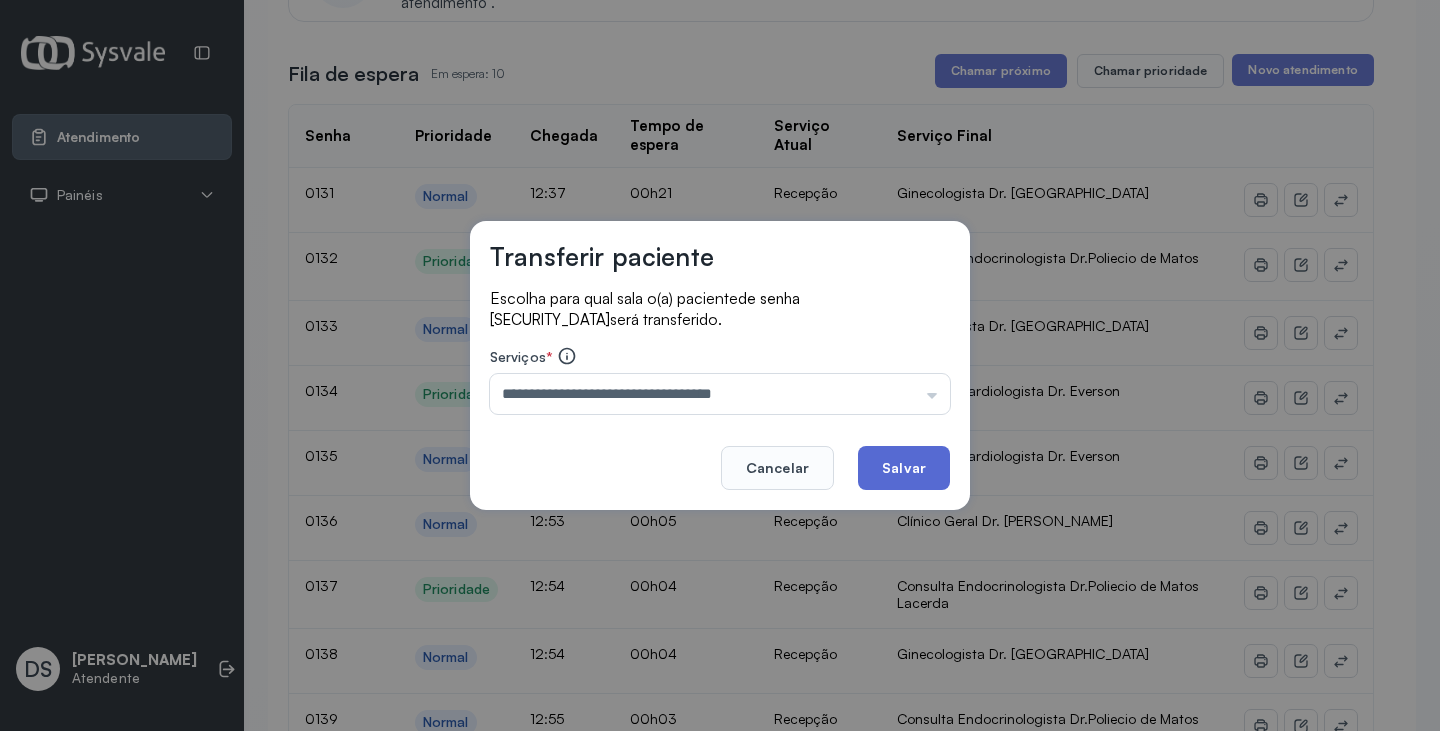 click on "Salvar" 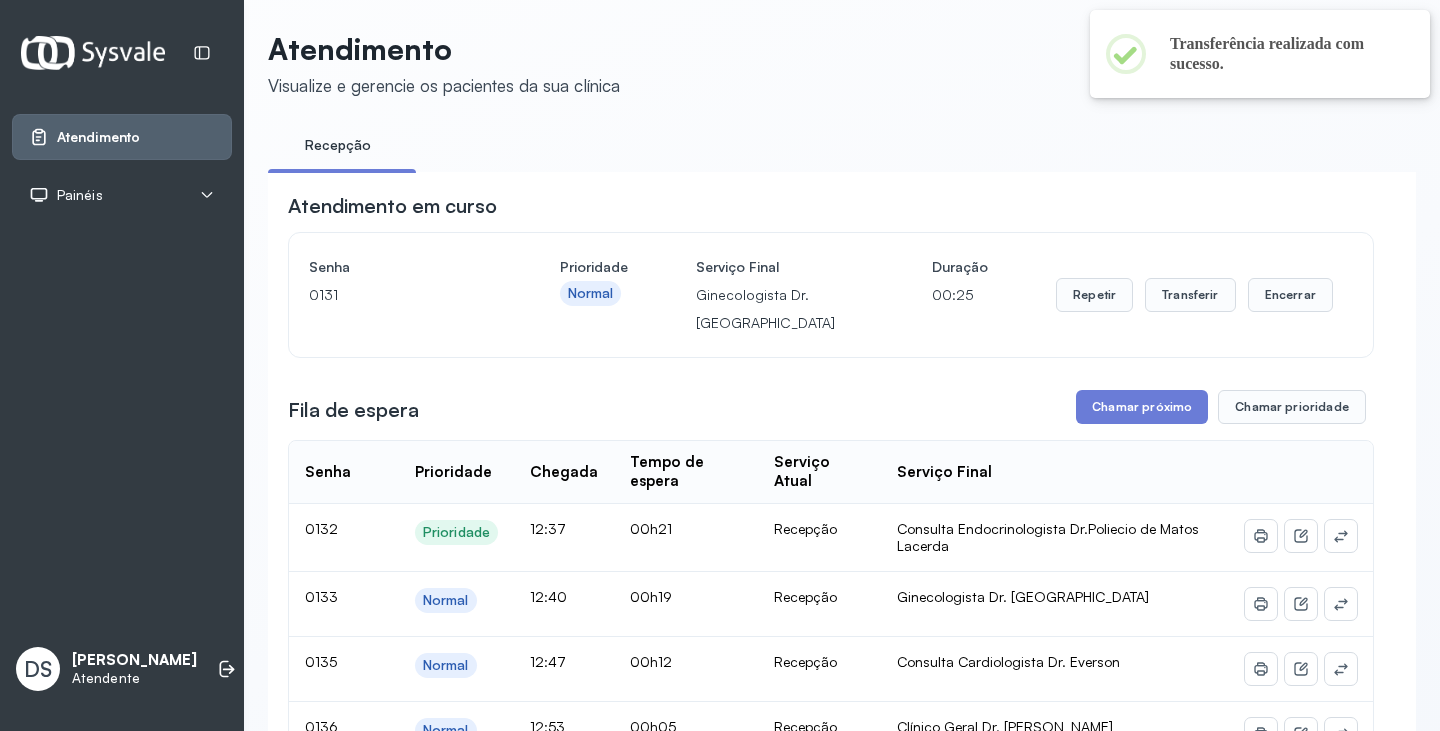 scroll, scrollTop: 300, scrollLeft: 0, axis: vertical 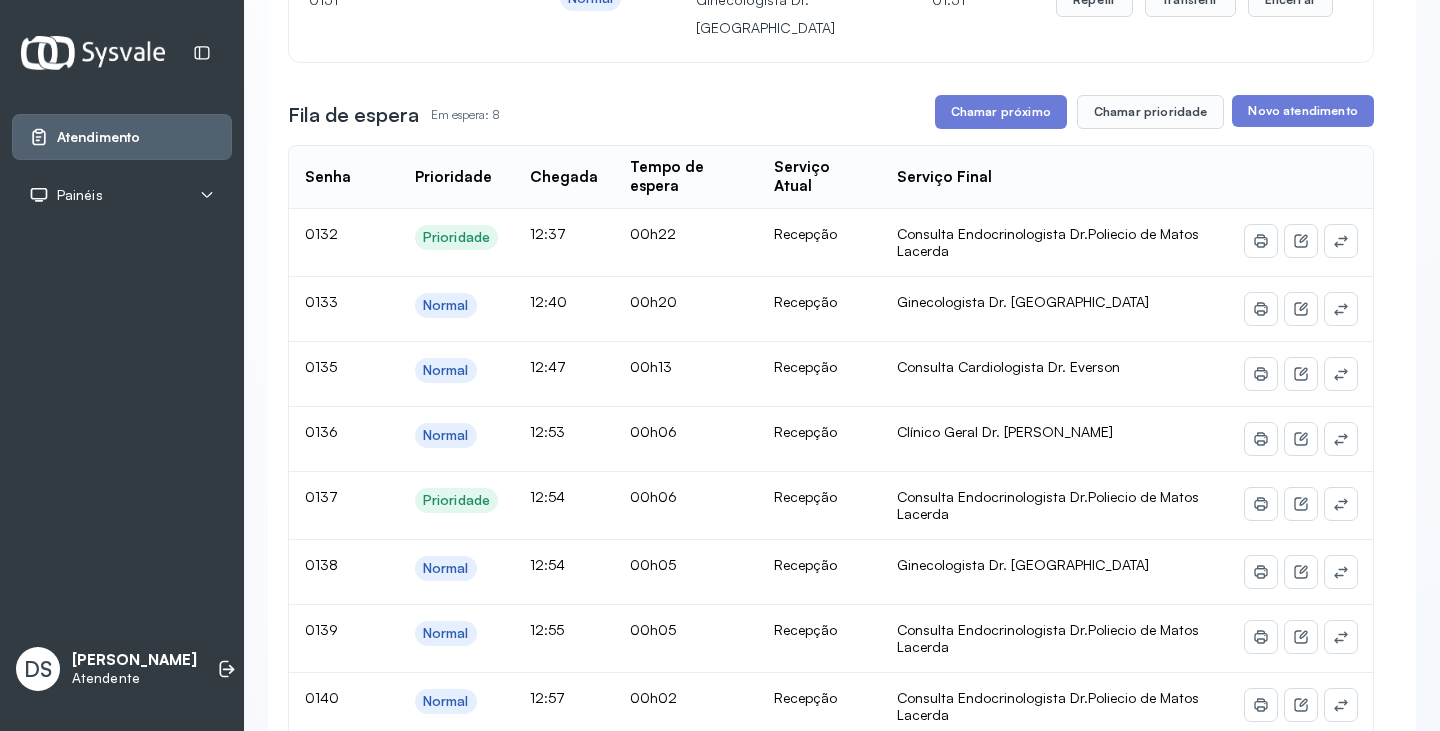 click on "Chamar próximo" at bounding box center (1001, 112) 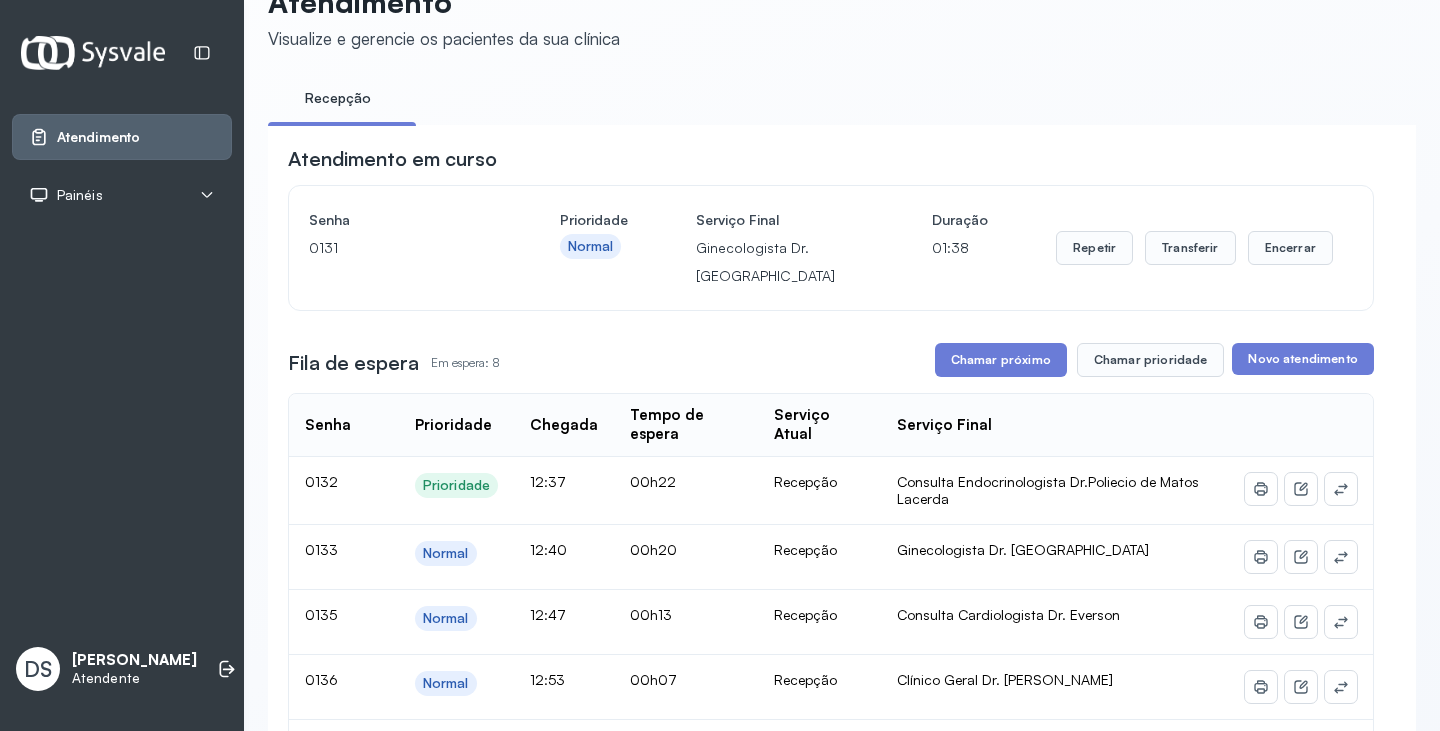 scroll, scrollTop: 100, scrollLeft: 0, axis: vertical 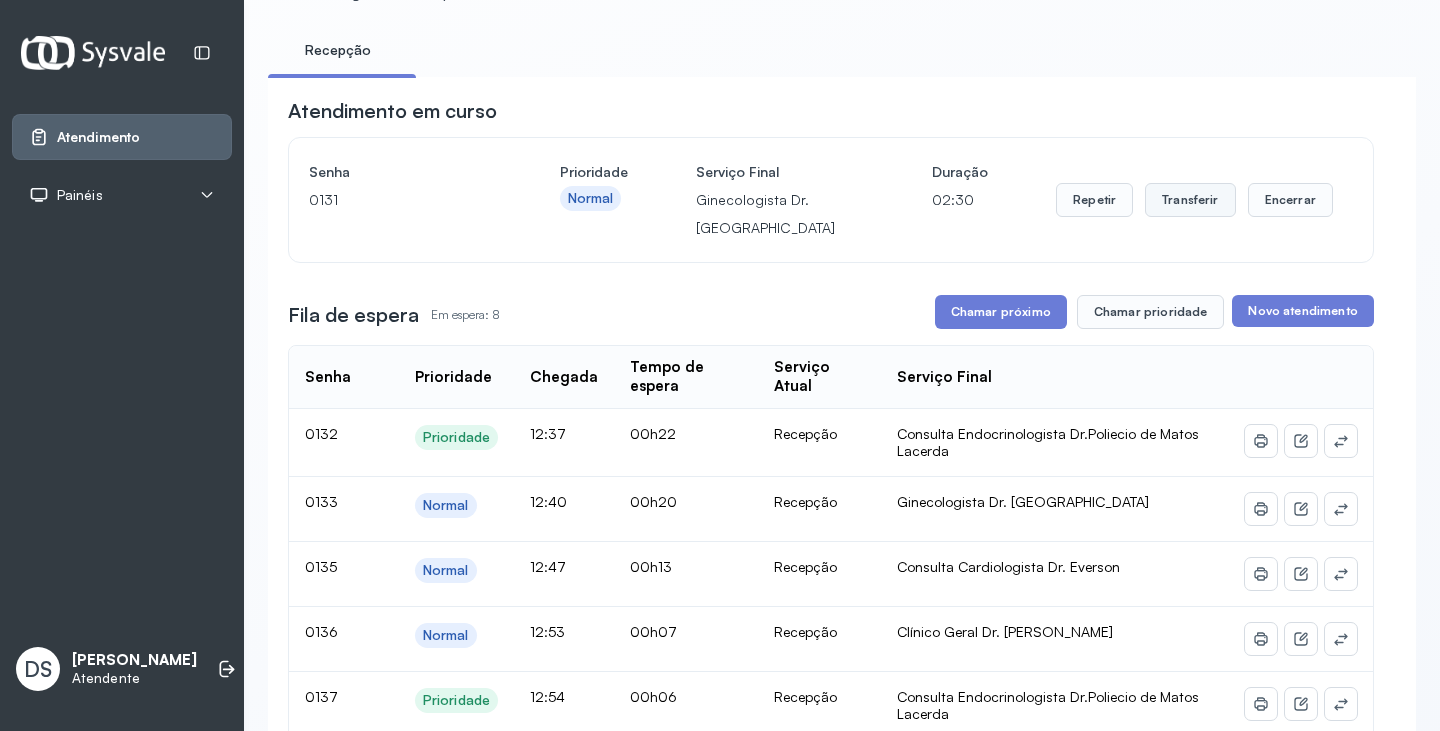 click on "Transferir" at bounding box center [1190, 200] 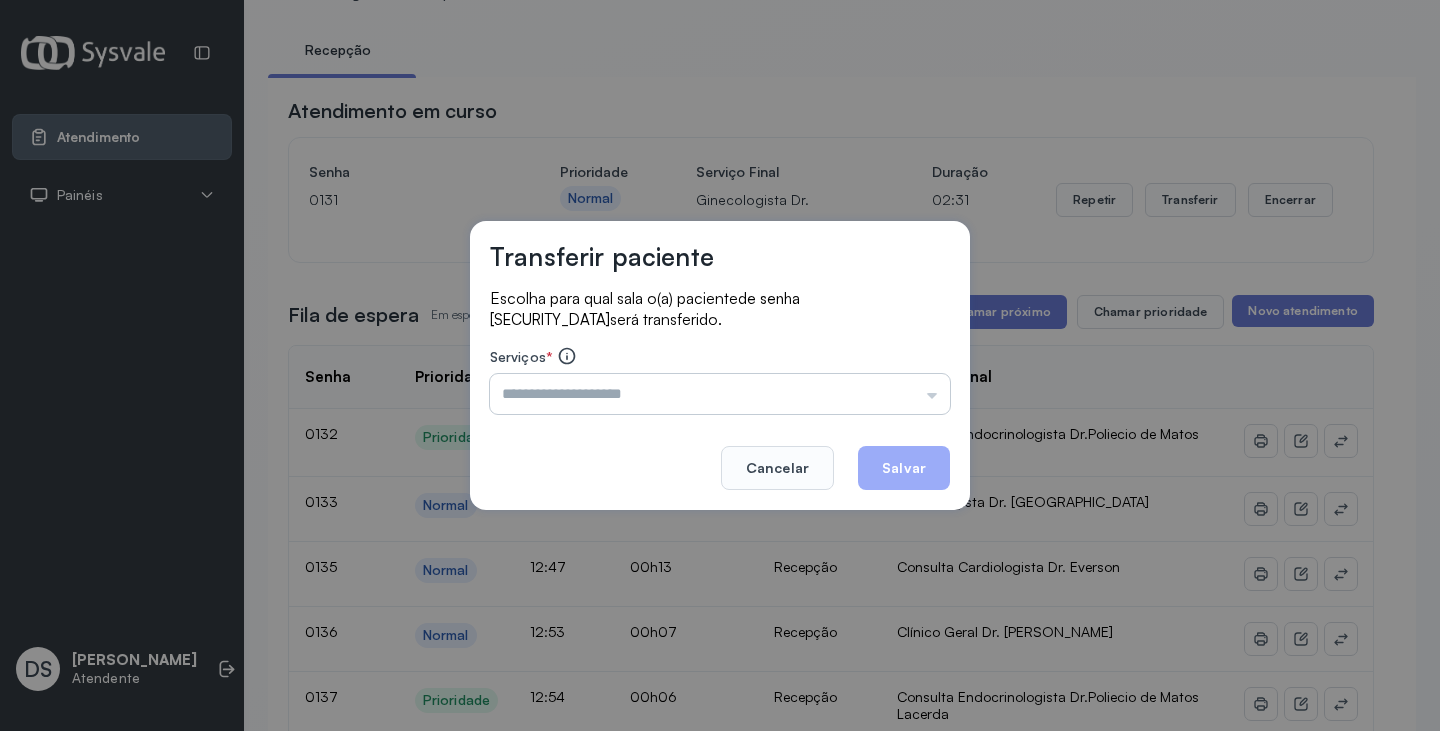 click at bounding box center (720, 394) 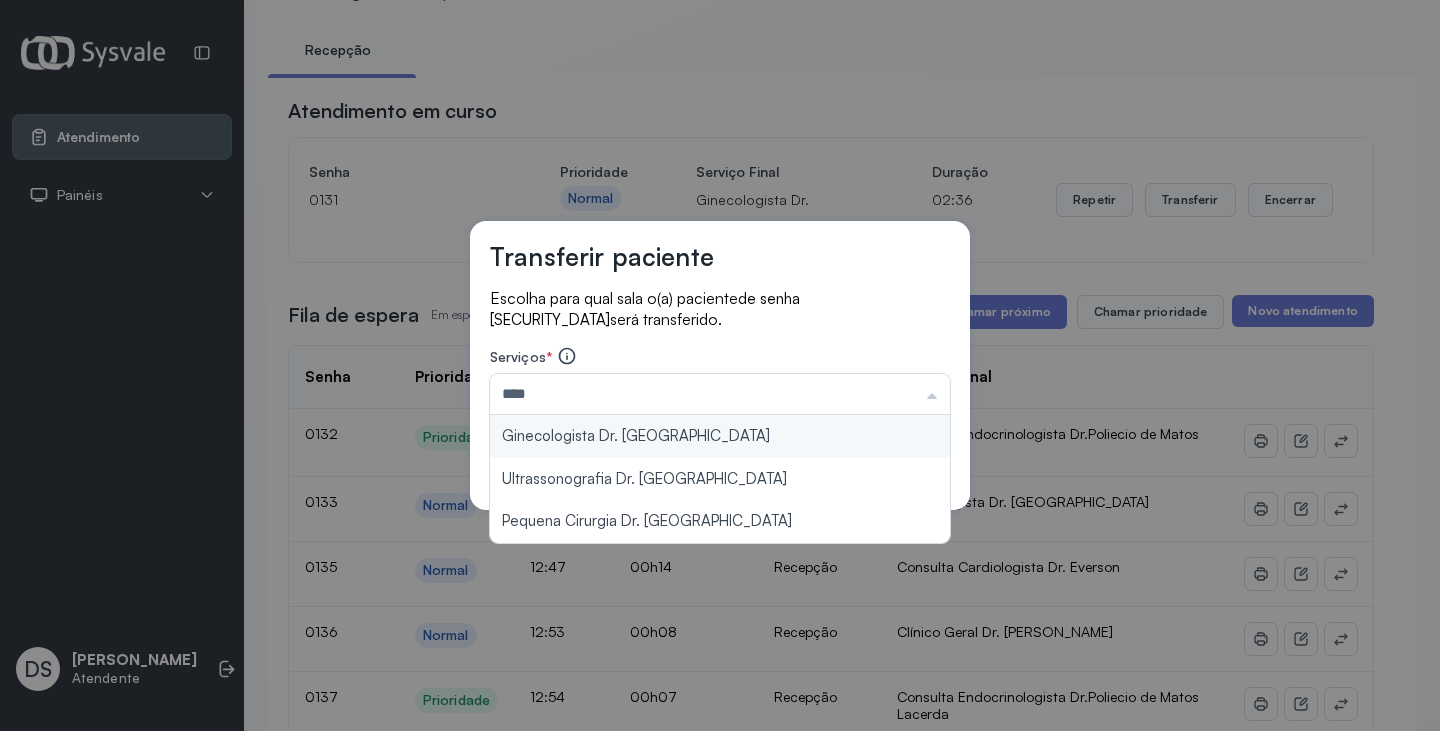 type on "**********" 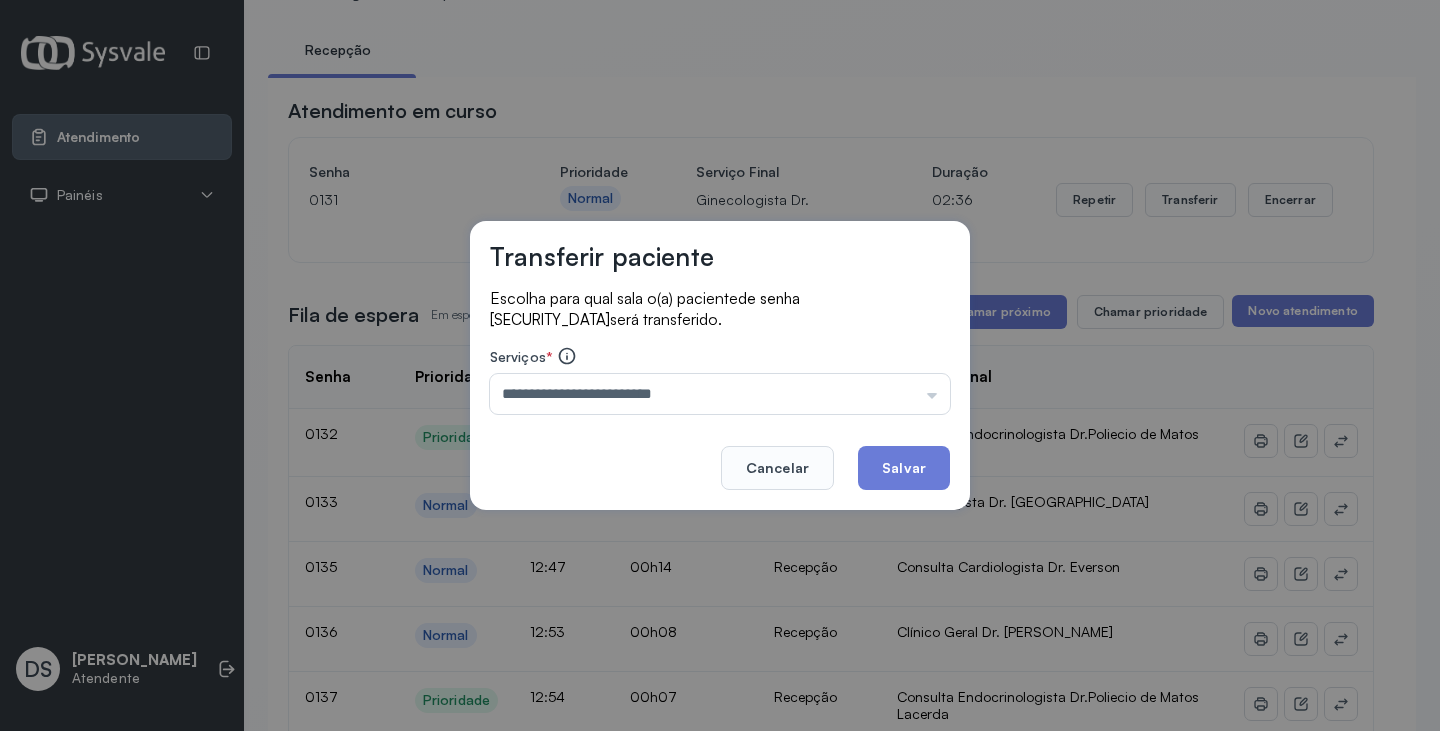 click on "**********" at bounding box center (720, 365) 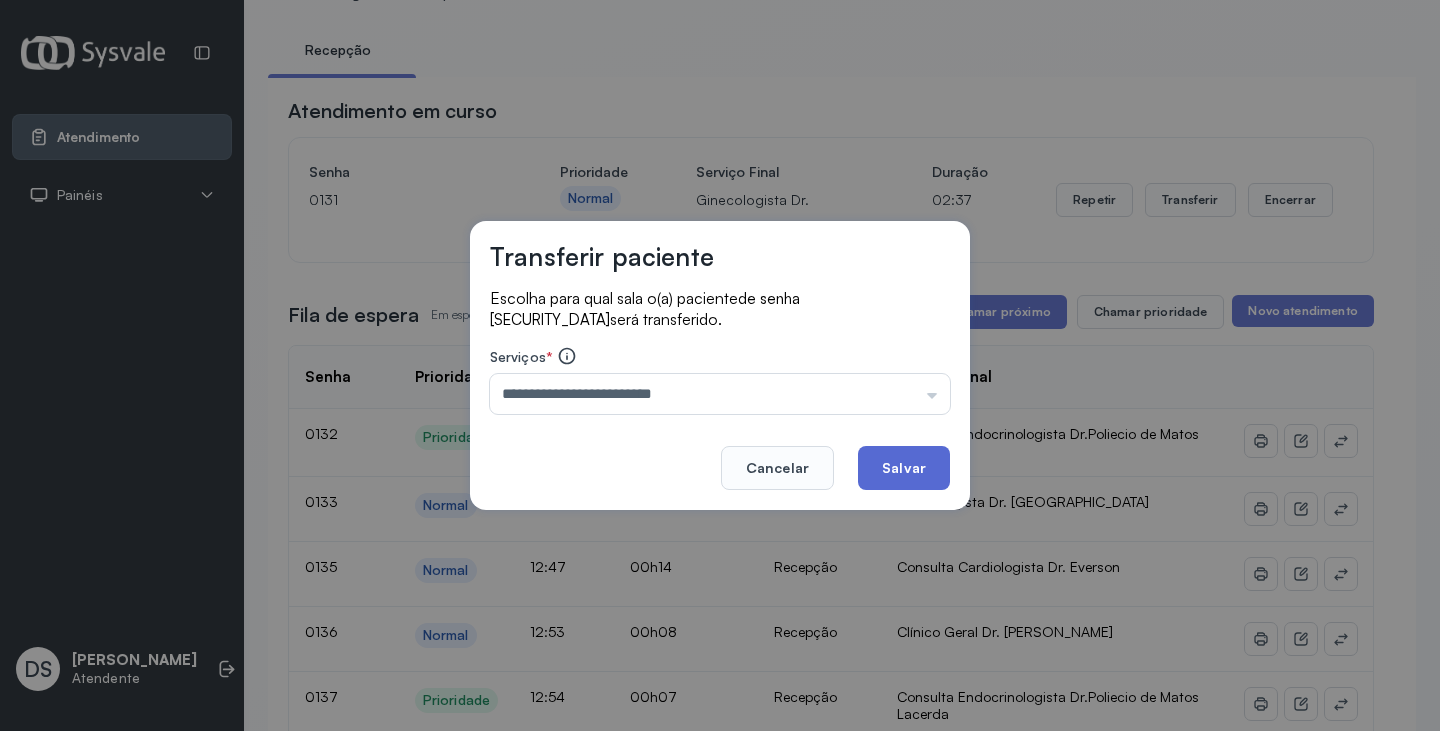 click on "Salvar" 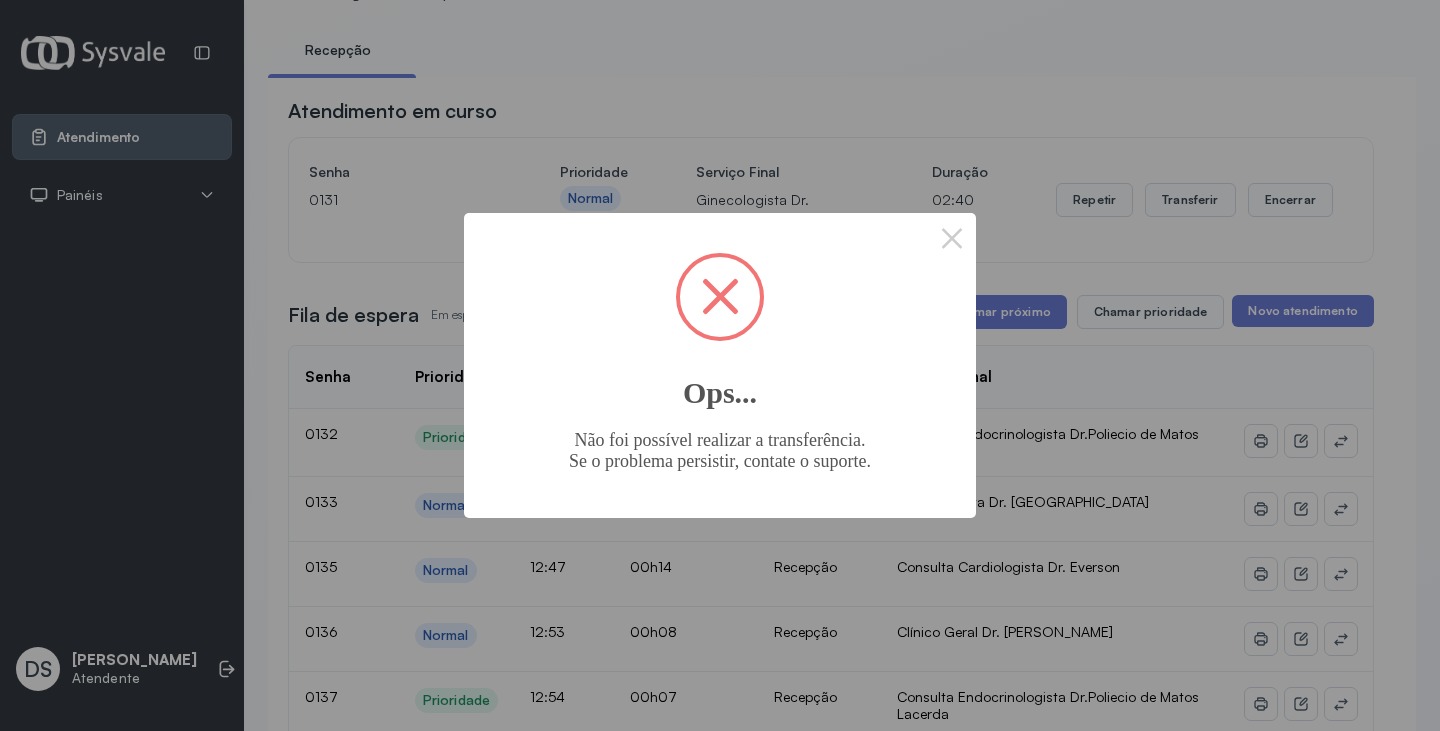 type 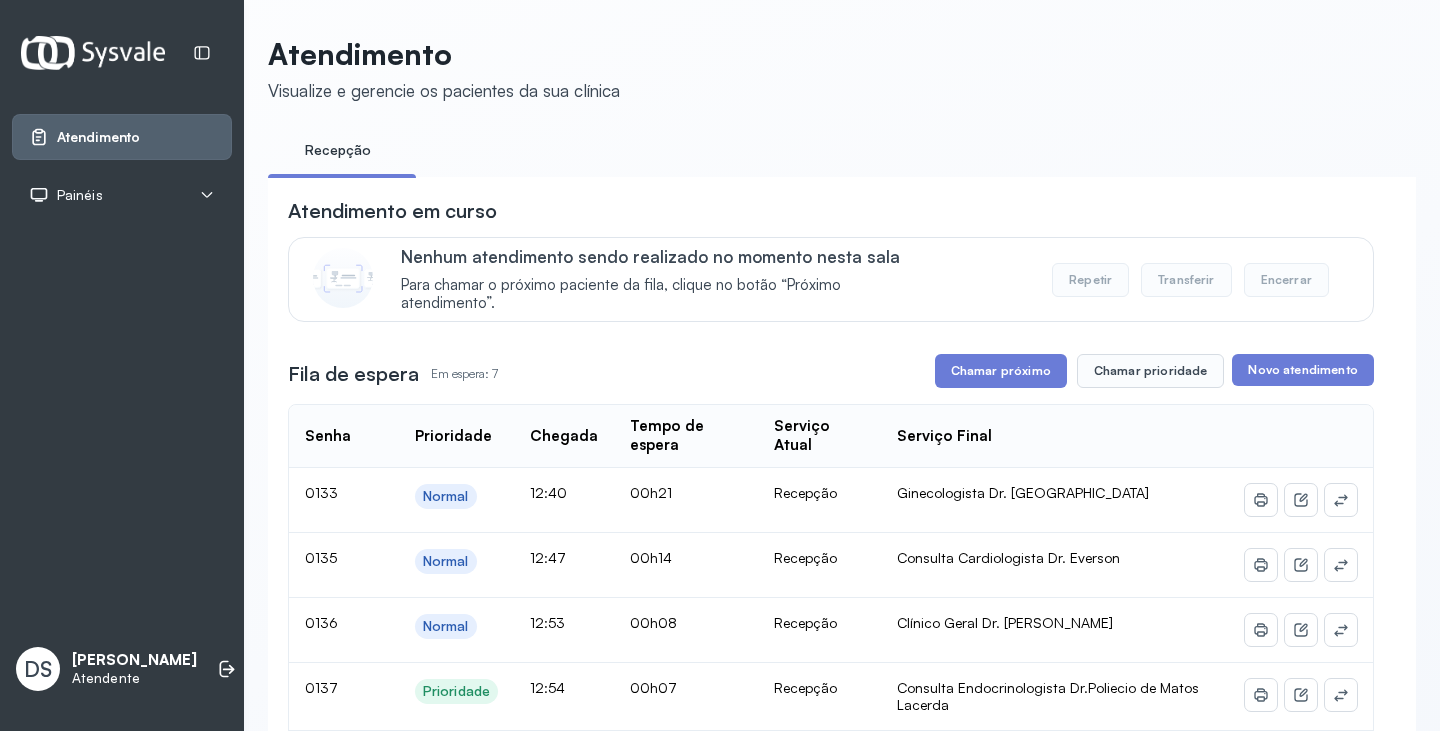 scroll, scrollTop: 0, scrollLeft: 0, axis: both 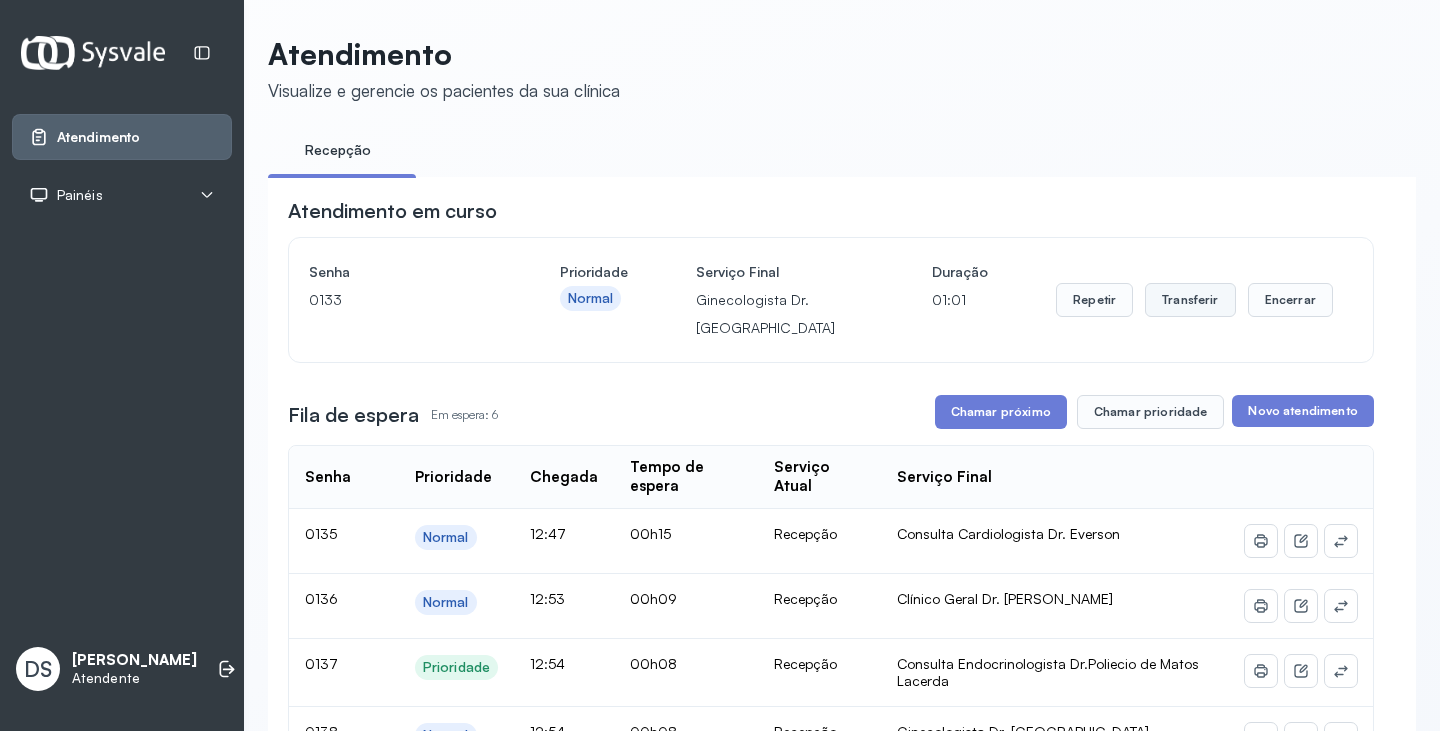 click on "Transferir" at bounding box center [1190, 300] 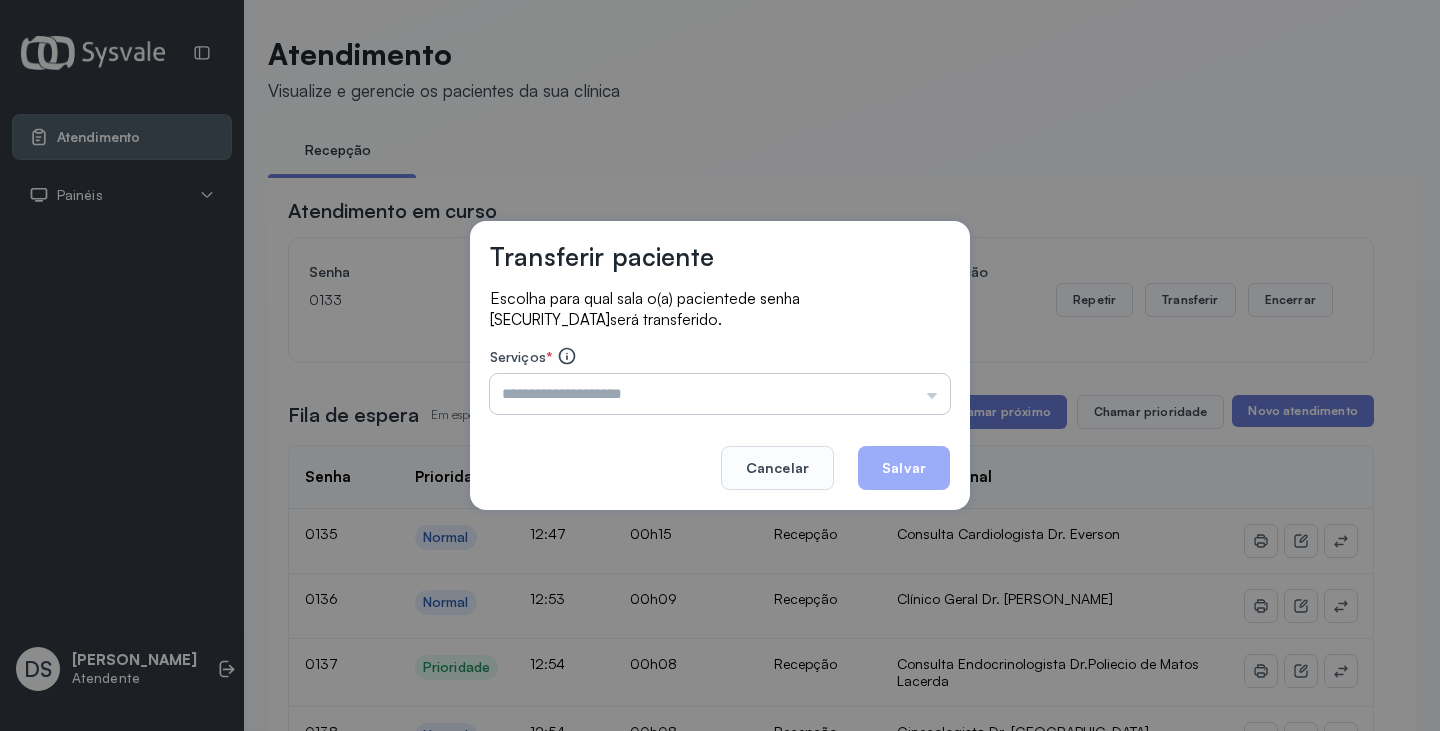 click at bounding box center (720, 394) 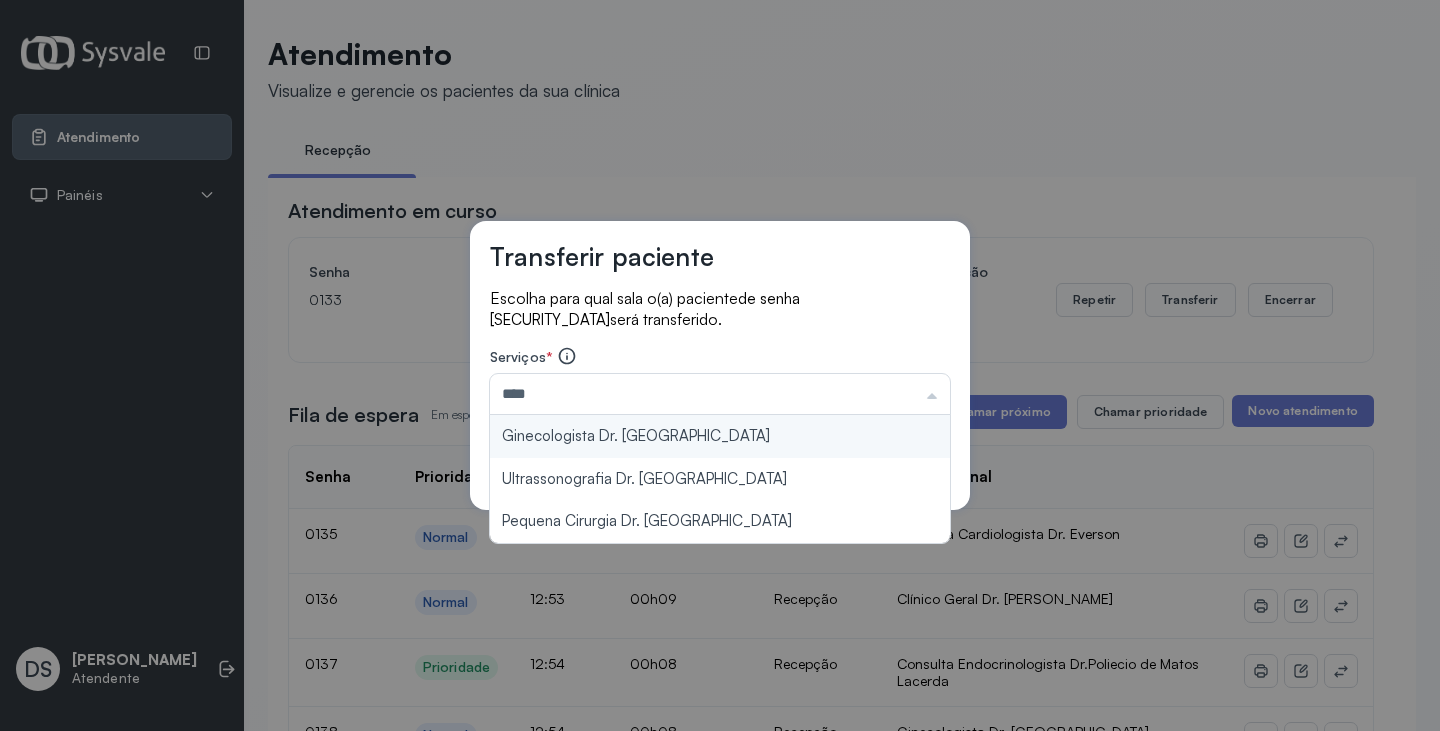 type on "**********" 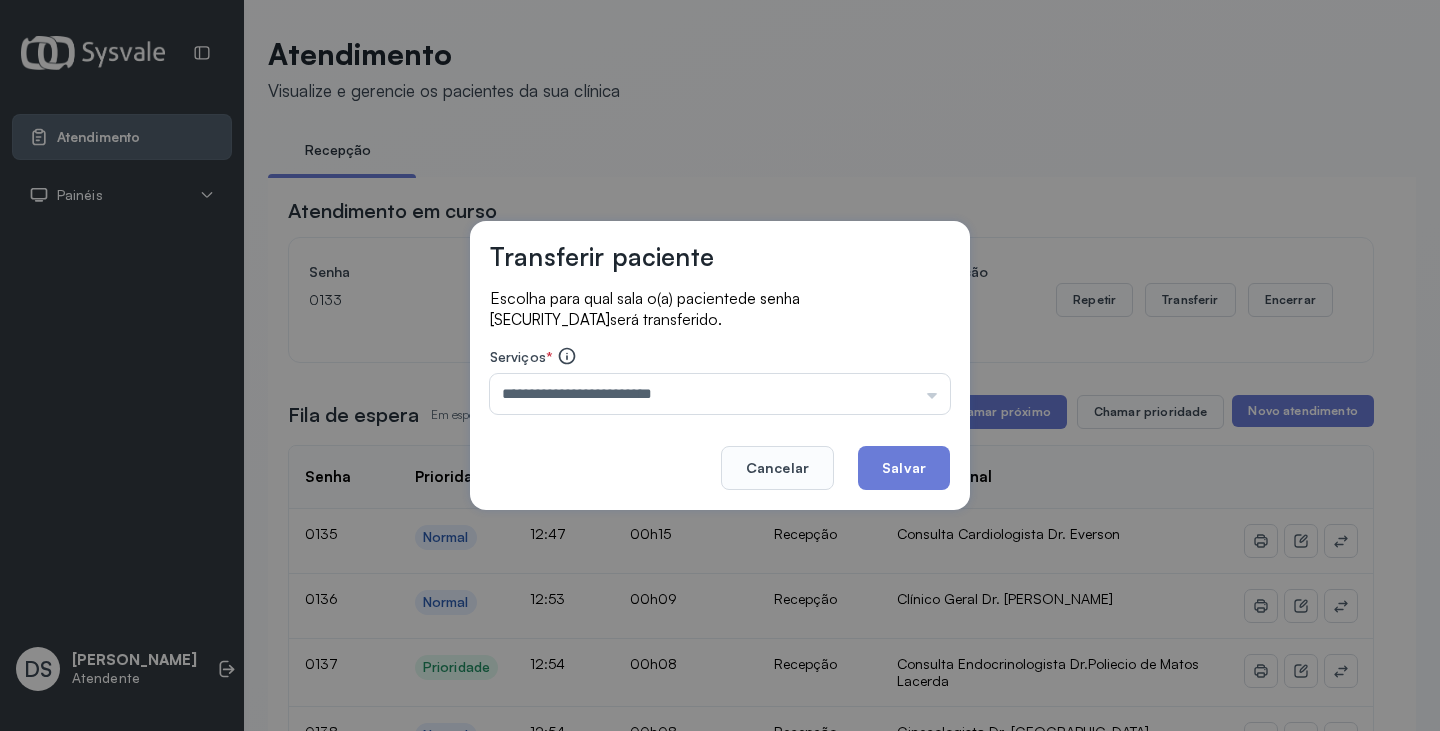 click on "**********" at bounding box center (720, 365) 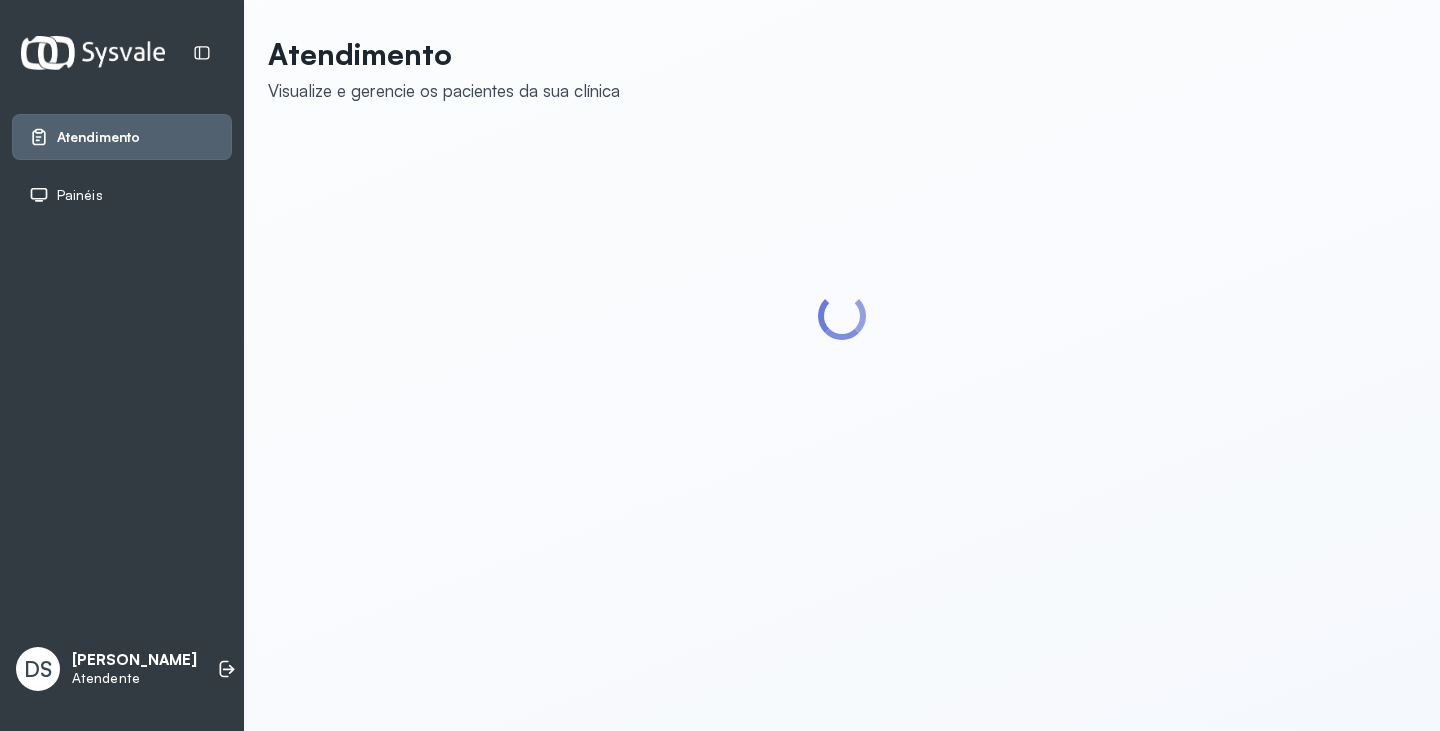 scroll, scrollTop: 0, scrollLeft: 0, axis: both 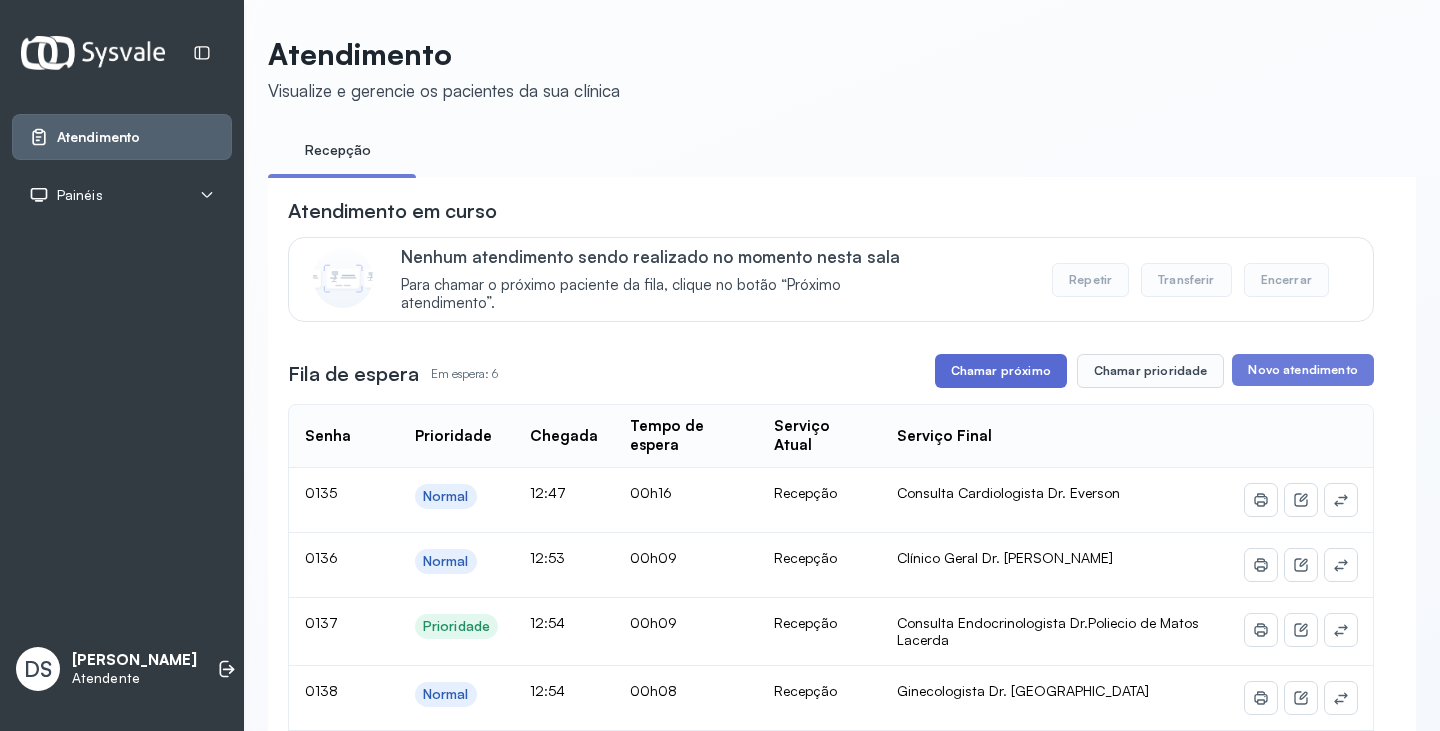 click on "Chamar próximo" at bounding box center [1001, 371] 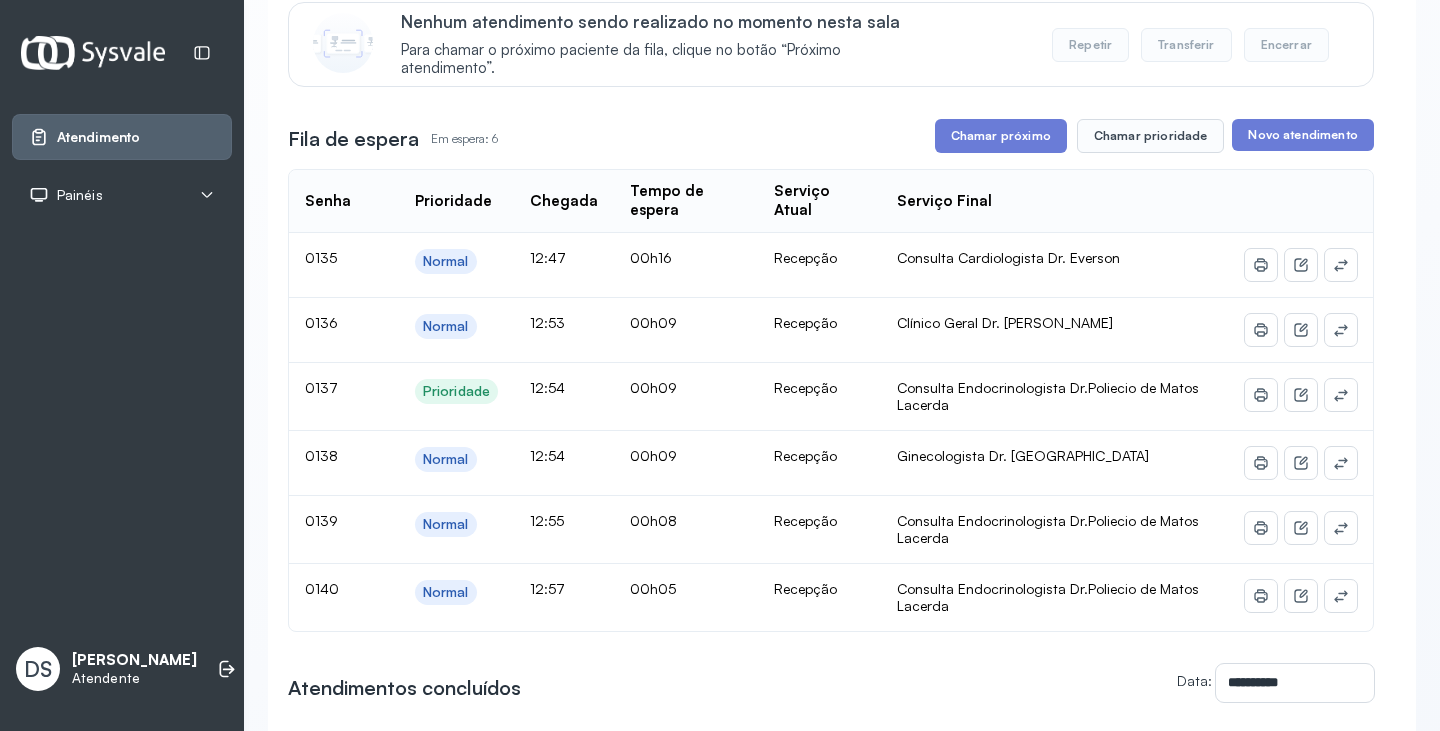 scroll, scrollTop: 200, scrollLeft: 0, axis: vertical 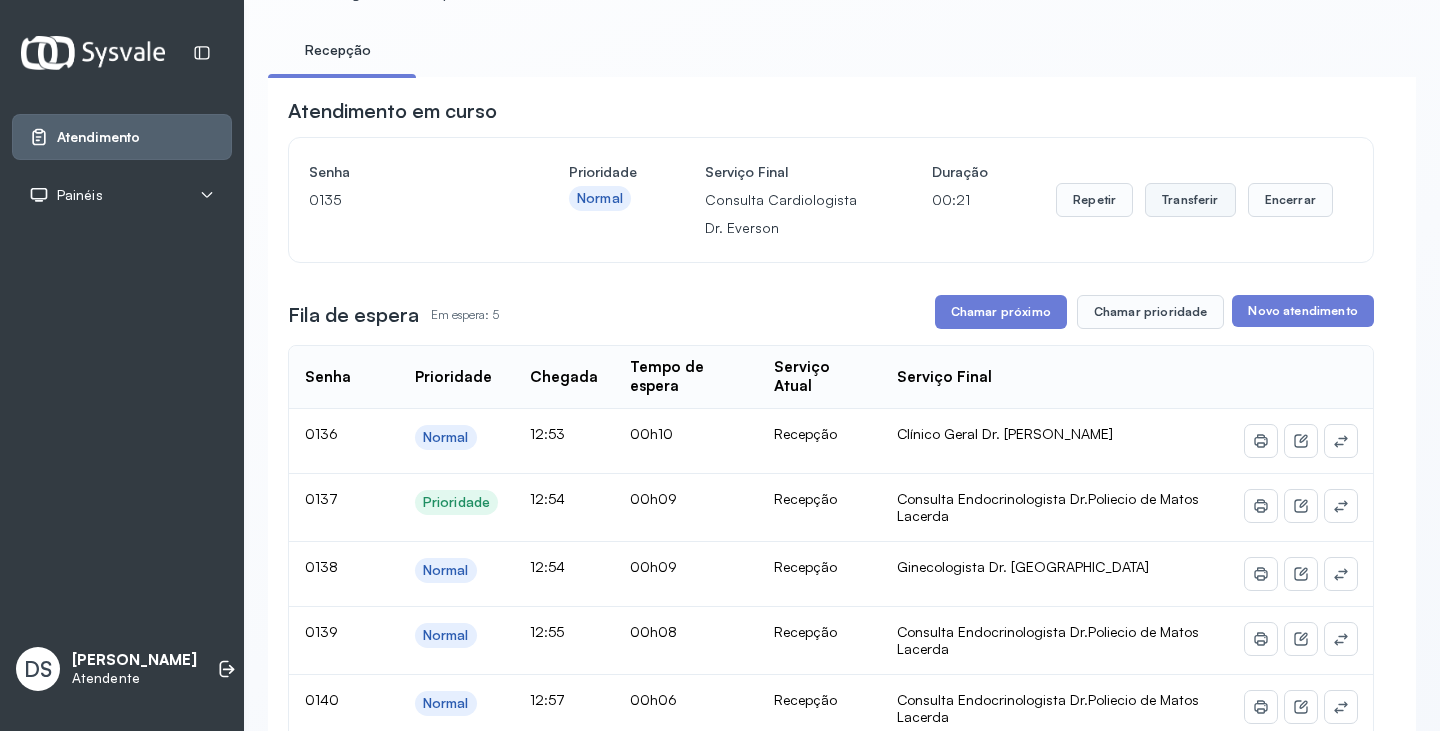 click on "Transferir" at bounding box center (1190, 200) 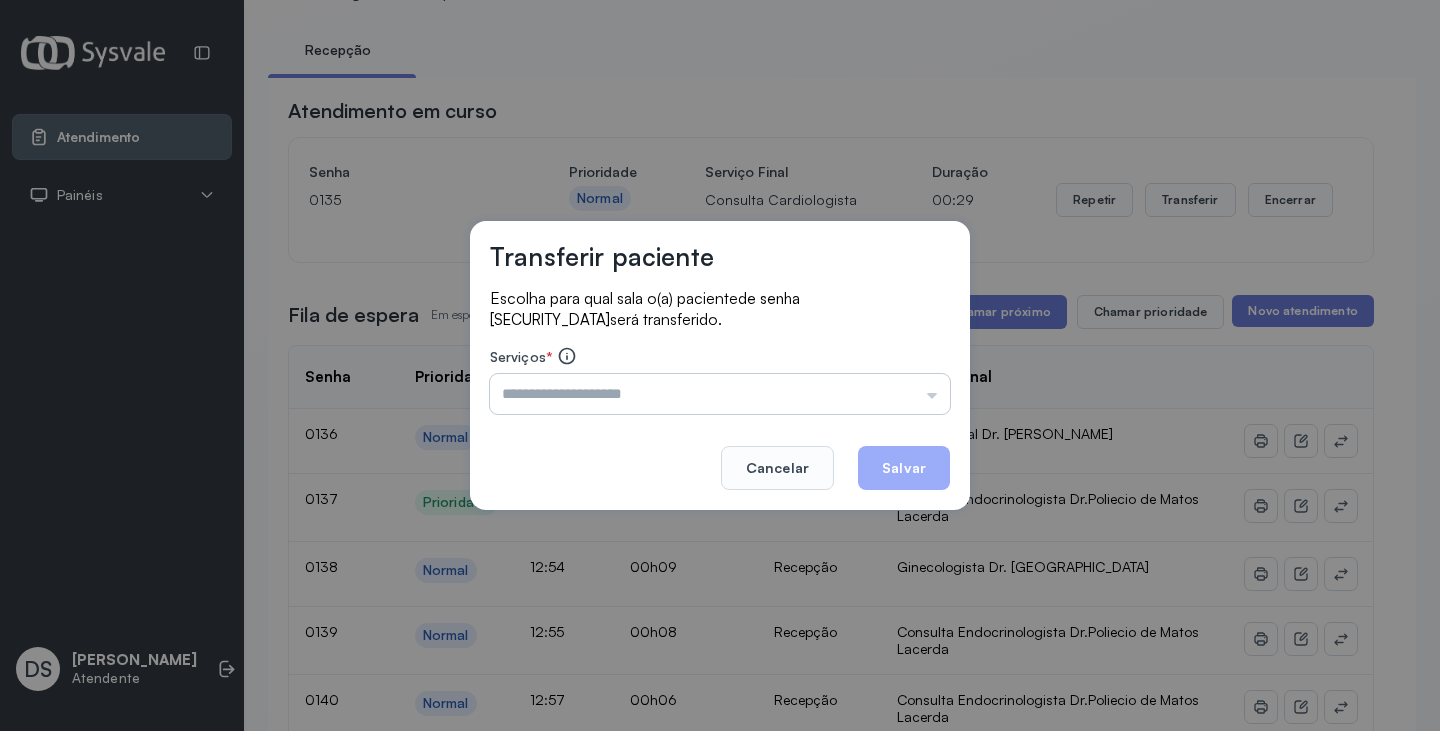click at bounding box center [720, 394] 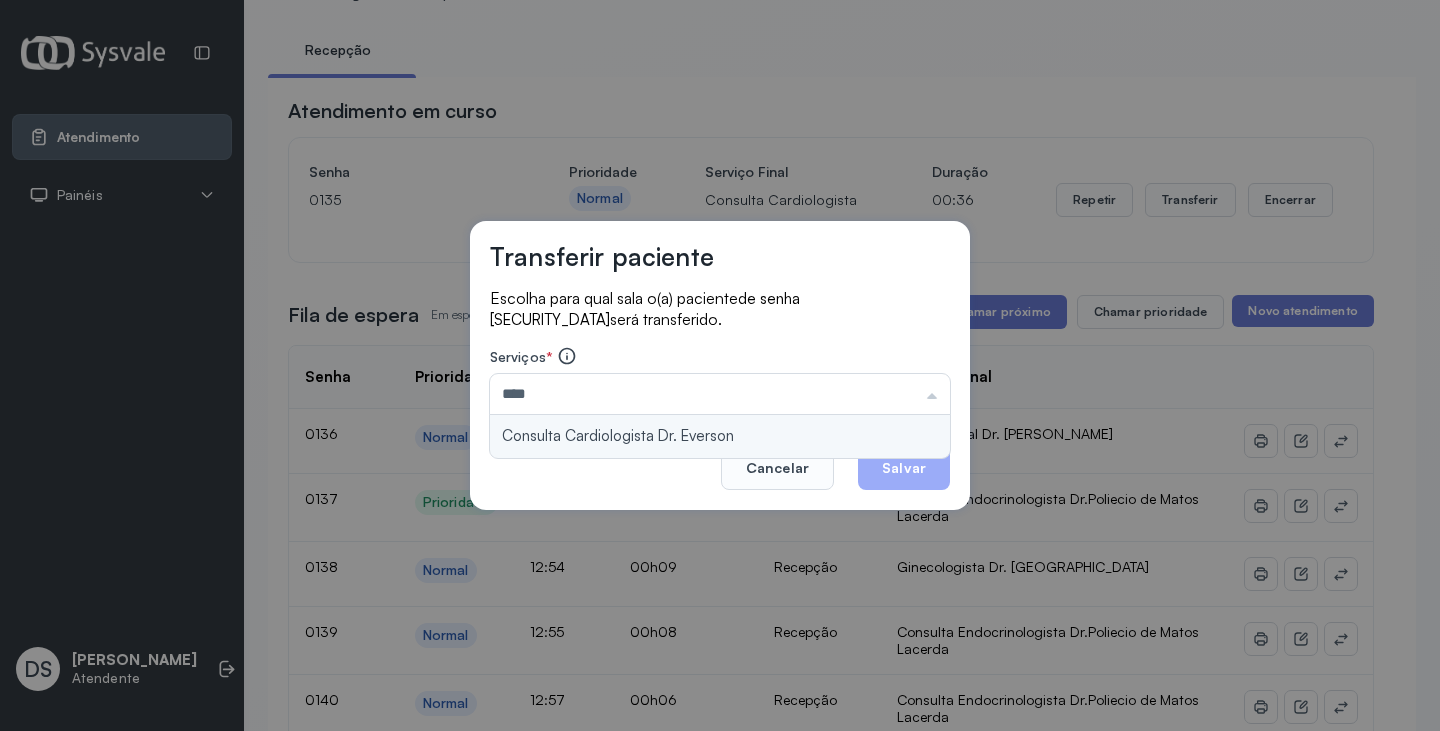 type on "**********" 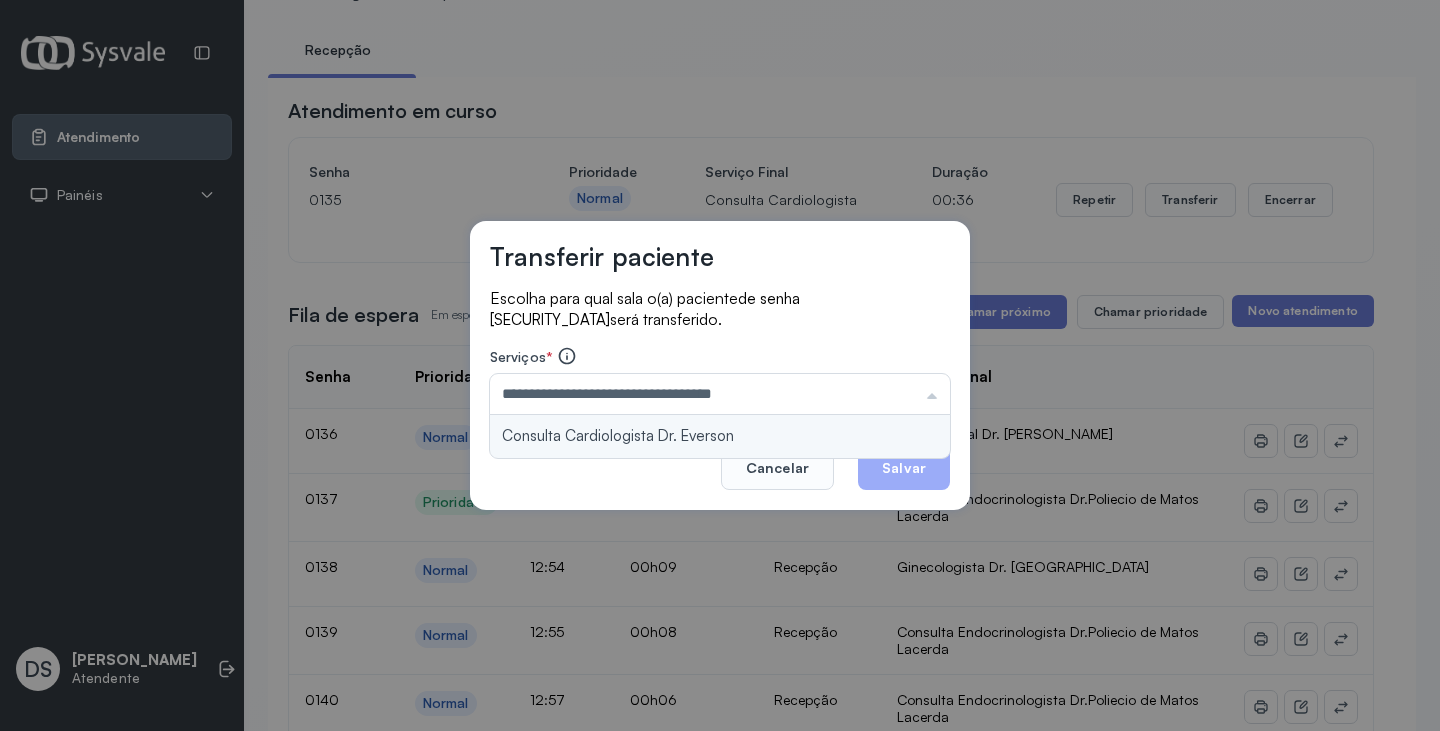 click on "**********" at bounding box center (720, 365) 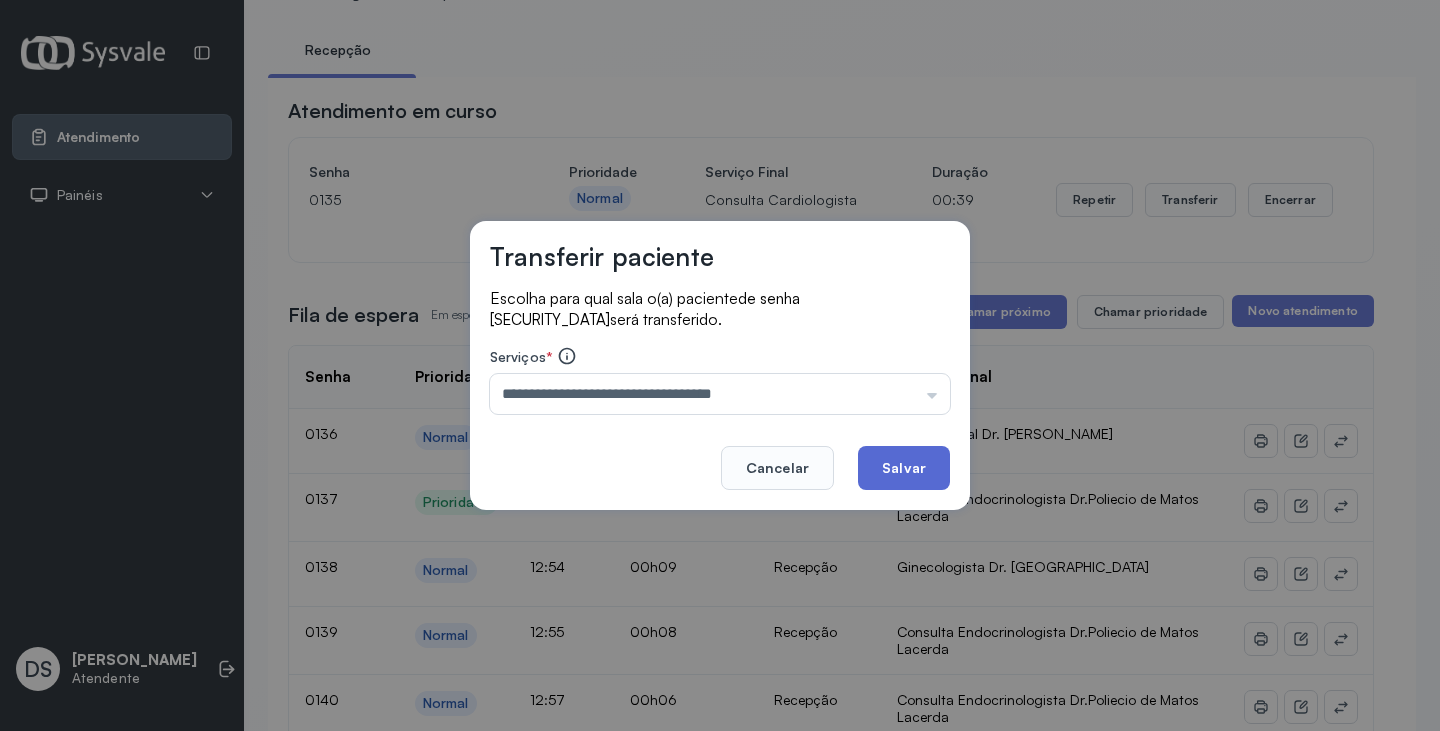 click on "Salvar" 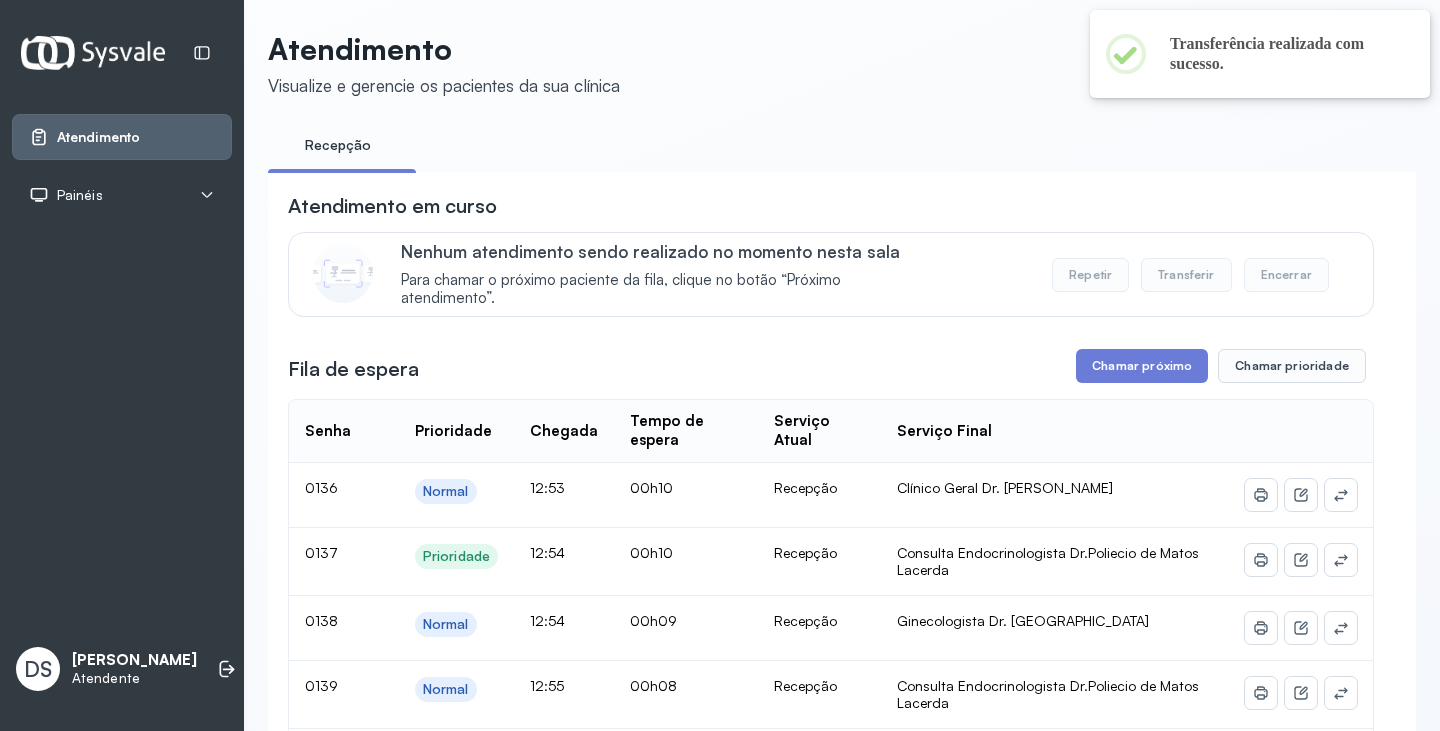 scroll, scrollTop: 100, scrollLeft: 0, axis: vertical 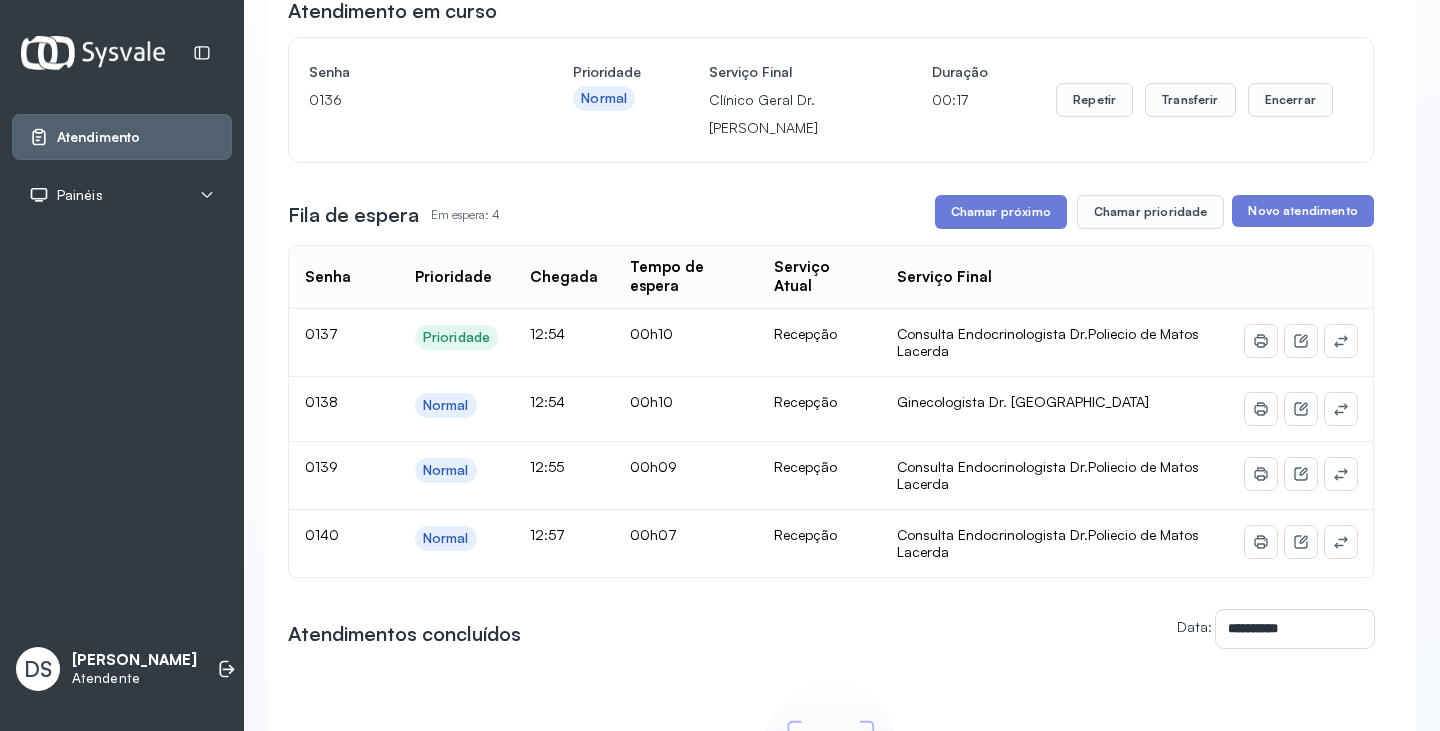 click on "Chamar próximo" at bounding box center [1001, 212] 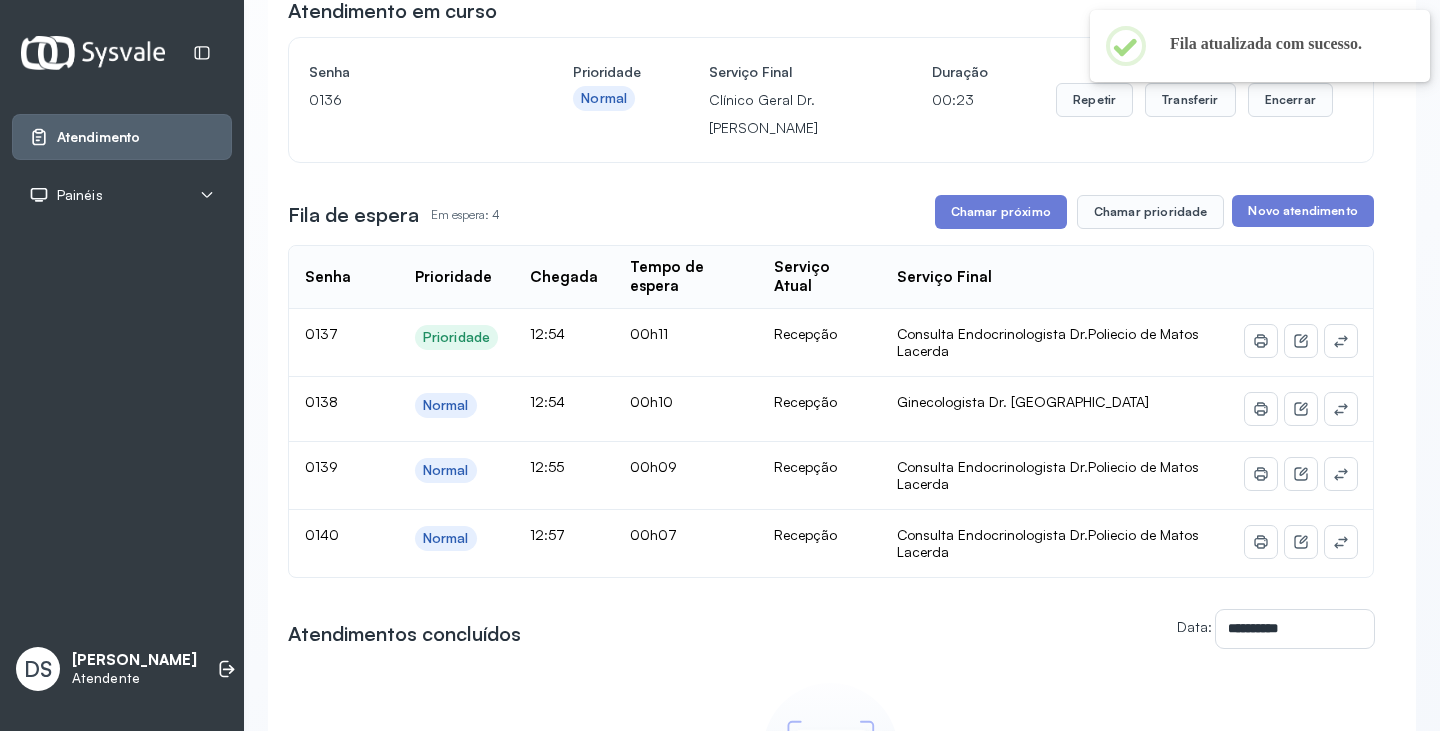 scroll, scrollTop: 100, scrollLeft: 0, axis: vertical 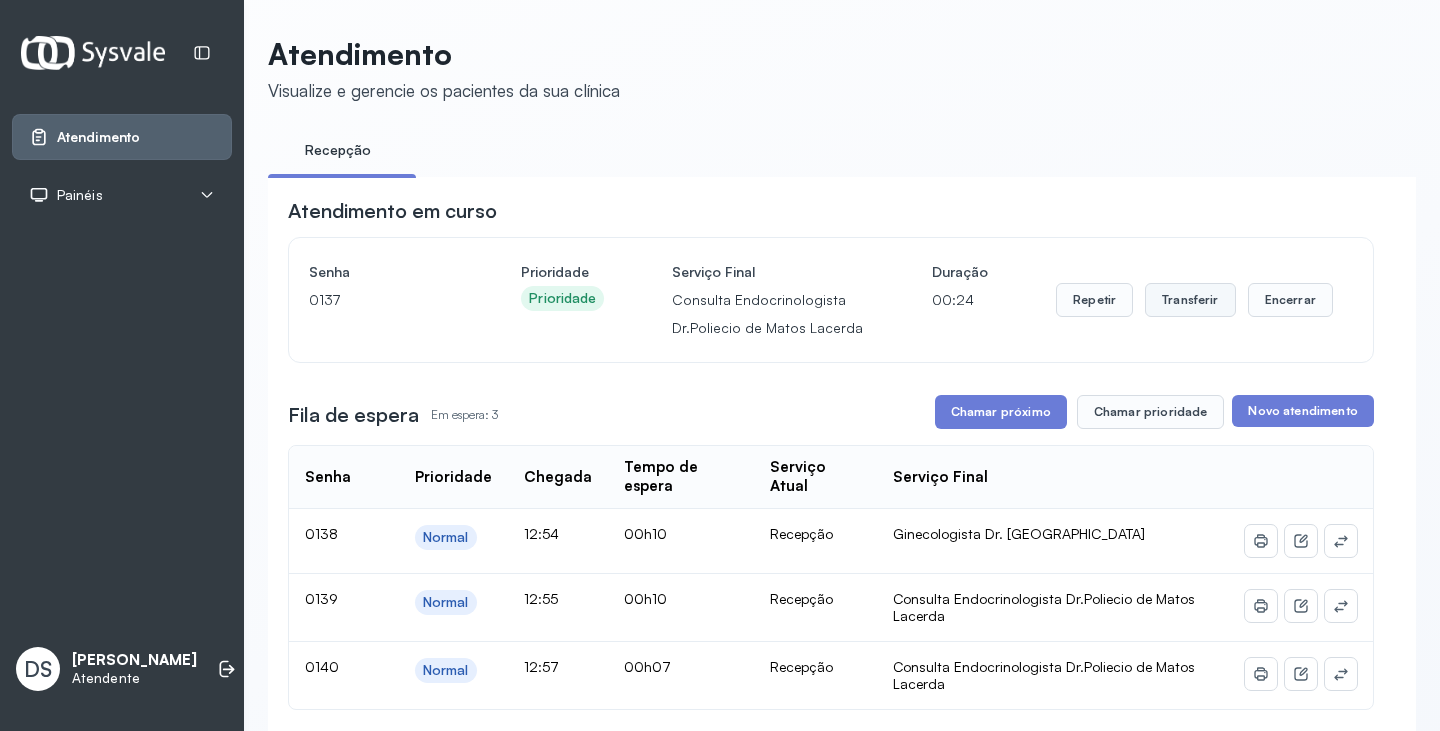 click on "Transferir" at bounding box center [1190, 300] 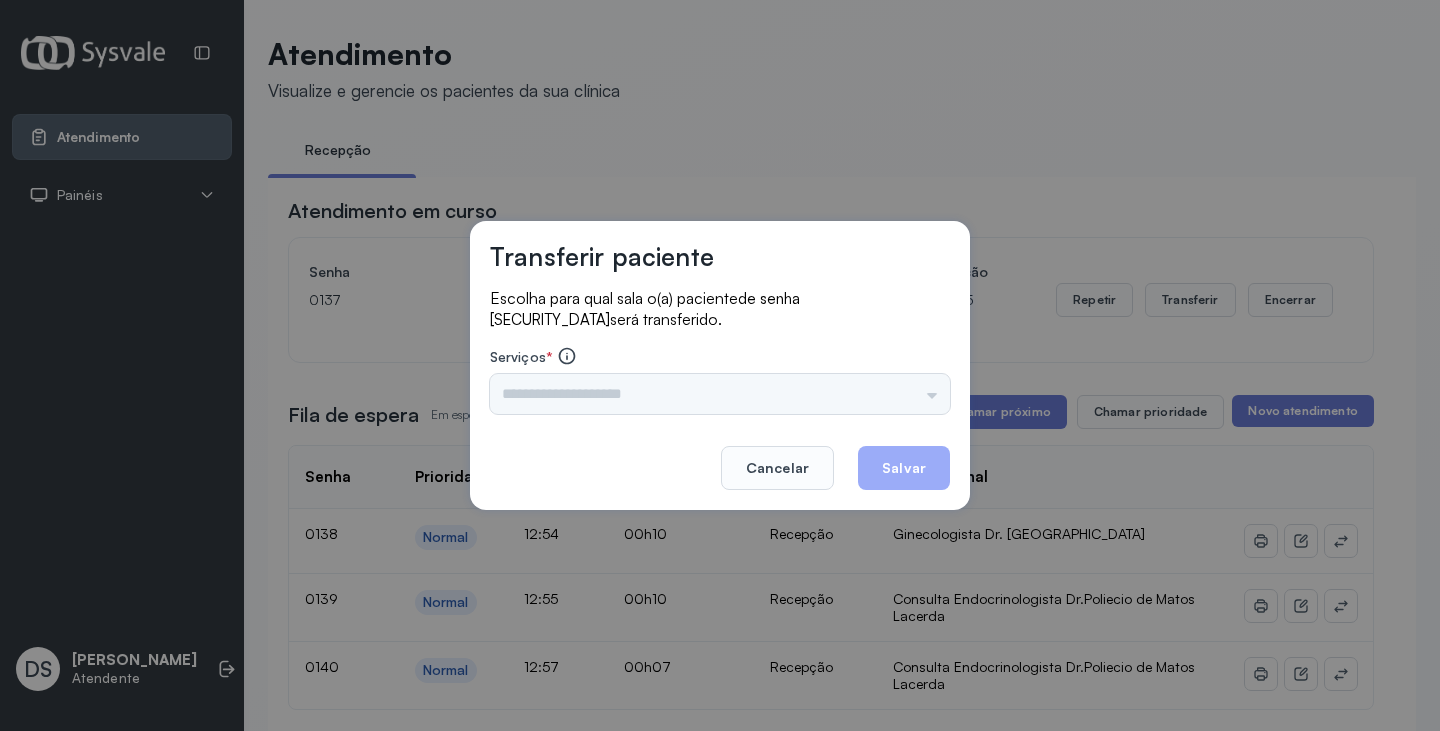 click on "Nenhuma opção encontrada" at bounding box center [720, 394] 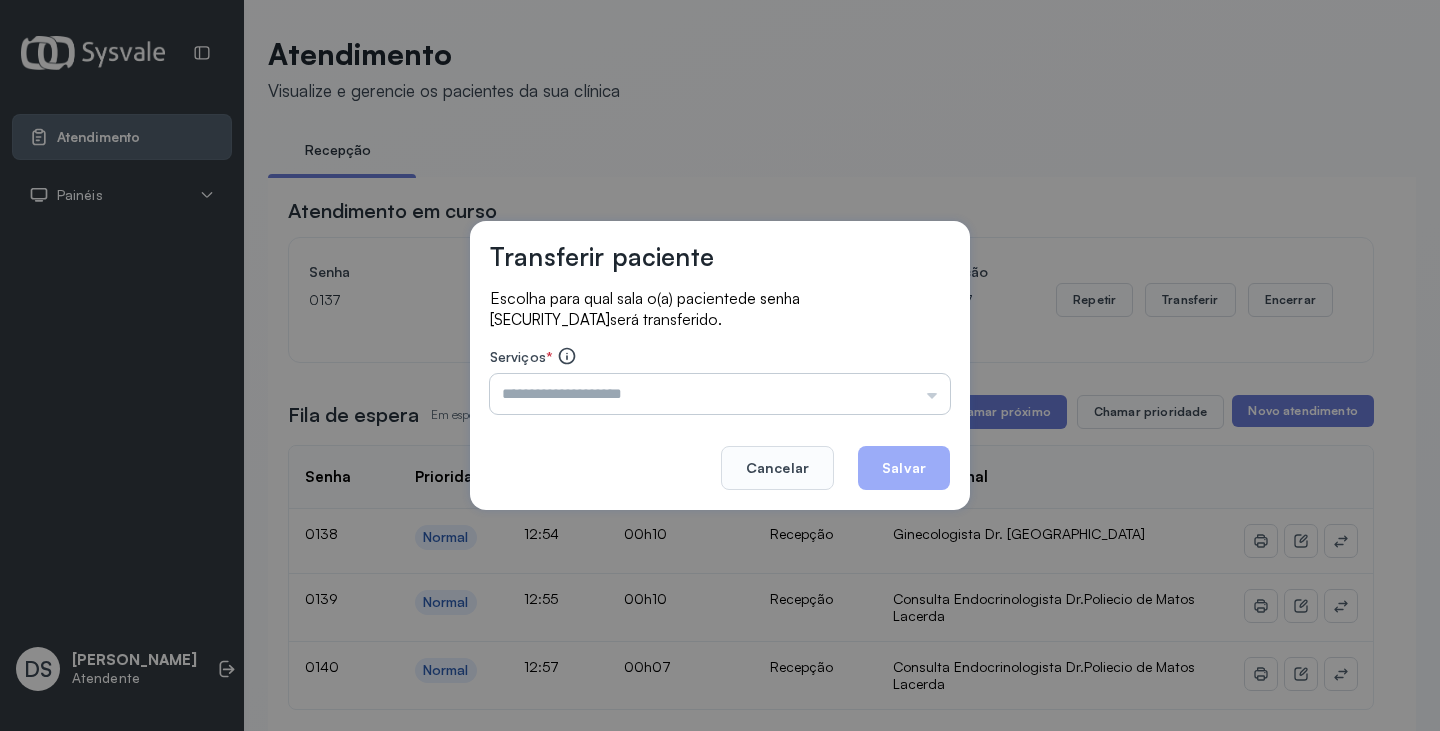 click at bounding box center (720, 394) 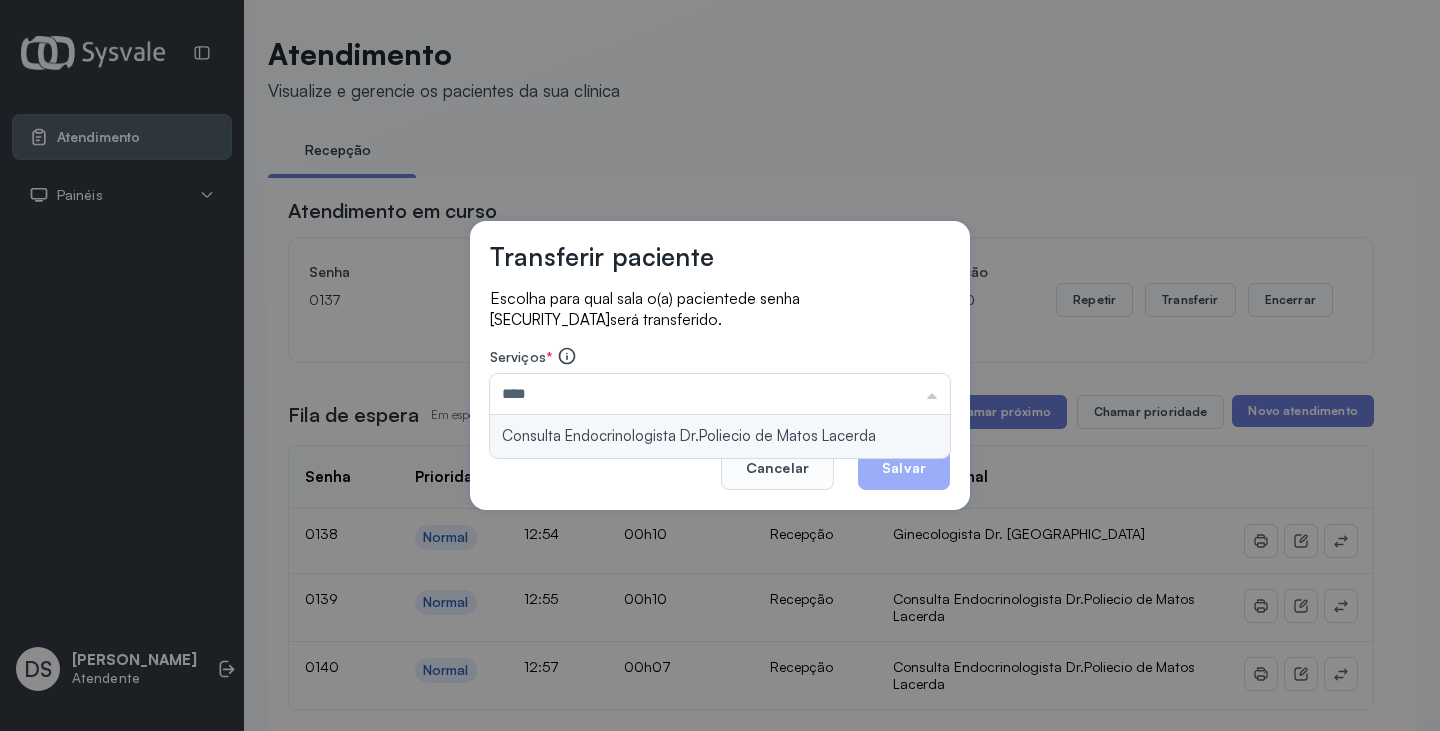 type on "**********" 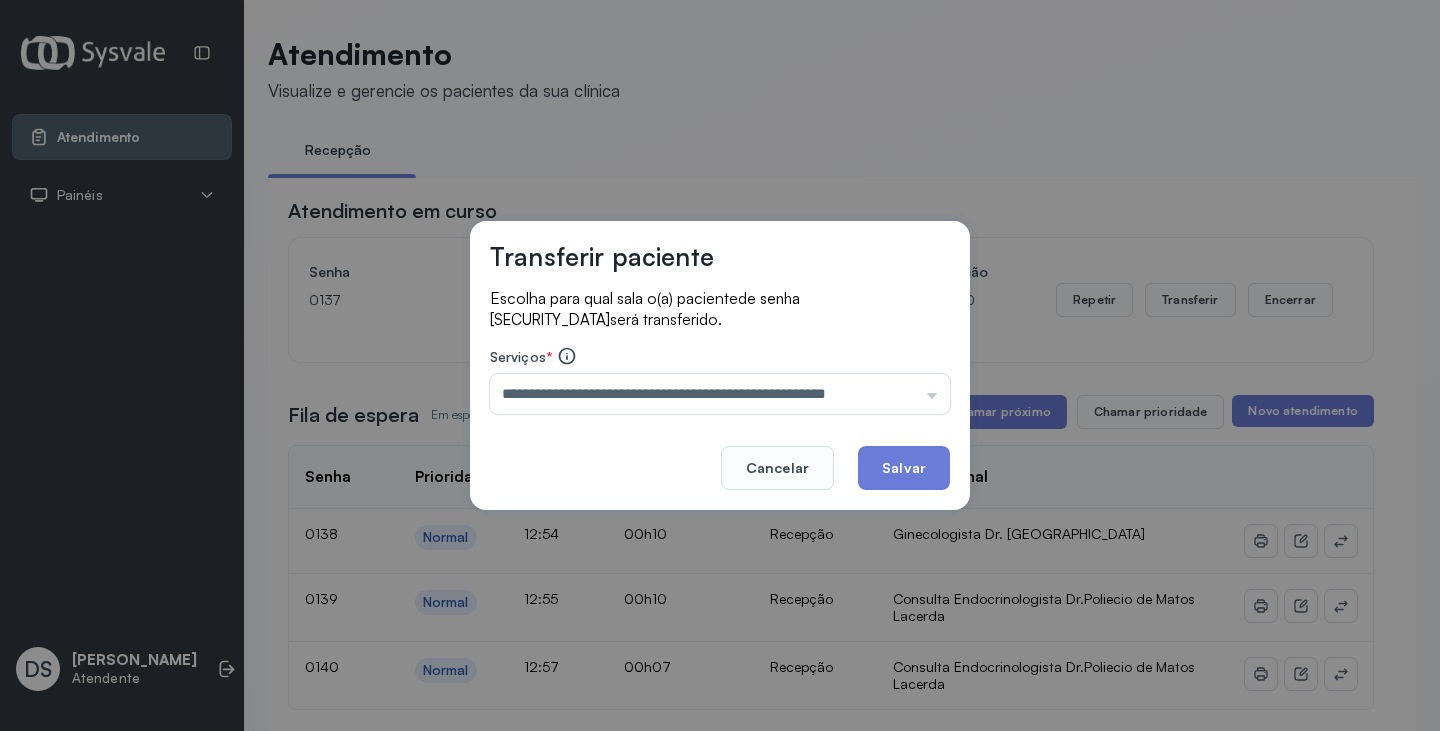 click on "**********" at bounding box center (720, 365) 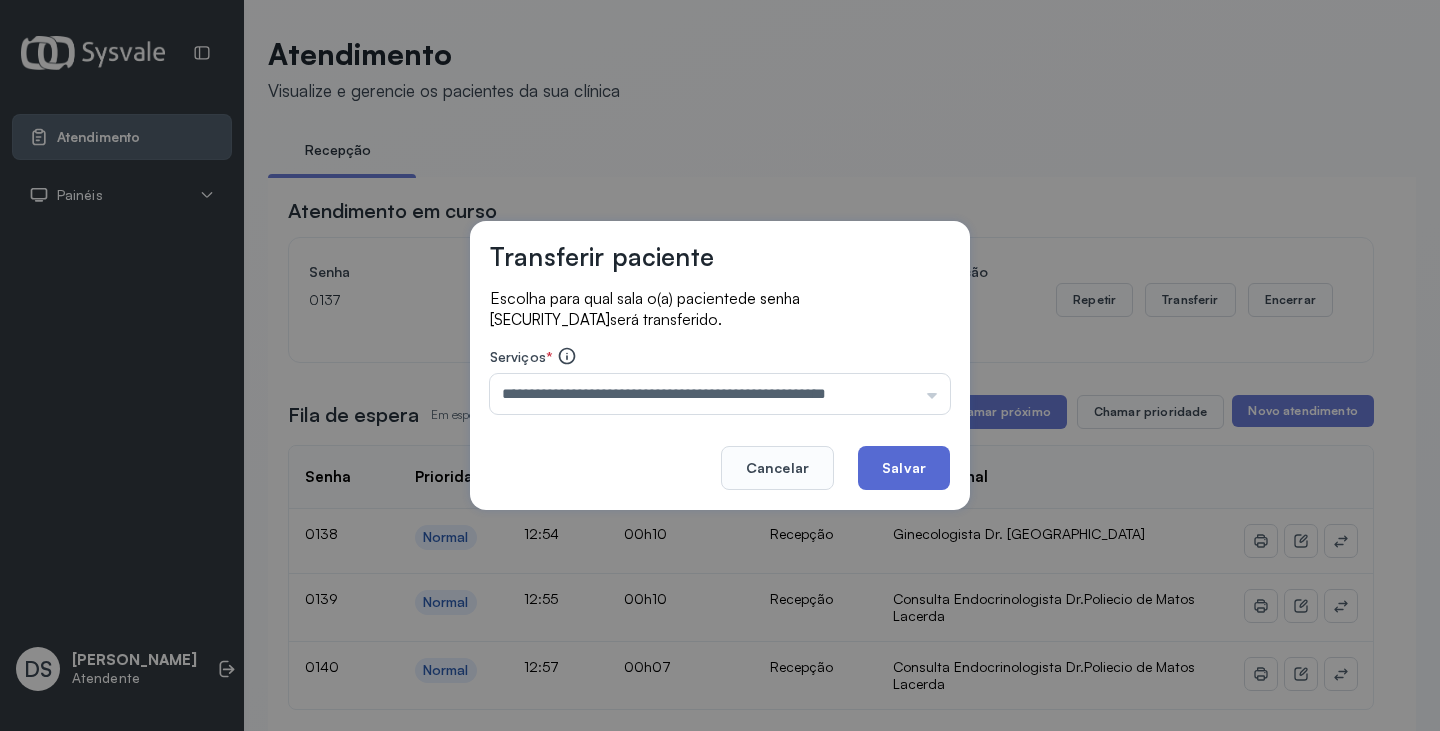 click on "Salvar" 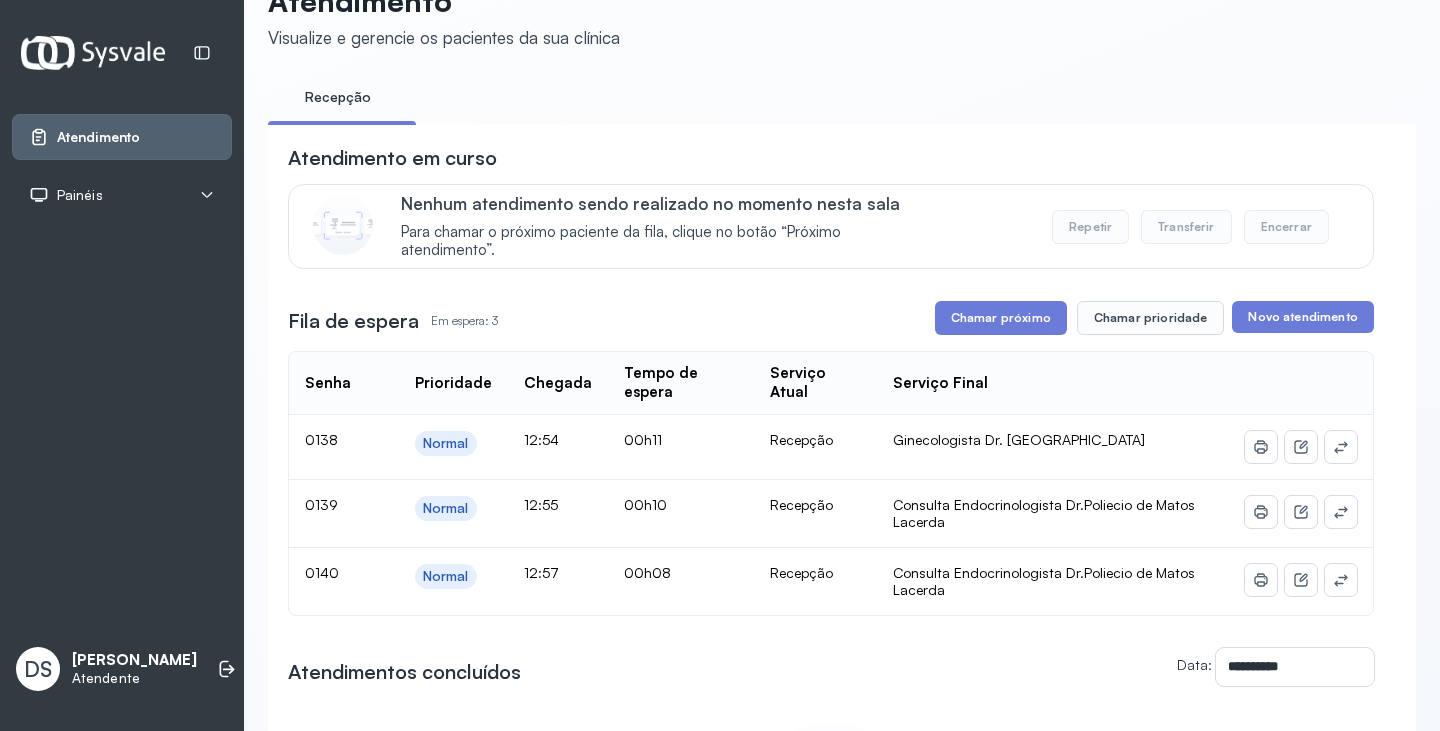 scroll, scrollTop: 100, scrollLeft: 0, axis: vertical 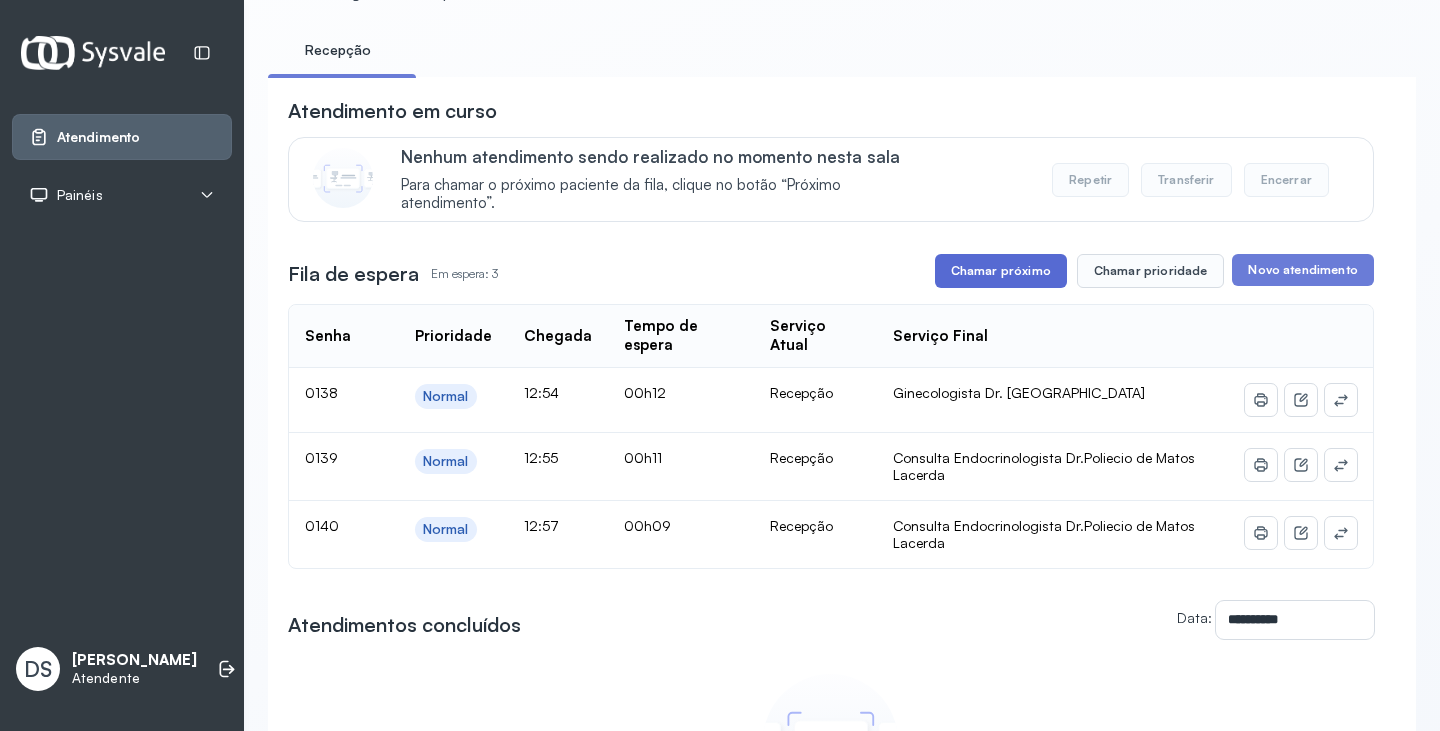 click on "Chamar próximo" at bounding box center (1001, 271) 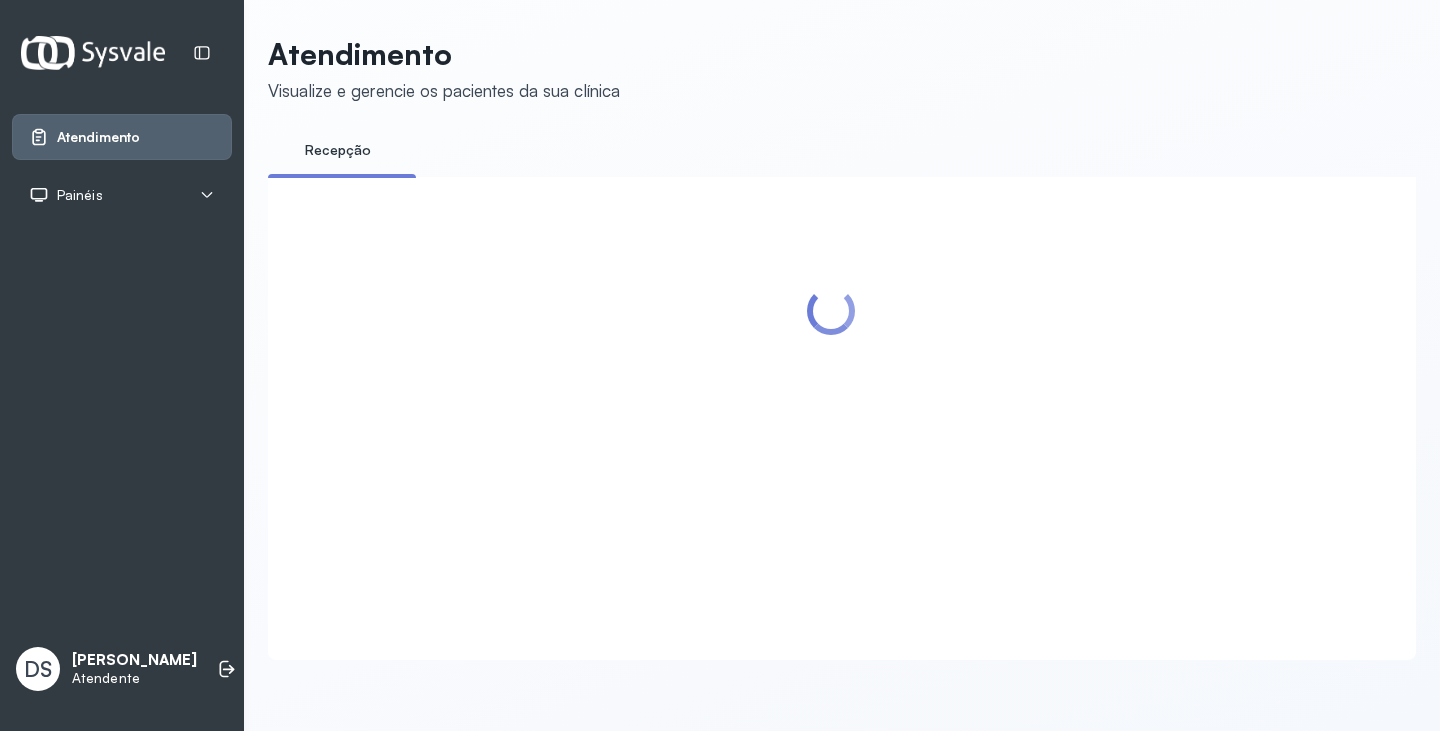 scroll, scrollTop: 100, scrollLeft: 0, axis: vertical 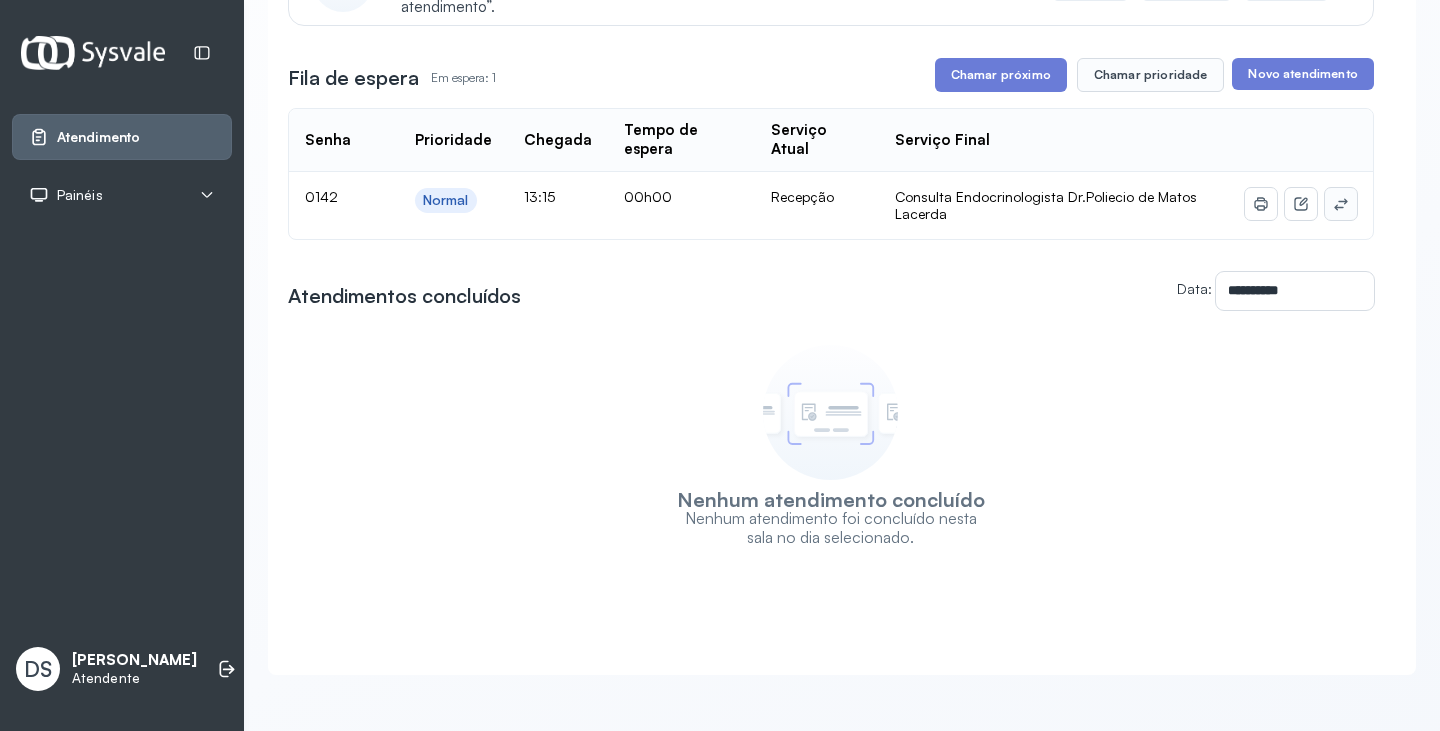 click 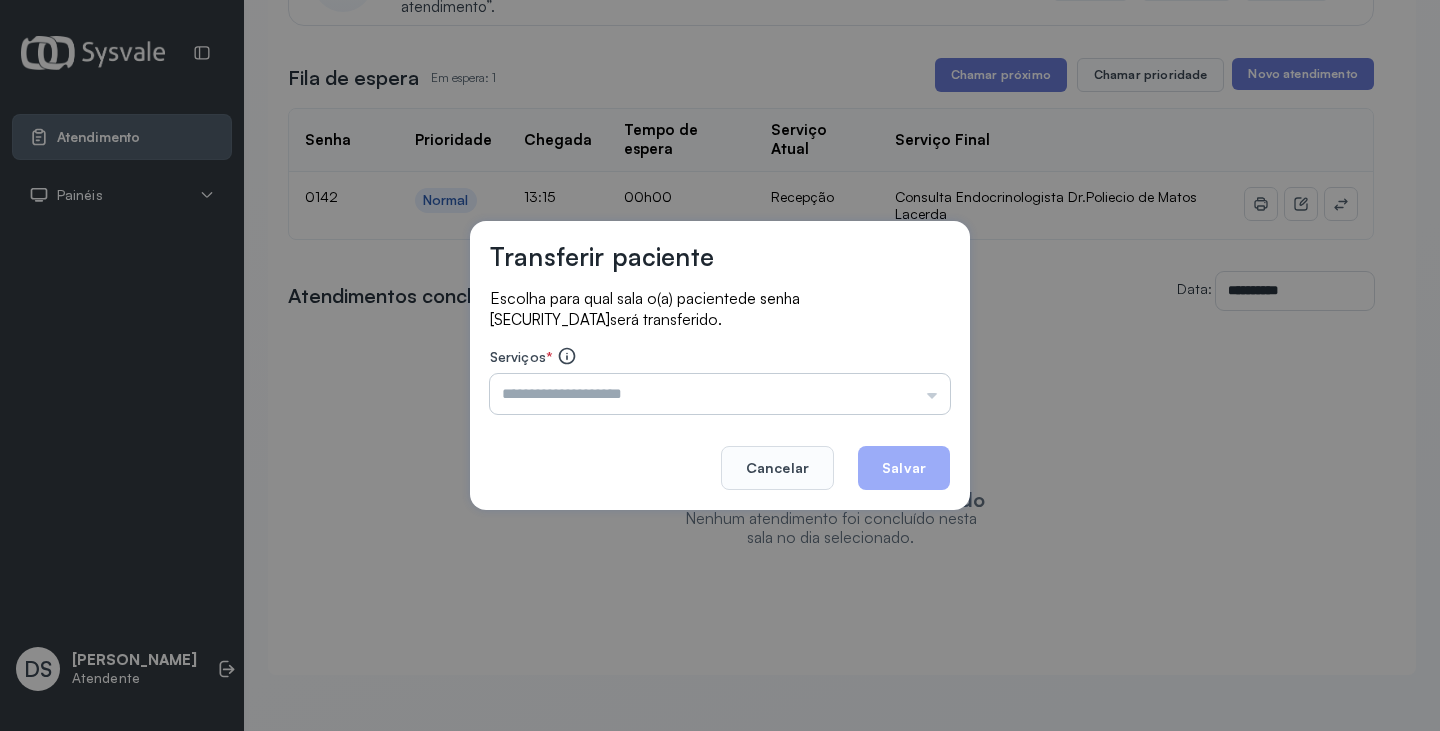 click at bounding box center [720, 394] 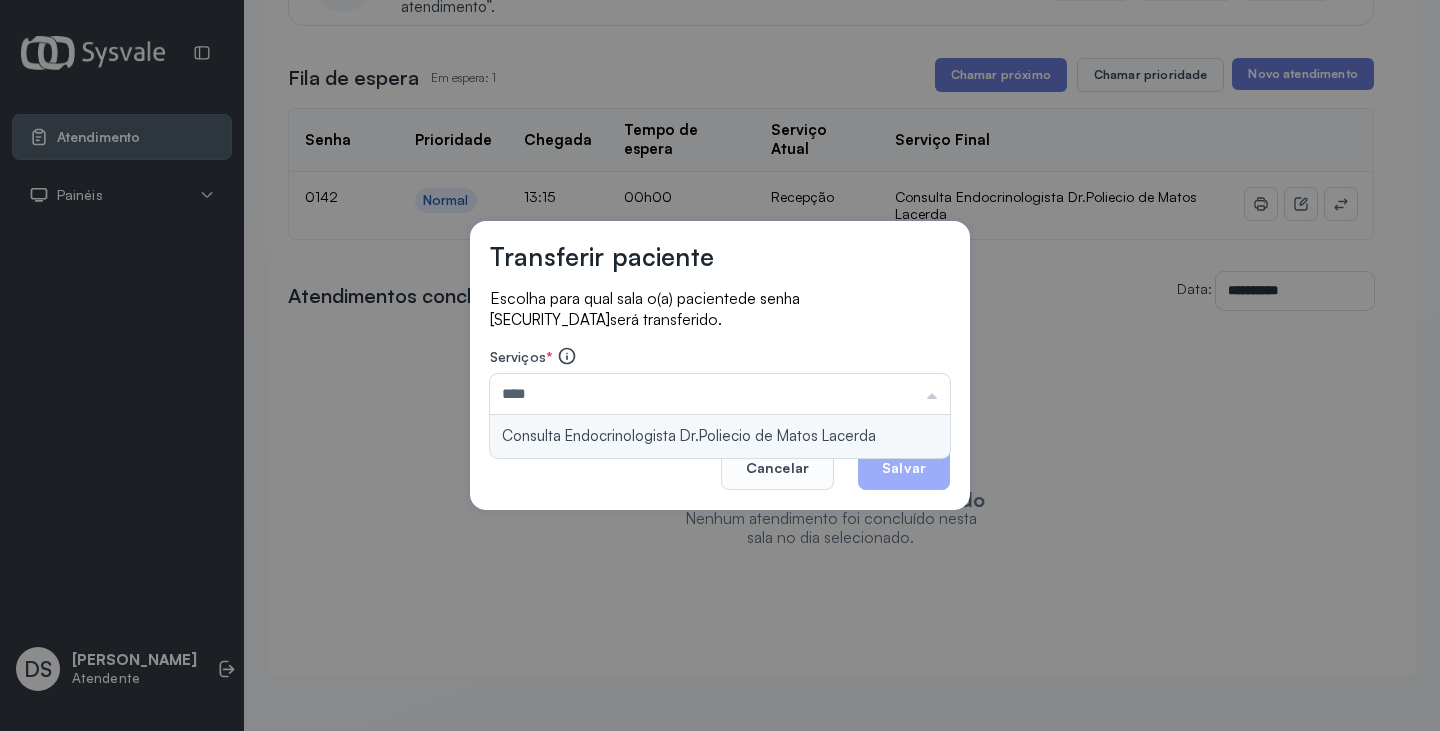 type on "**********" 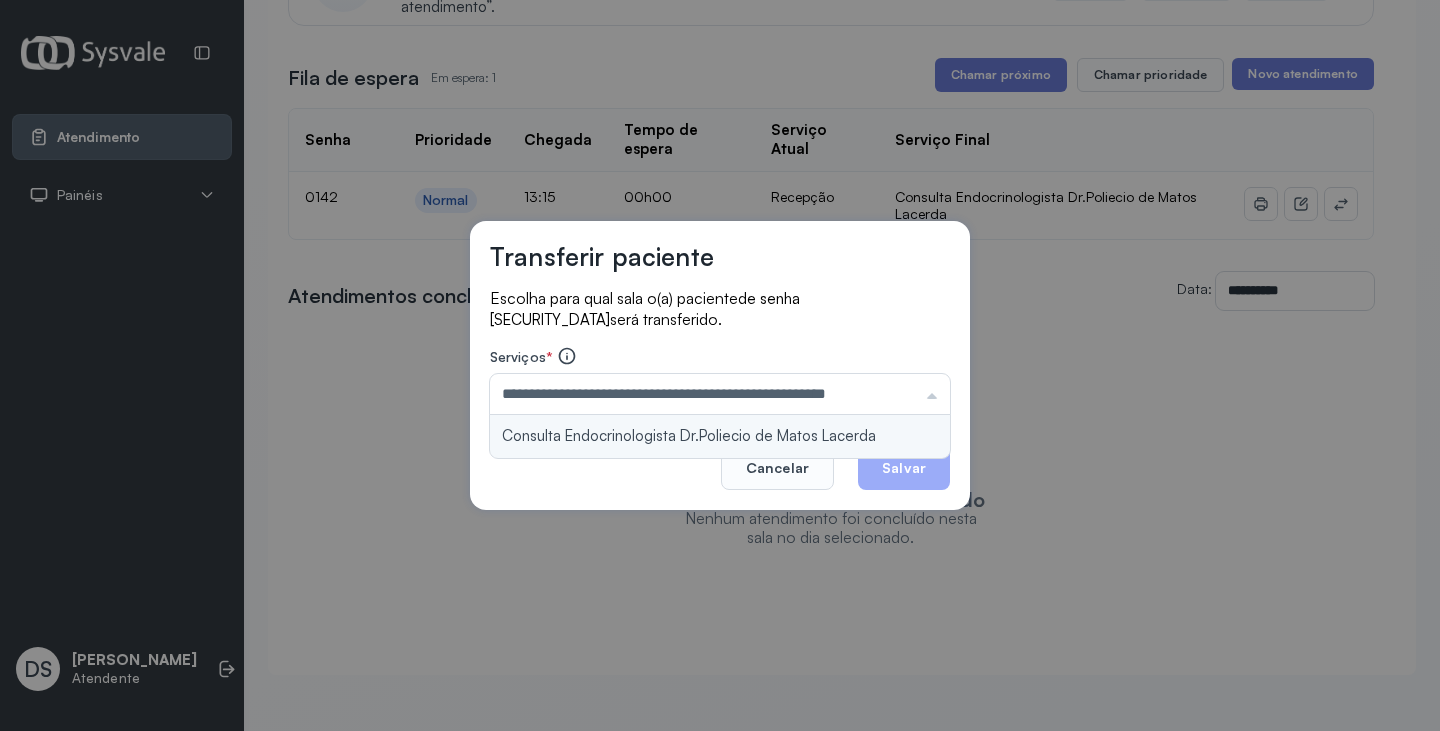 click on "**********" at bounding box center [720, 365] 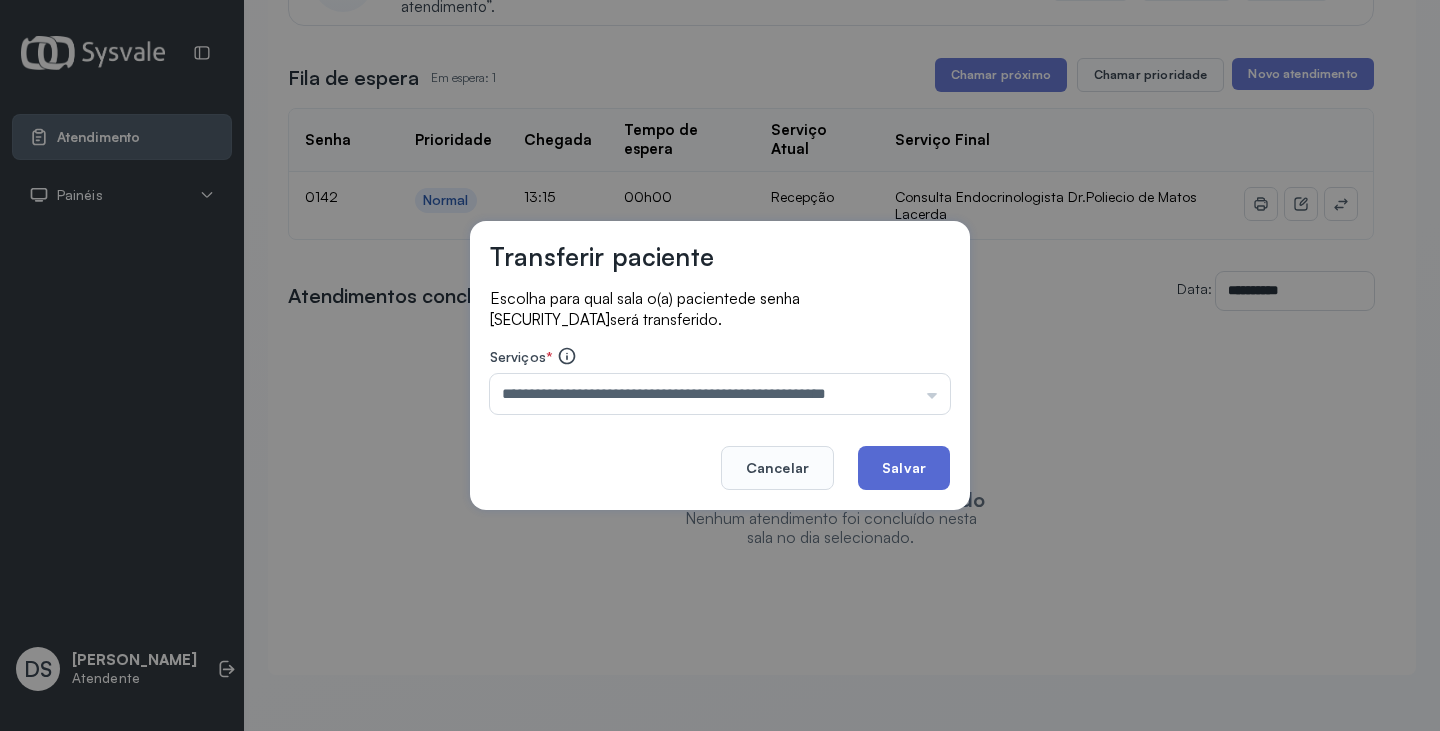 click on "Salvar" 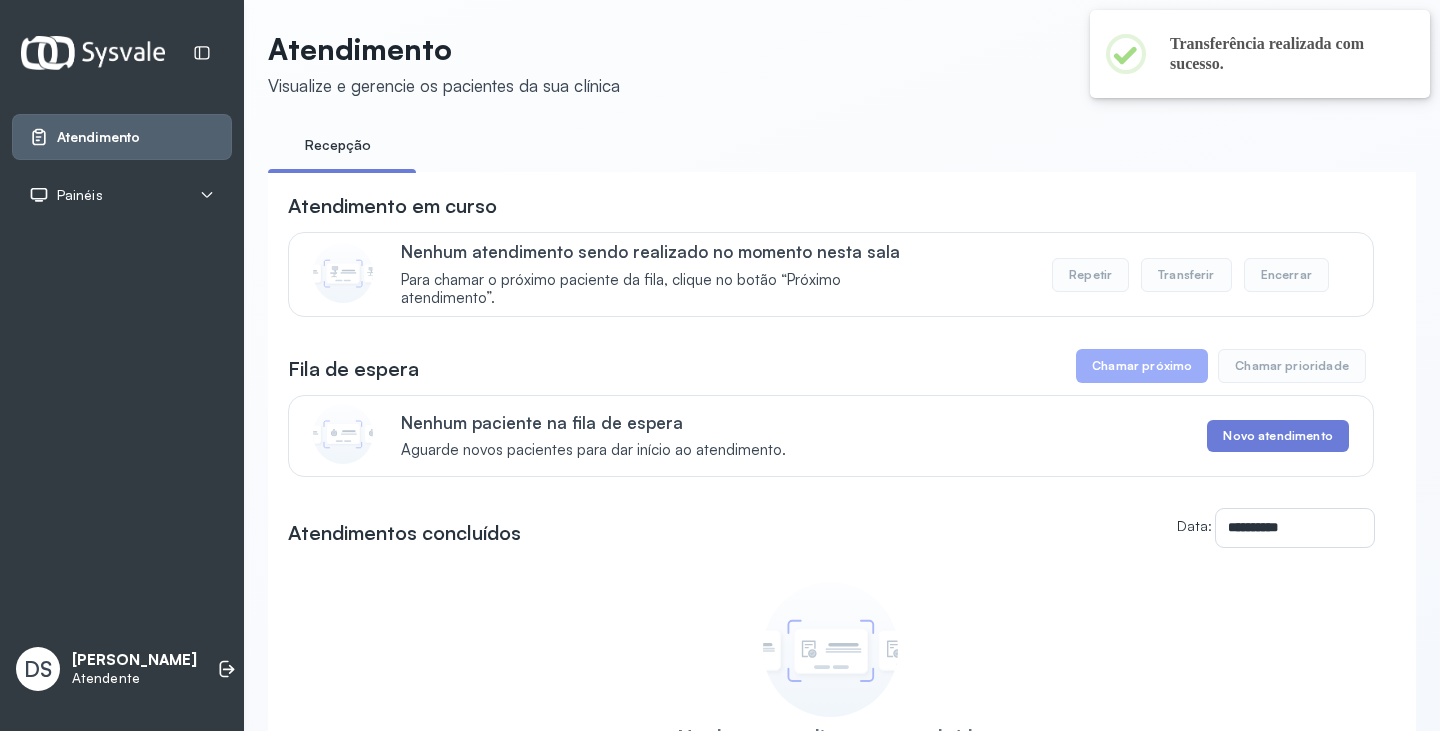 scroll, scrollTop: 263, scrollLeft: 0, axis: vertical 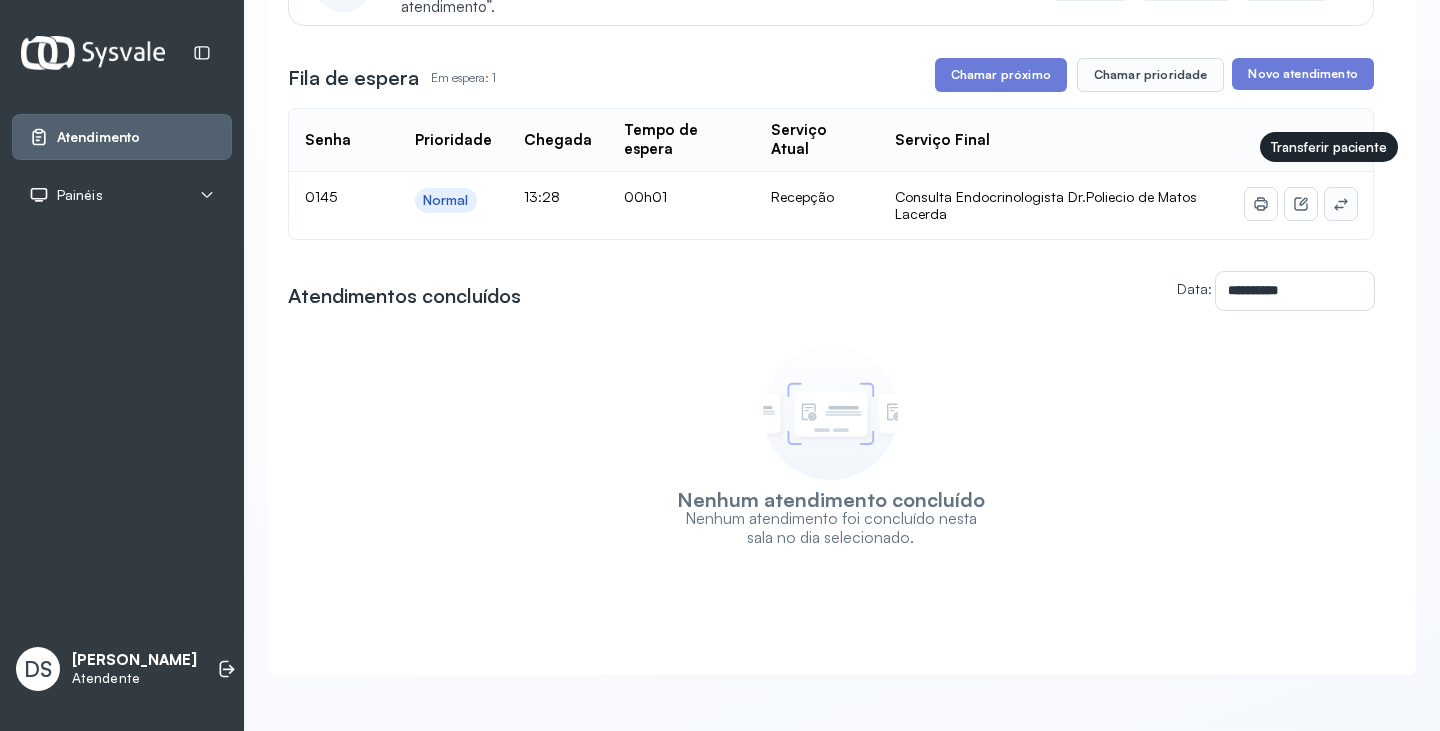click 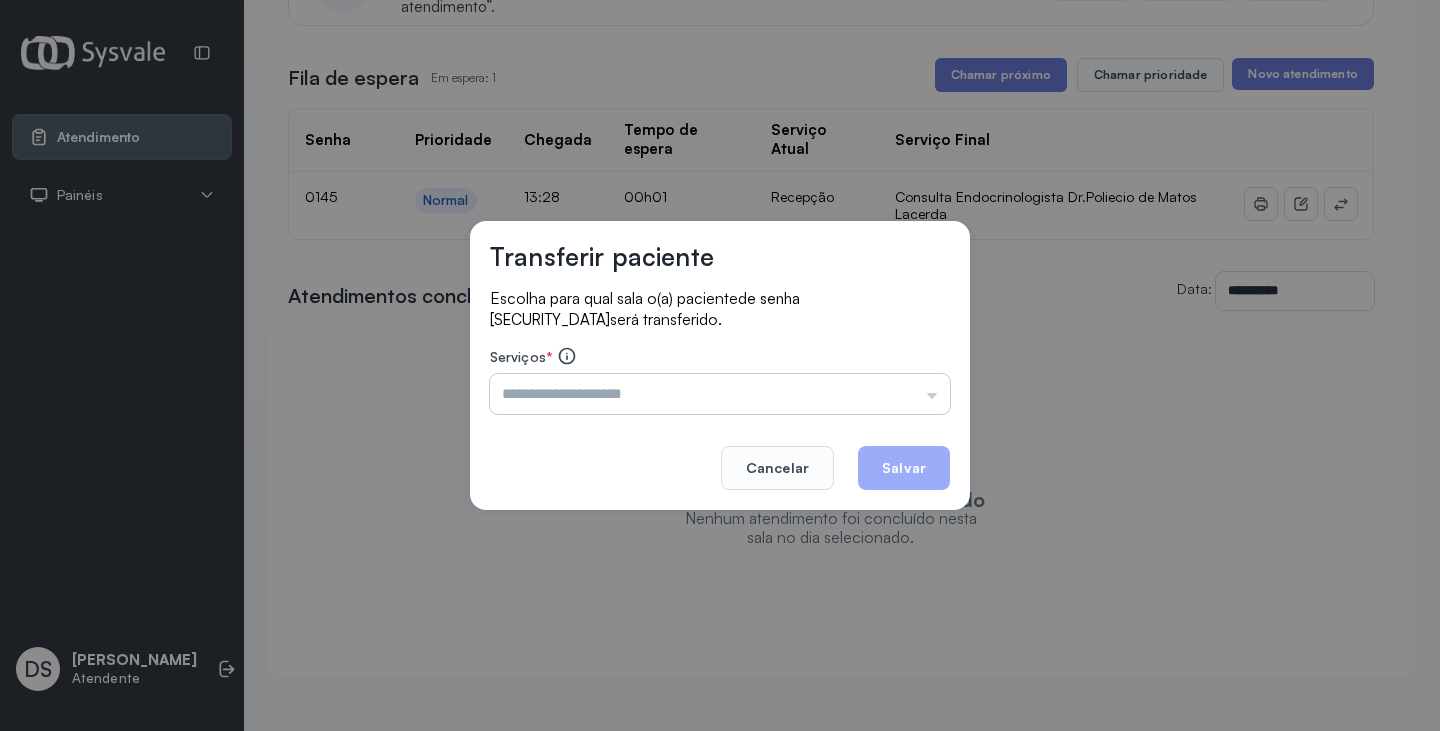 click at bounding box center (720, 394) 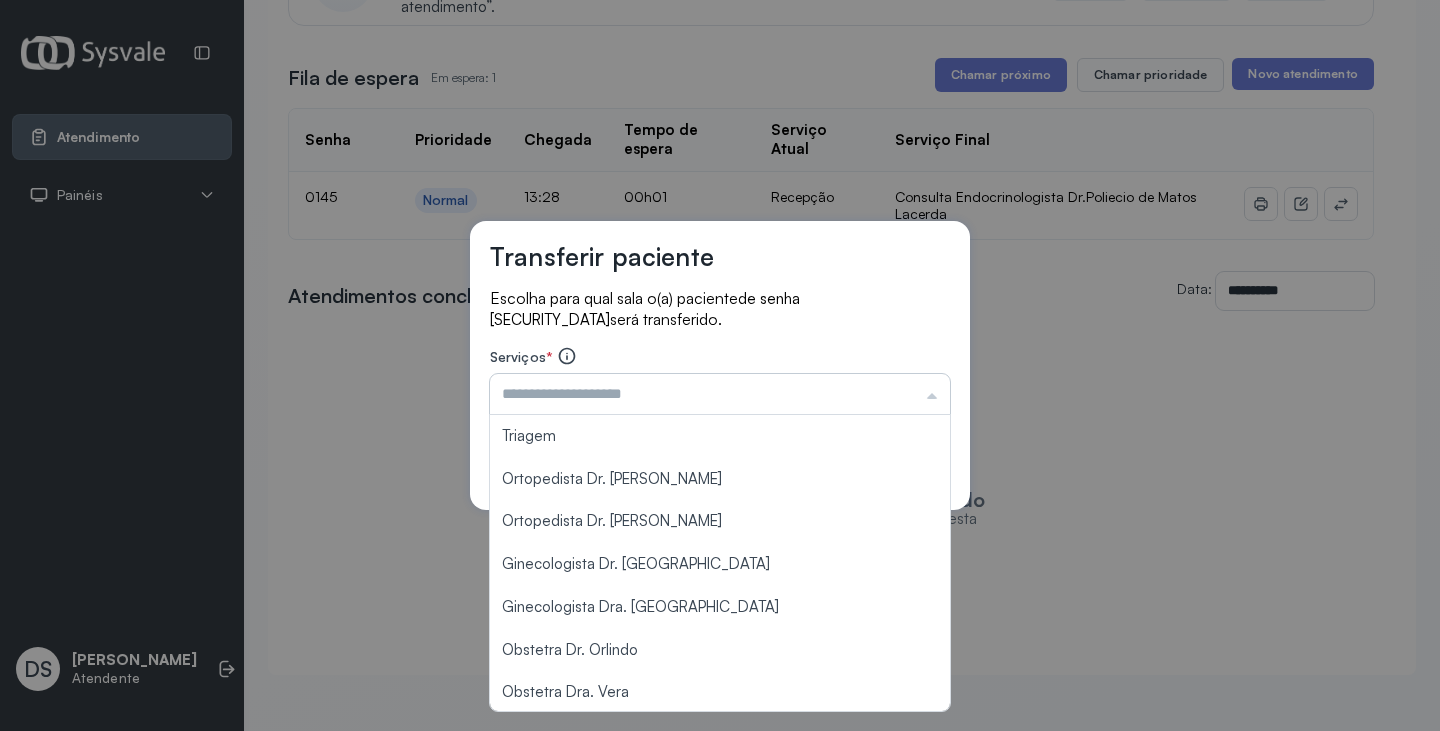 click at bounding box center [720, 394] 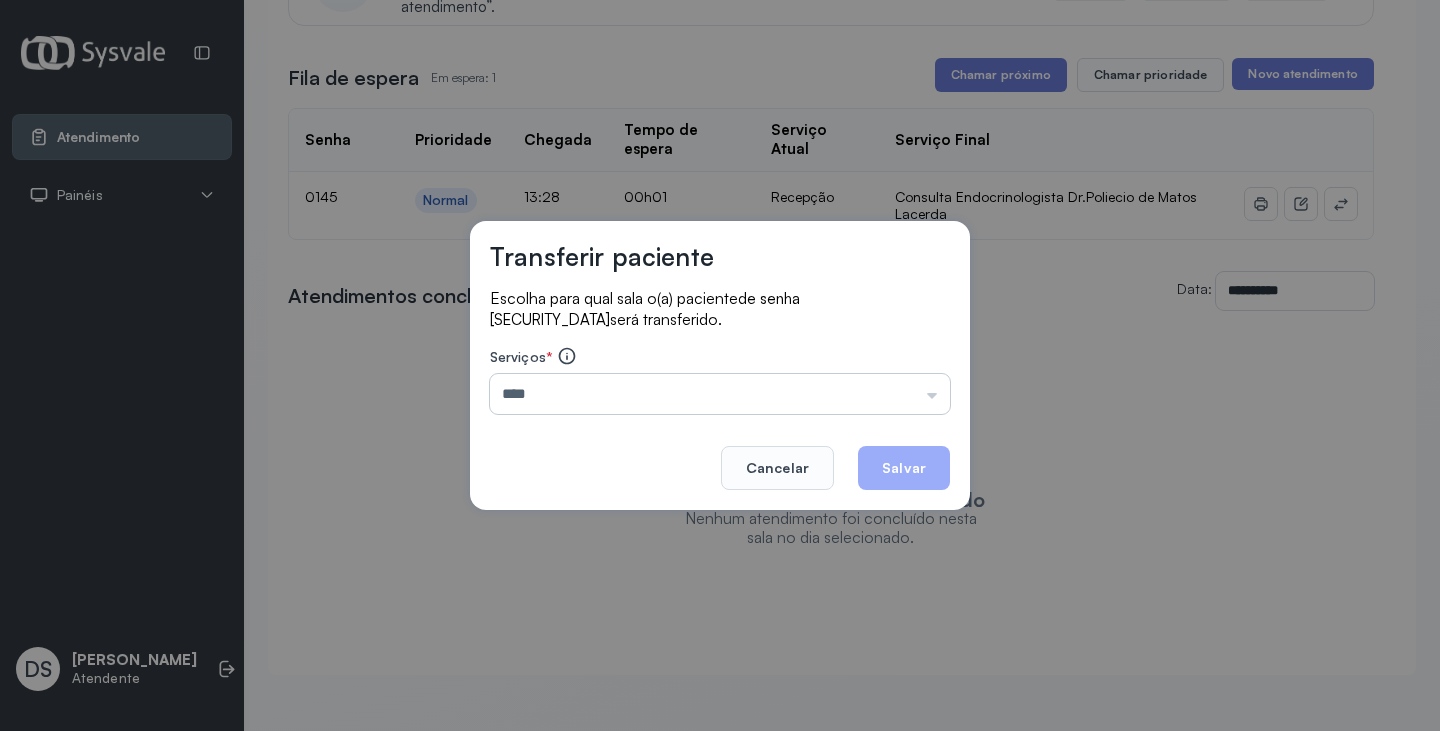 click on "****" at bounding box center (720, 394) 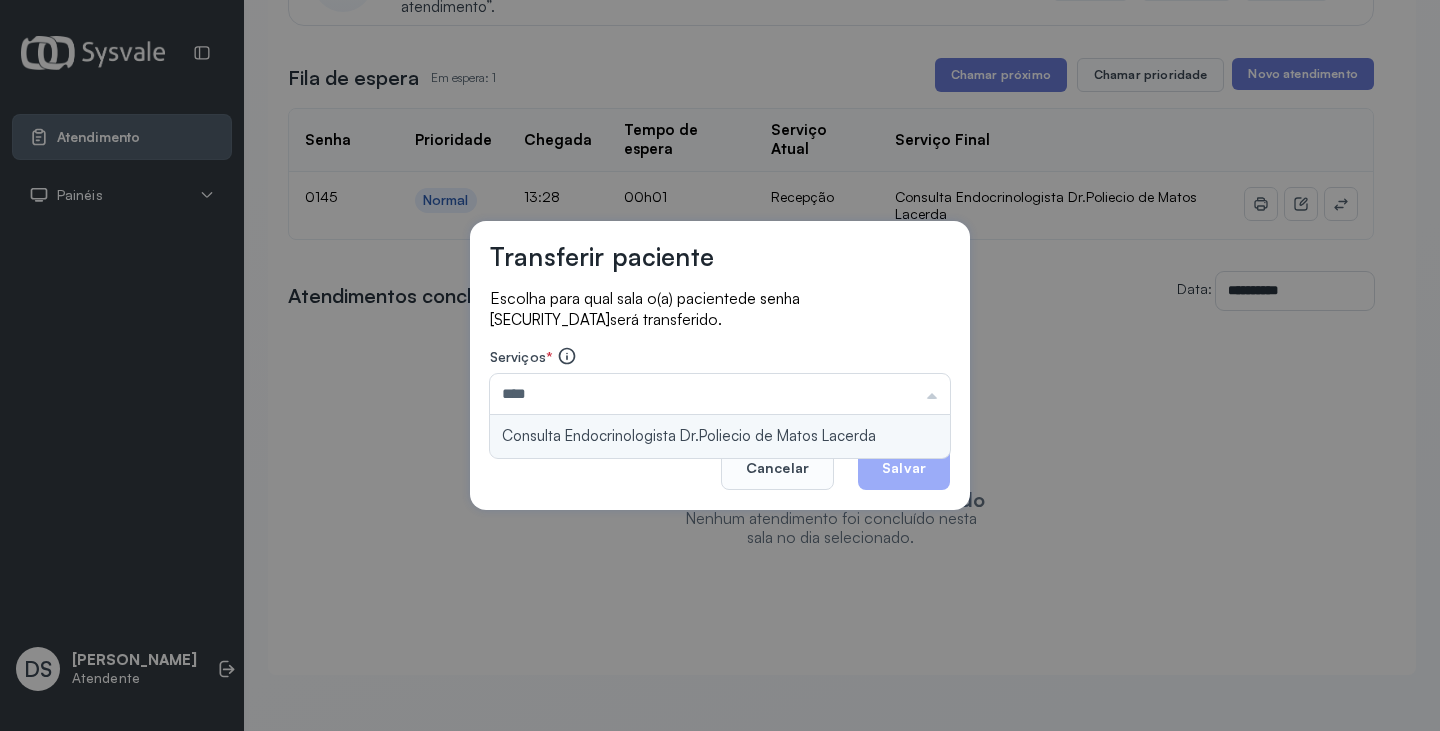 type on "**********" 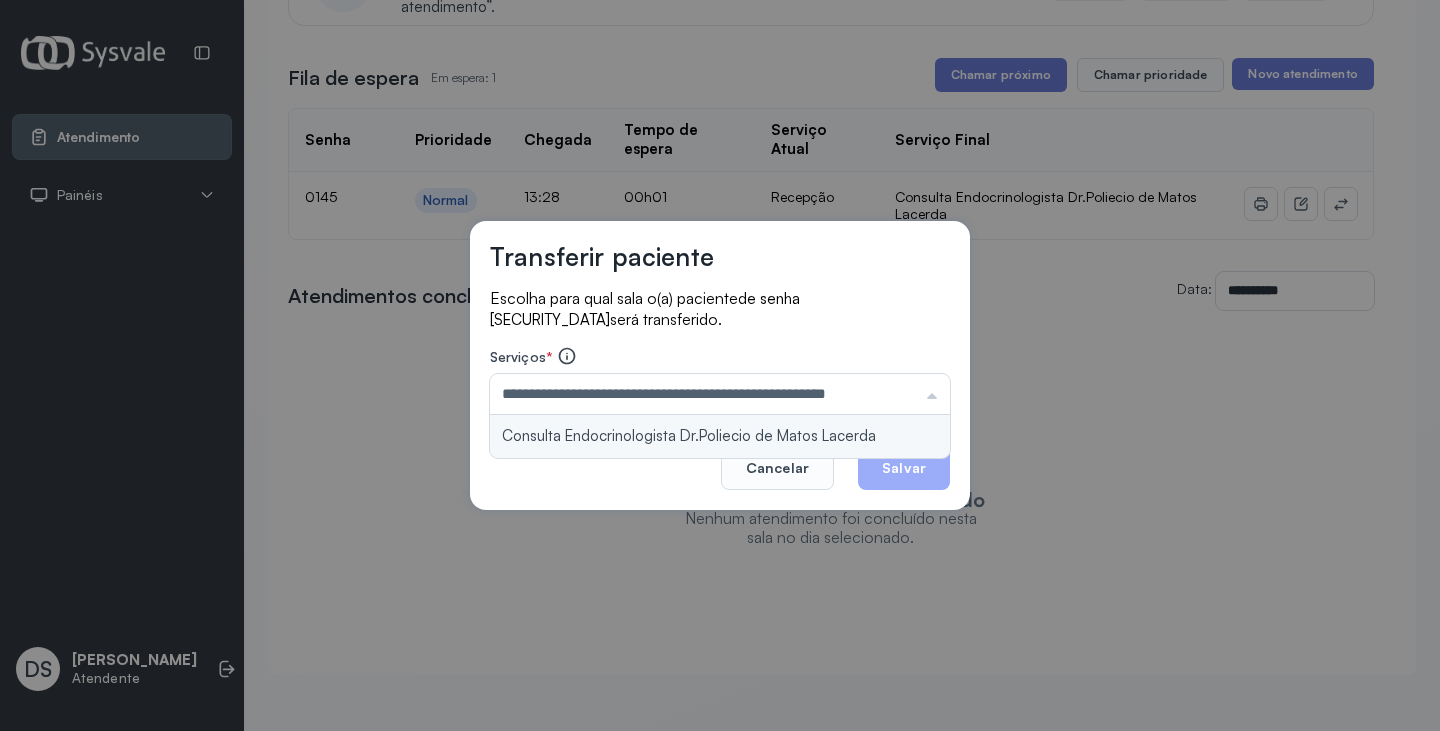 click on "**********" at bounding box center [720, 365] 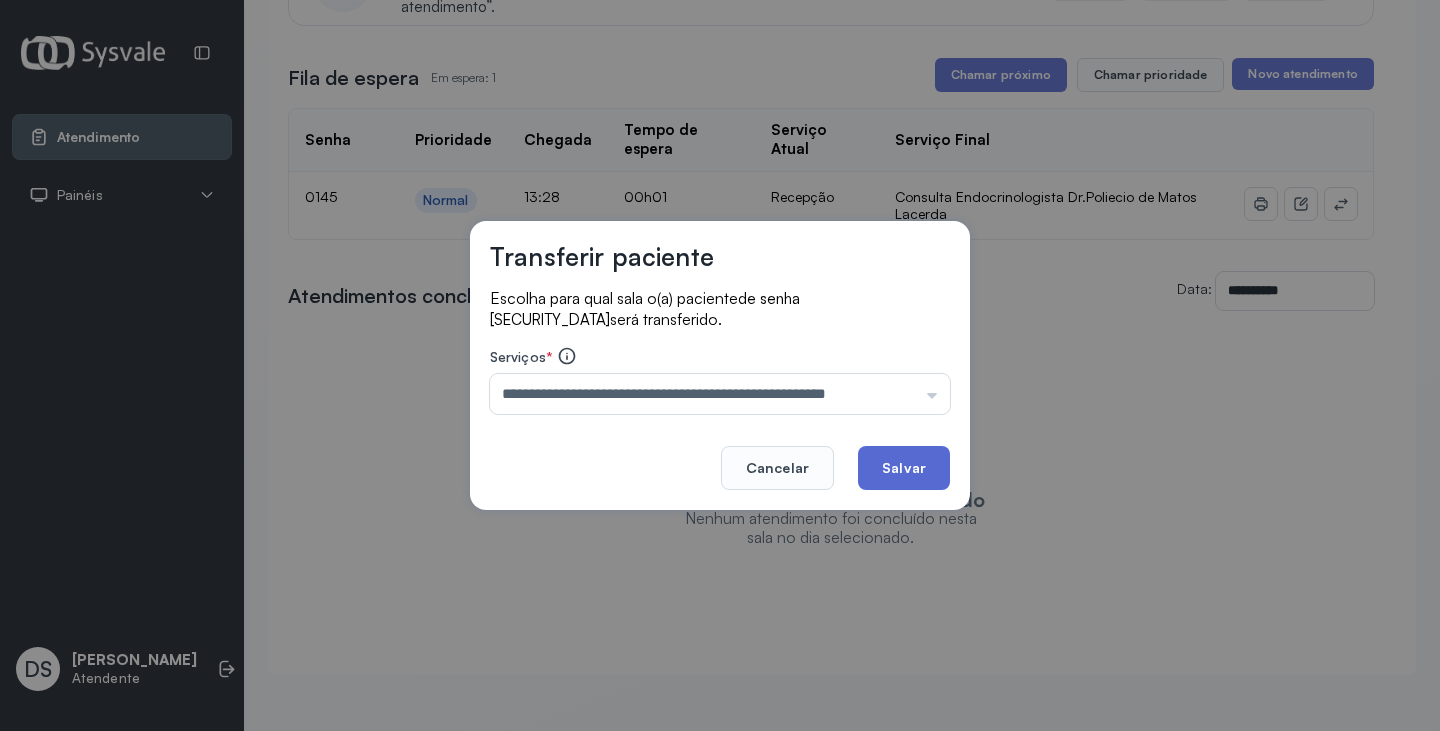click on "Salvar" 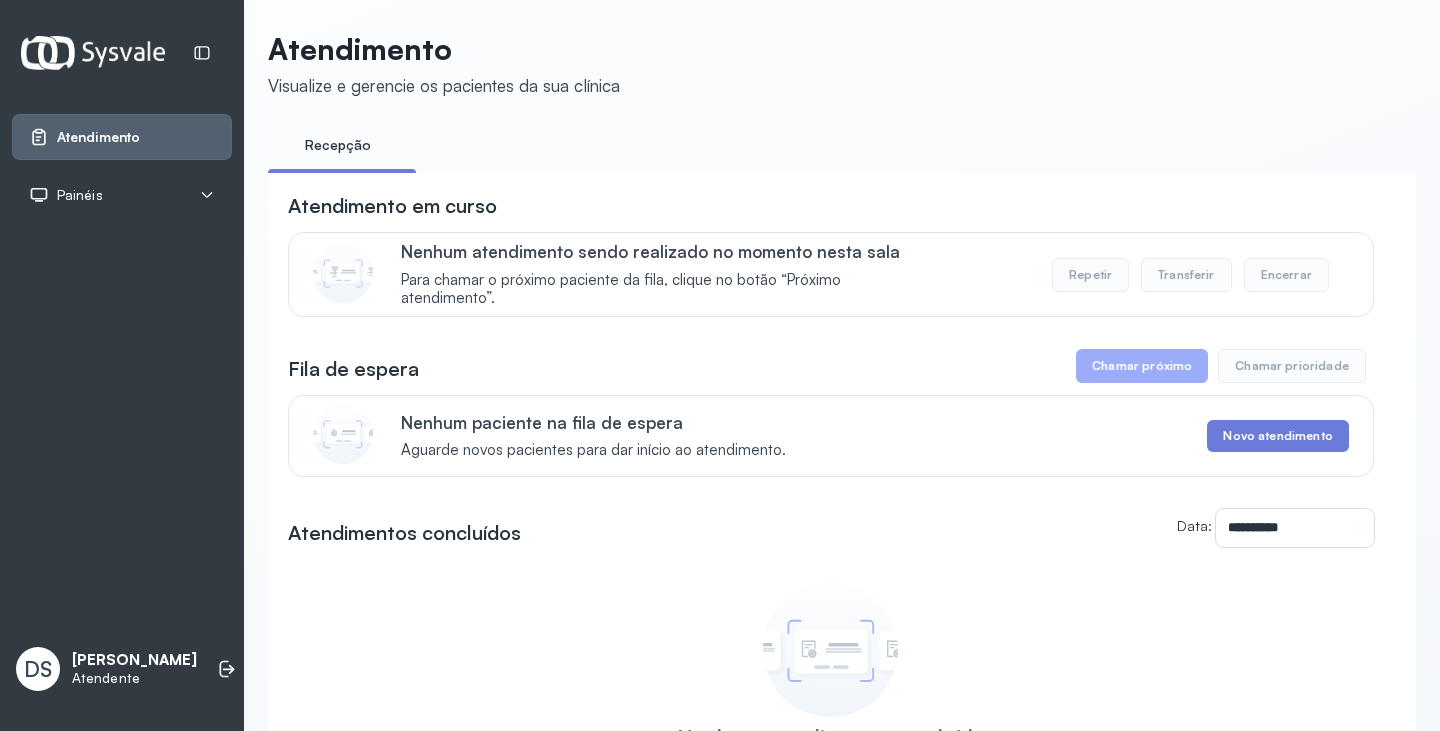 scroll, scrollTop: 263, scrollLeft: 0, axis: vertical 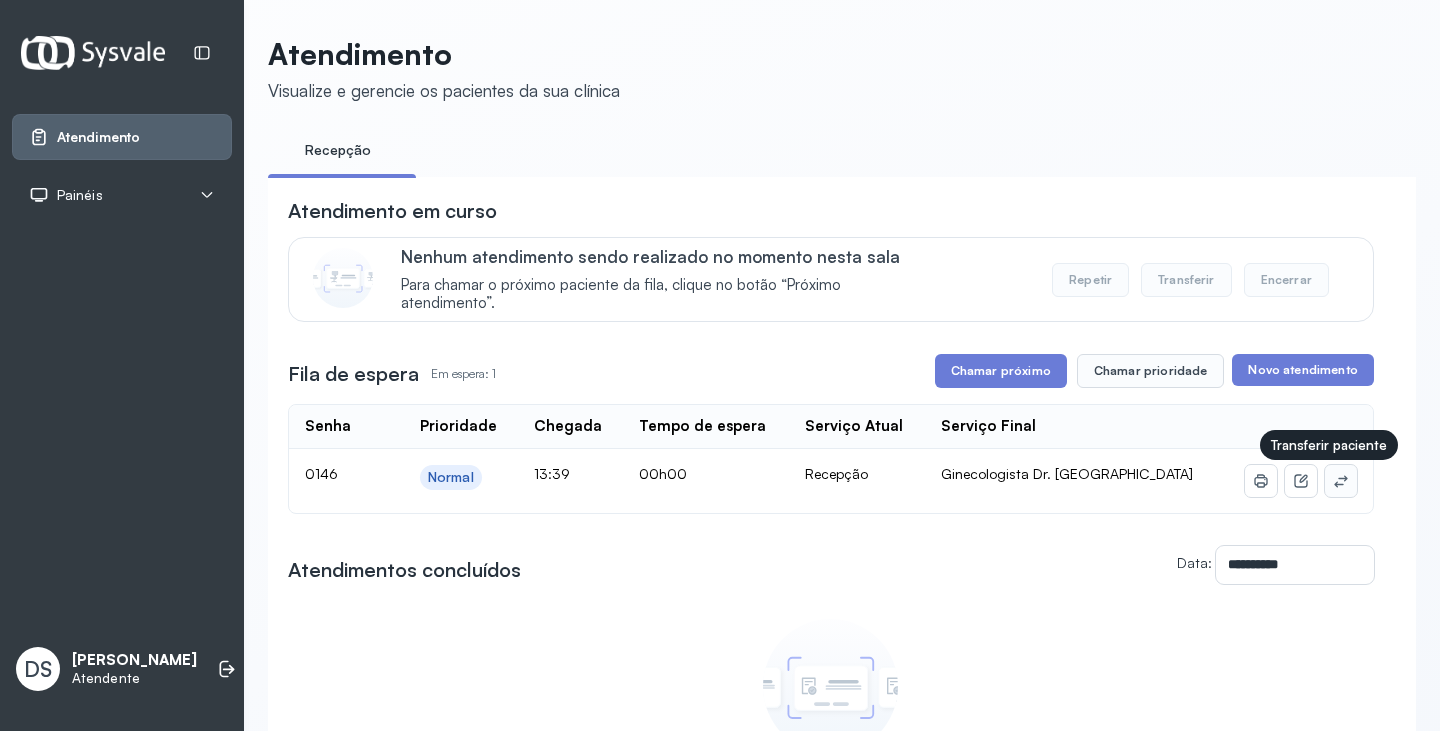 click 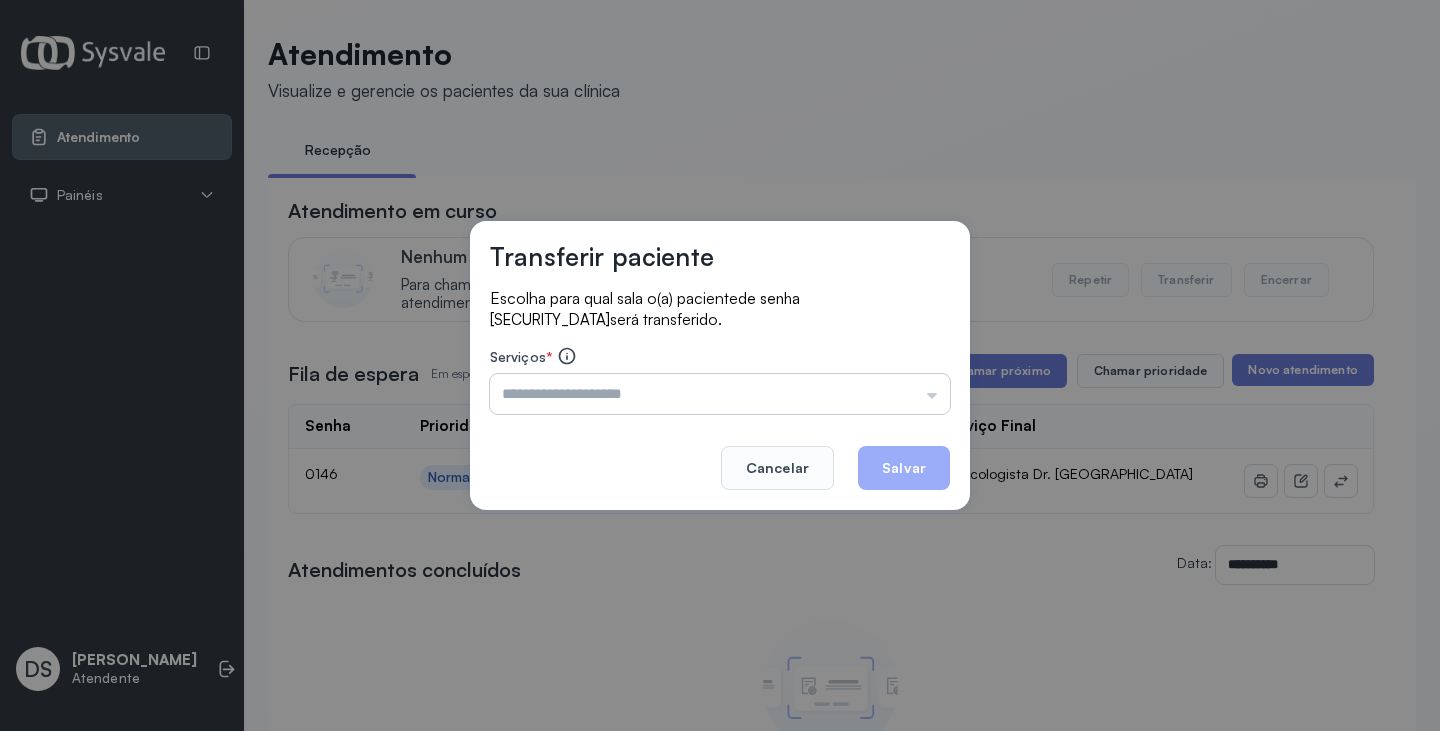 click at bounding box center [720, 394] 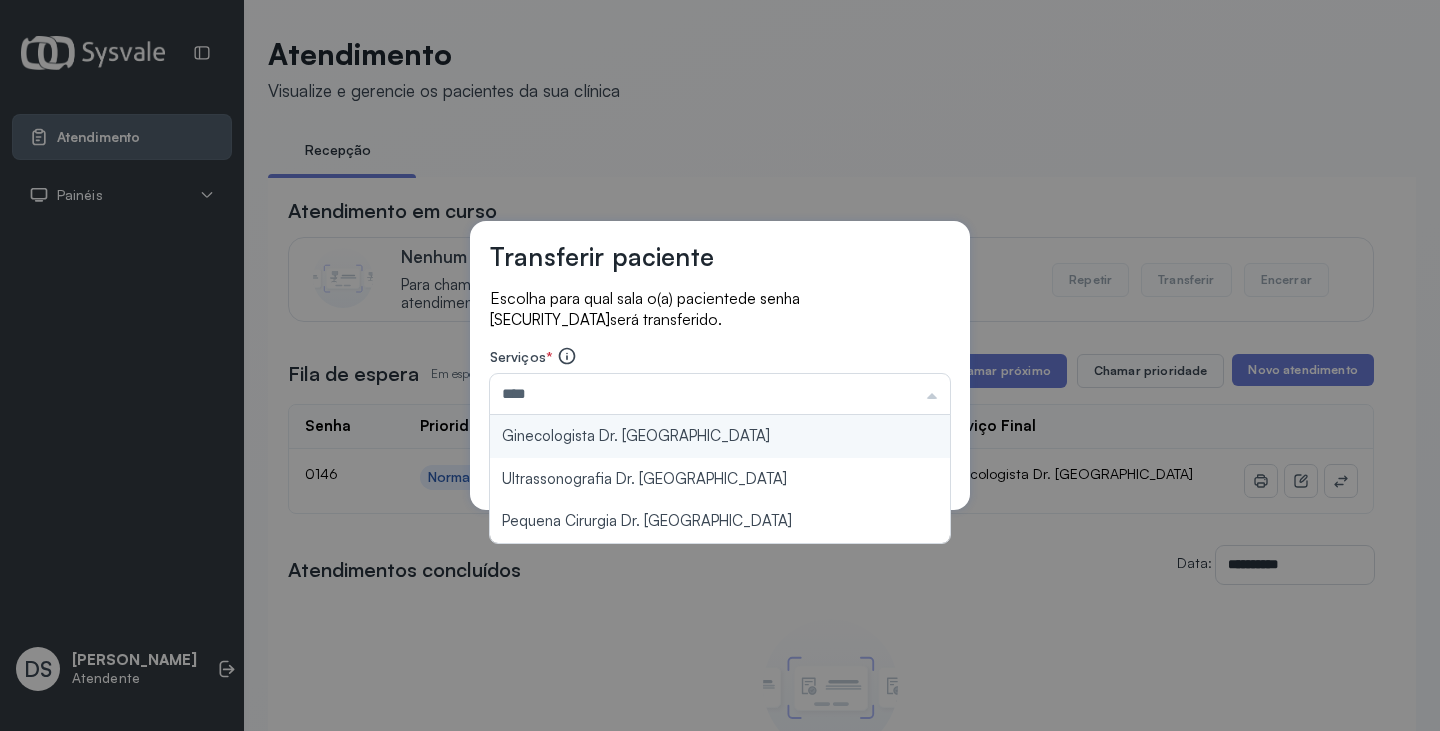 type on "**********" 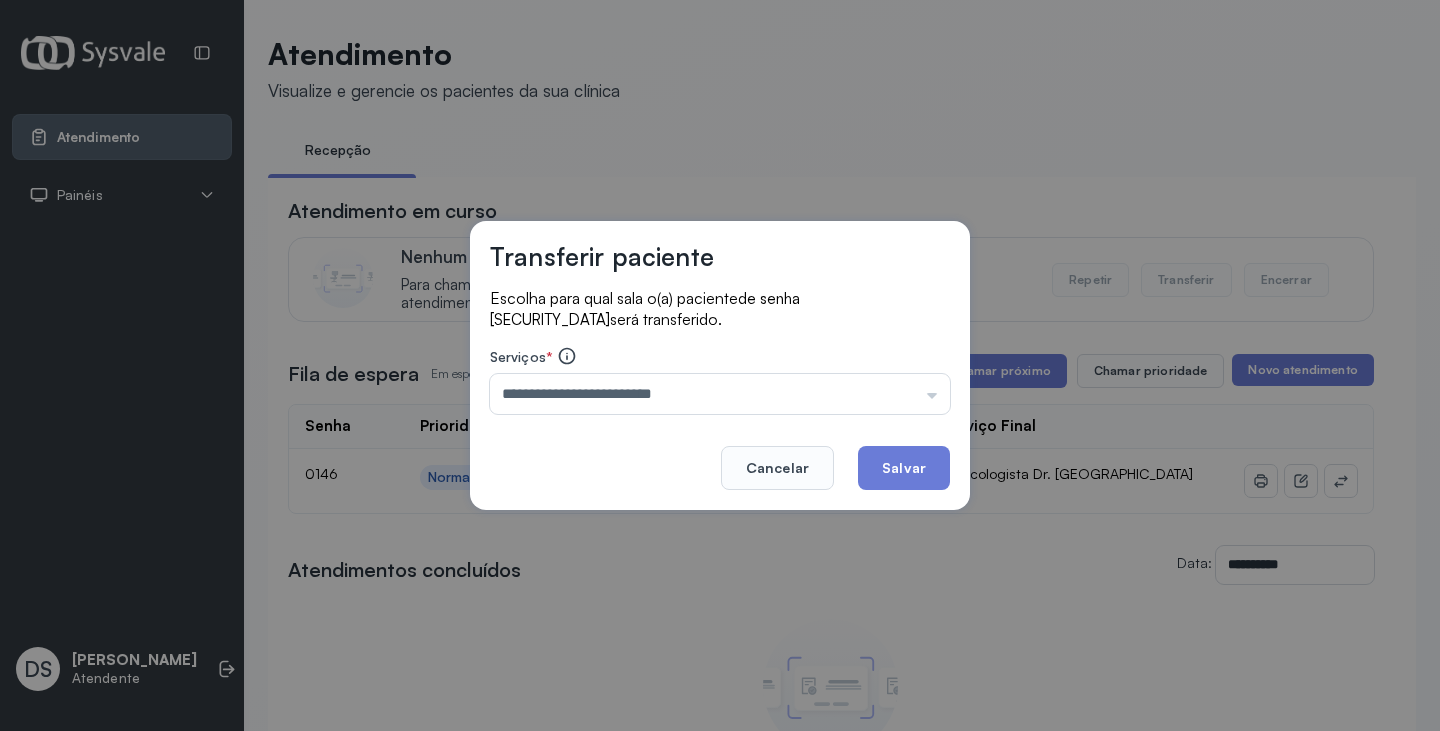 click on "**********" at bounding box center (720, 365) 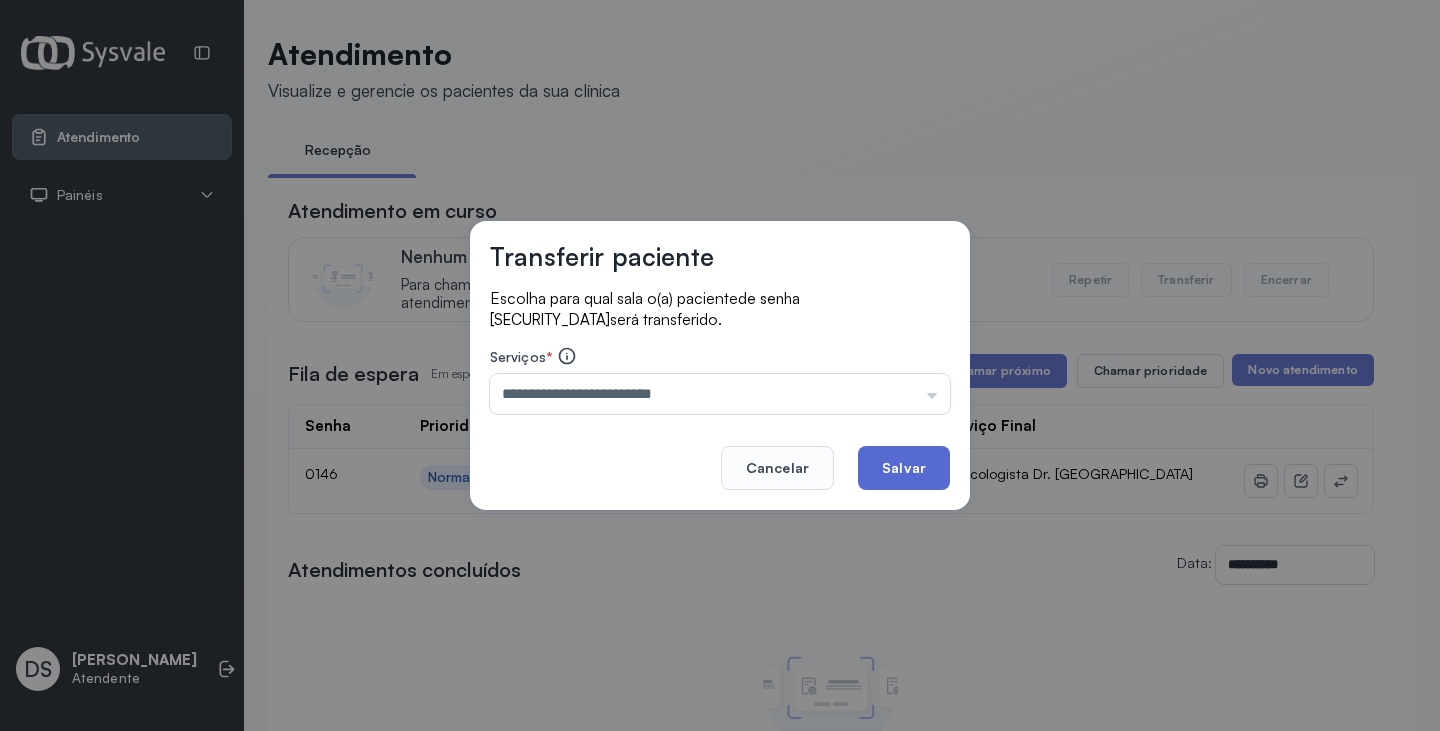 click on "Salvar" 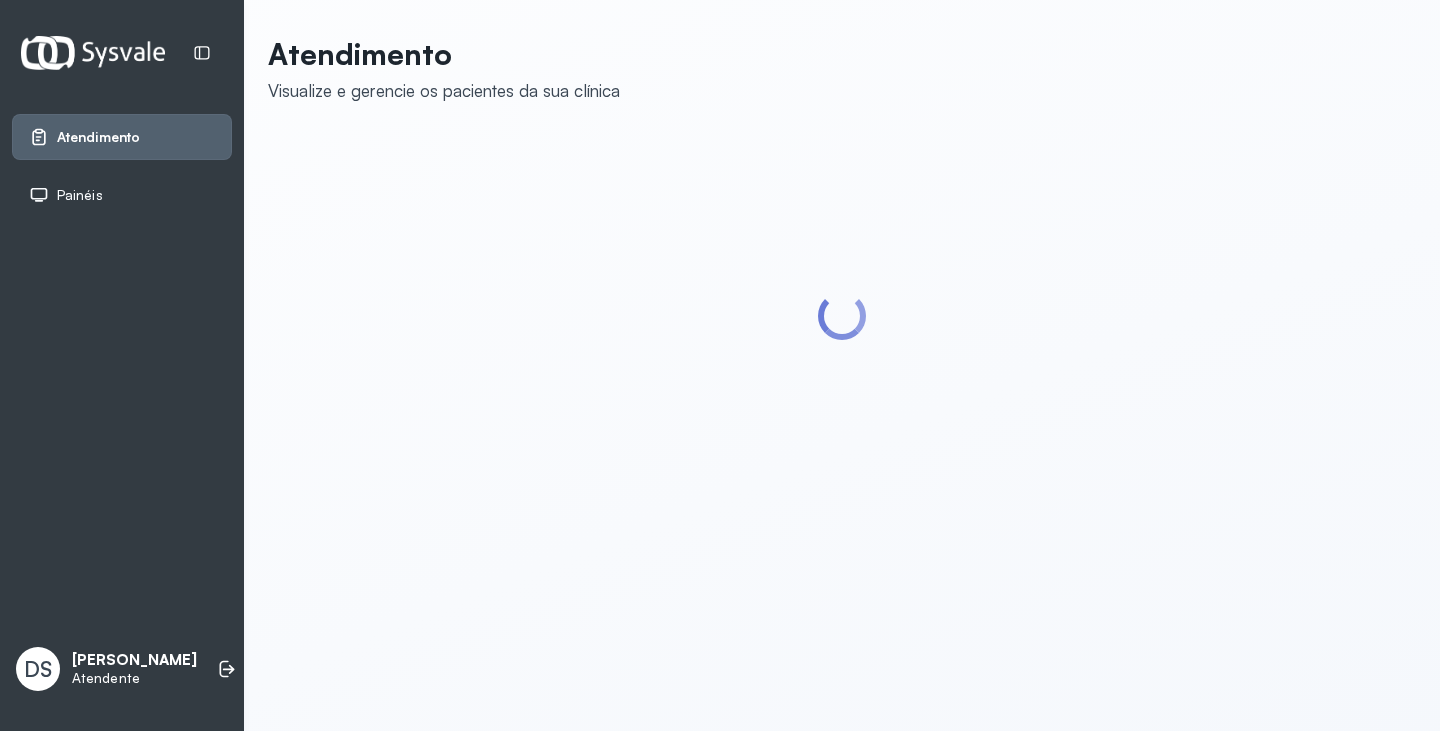 scroll, scrollTop: 0, scrollLeft: 0, axis: both 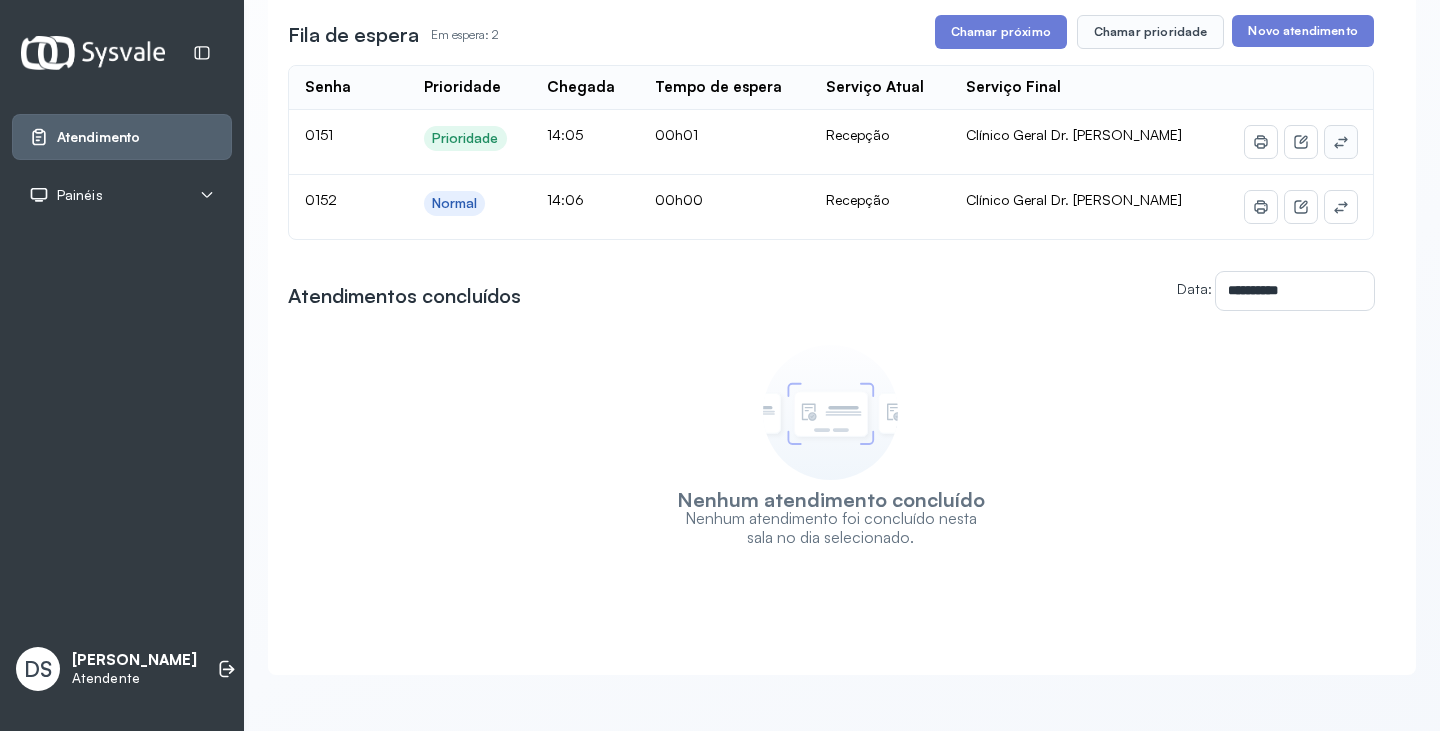 click 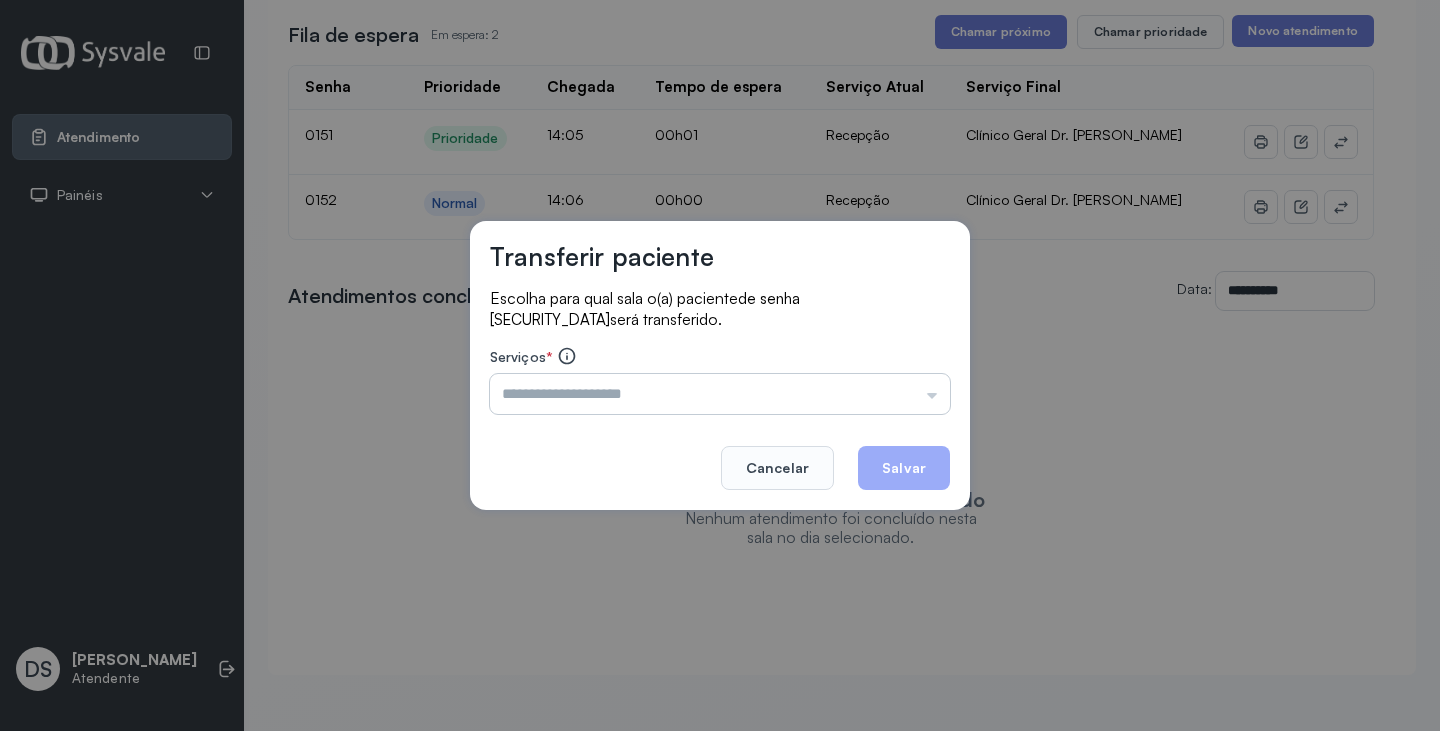 click at bounding box center (720, 394) 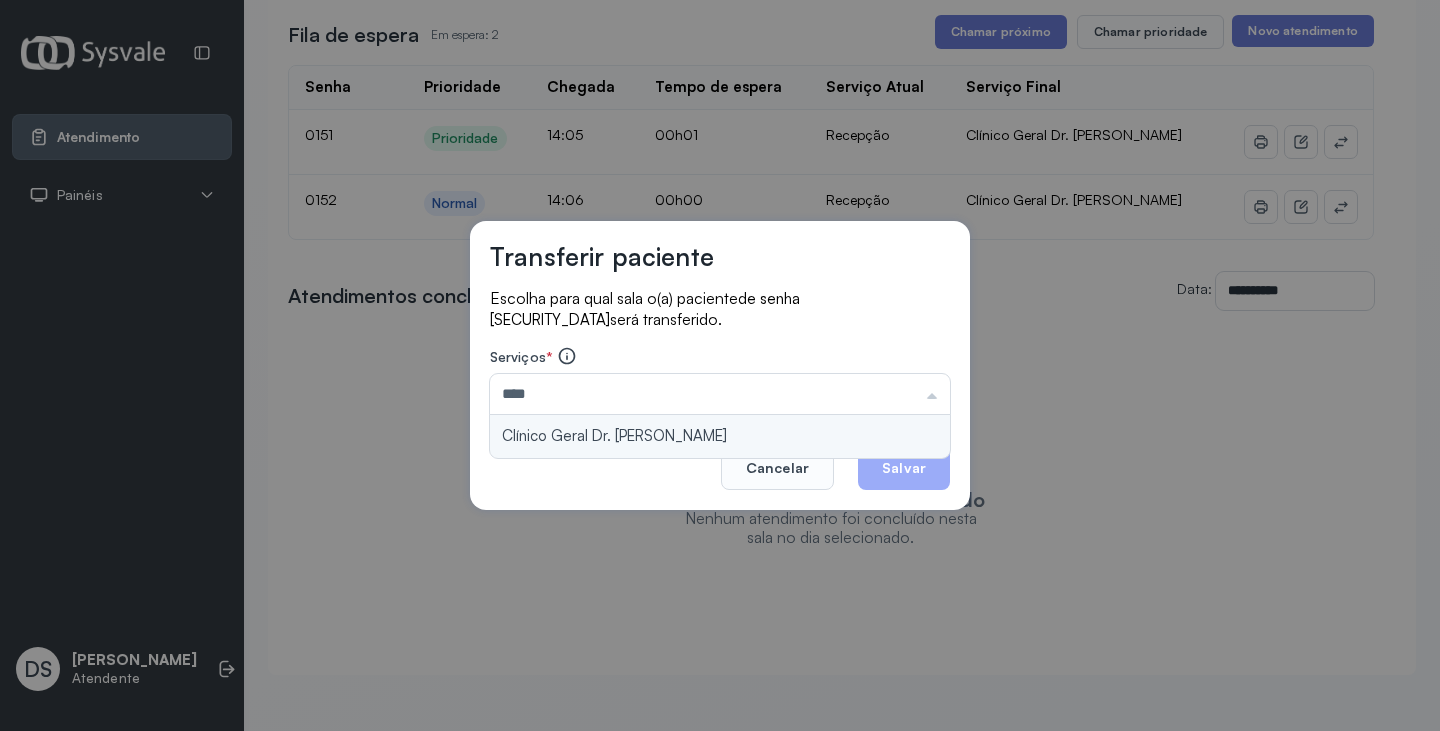 type on "**********" 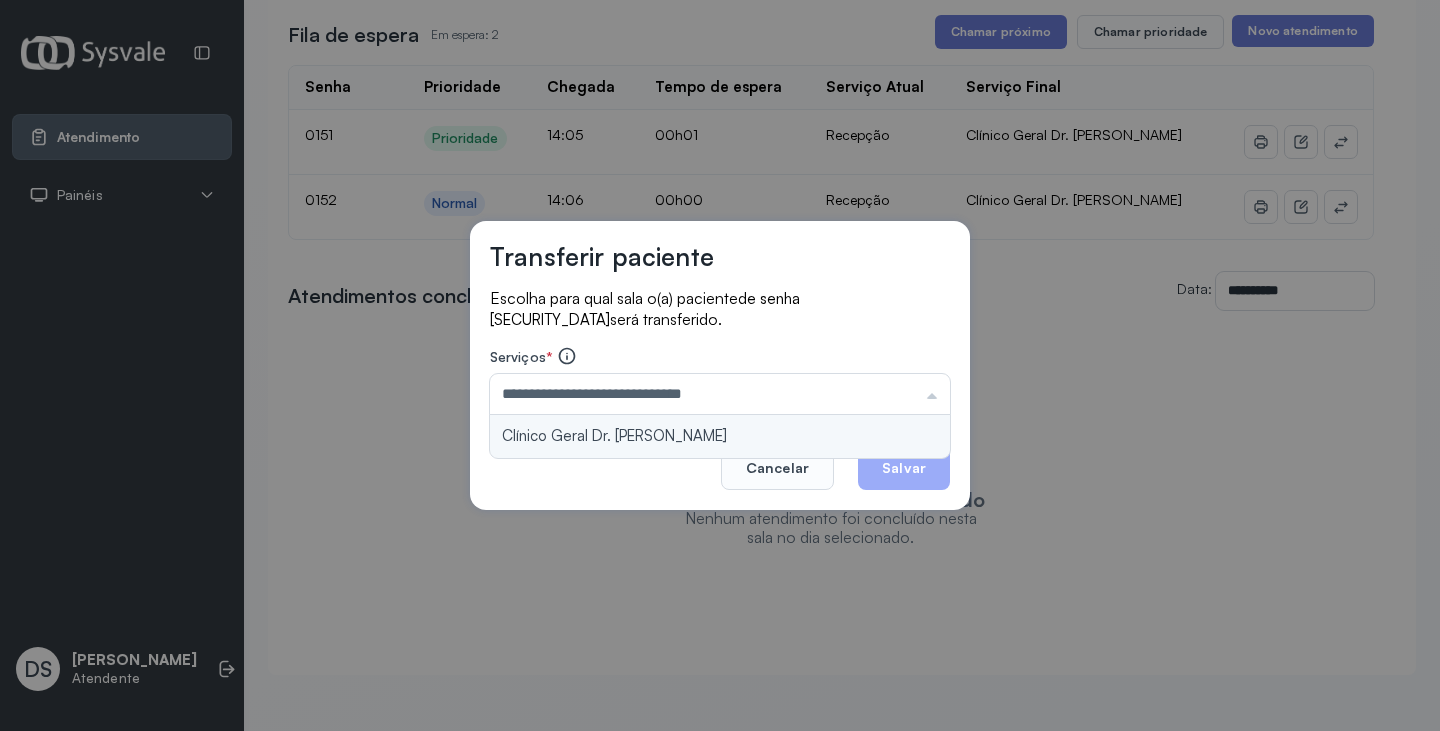 click on "**********" at bounding box center [720, 365] 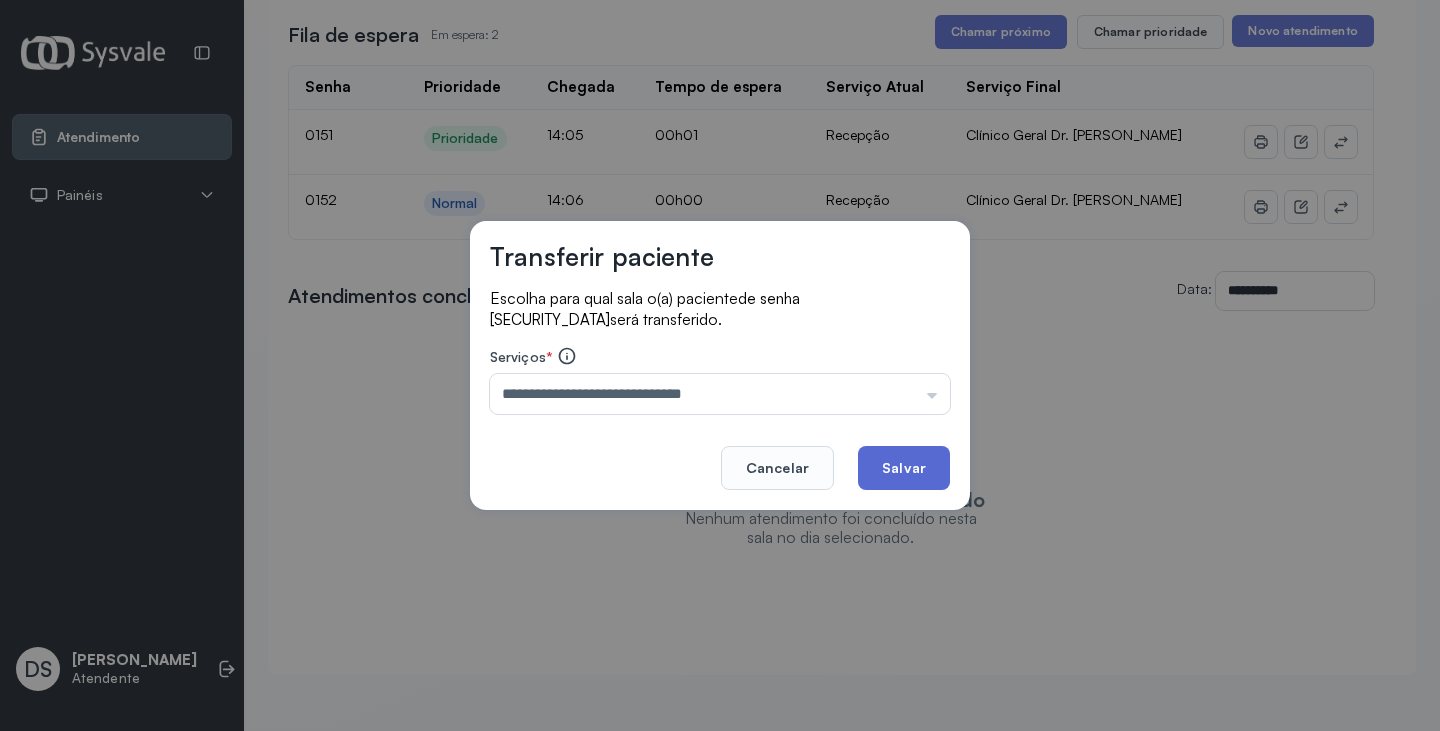 click on "Salvar" 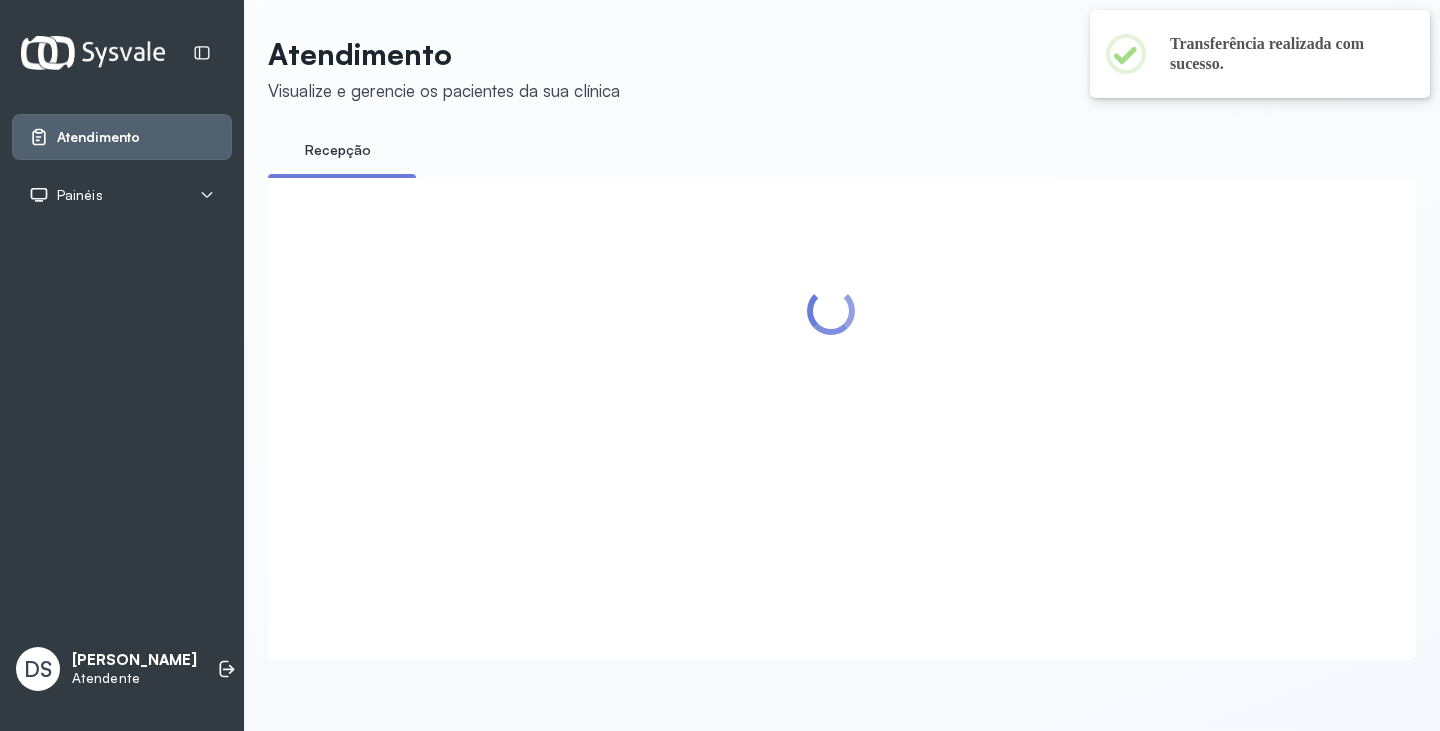 scroll, scrollTop: 295, scrollLeft: 0, axis: vertical 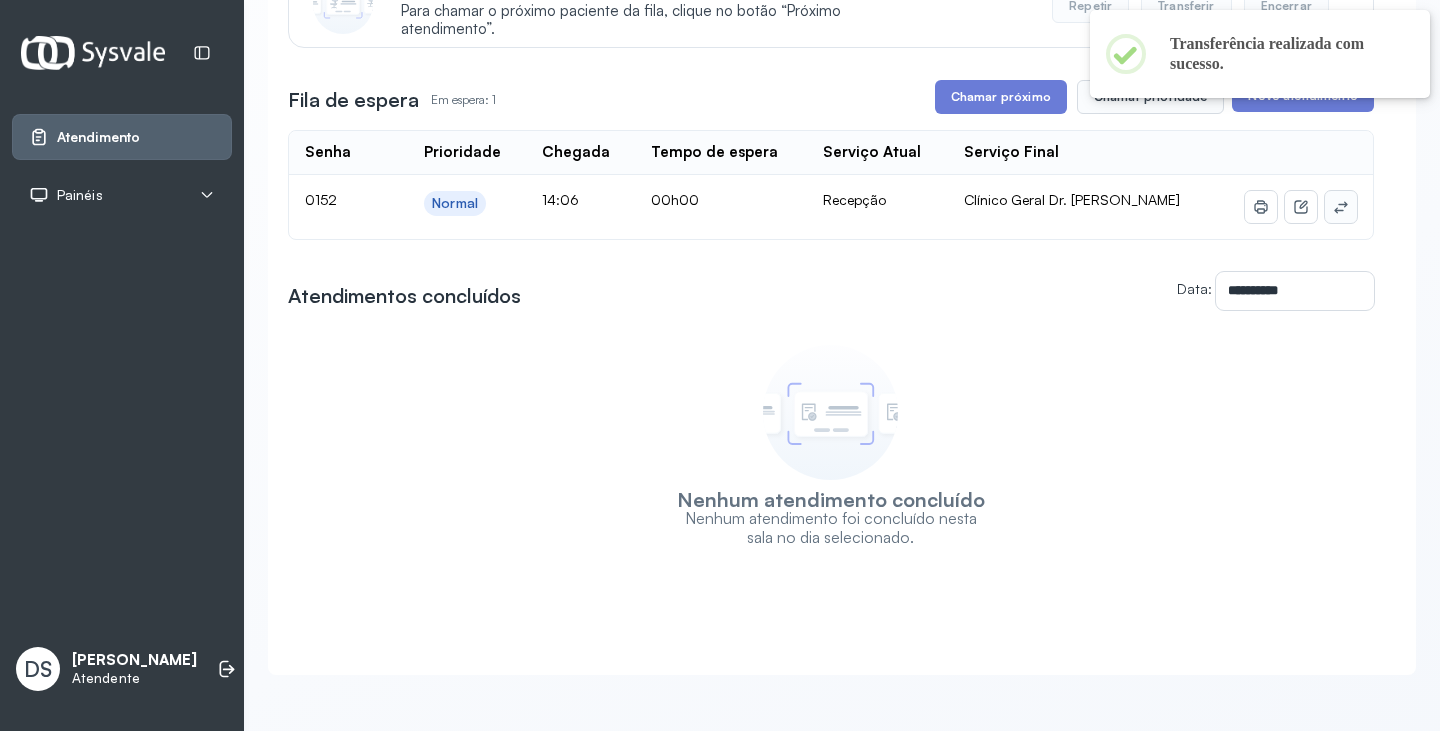 click 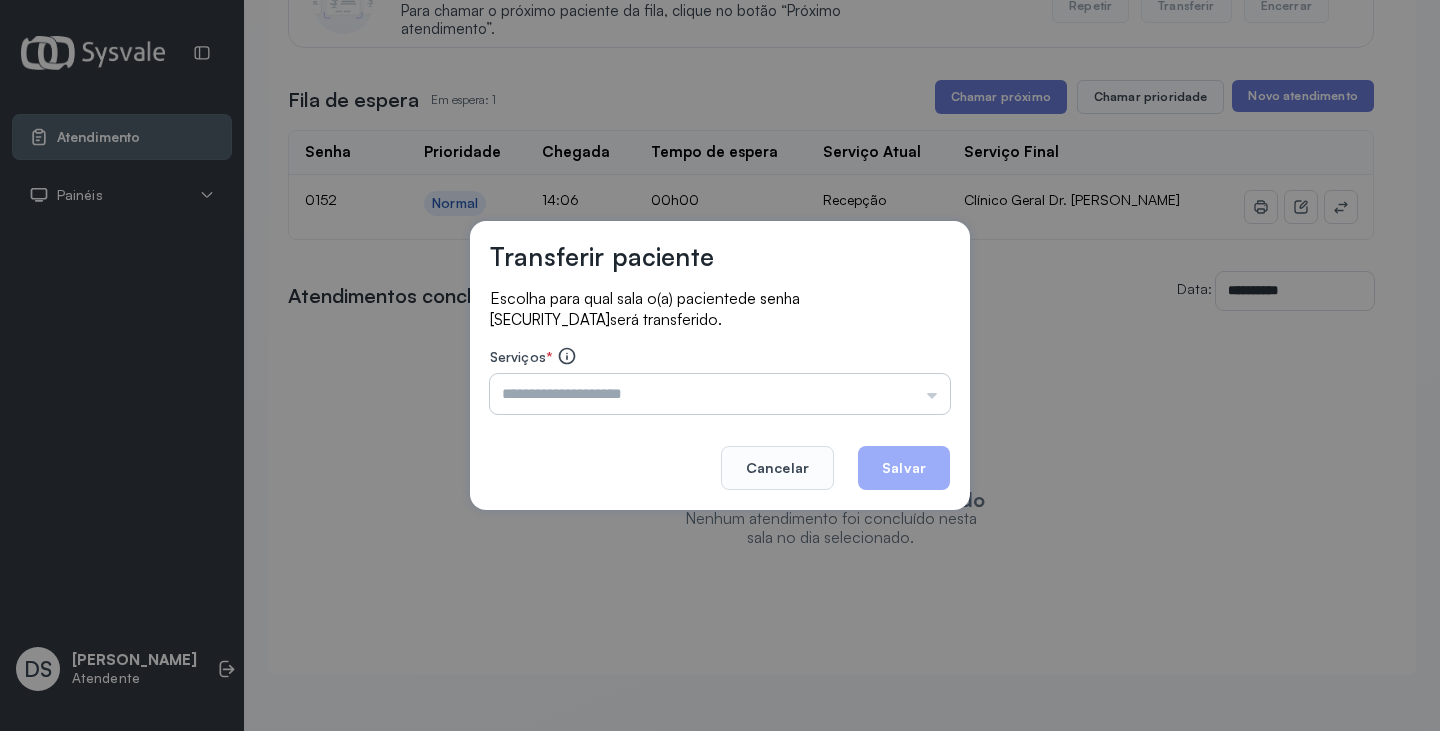 click at bounding box center (720, 394) 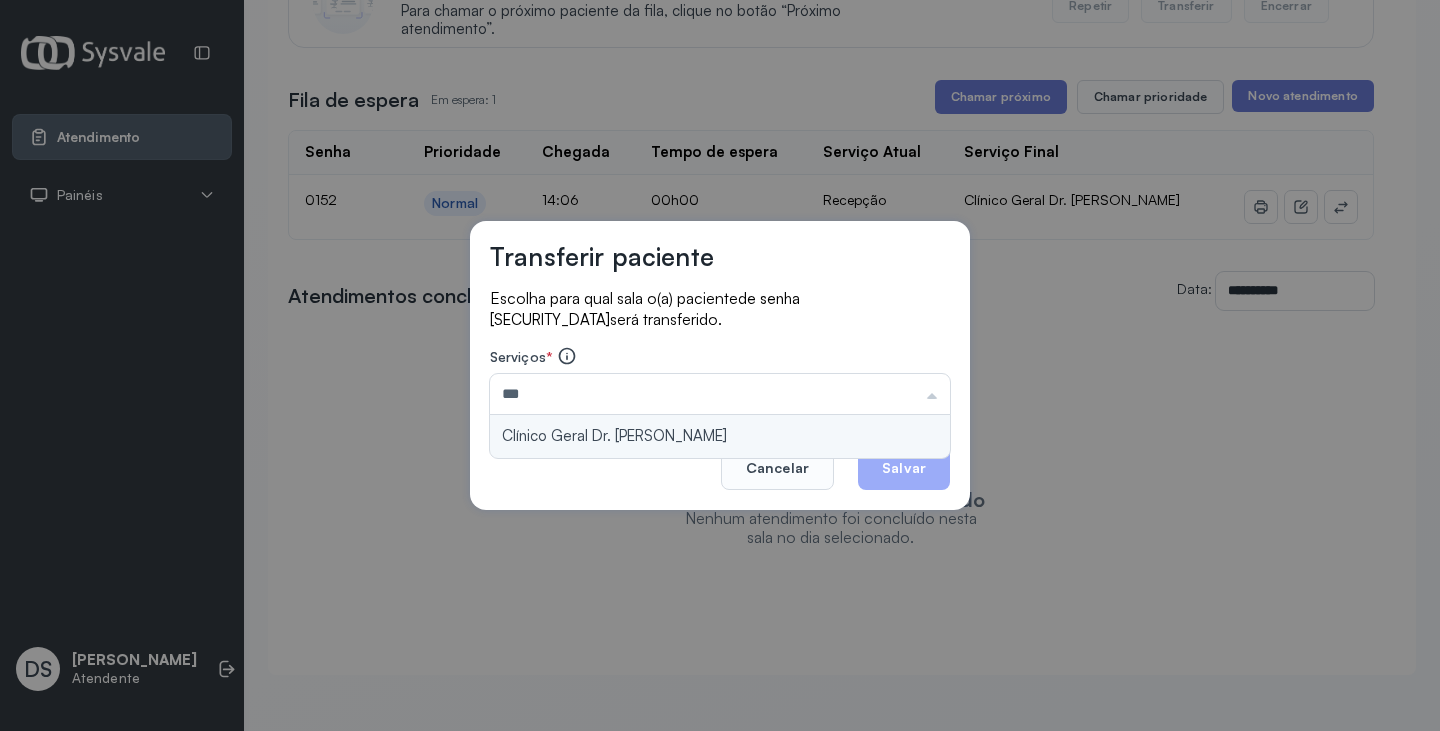 type on "**********" 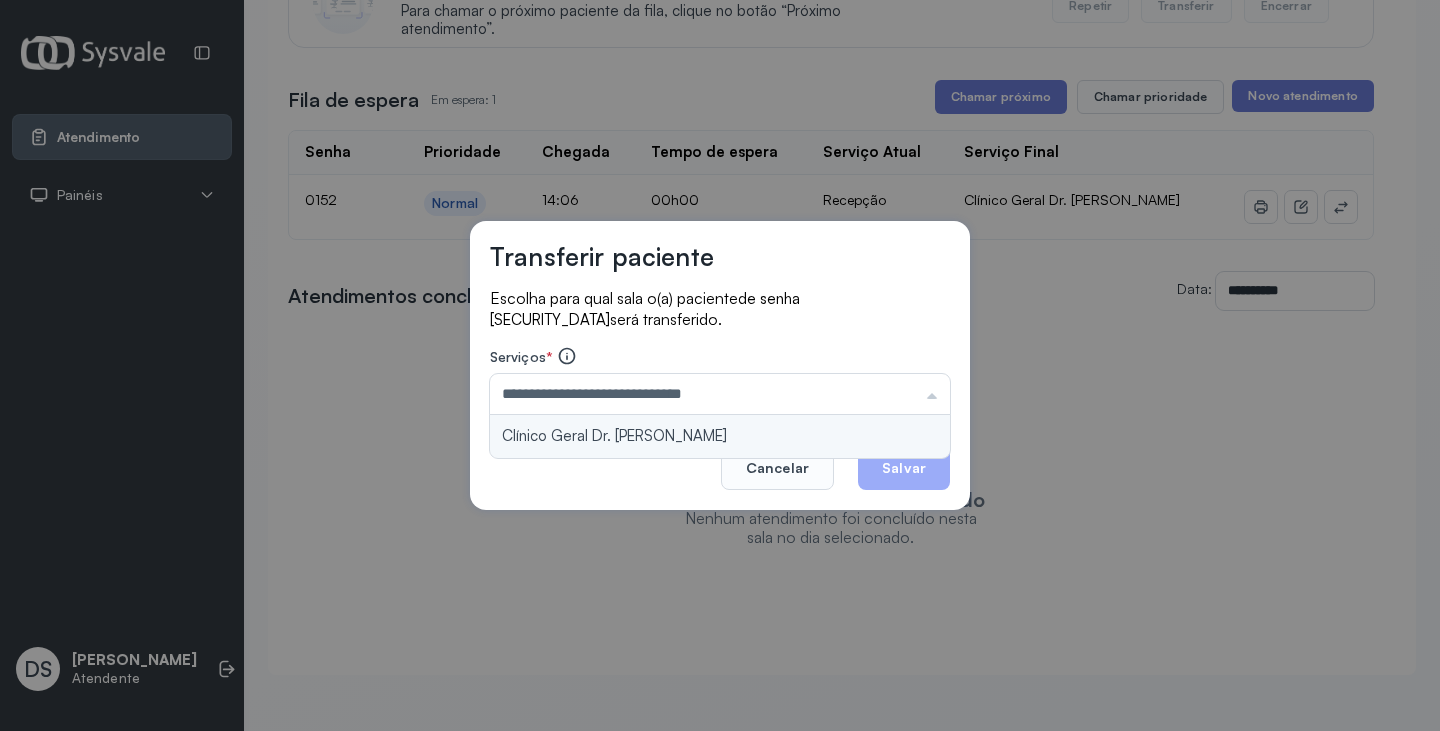 click on "**********" at bounding box center [720, 365] 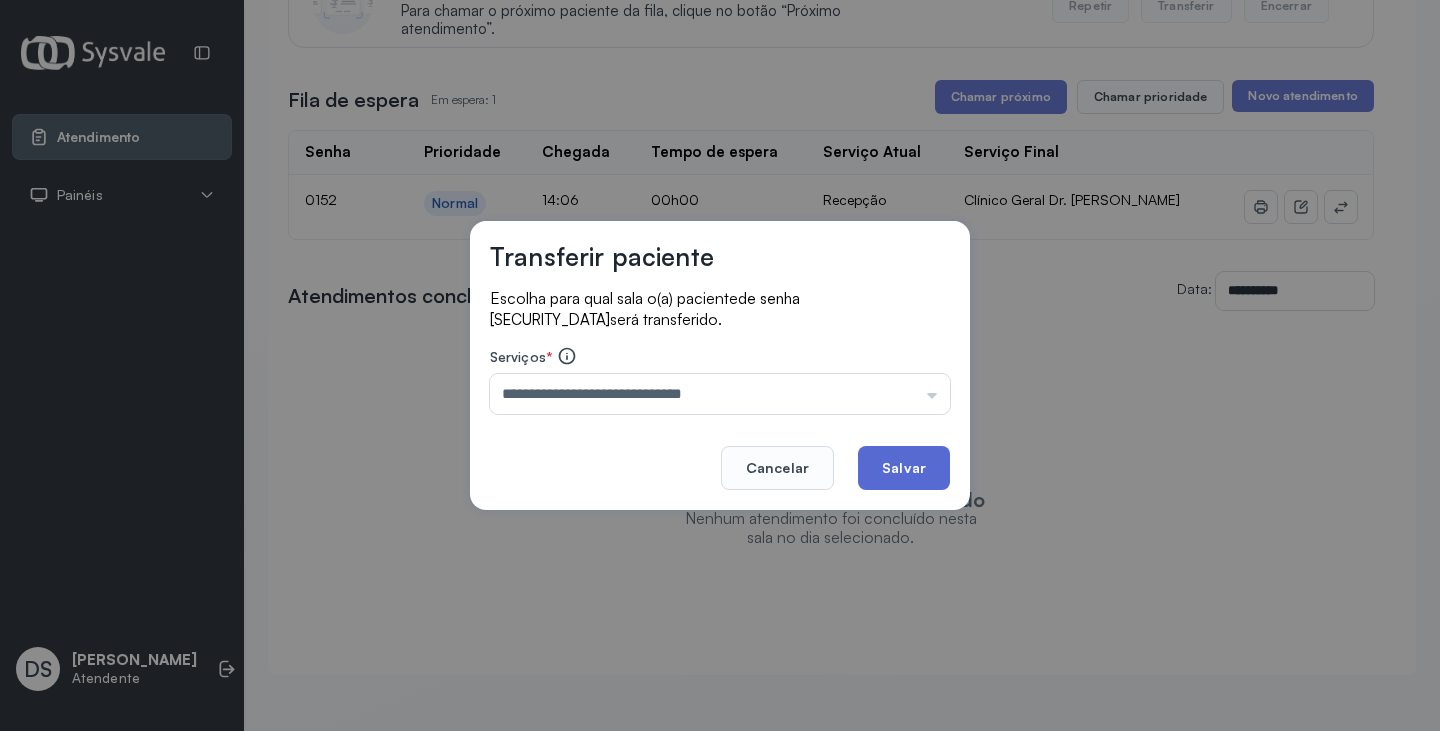 click on "Salvar" 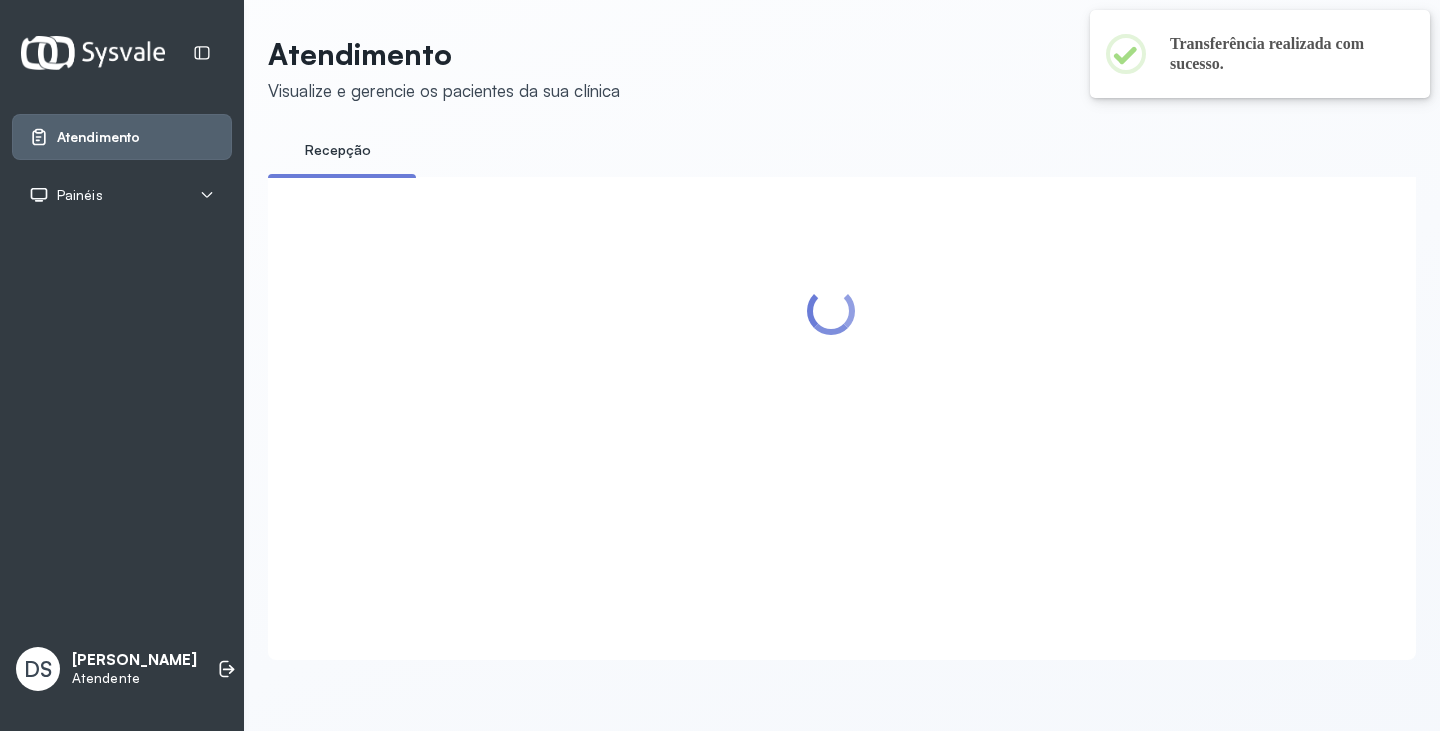 scroll, scrollTop: 263, scrollLeft: 0, axis: vertical 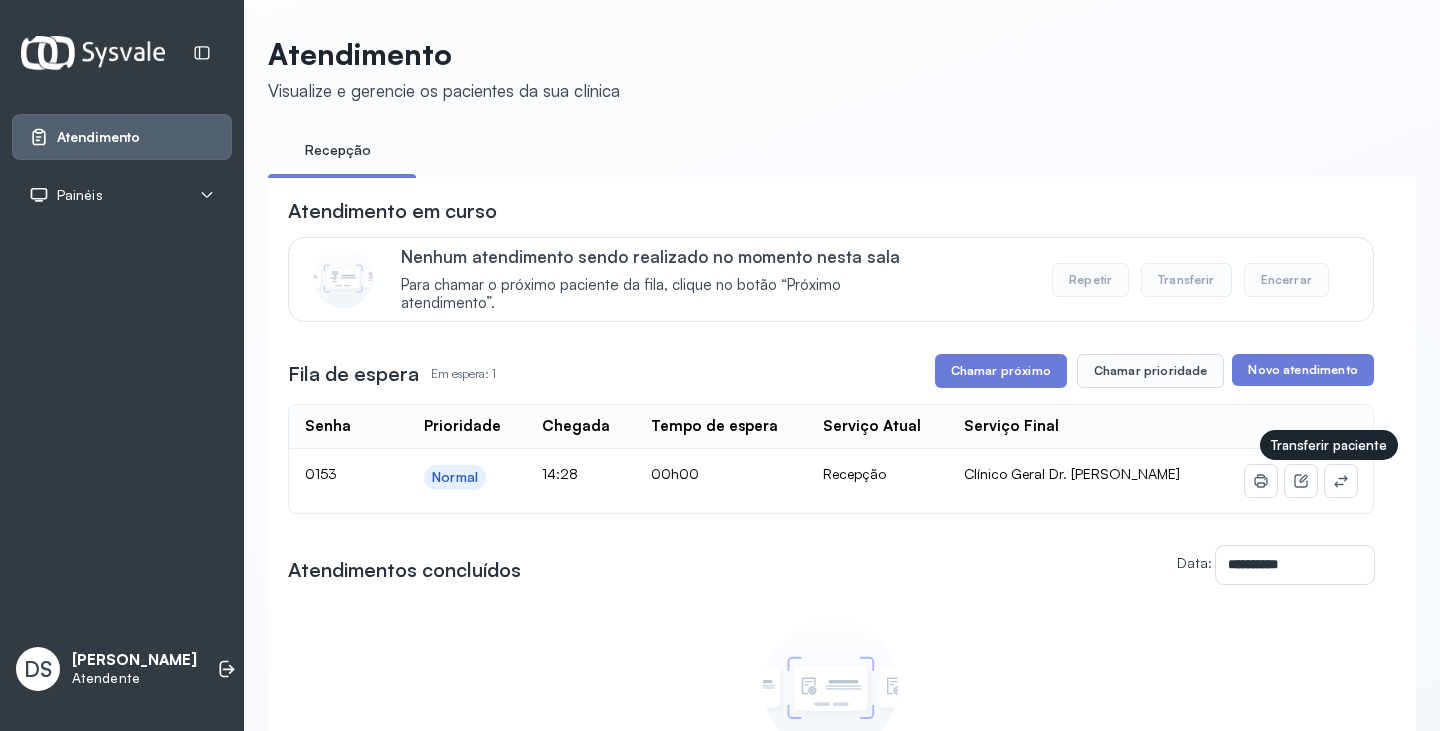 click 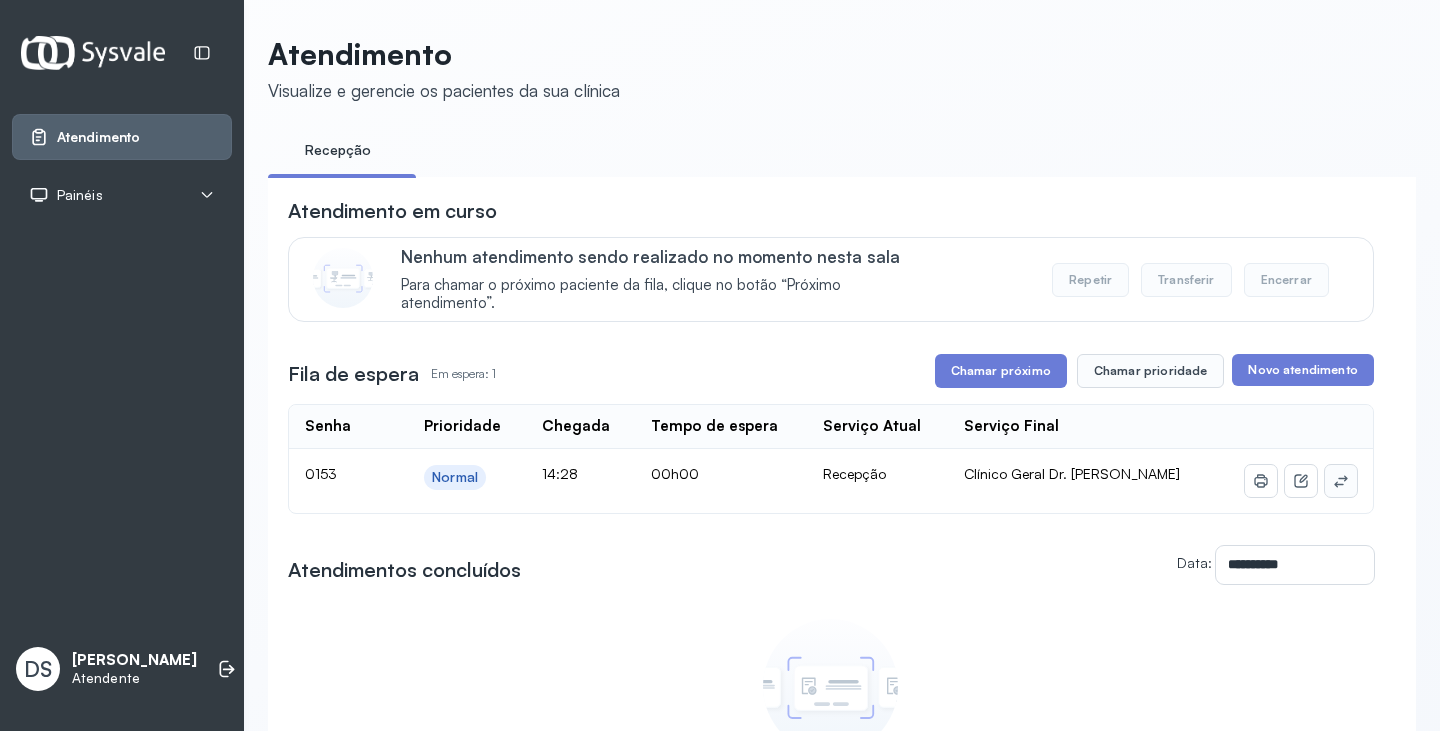 click 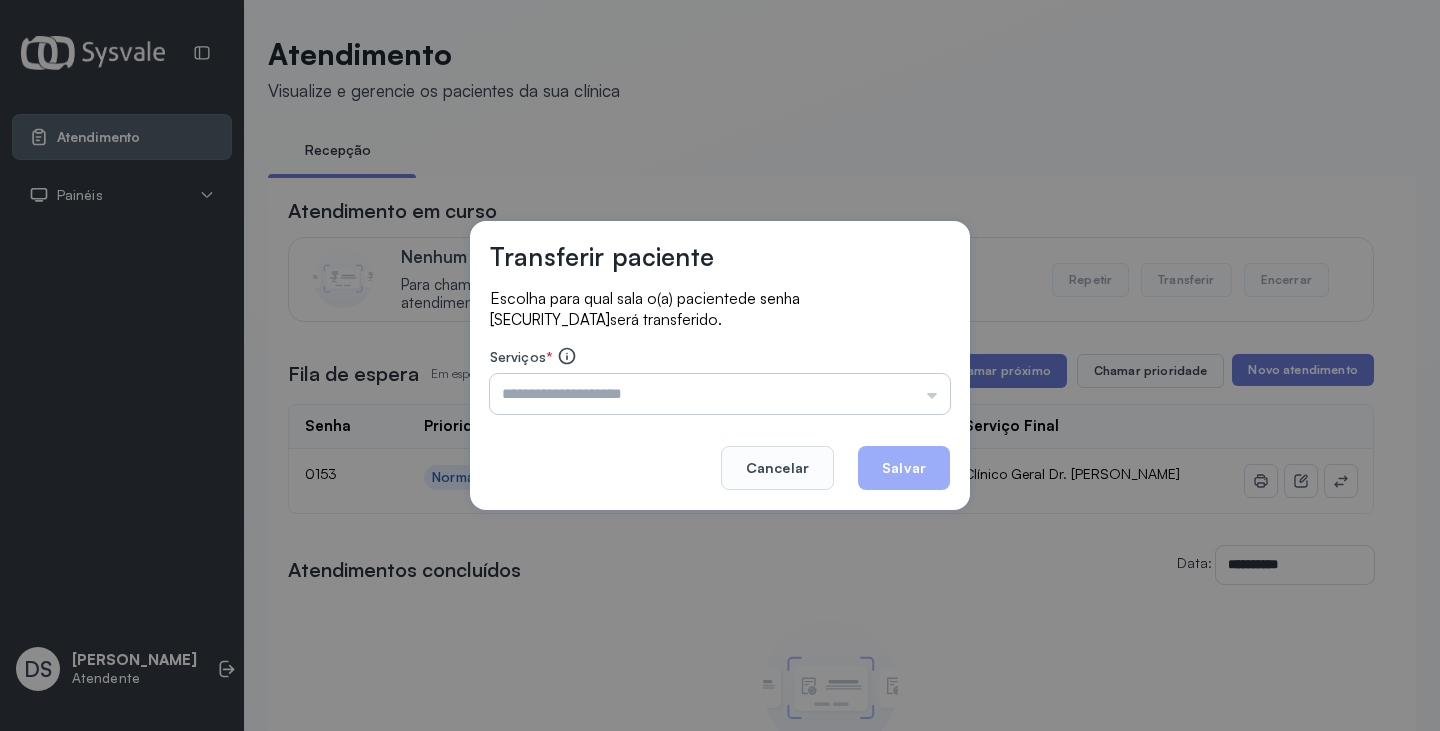 click at bounding box center (720, 394) 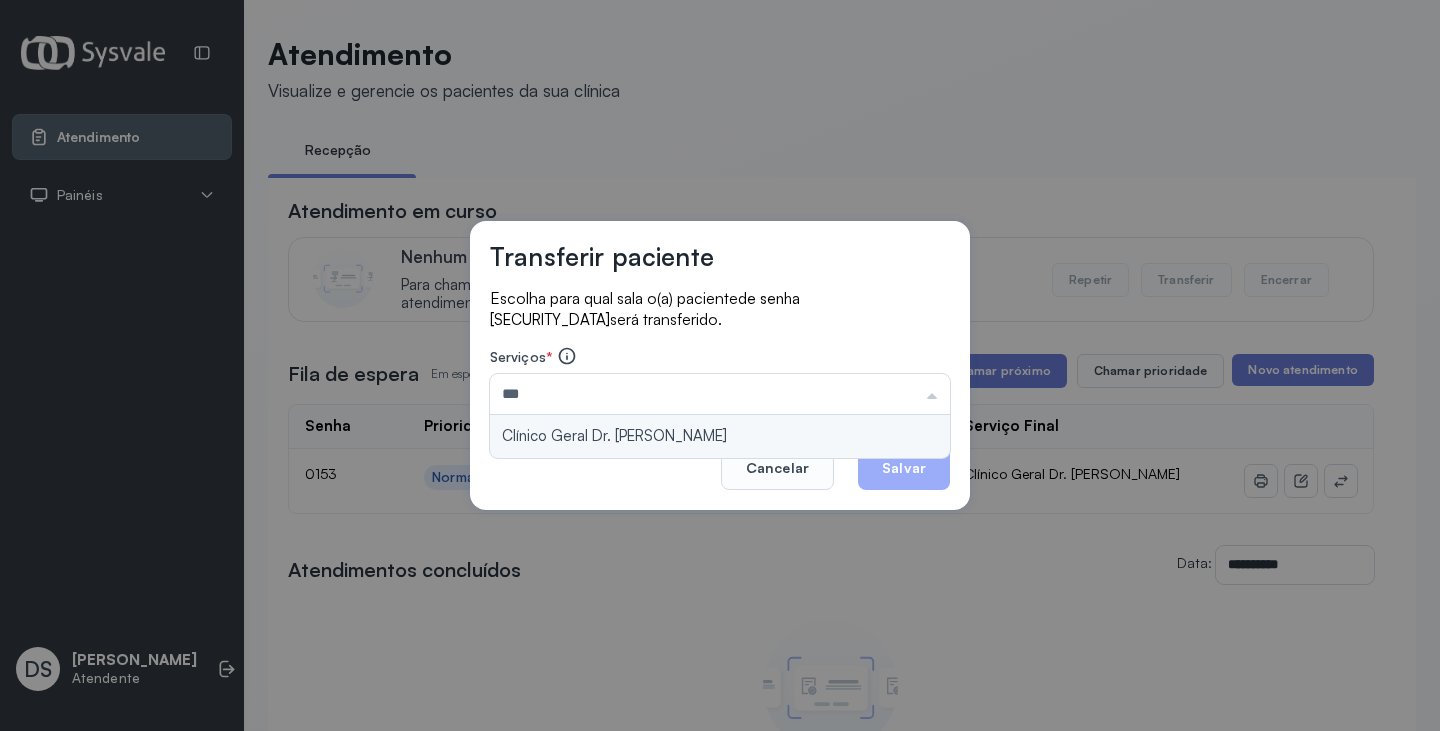 type on "**********" 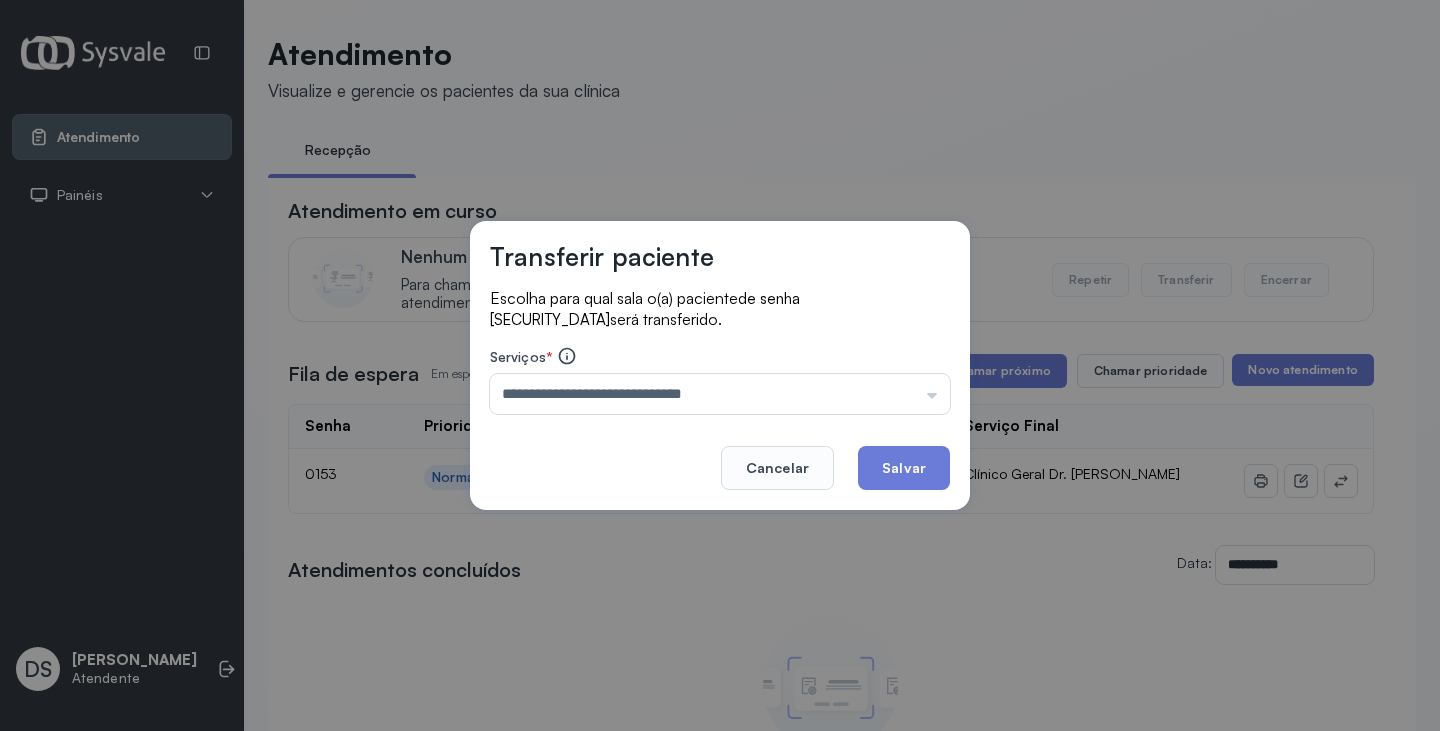 click on "**********" at bounding box center (720, 365) 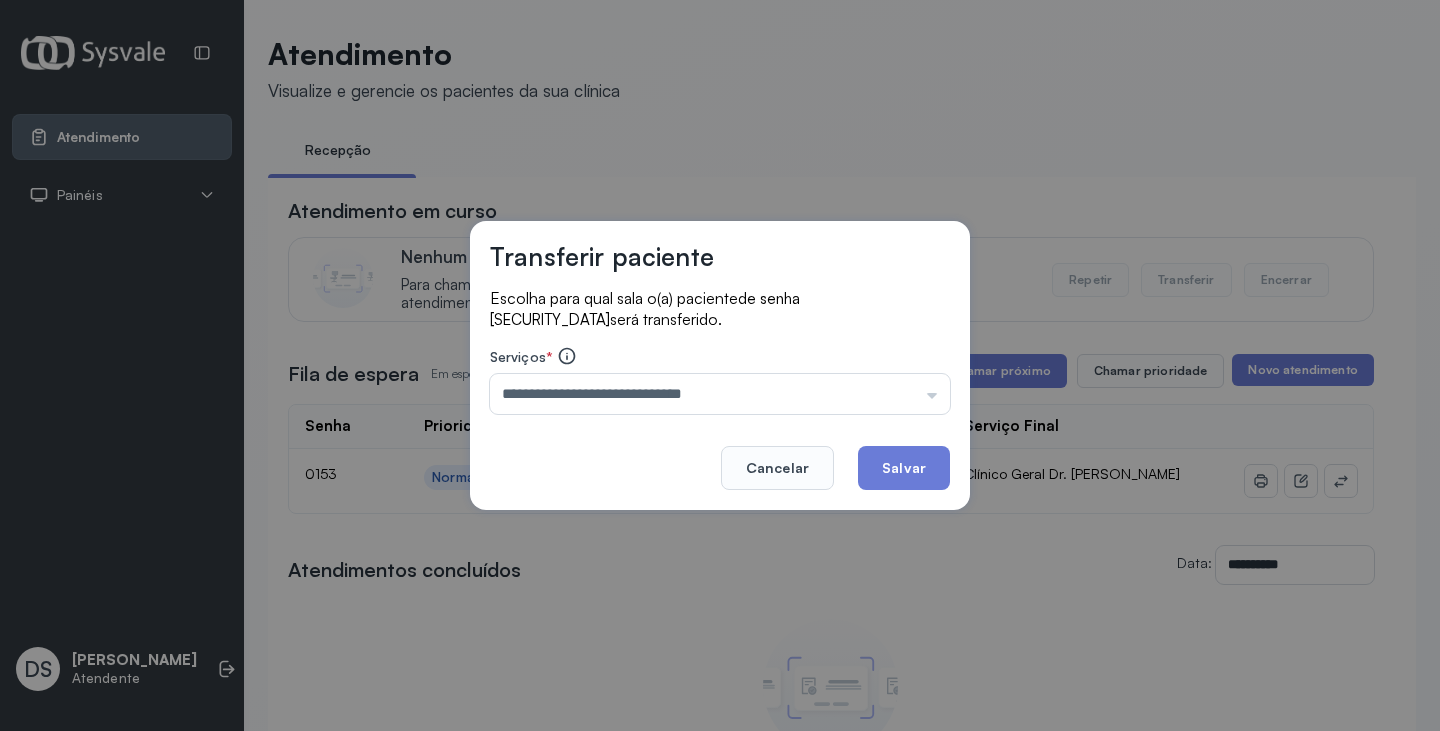 click on "Salvar" 